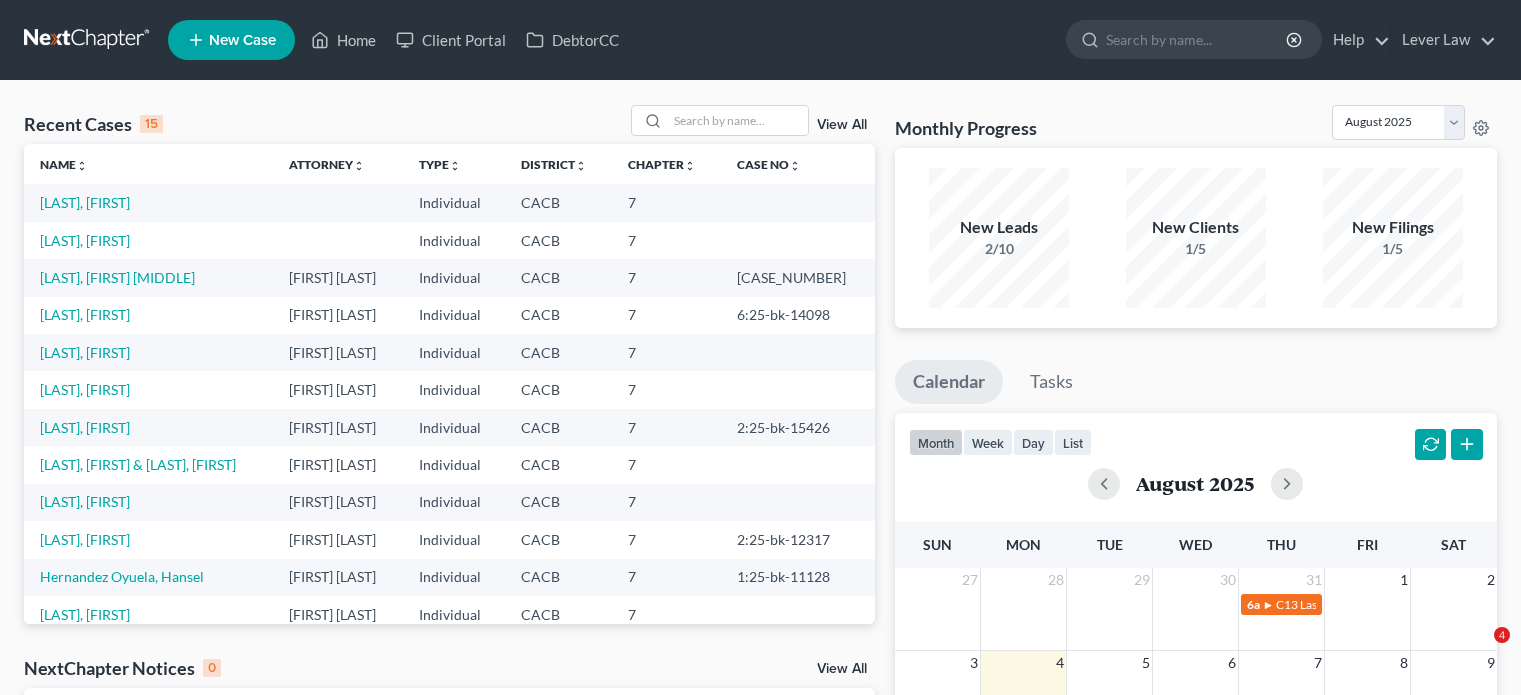 scroll, scrollTop: 0, scrollLeft: 0, axis: both 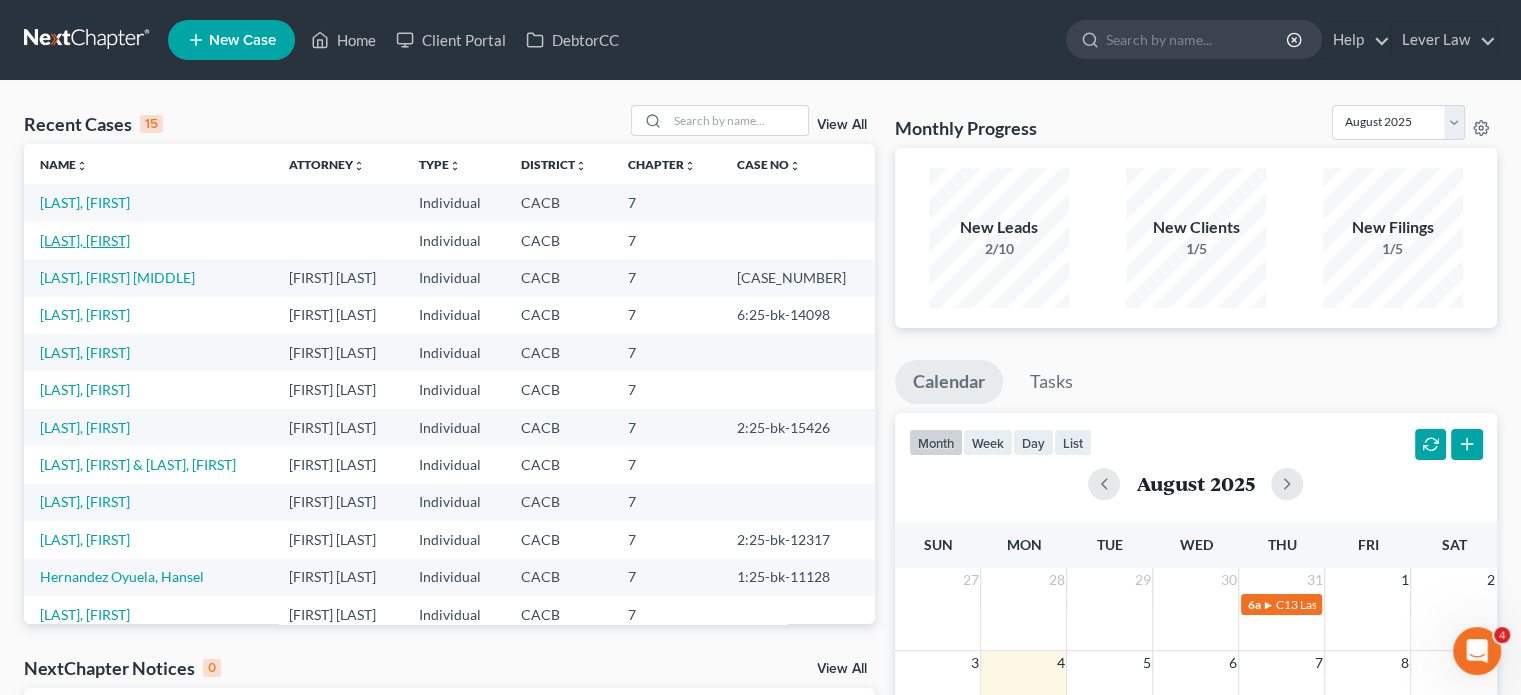 click on "[LAST], [FIRST]" at bounding box center [85, 240] 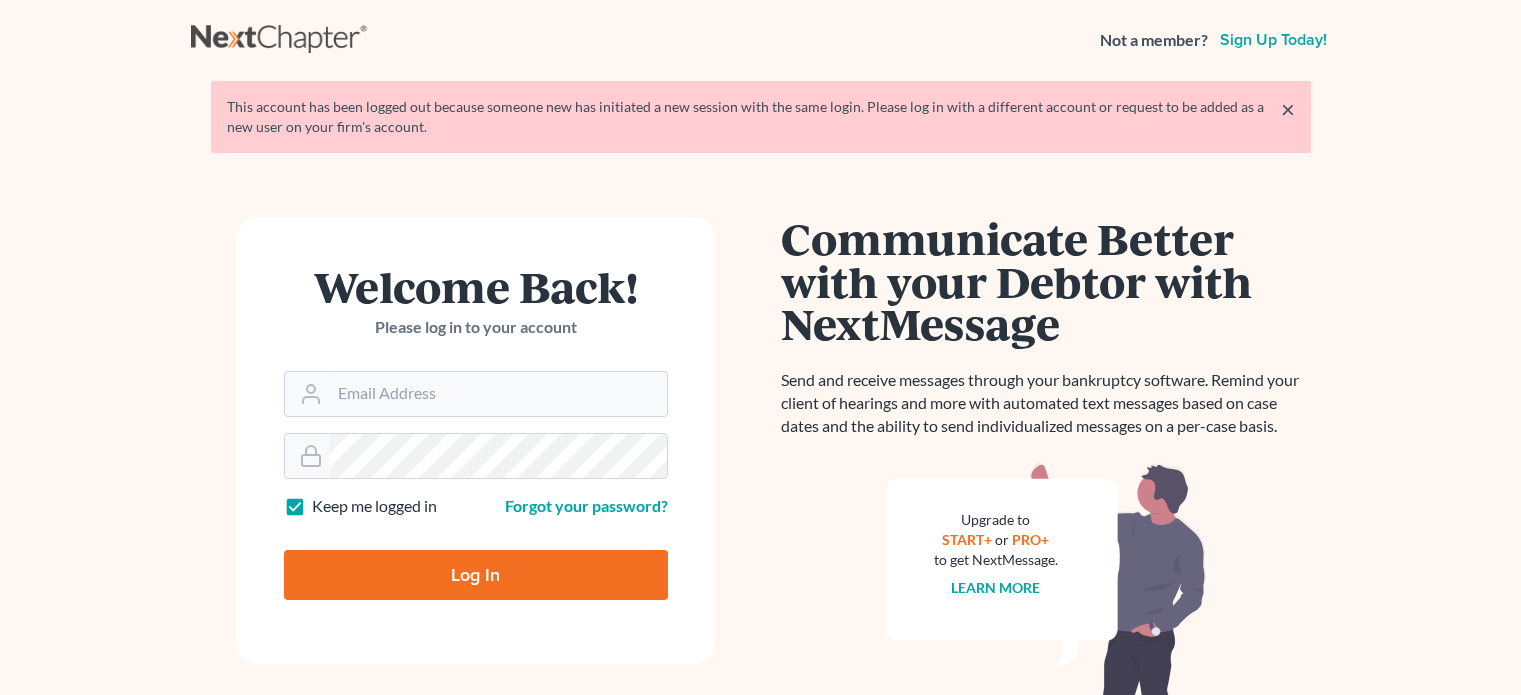 scroll, scrollTop: 0, scrollLeft: 0, axis: both 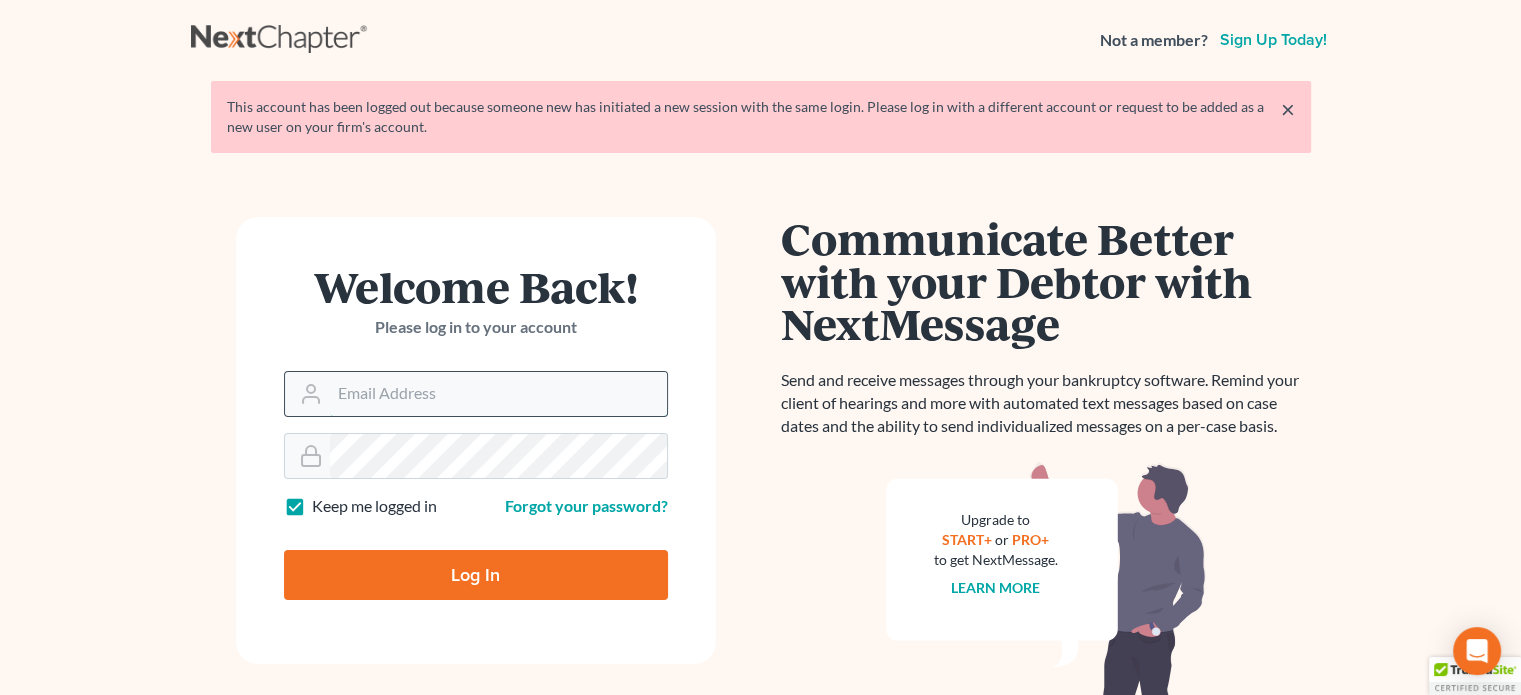 click on "Email Address" at bounding box center [498, 394] 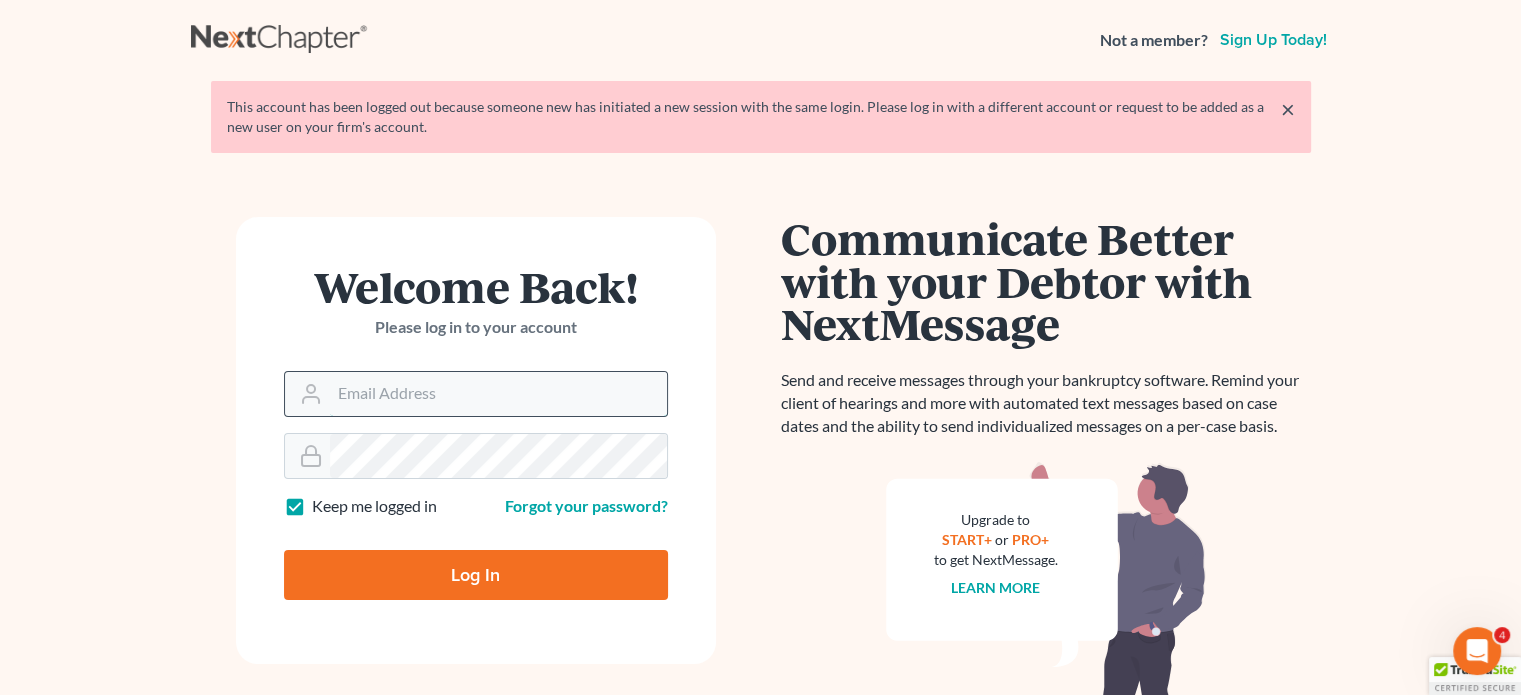 scroll, scrollTop: 0, scrollLeft: 0, axis: both 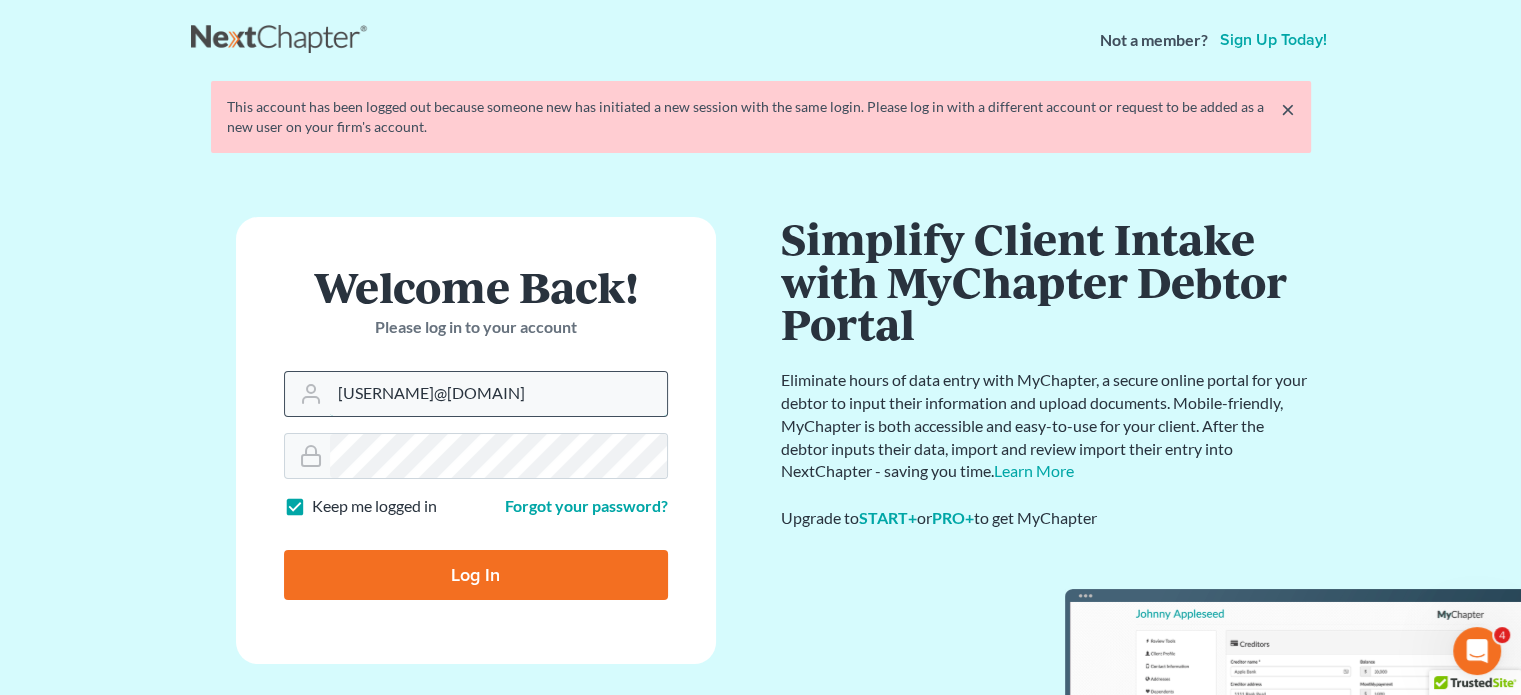 type on "[EMAIL]" 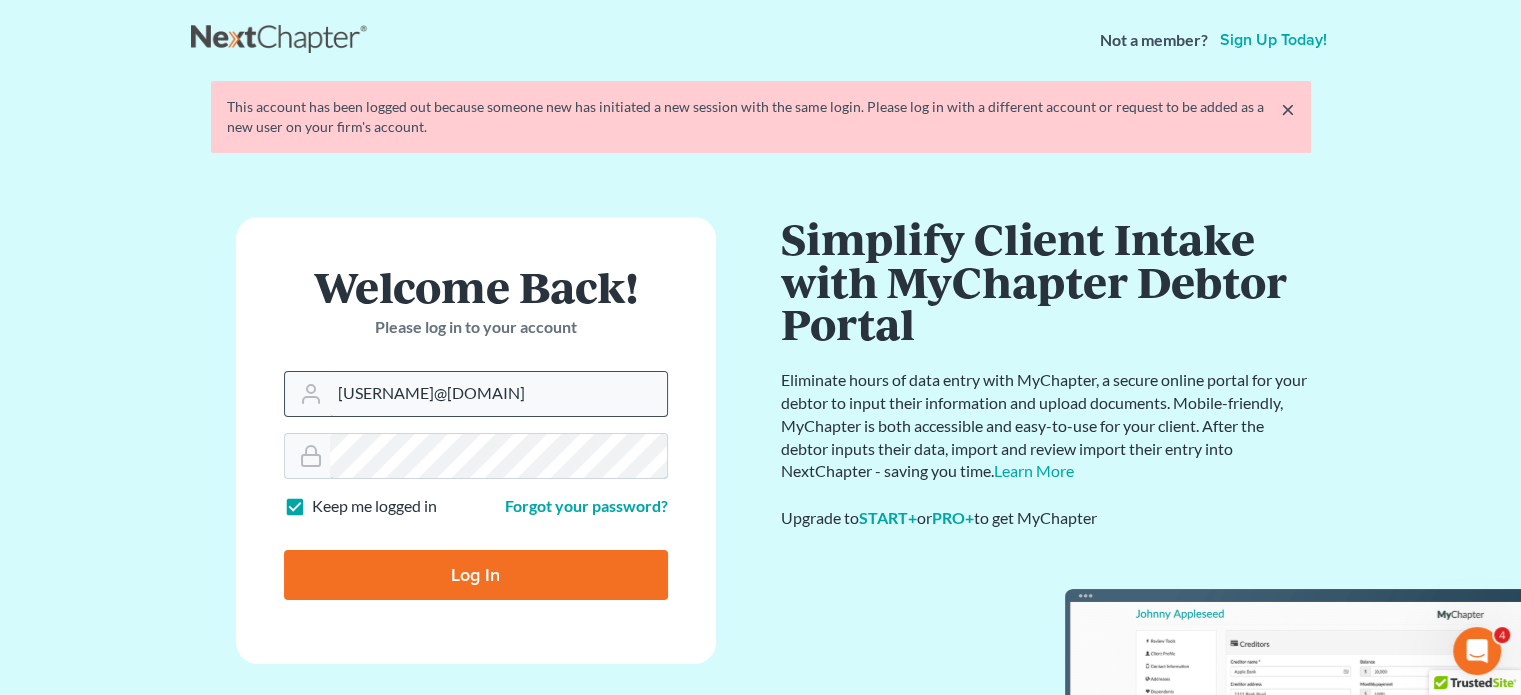 click on "Log In" at bounding box center [476, 575] 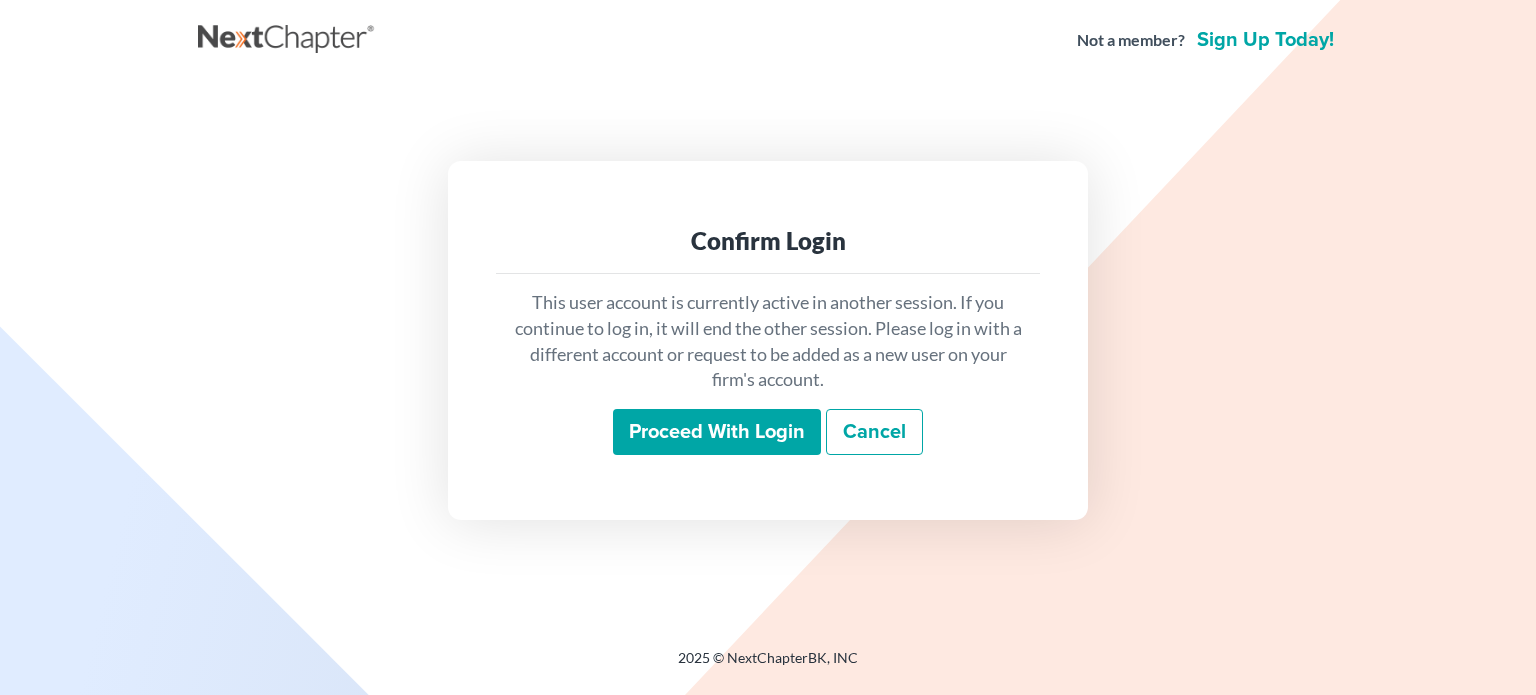 scroll, scrollTop: 0, scrollLeft: 0, axis: both 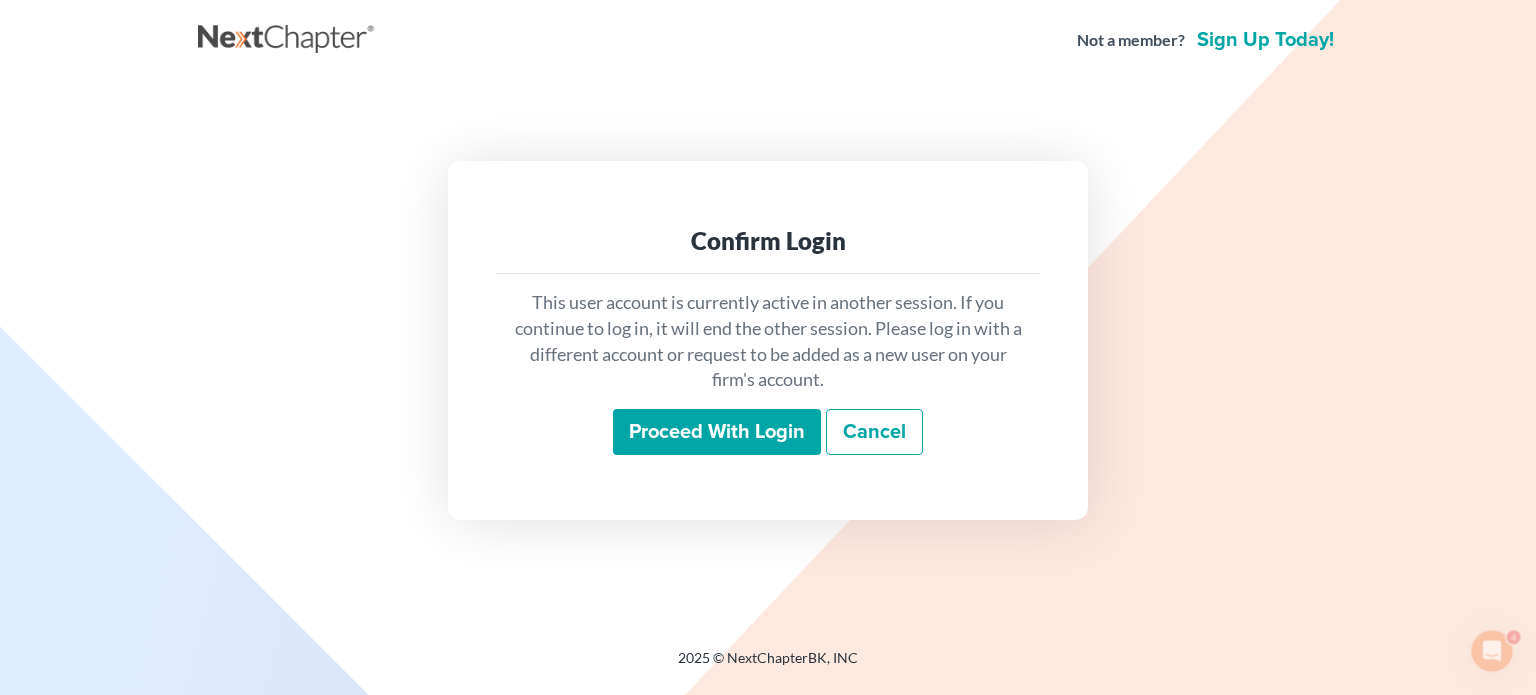 click on "Proceed with login" at bounding box center [717, 432] 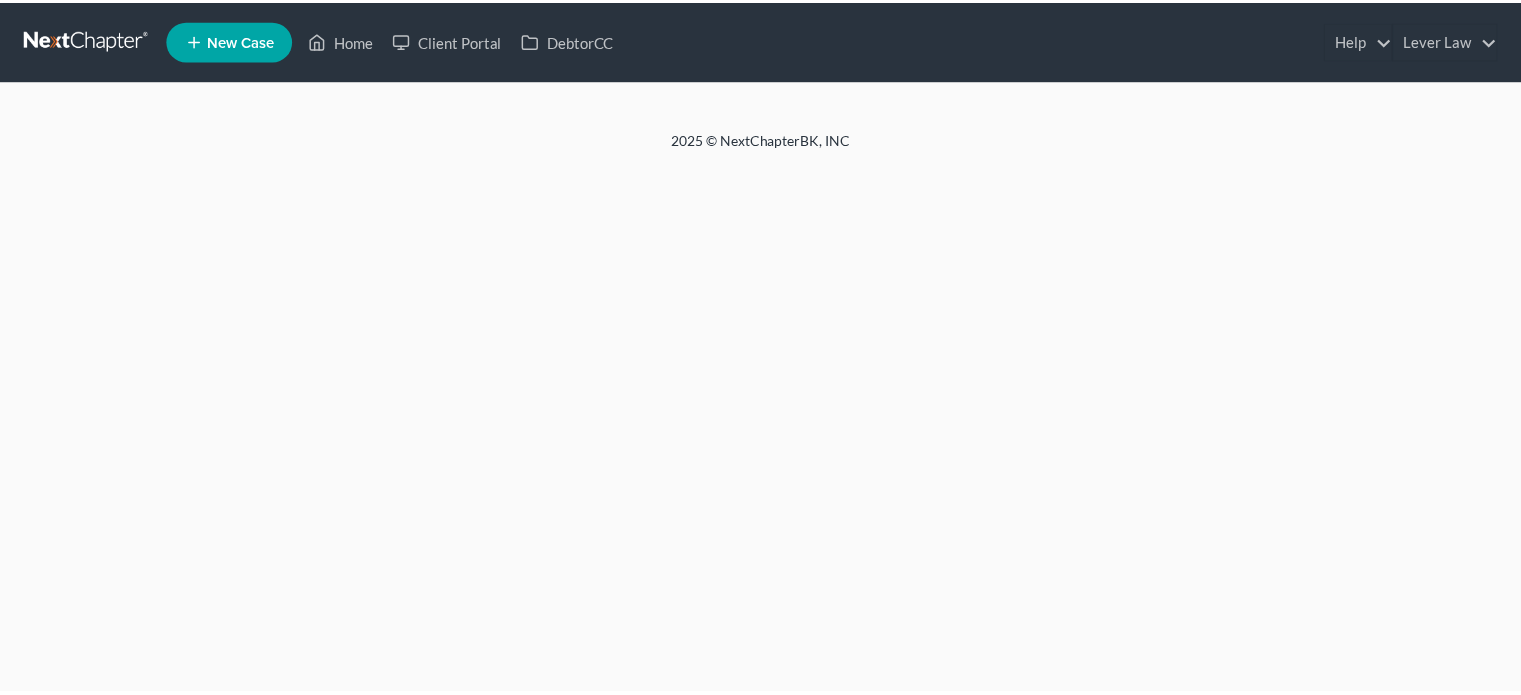 scroll, scrollTop: 0, scrollLeft: 0, axis: both 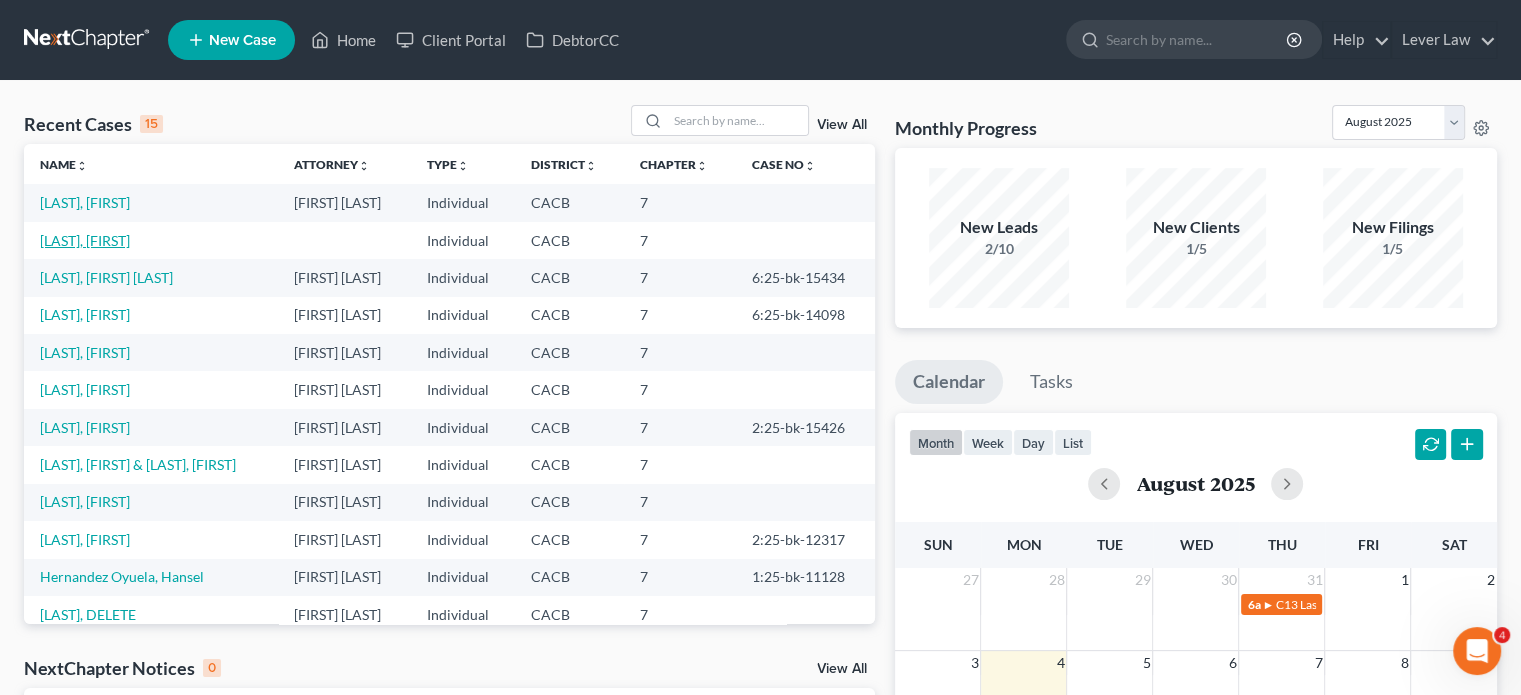 click on "[LAST], [FIRST]" at bounding box center [85, 240] 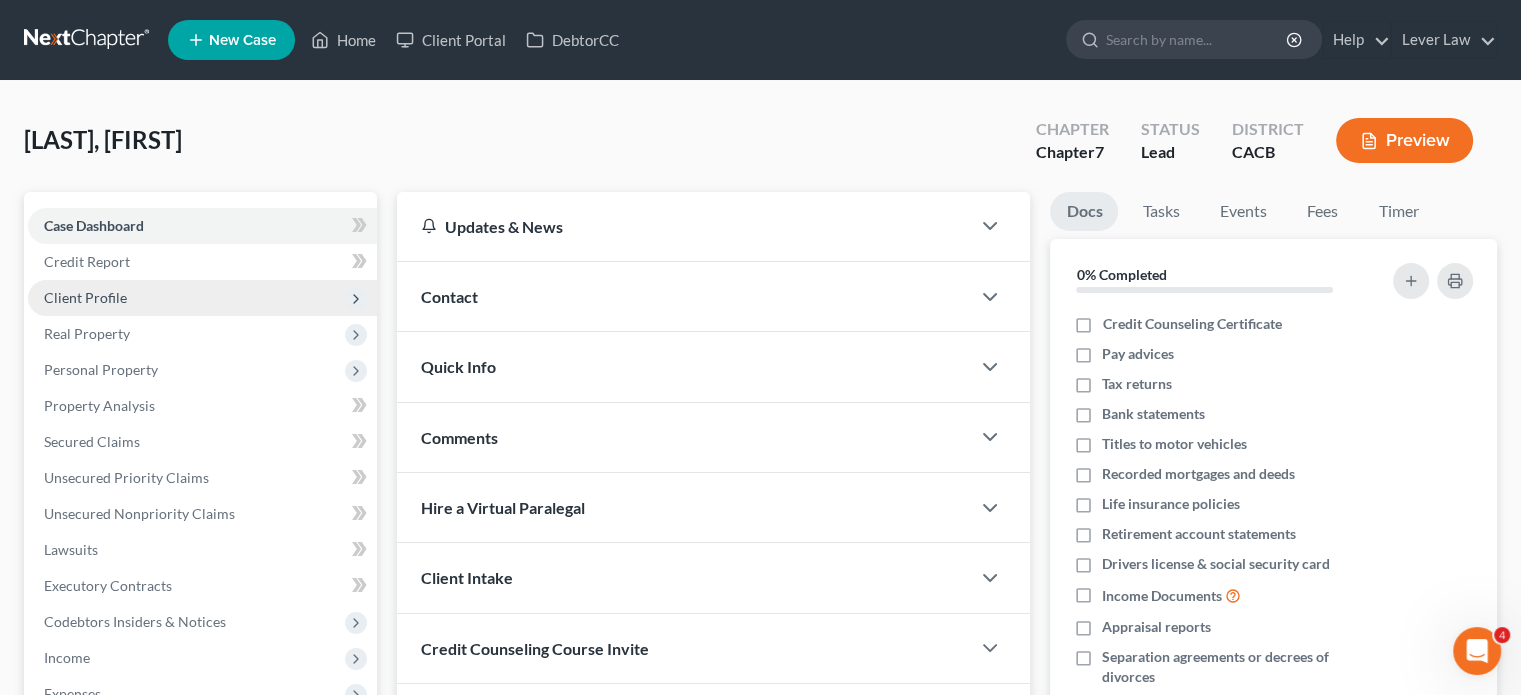 click on "Client Profile" at bounding box center (202, 298) 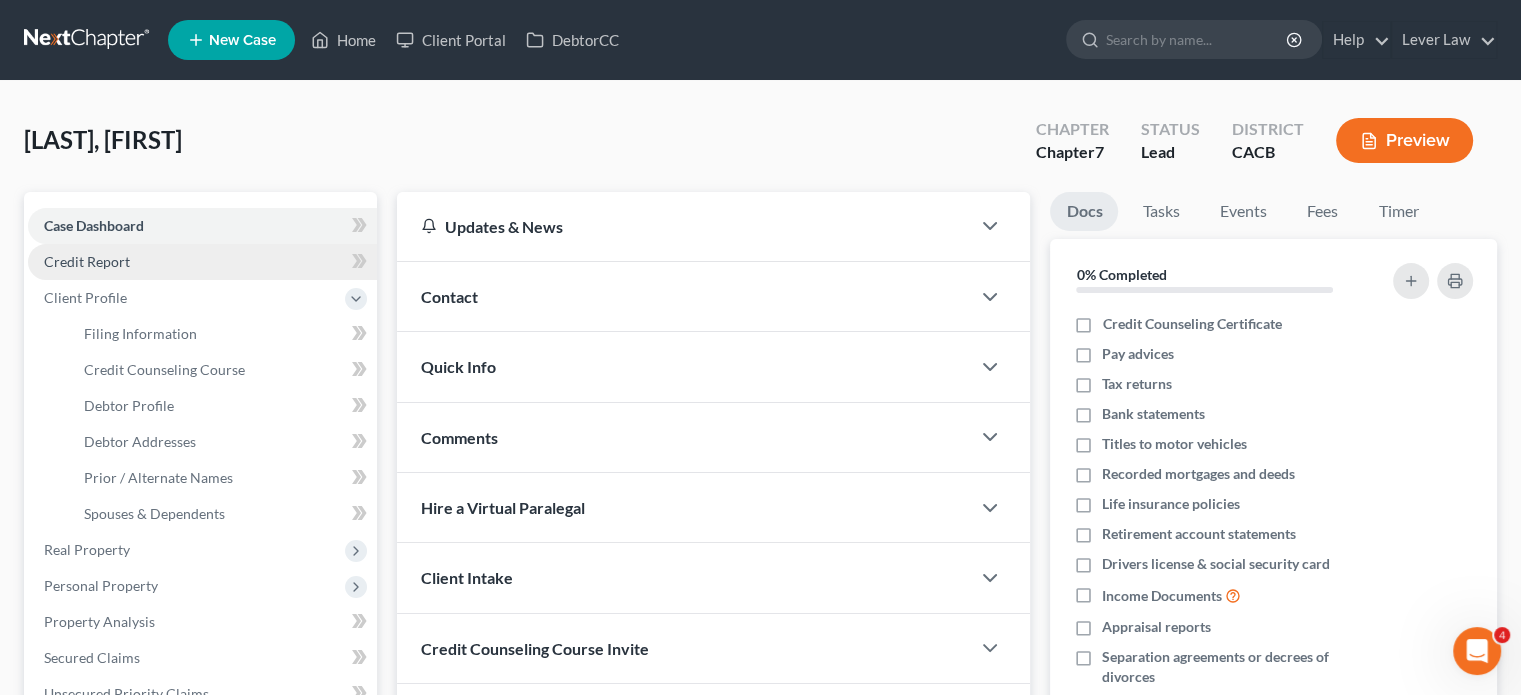 click on "Credit Report" at bounding box center [202, 262] 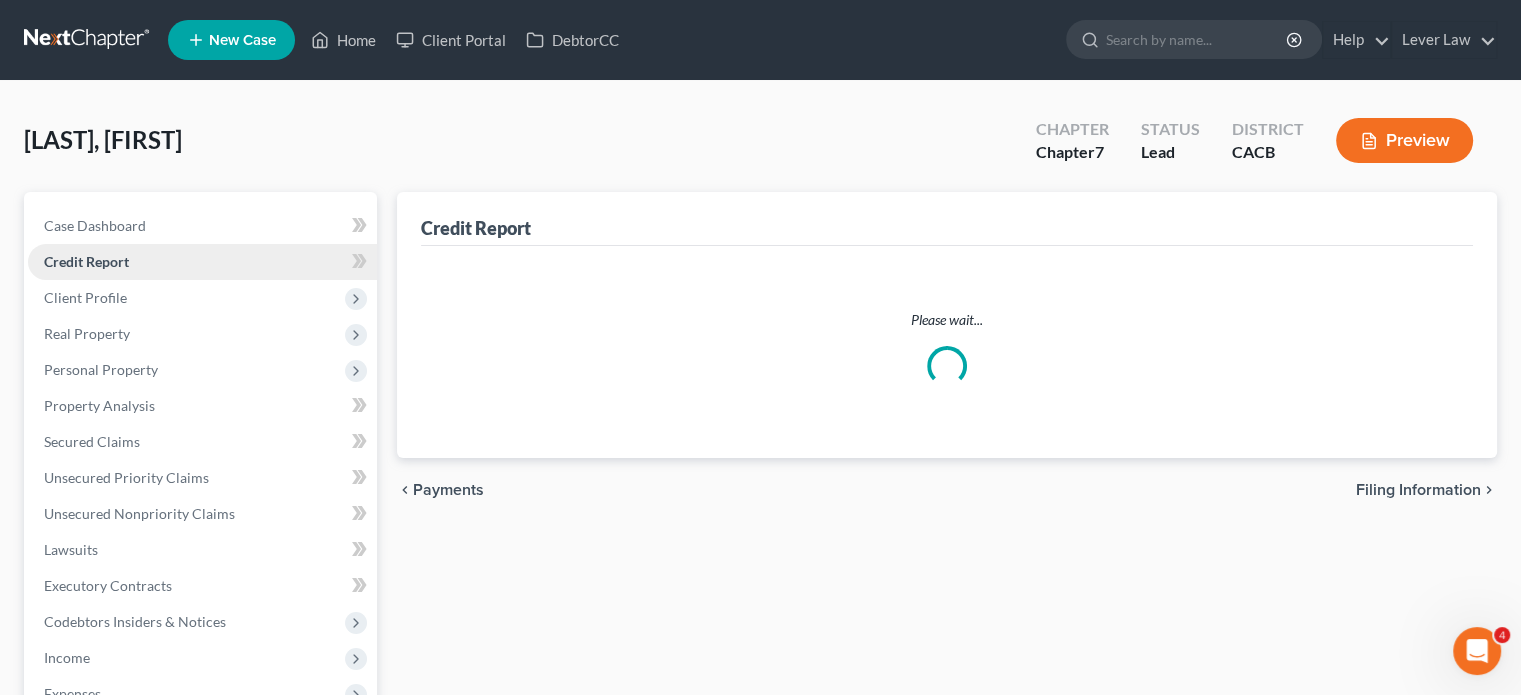 click on "Credit Report" at bounding box center [202, 262] 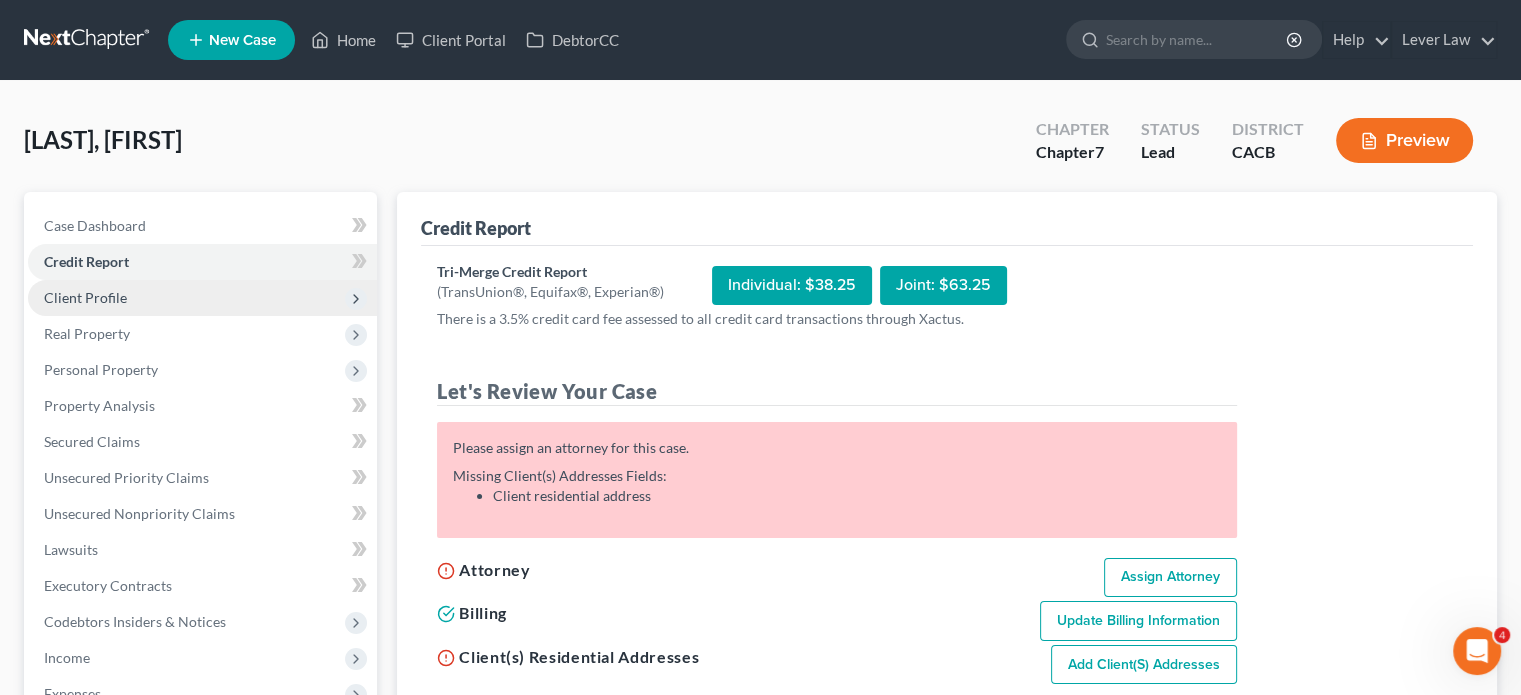 click on "Client Profile" at bounding box center [202, 298] 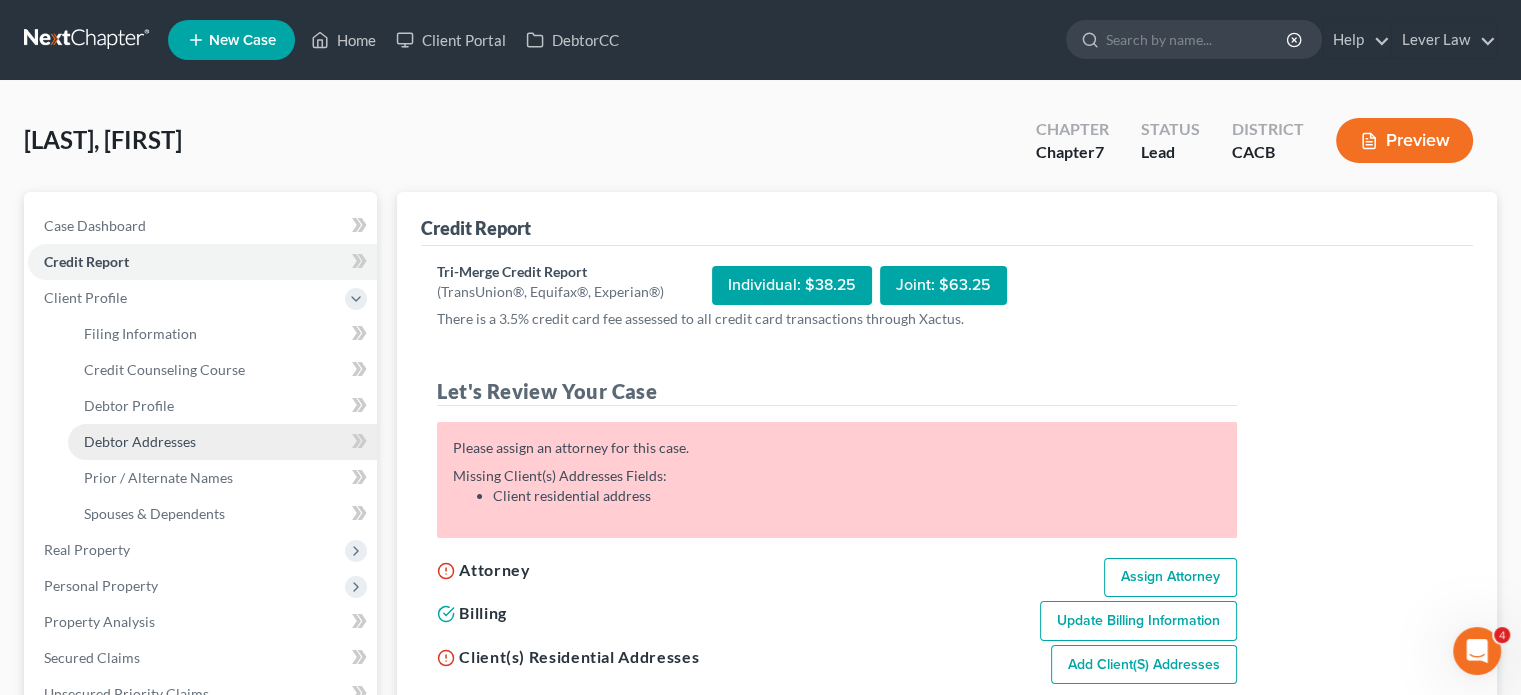 click on "Debtor Addresses" at bounding box center [140, 441] 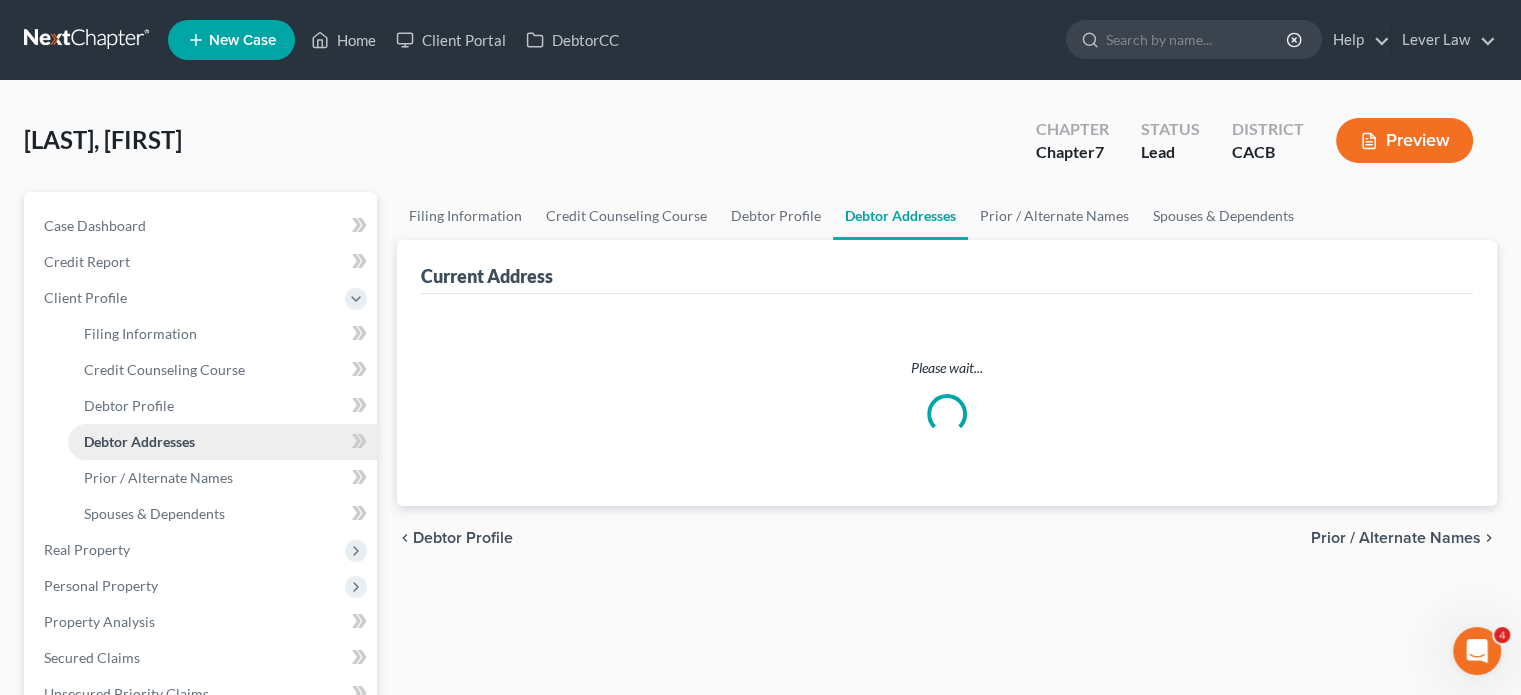 select on "0" 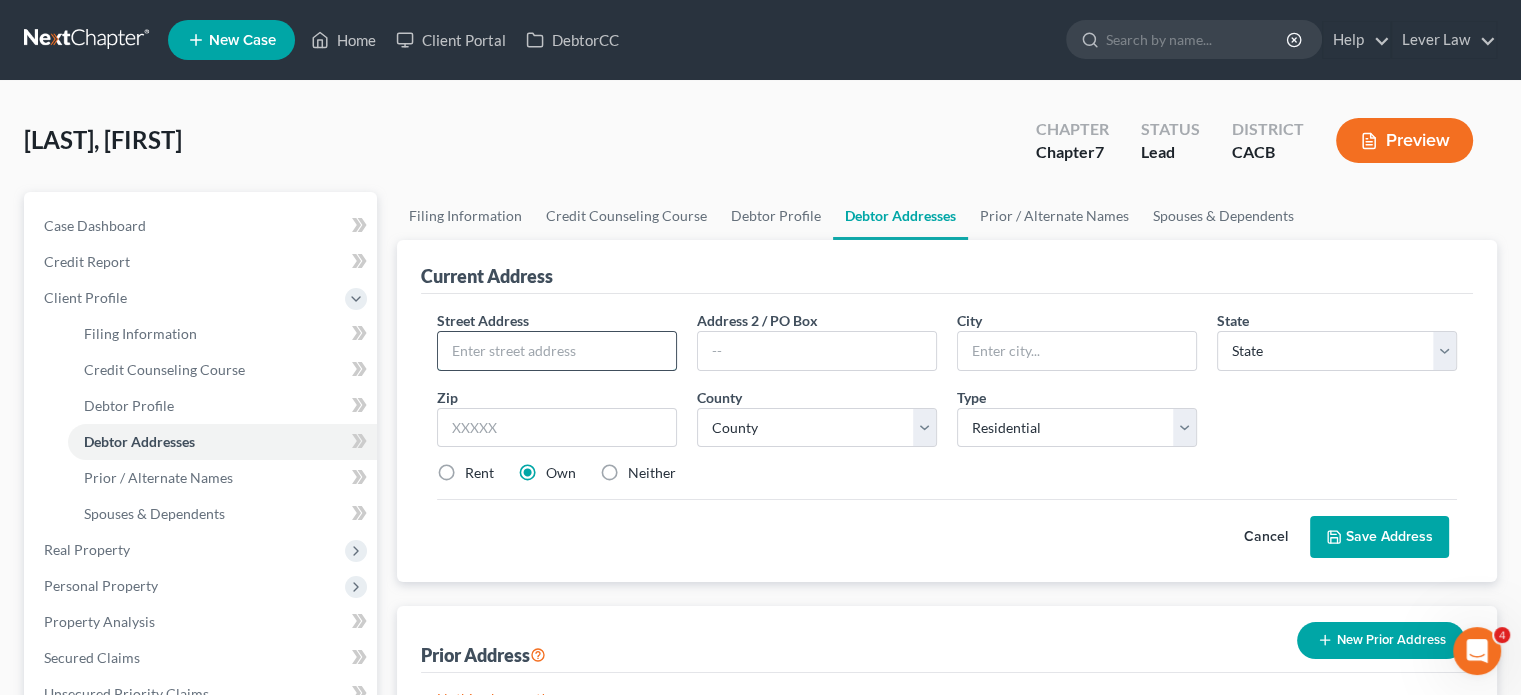 click at bounding box center (557, 351) 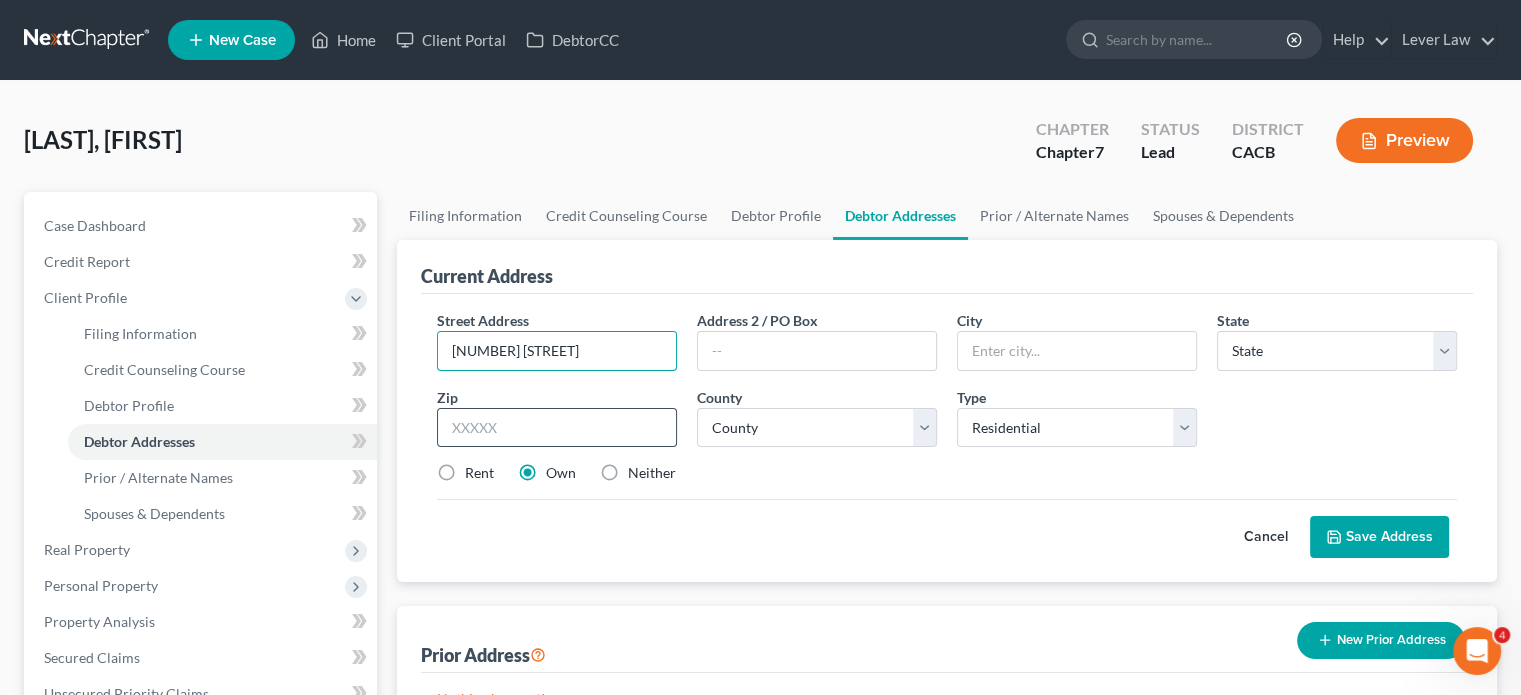 type on "[NUMBER] [STREET]" 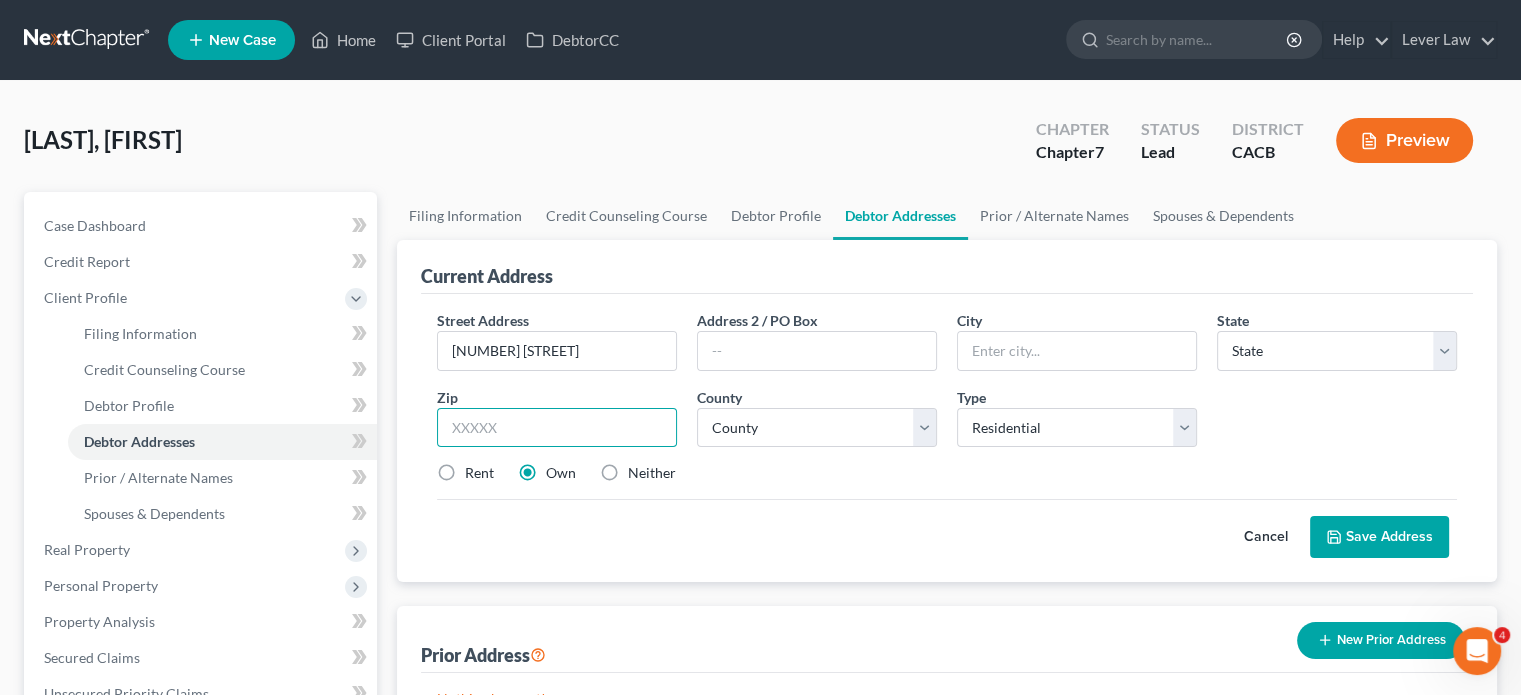 click at bounding box center [557, 428] 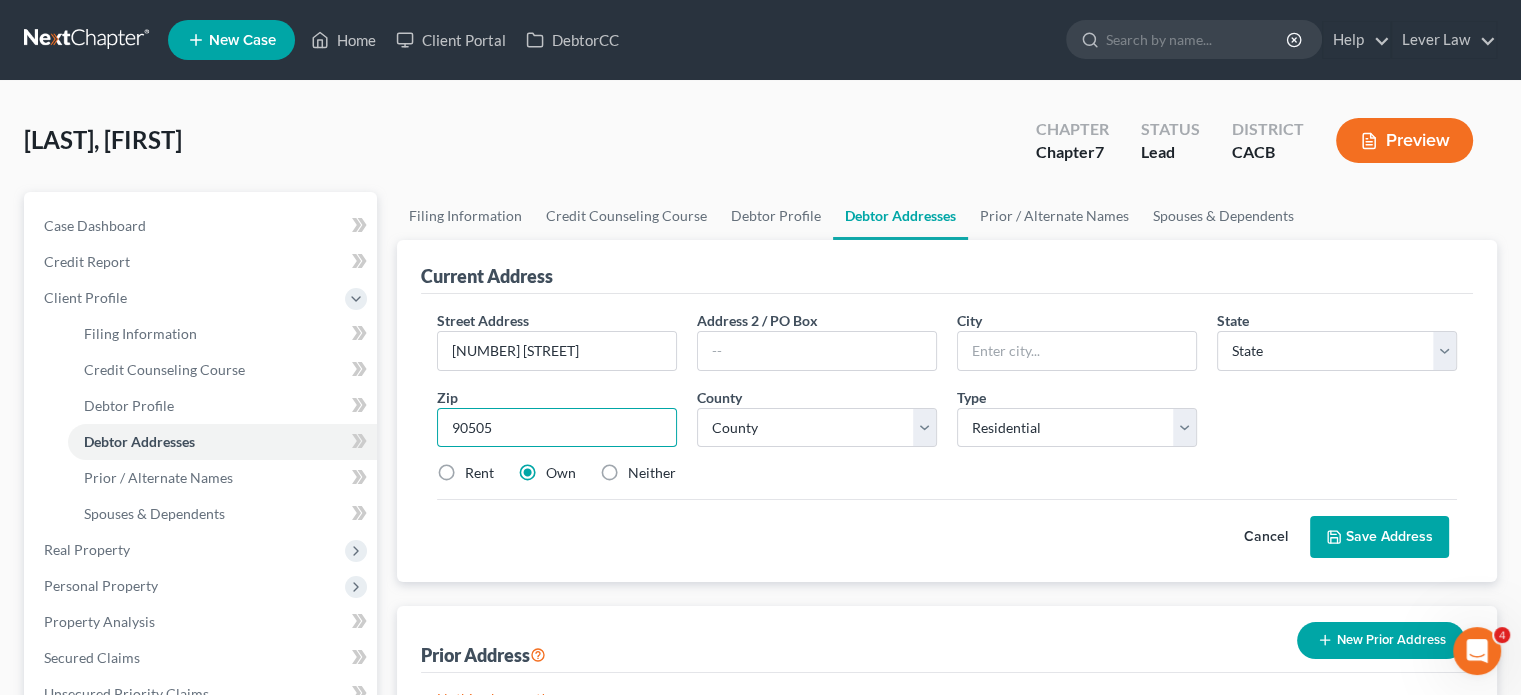 type on "90505" 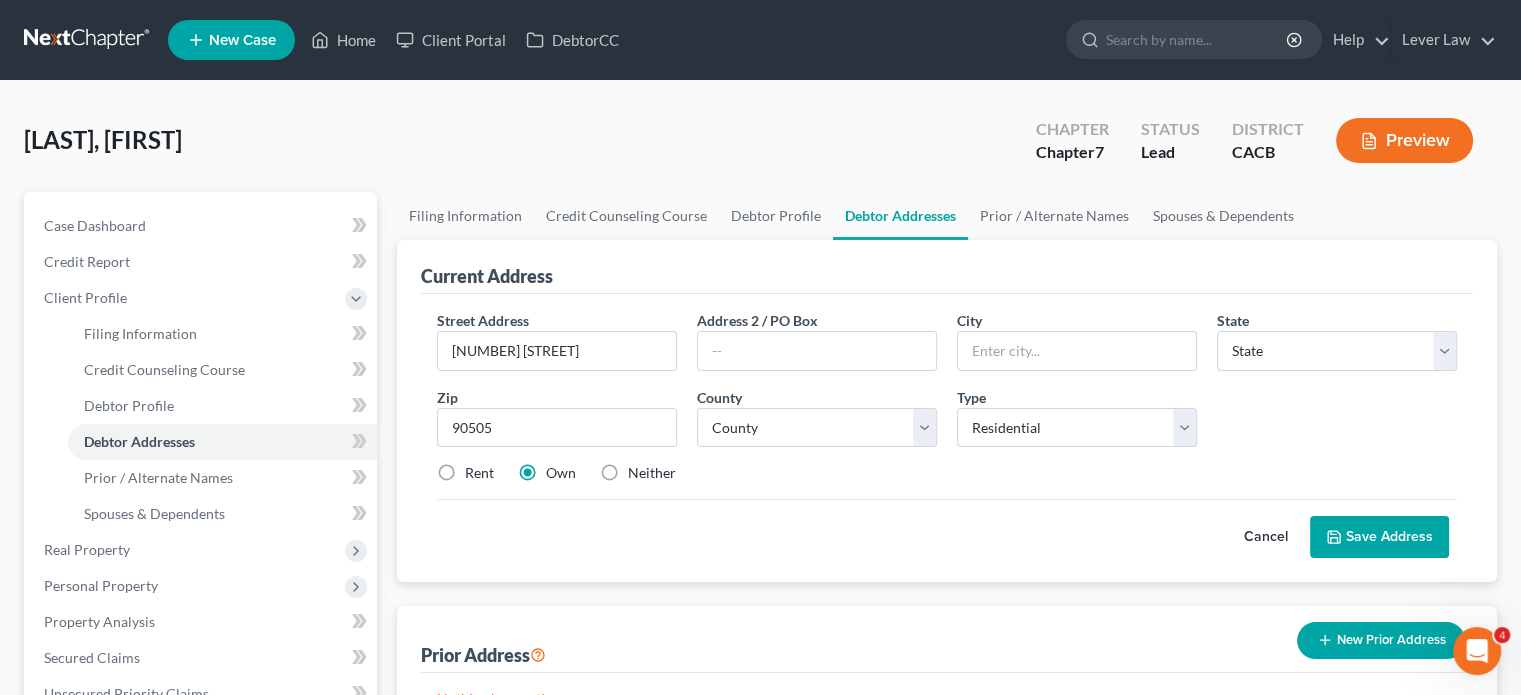 type on "Torrance" 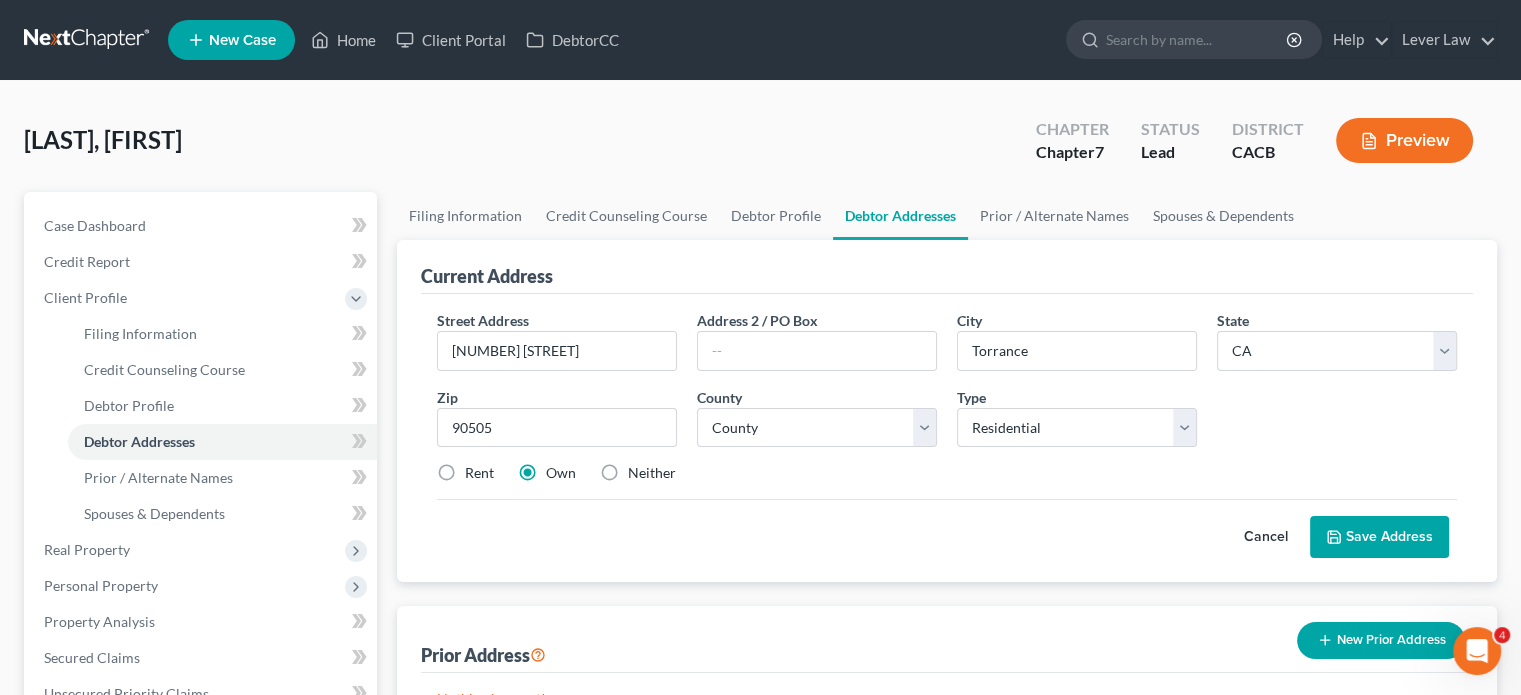 click on "Rent" at bounding box center [479, 473] 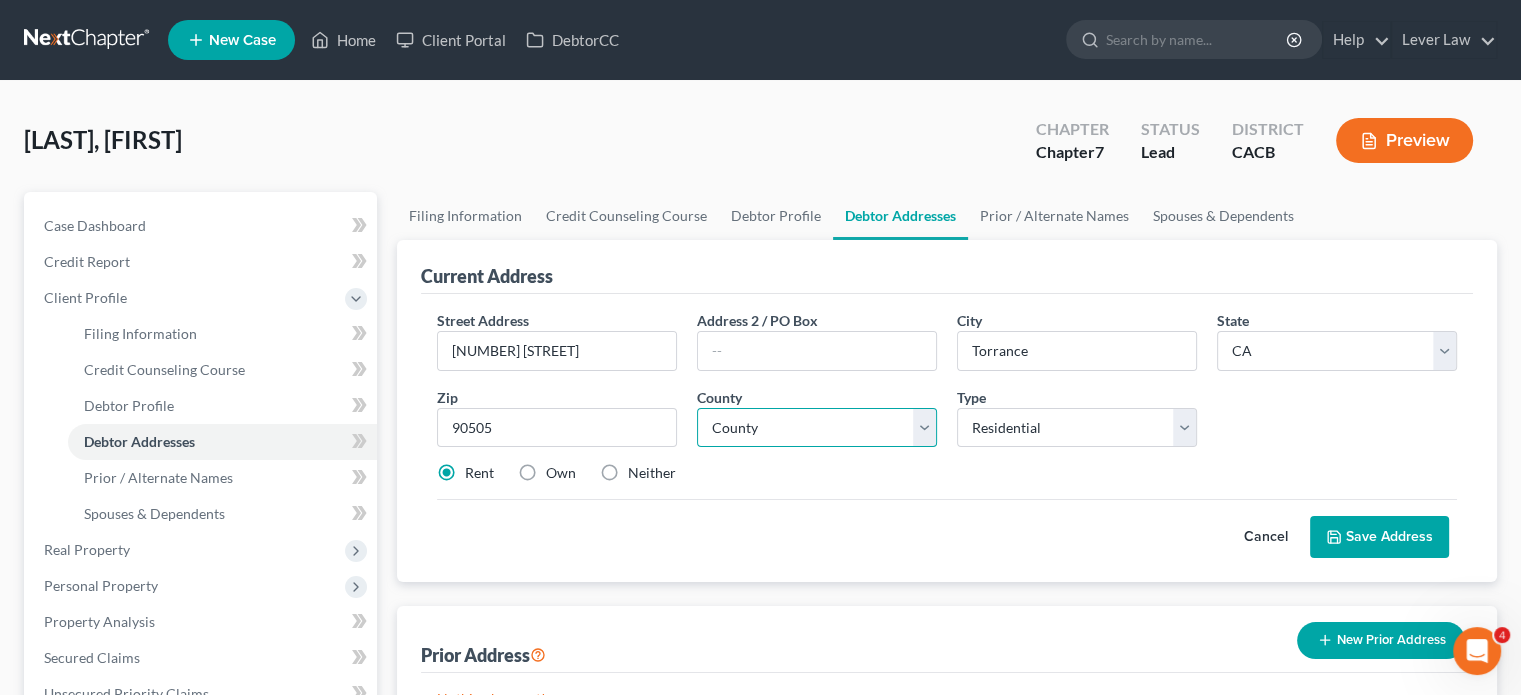 click on "County" at bounding box center [817, 428] 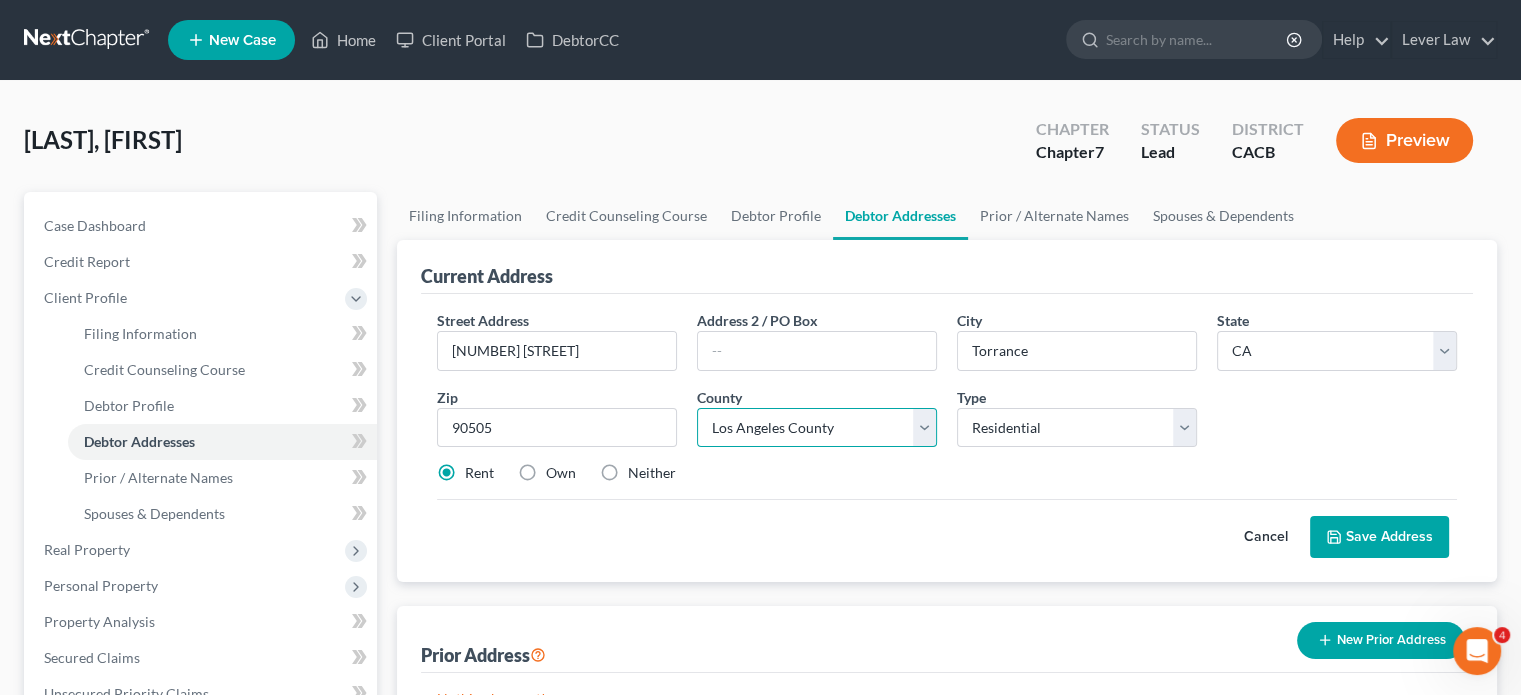 click on "County Alameda County Alpine County Amador County Butte County Calaveras County Colusa County Contra Costa County Del Norte County El Dorado County Fresno County Glenn County Humboldt County Imperial County Inyo County Kern County Kings County Lake County Lassen County Los Angeles County Madera County Marin County Mariposa County Mendocino County Merced County Modoc County Mono County Monterey County Napa County Nevada County Orange County Placer County Plumas County Riverside County Sacramento County San Benito County San Bernardino County San Diego County San Francisco County San Joaquin County San Luis Obispo County San Mateo County Santa Barbara County Santa Clara County Santa Cruz County Shasta County Sierra County Siskiyou County Solano County Sonoma County Stanislaus County Sutter County Tehama County Trinity County Tulare County Tuolumne County Ventura County Yolo County Yuba County" at bounding box center [817, 428] 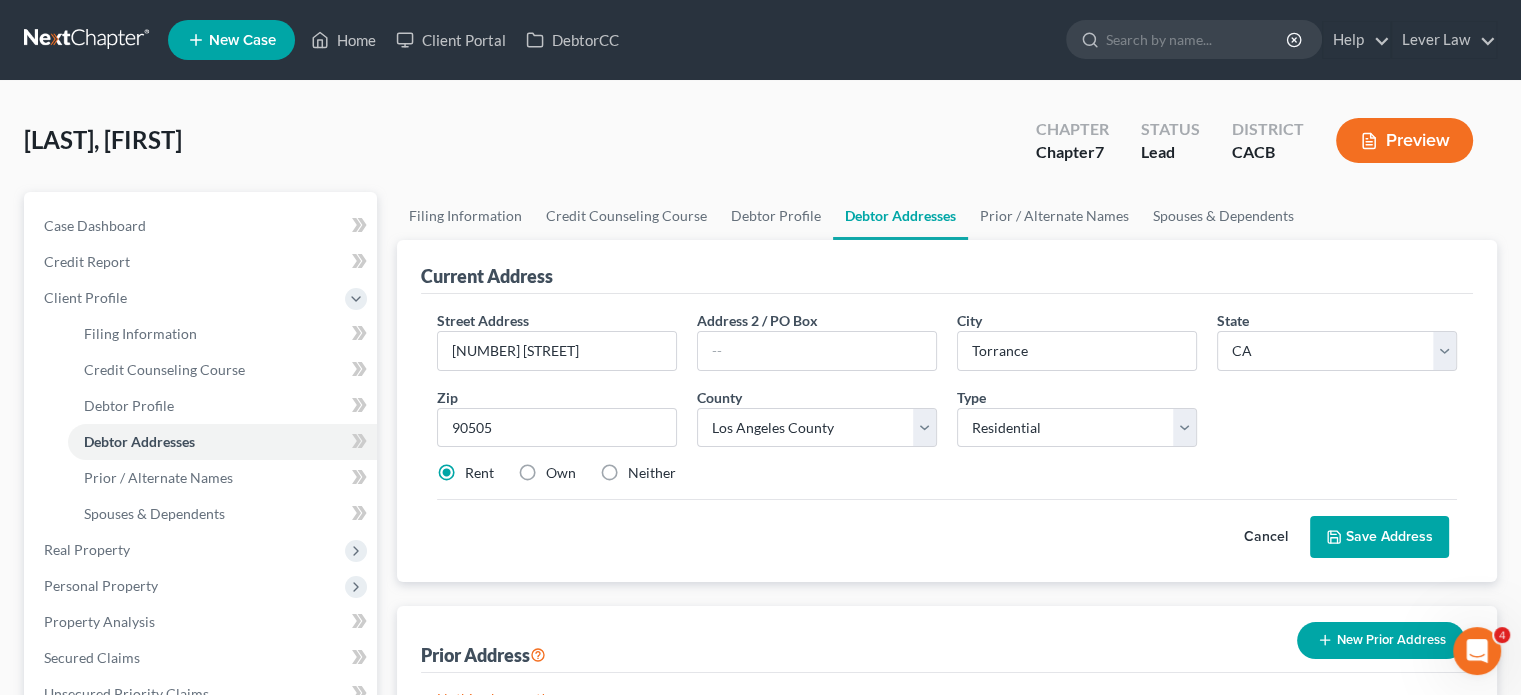 click on "Save Address" at bounding box center [1379, 537] 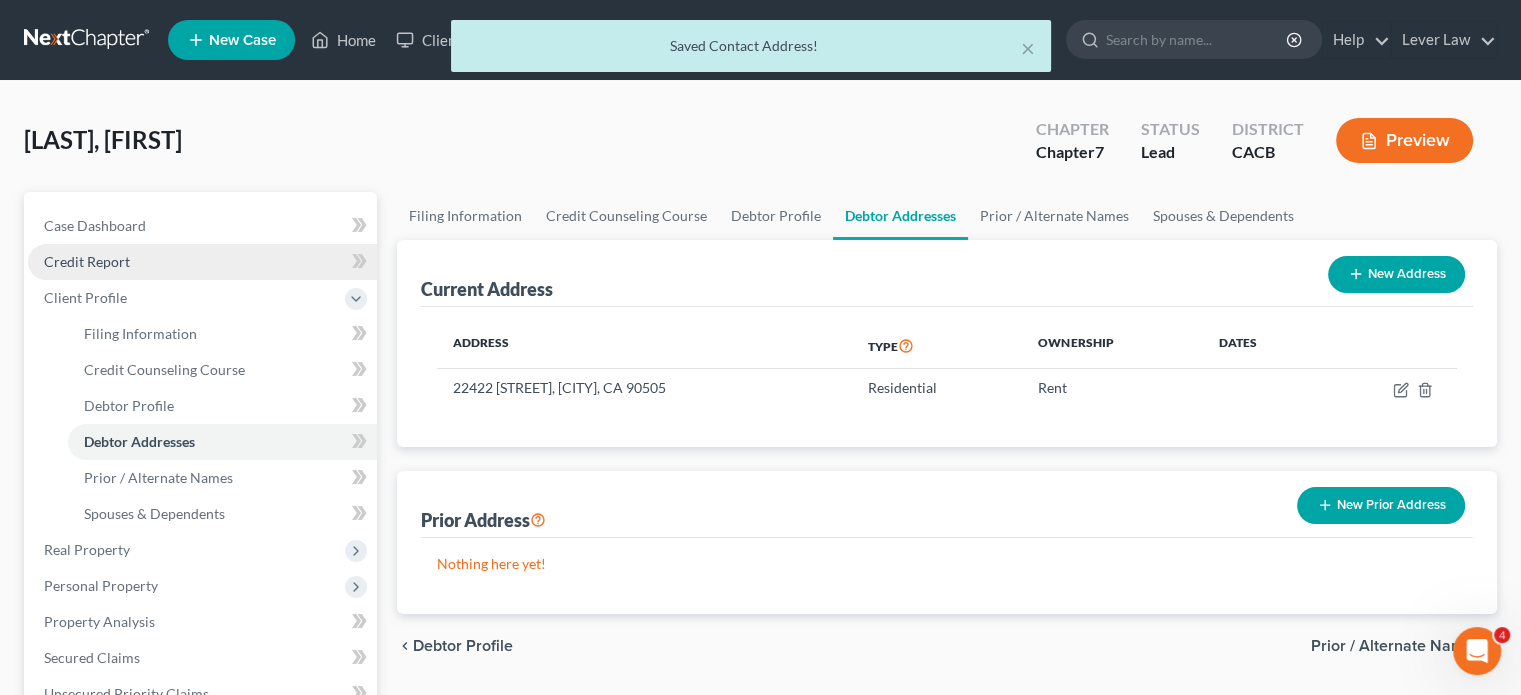 click on "Credit Report" at bounding box center (87, 261) 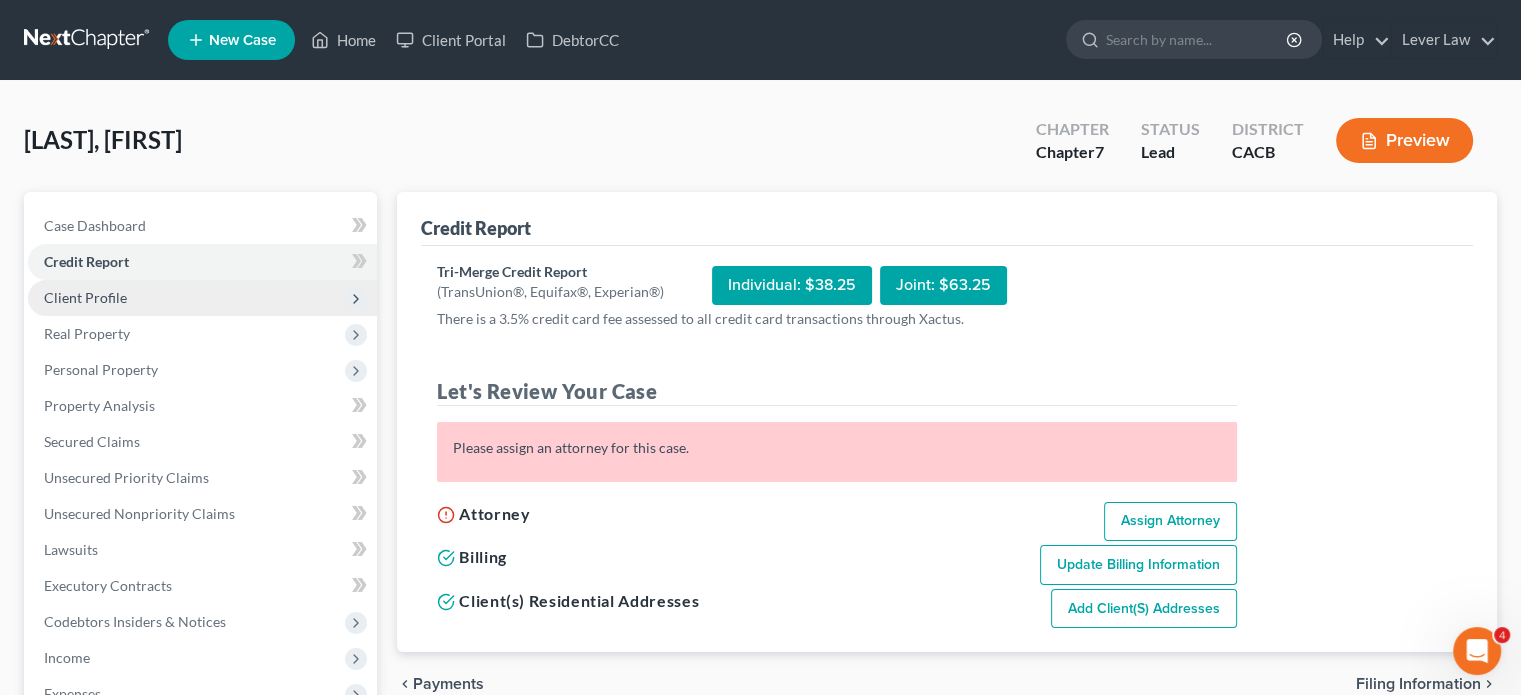 click on "Client Profile" at bounding box center (202, 298) 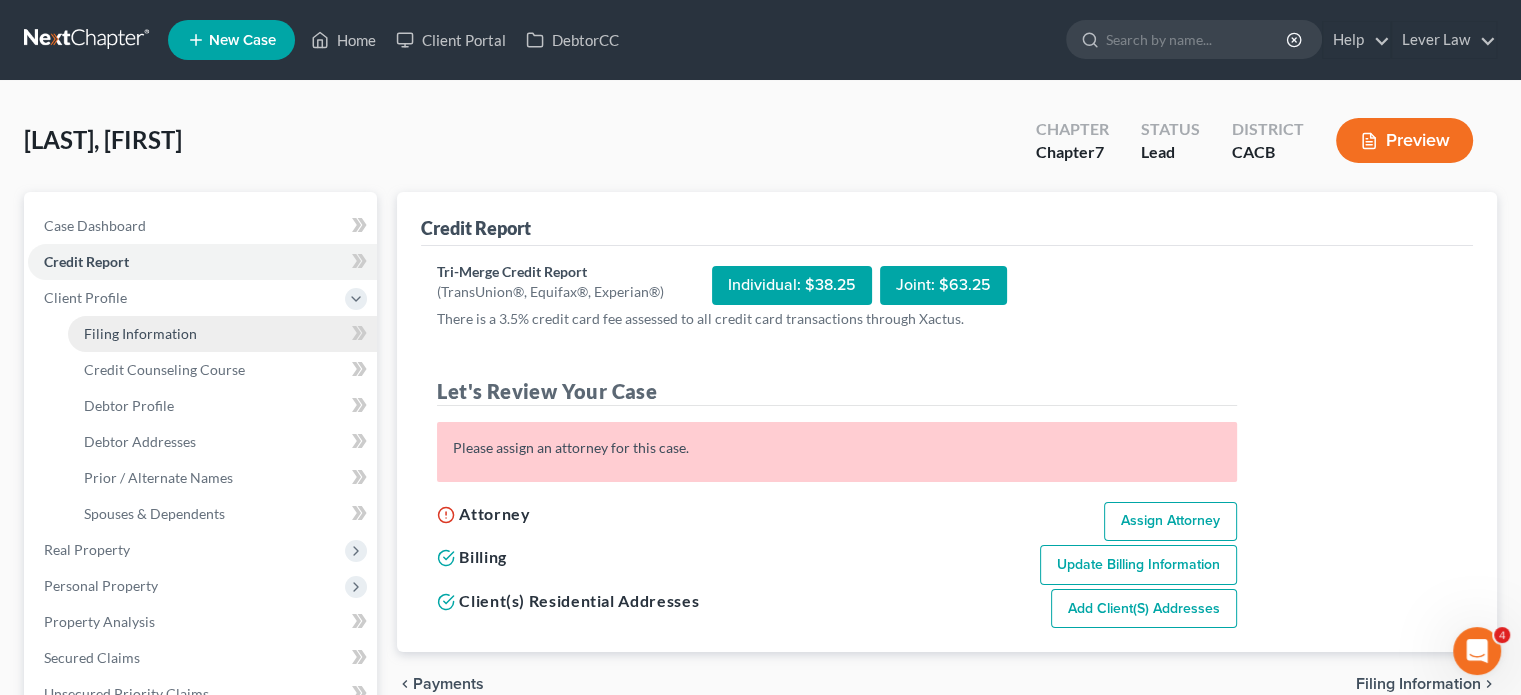 click on "Filing Information" at bounding box center [140, 333] 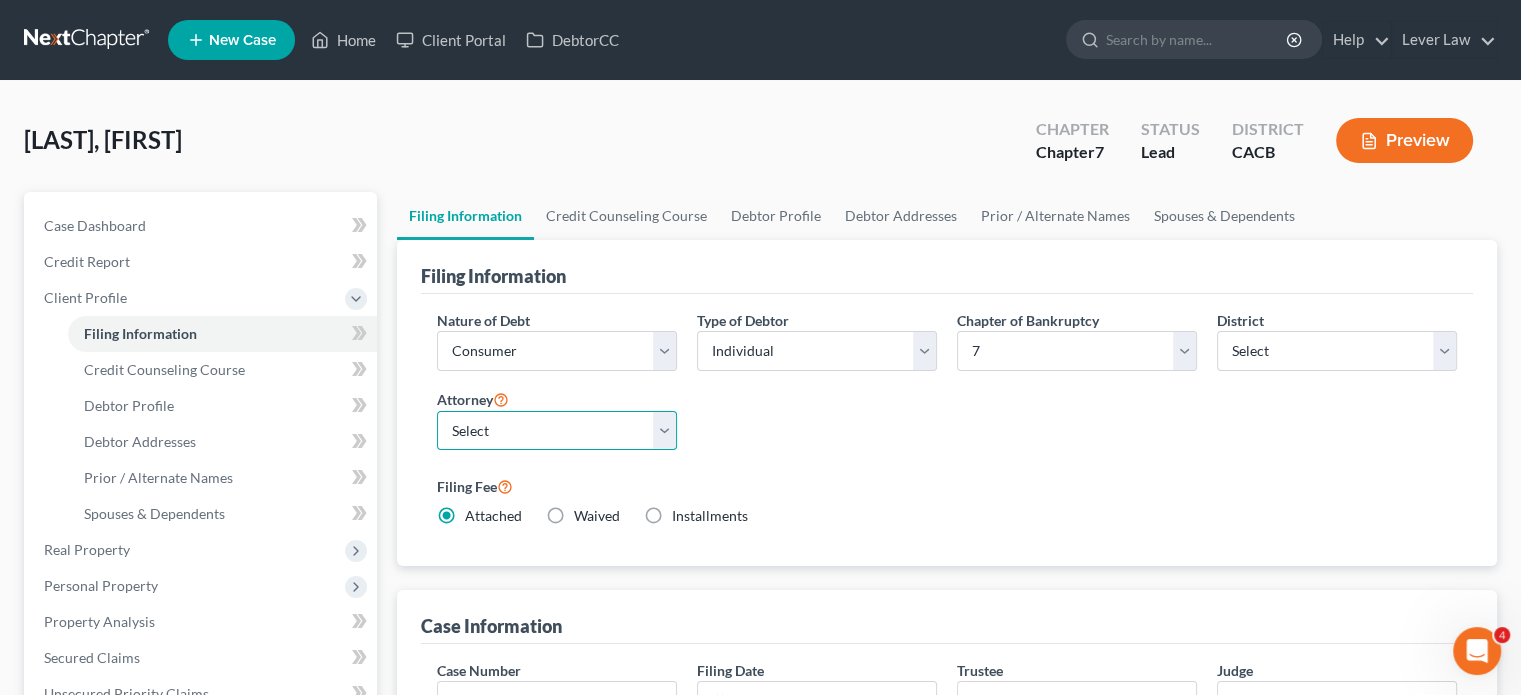 click on "Select [FIRST] [LAST] - CACB" at bounding box center (557, 431) 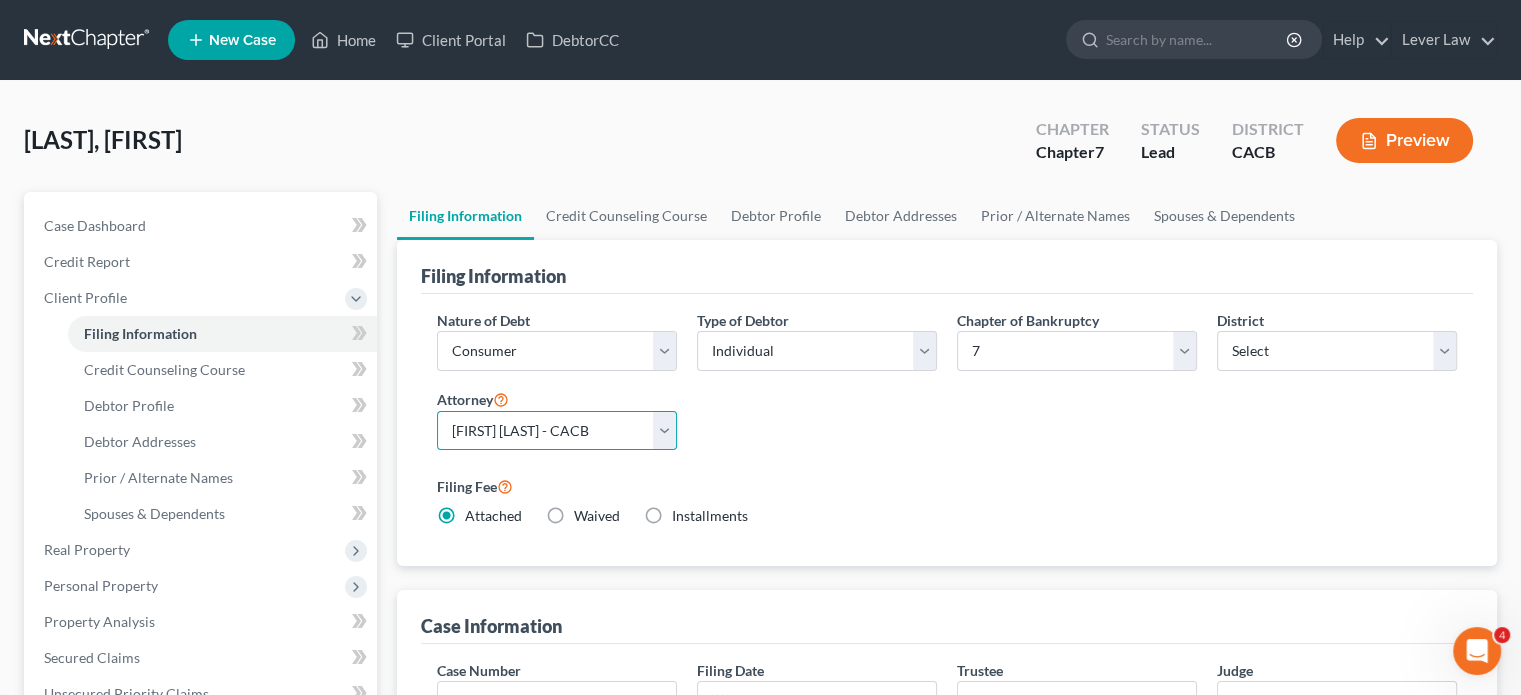click on "Select [FIRST] [LAST] - CACB" at bounding box center (557, 431) 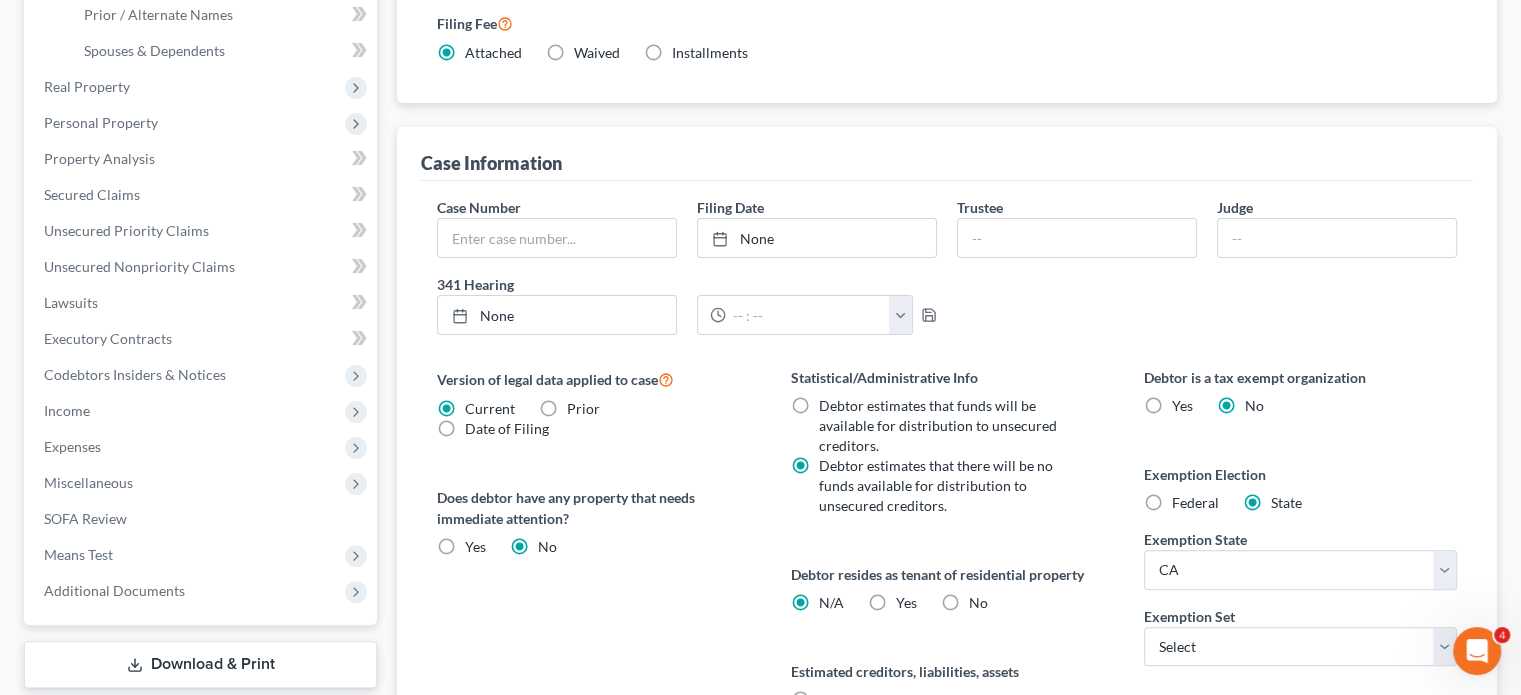 scroll, scrollTop: 464, scrollLeft: 0, axis: vertical 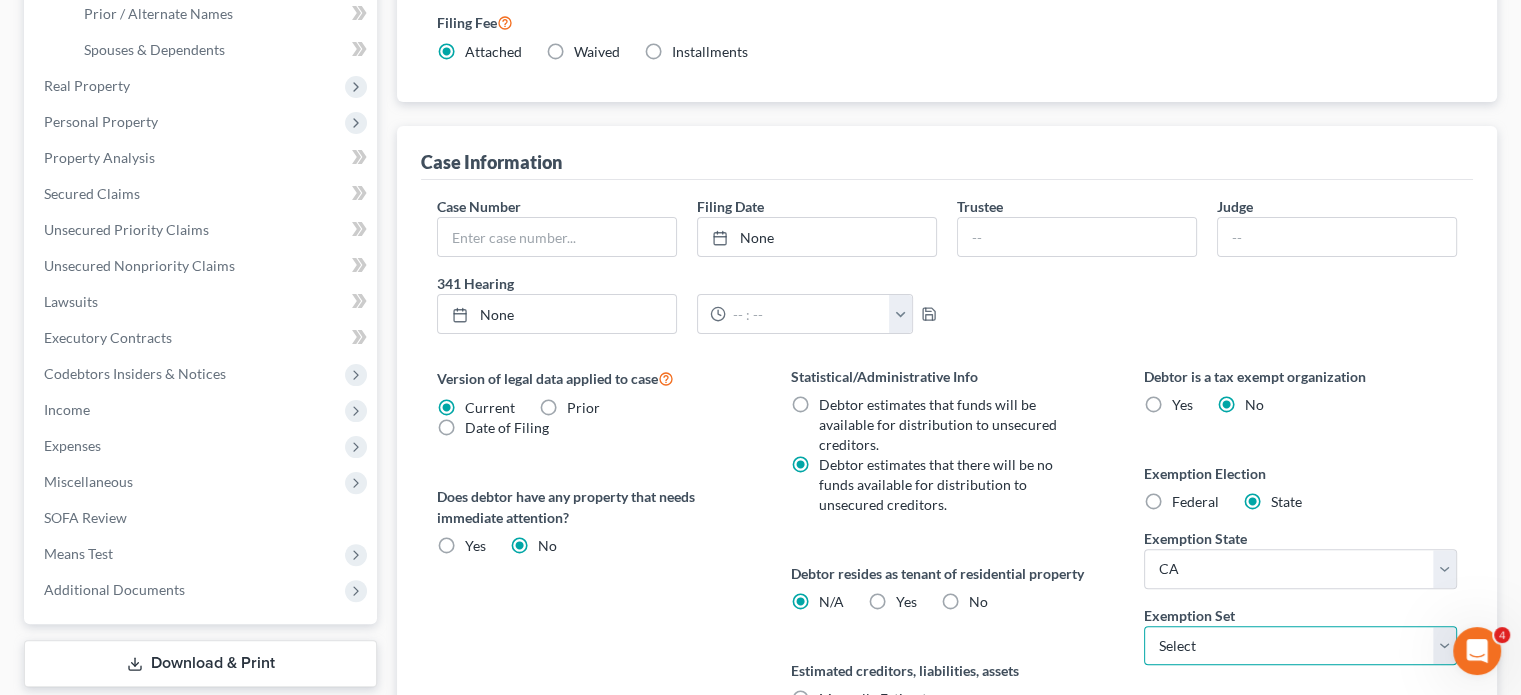 click on "Select 703 704" at bounding box center [1300, 646] 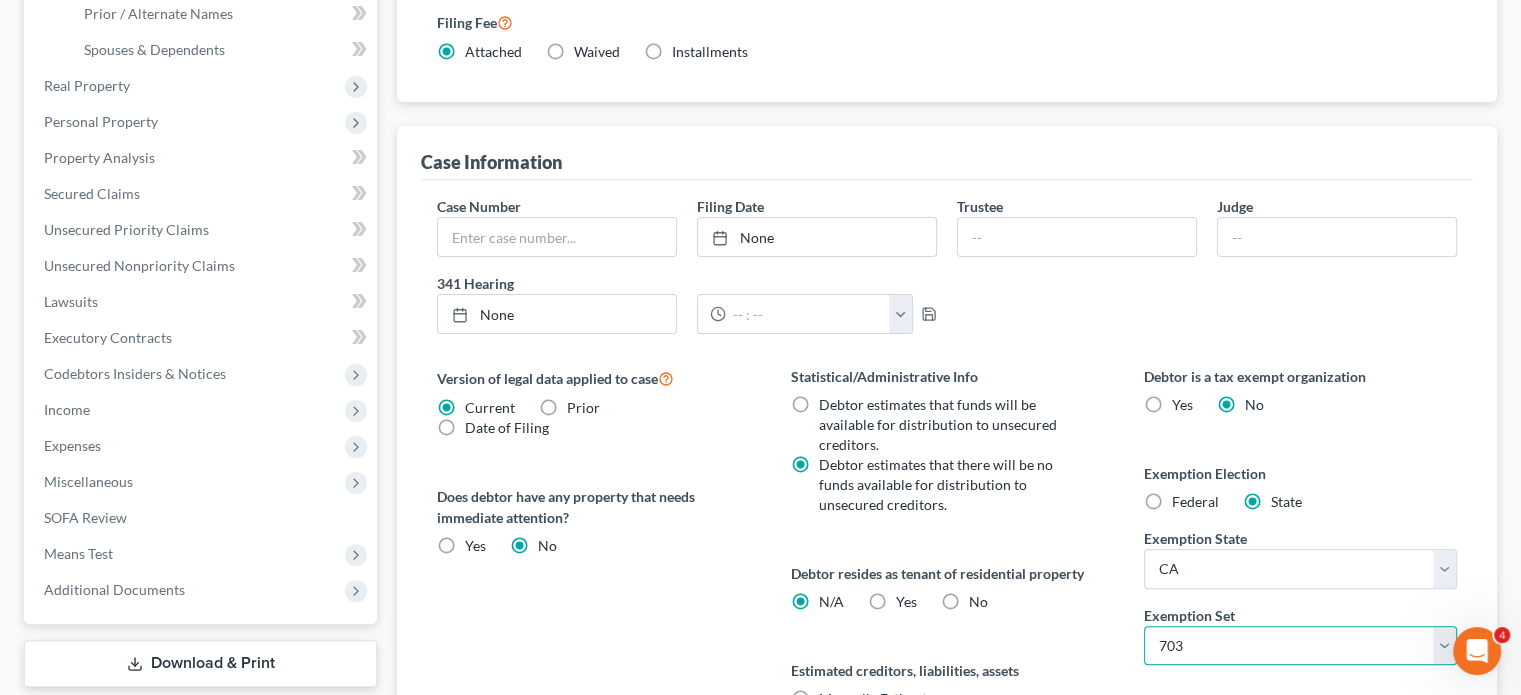 click on "Select 703 704" at bounding box center [1300, 646] 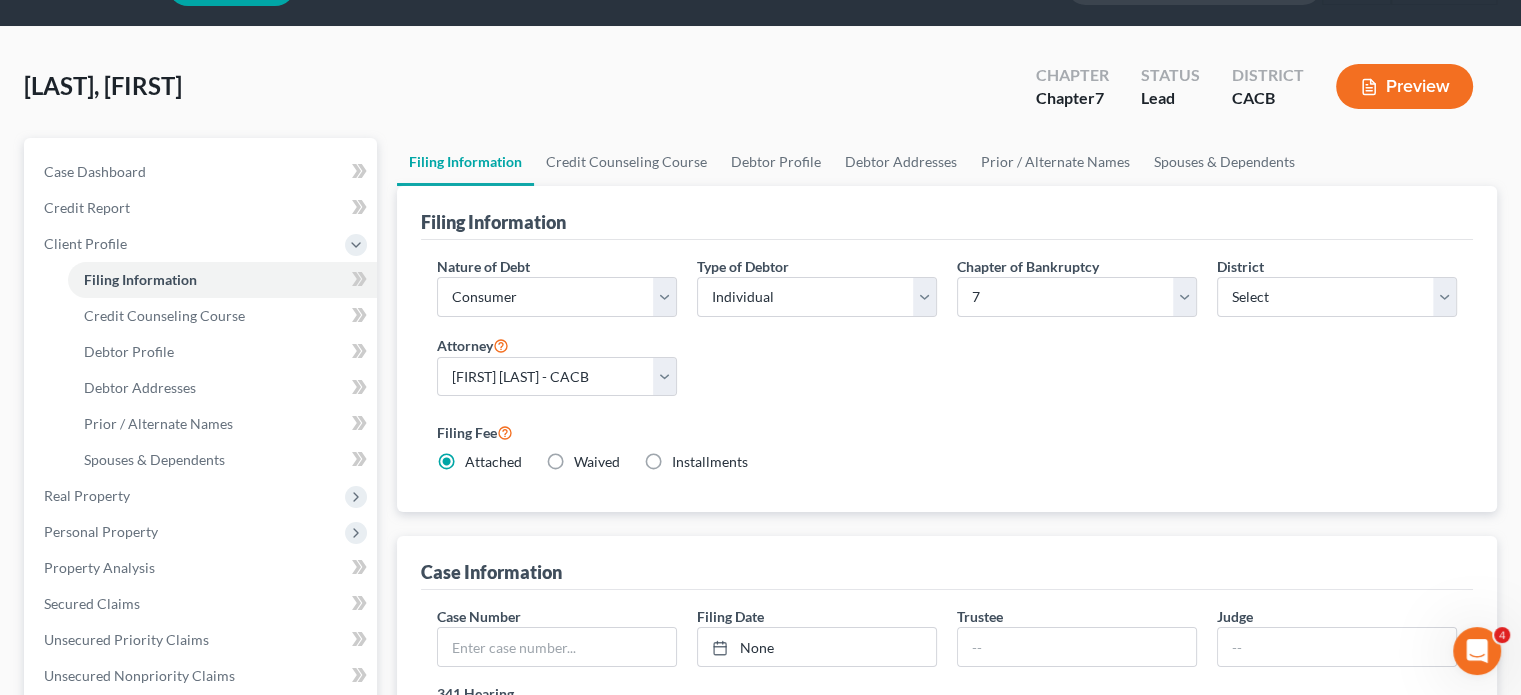 scroll, scrollTop: 52, scrollLeft: 0, axis: vertical 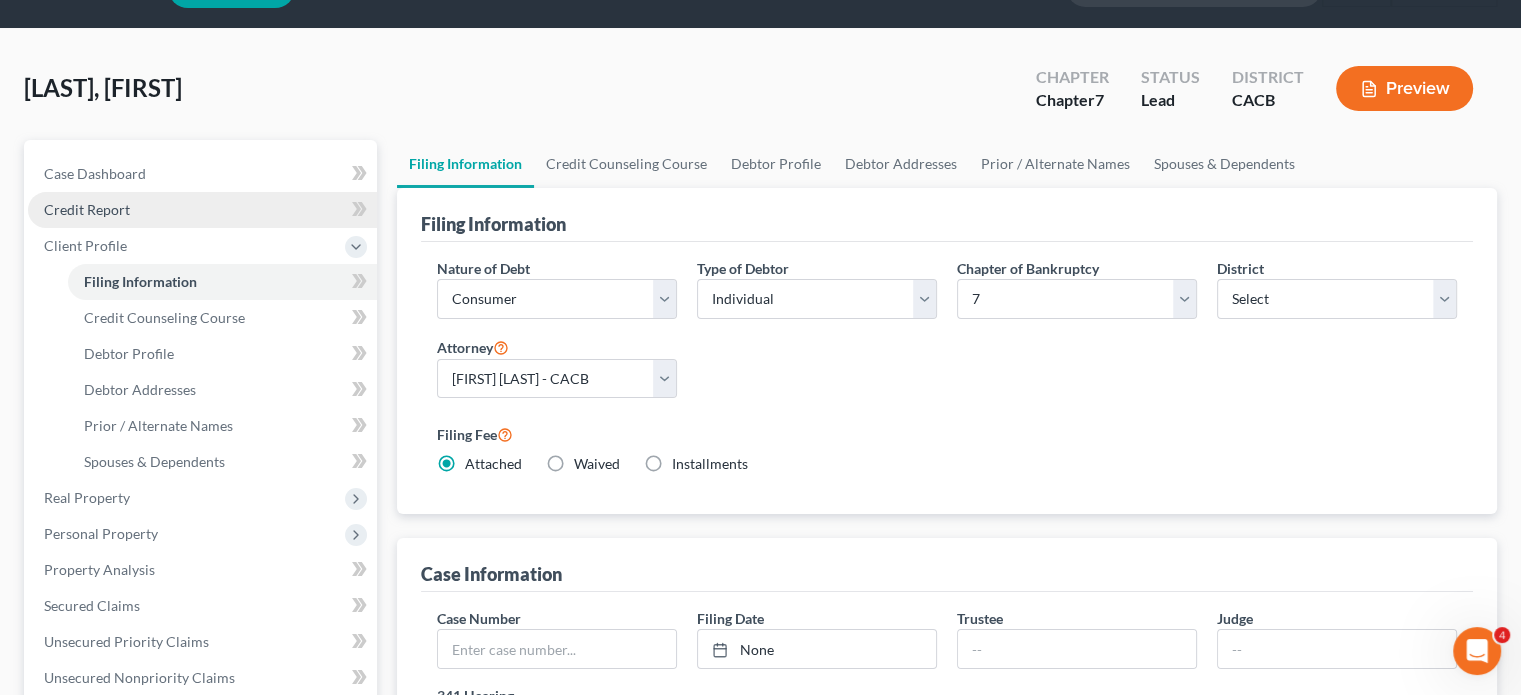 click on "Credit Report" at bounding box center (87, 209) 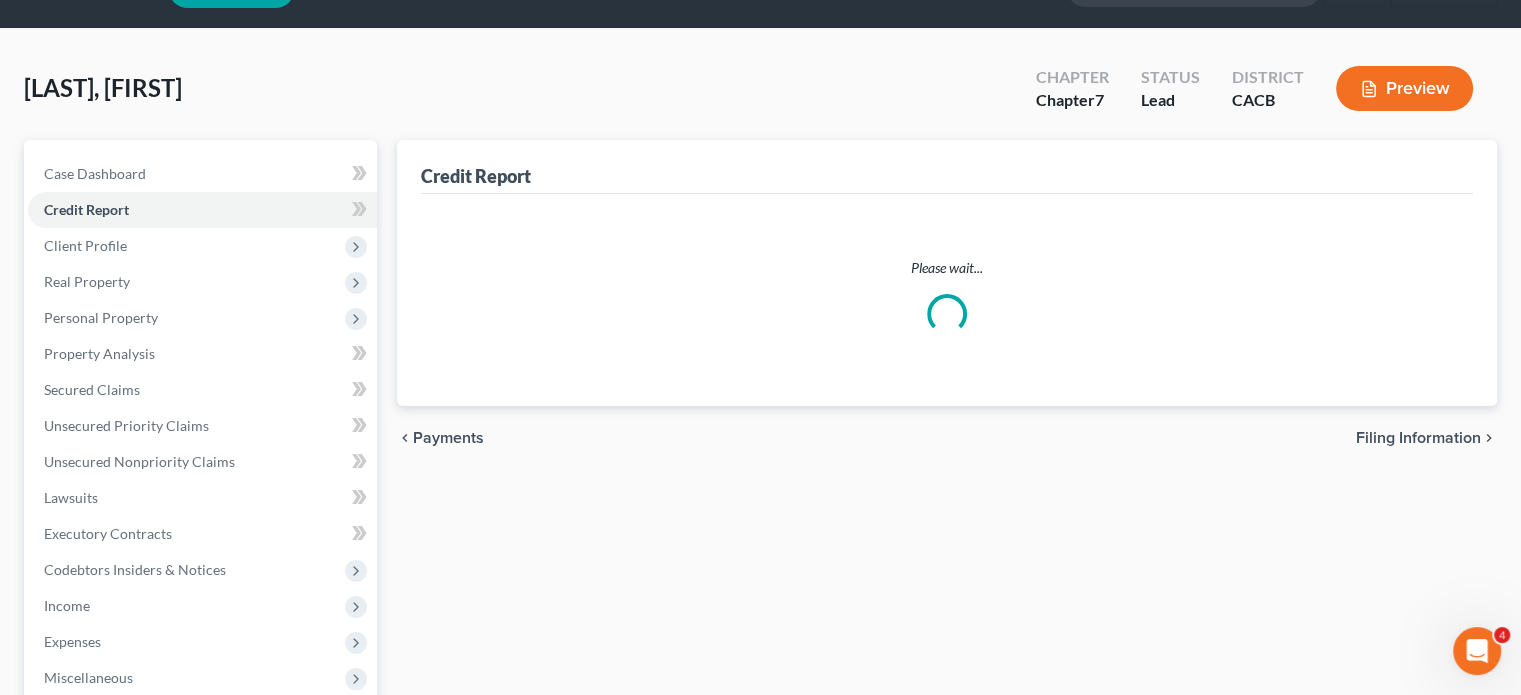 scroll, scrollTop: 0, scrollLeft: 0, axis: both 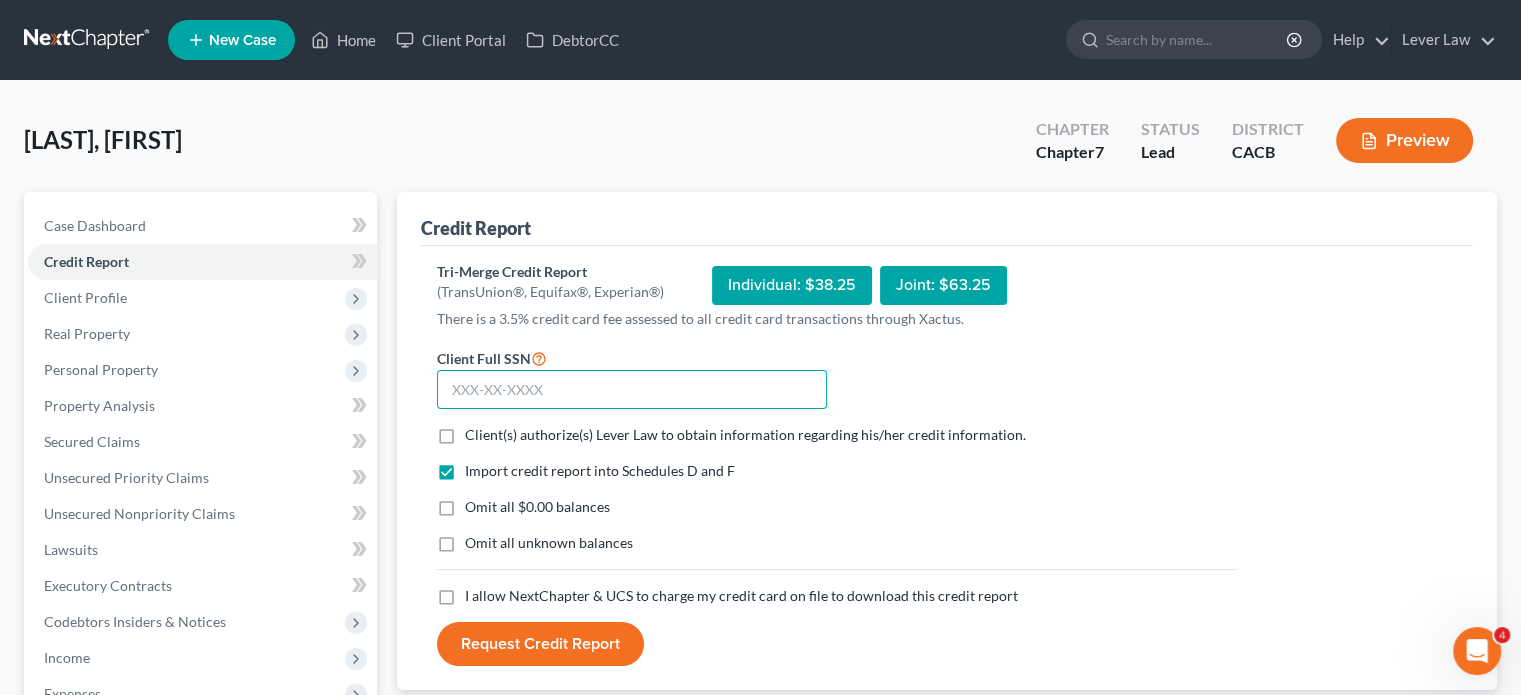 click at bounding box center (632, 390) 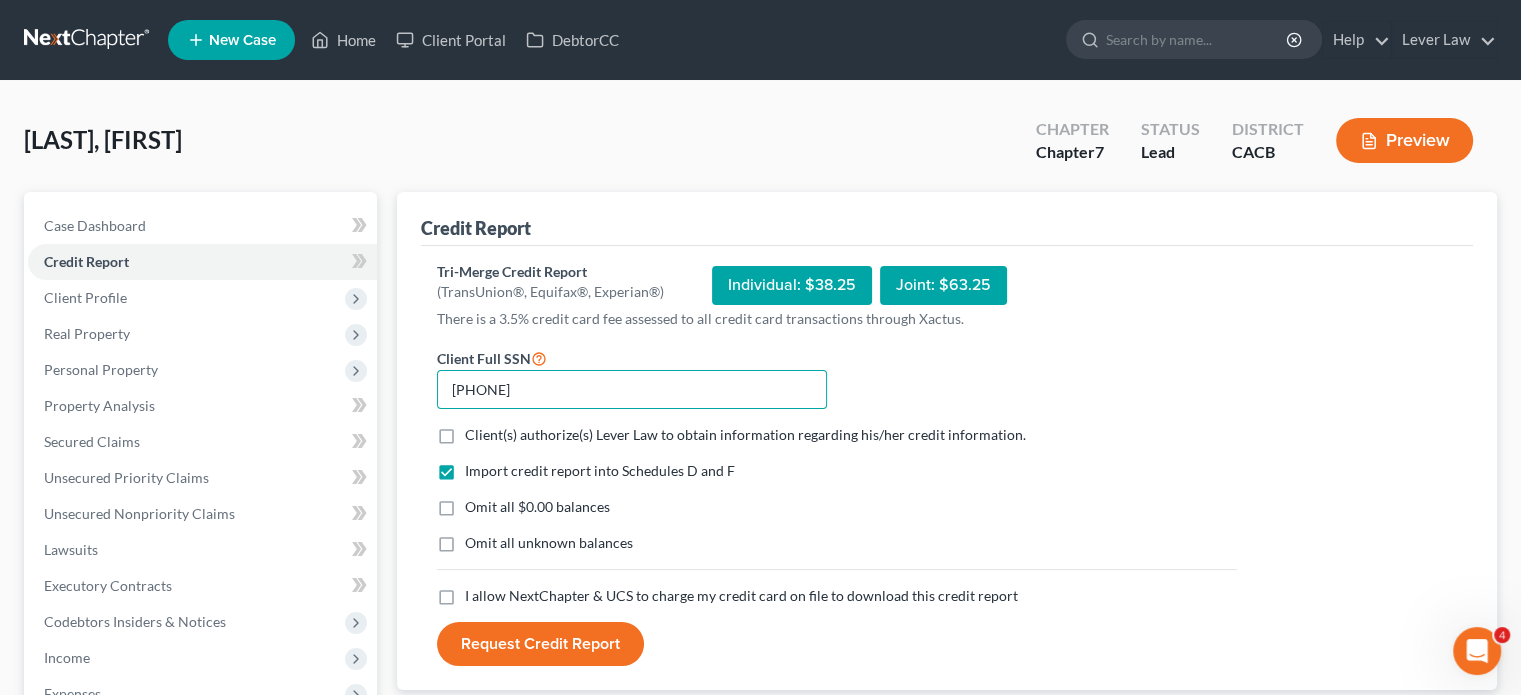 type on "[PHONE]" 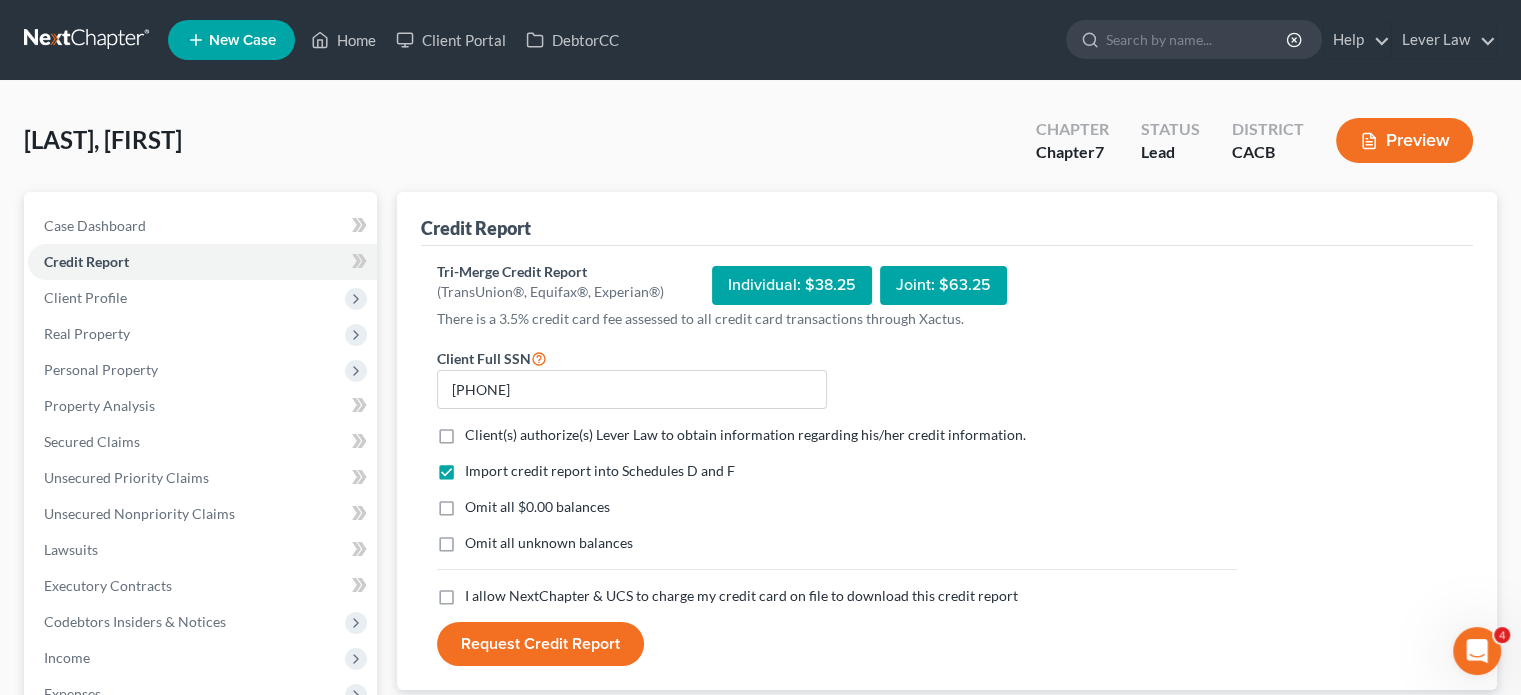 click on "Client(s) authorize(s) Lever Law to obtain information regarding his/her credit information.
*" at bounding box center [745, 435] 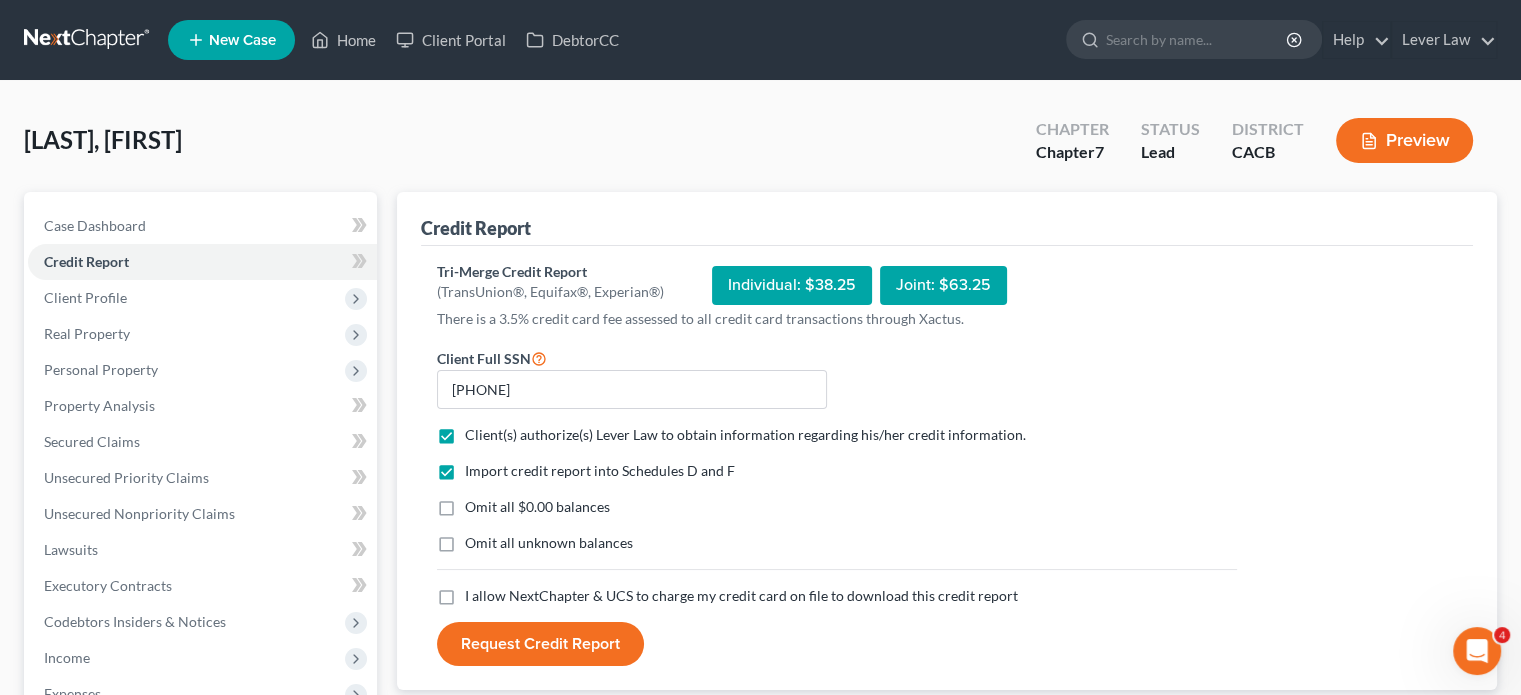 click on "Omit all $0.00 balances" at bounding box center (537, 507) 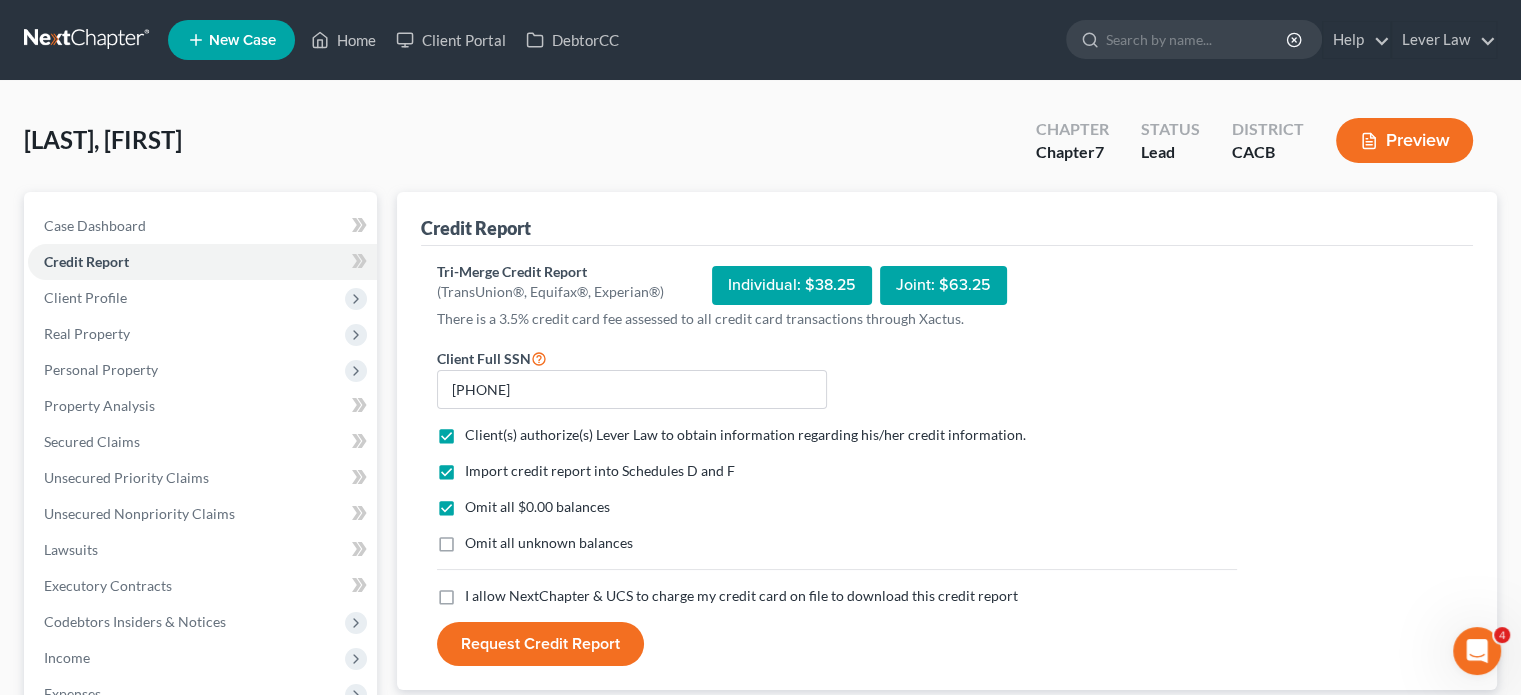 click on "Omit all unknown balances" at bounding box center (549, 543) 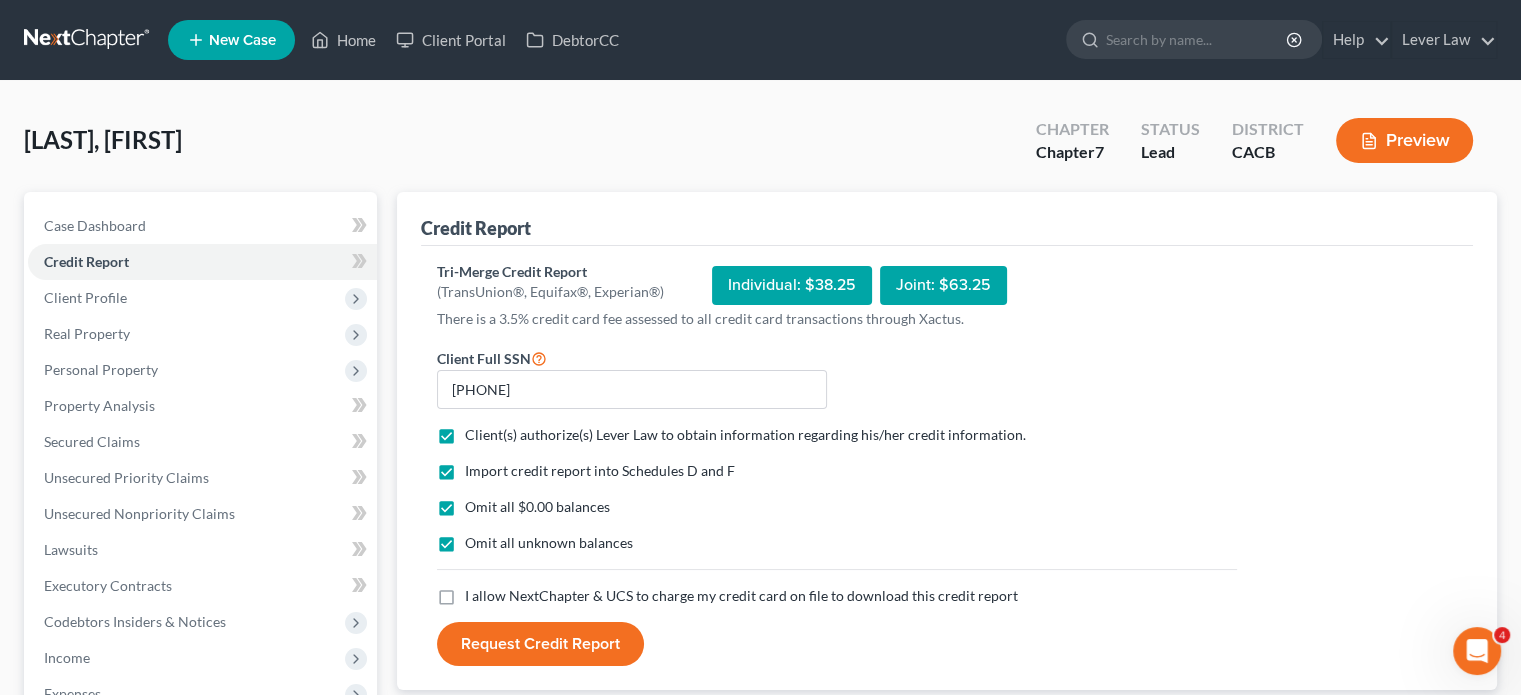 click on "I allow NextChapter & UCS to charge my credit card on file to download this credit report
*" at bounding box center (741, 596) 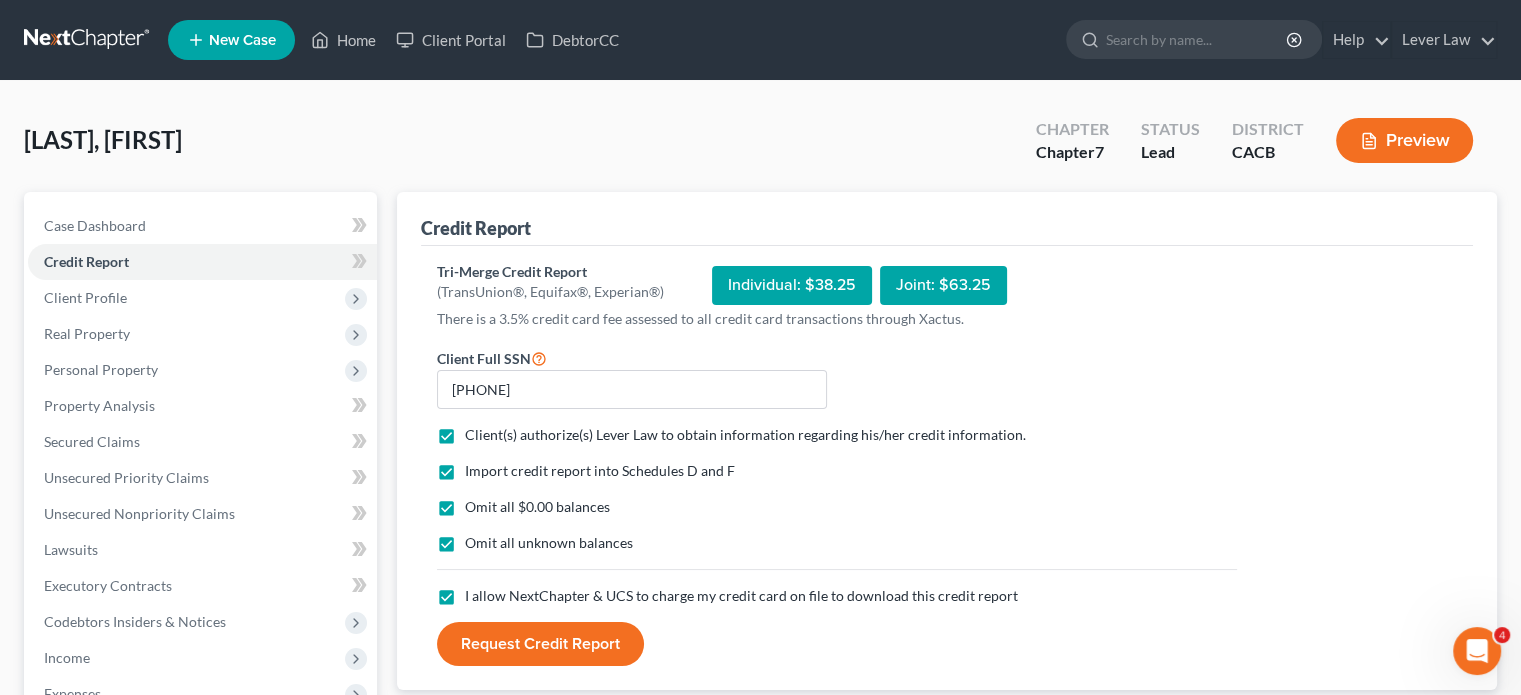 click on "Request Credit Report" at bounding box center (540, 644) 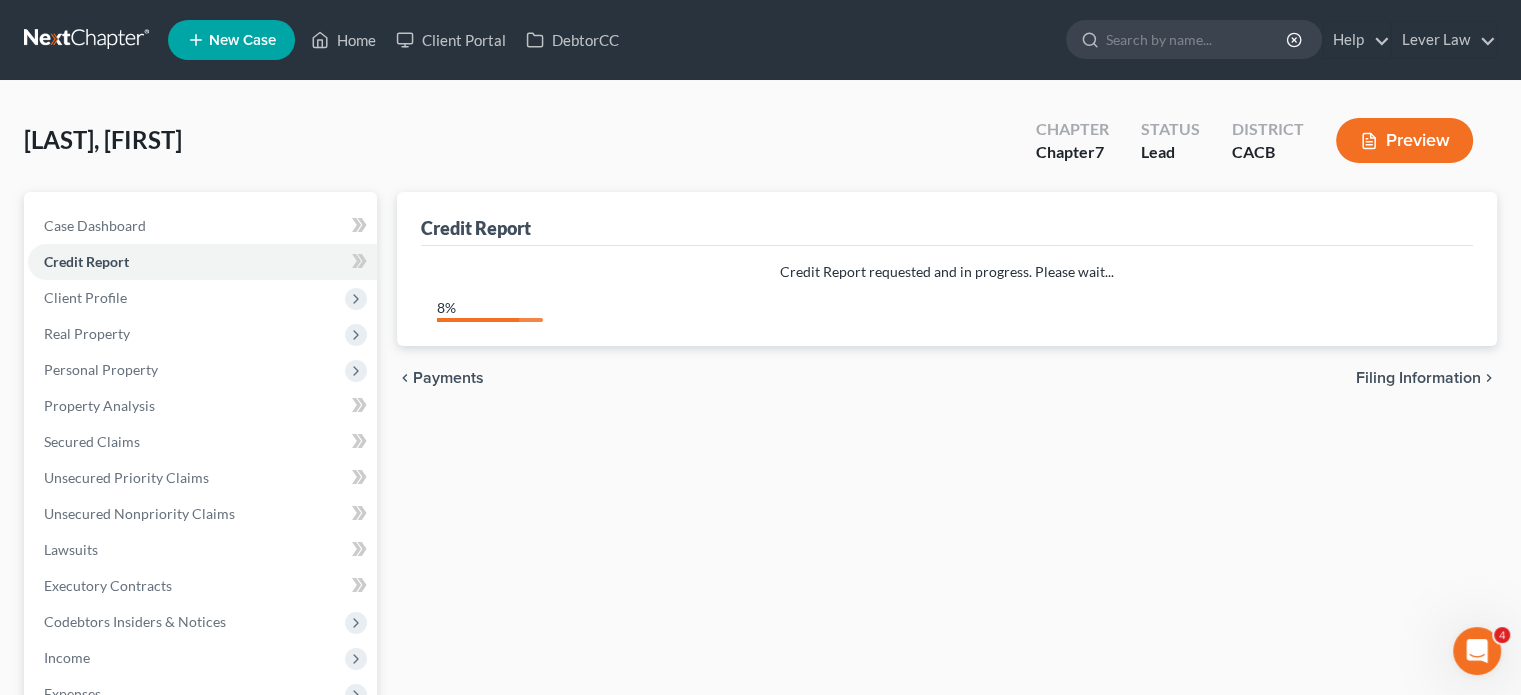 click on "Credit Report Credit Report requested and in progress. Please wait... 8% chevron_left Payments Filing Information chevron_right" at bounding box center (947, 589) 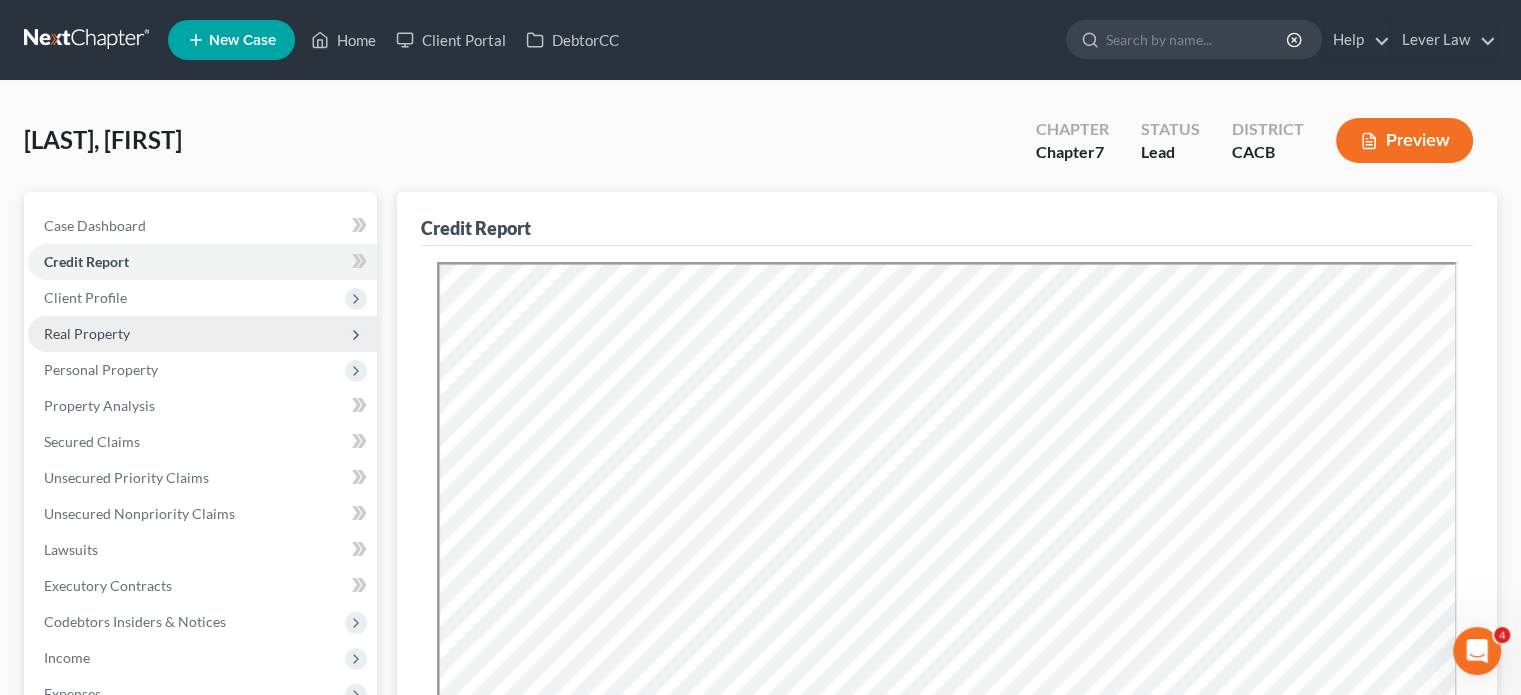 scroll, scrollTop: 0, scrollLeft: 0, axis: both 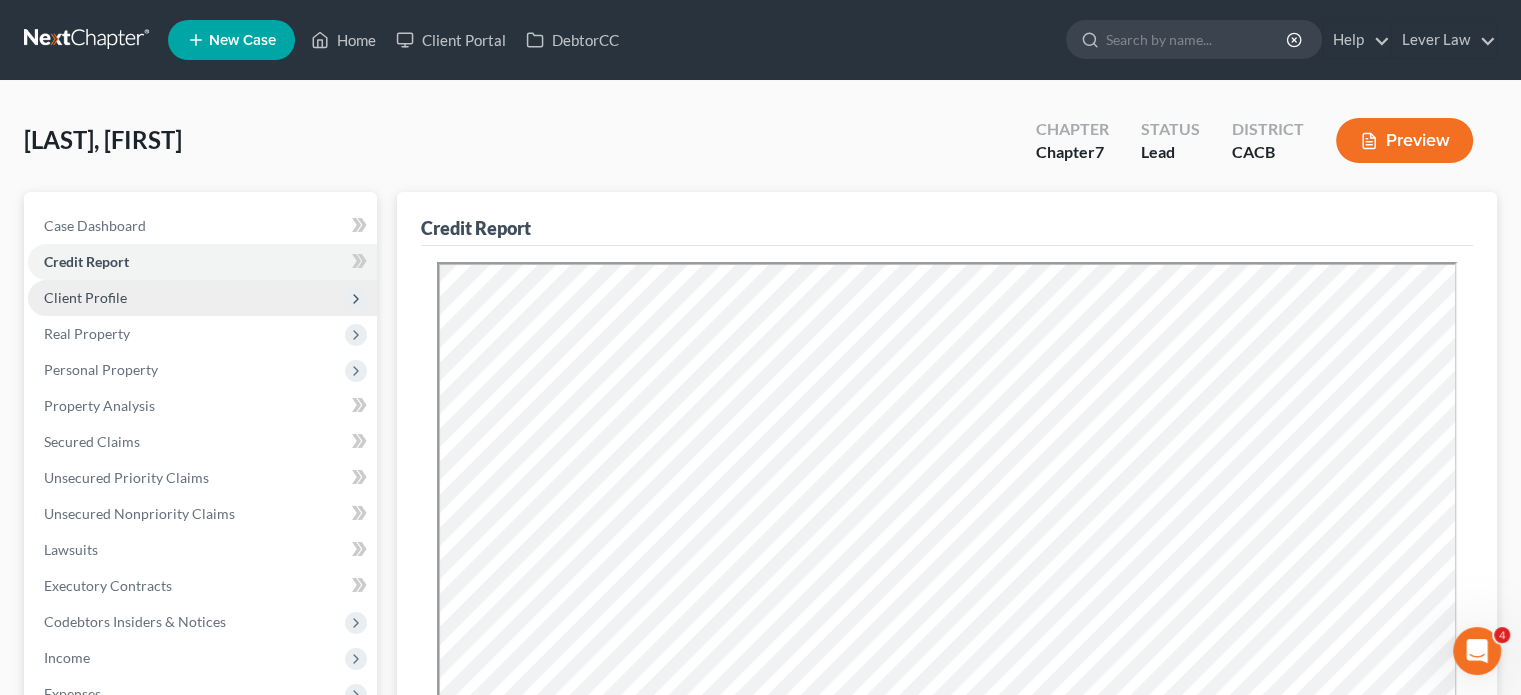 click on "Client Profile" at bounding box center [202, 298] 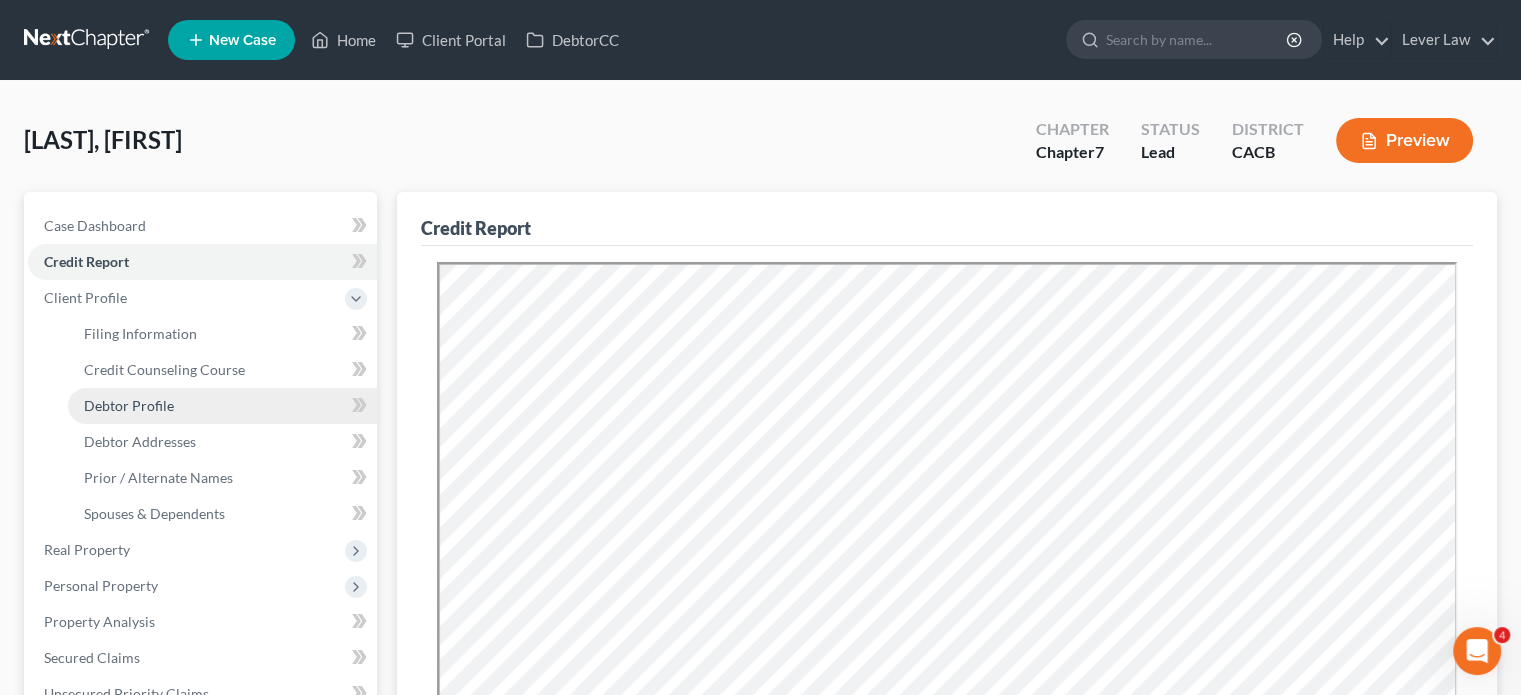 click on "Debtor Profile" at bounding box center (222, 406) 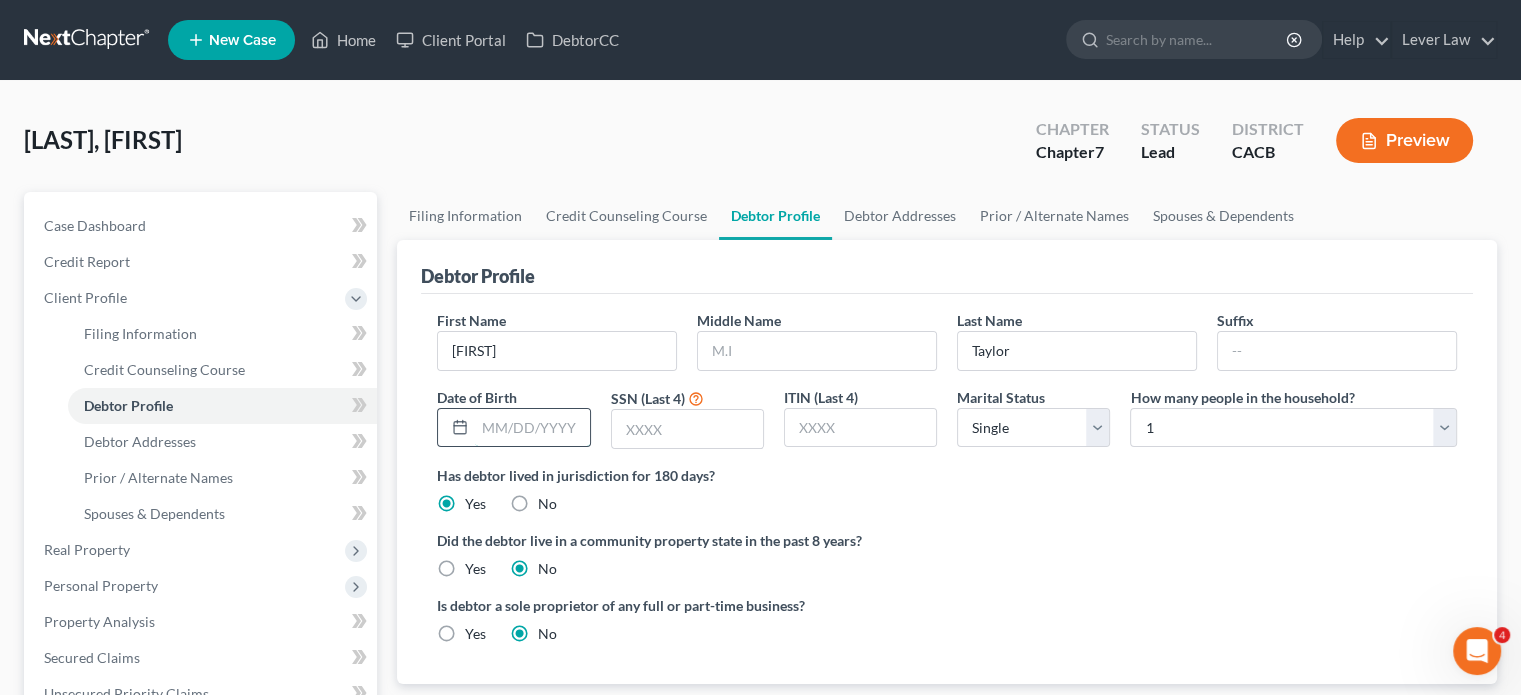 click at bounding box center [532, 428] 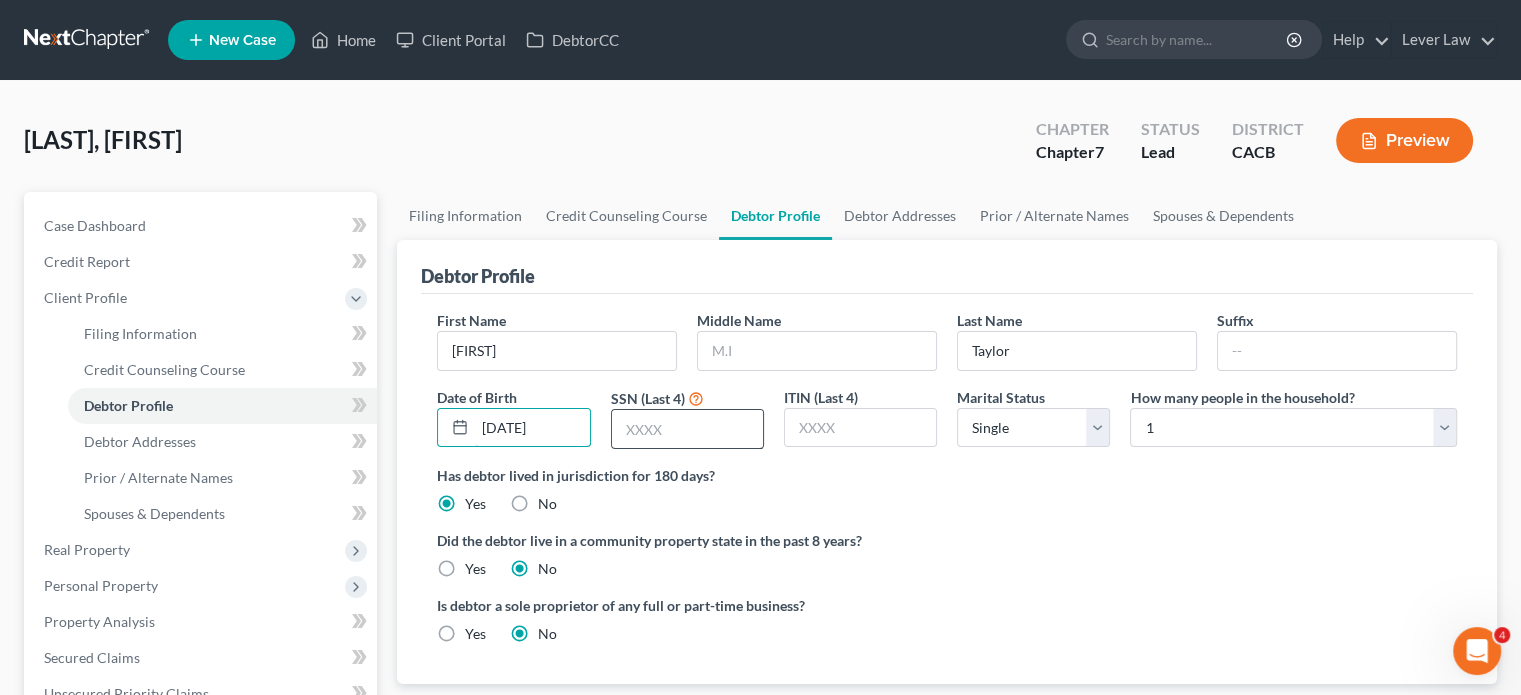 type on "[DATE]" 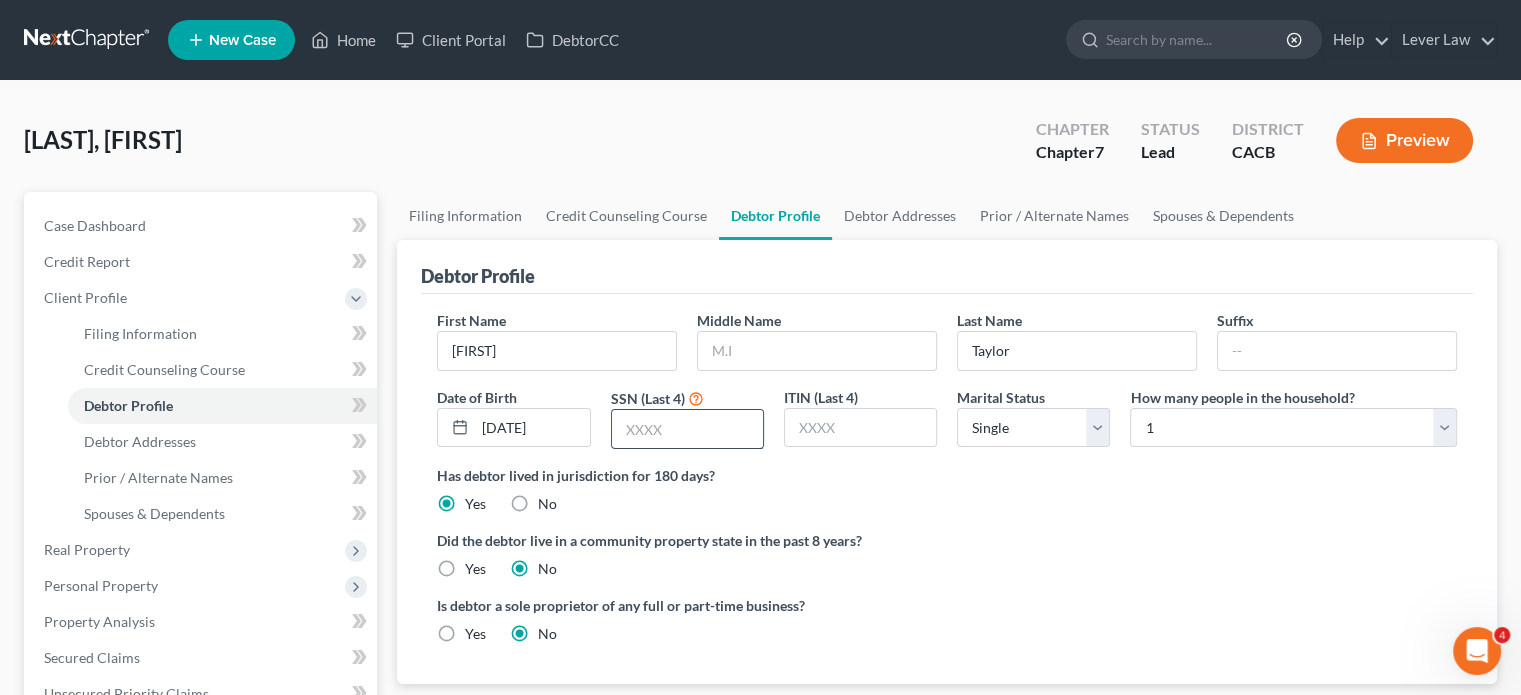 click at bounding box center (687, 429) 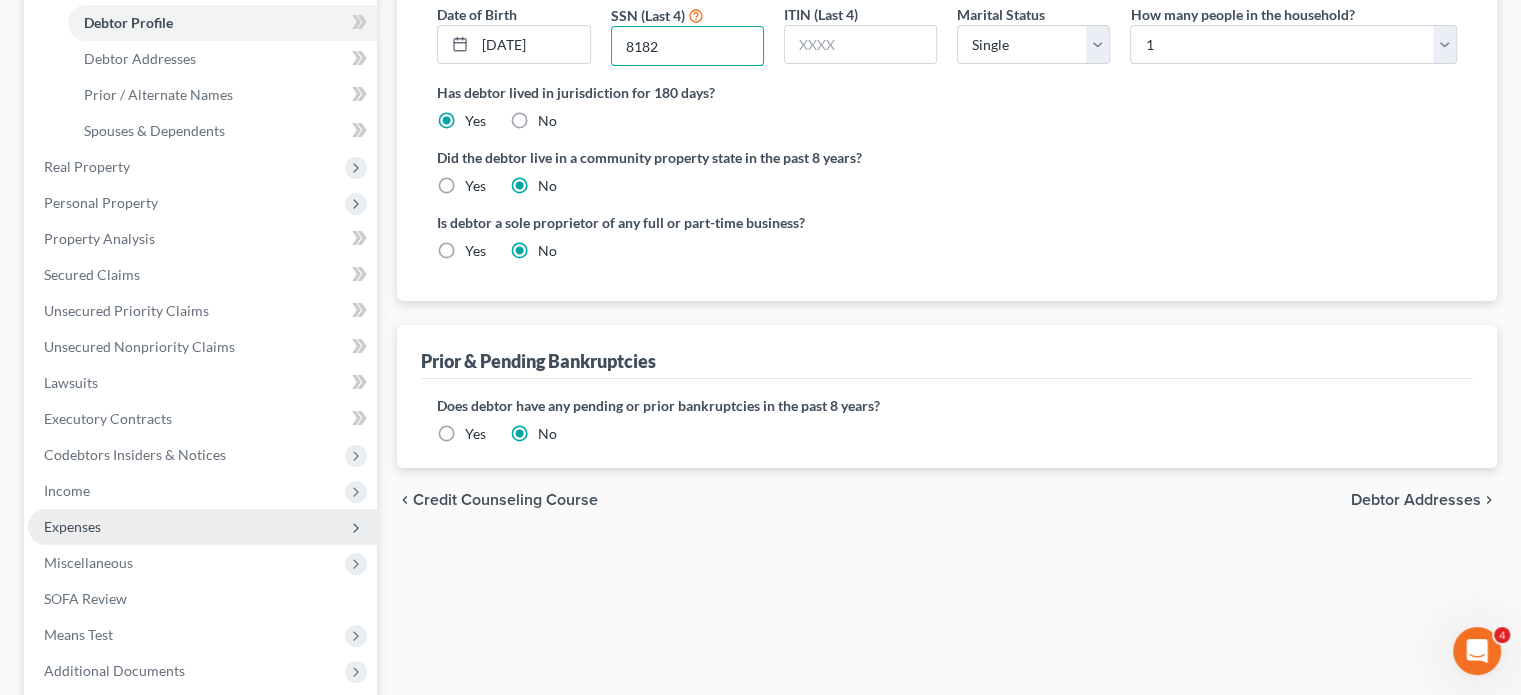 scroll, scrollTop: 382, scrollLeft: 0, axis: vertical 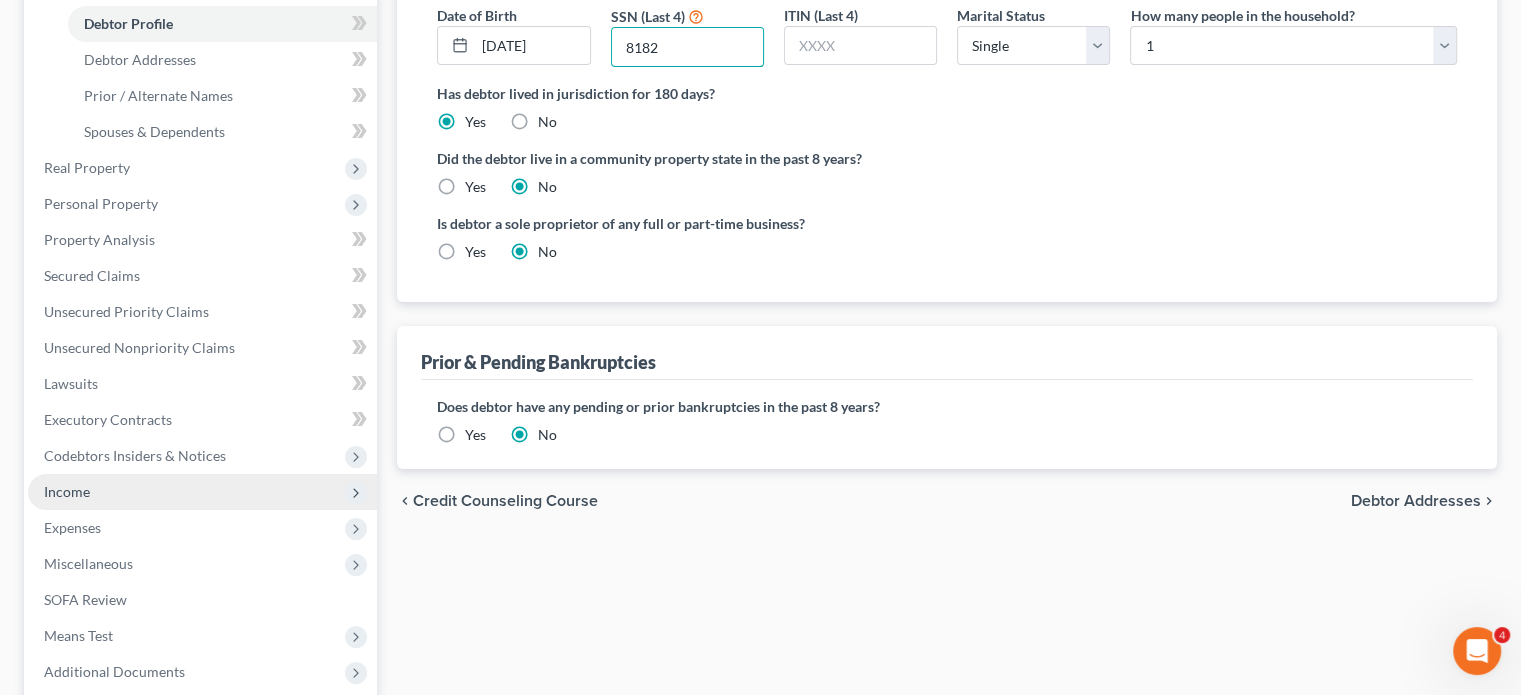 type on "8182" 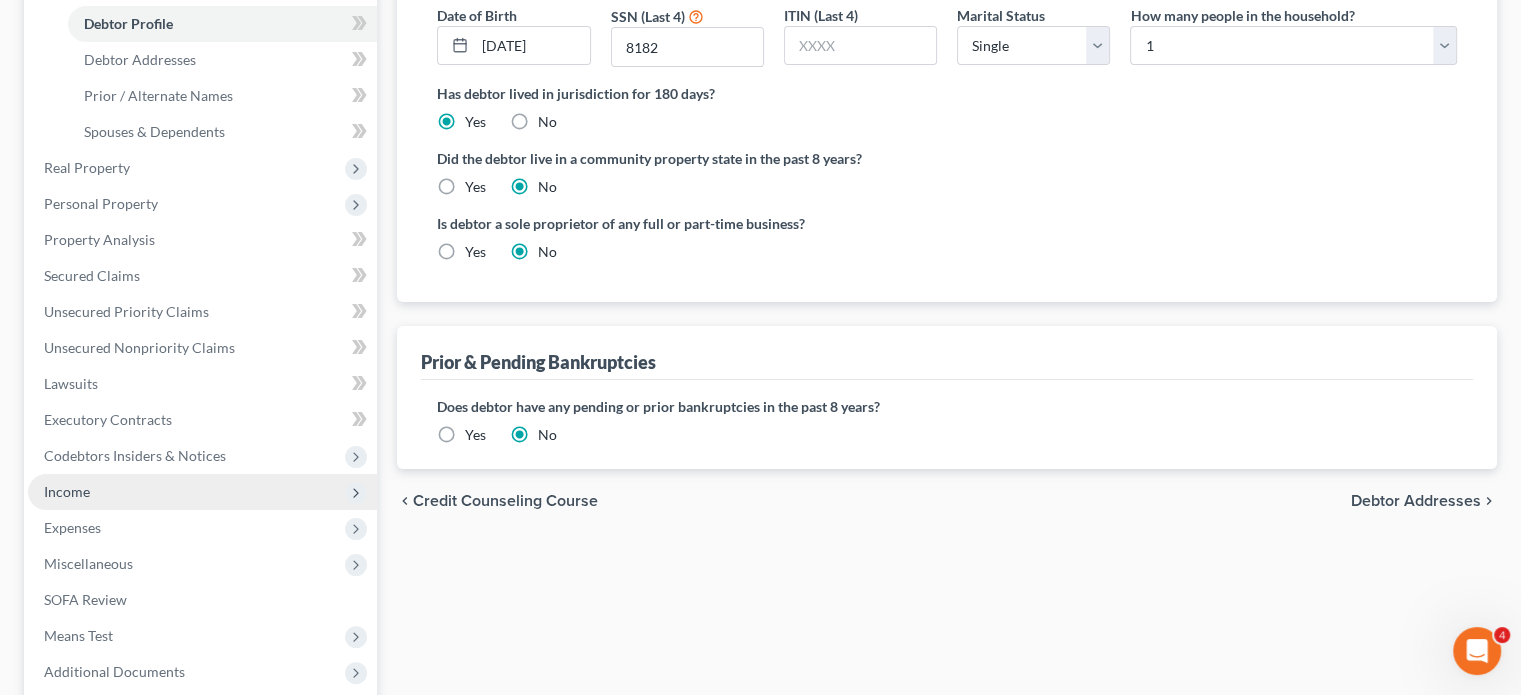 click on "Income" at bounding box center (202, 492) 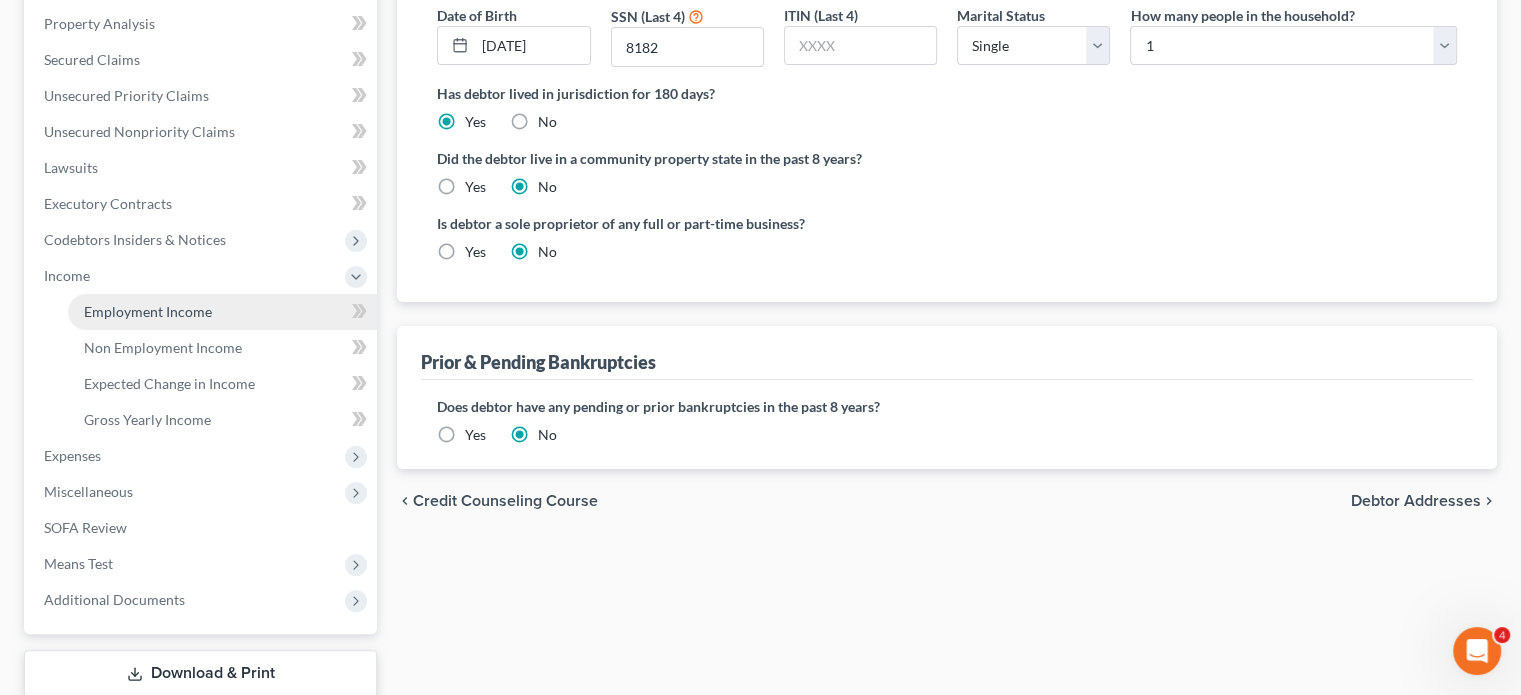 click on "Employment Income" at bounding box center (222, 312) 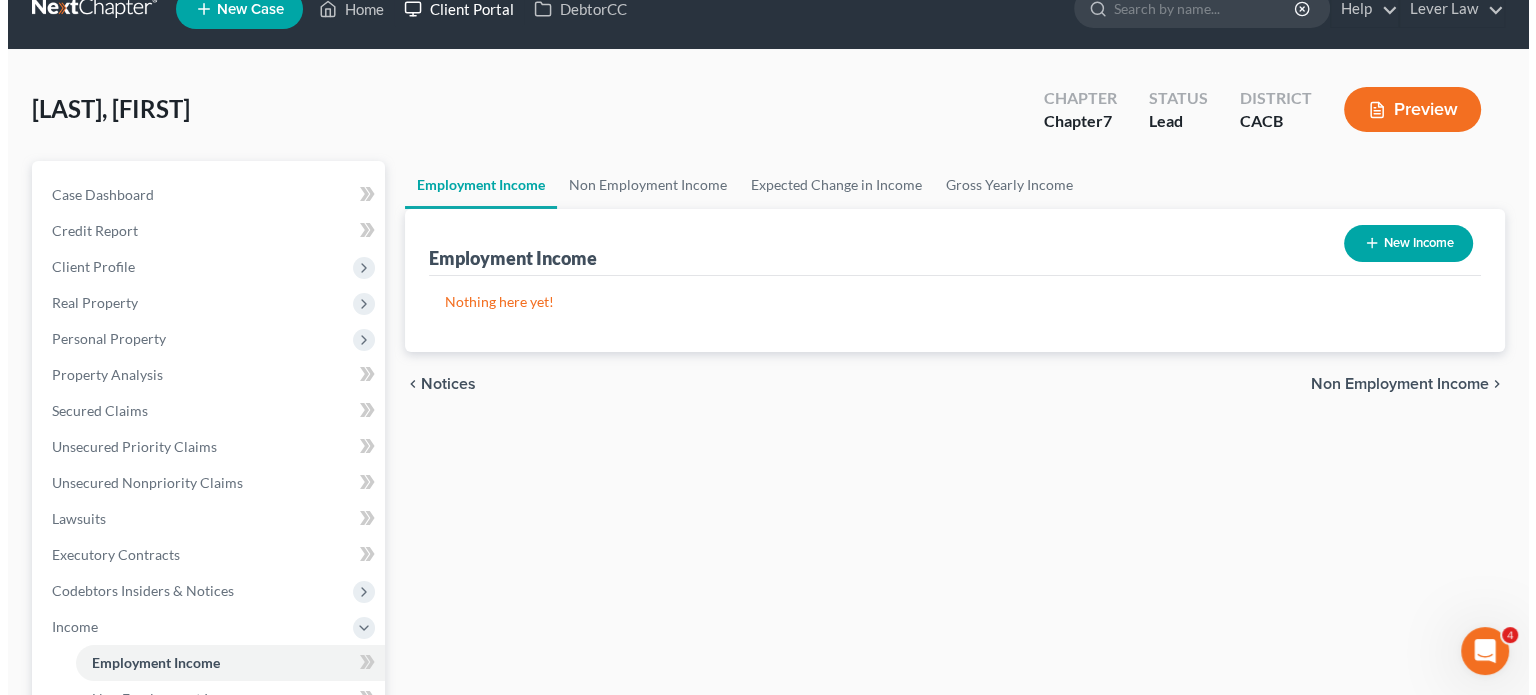 scroll, scrollTop: 0, scrollLeft: 0, axis: both 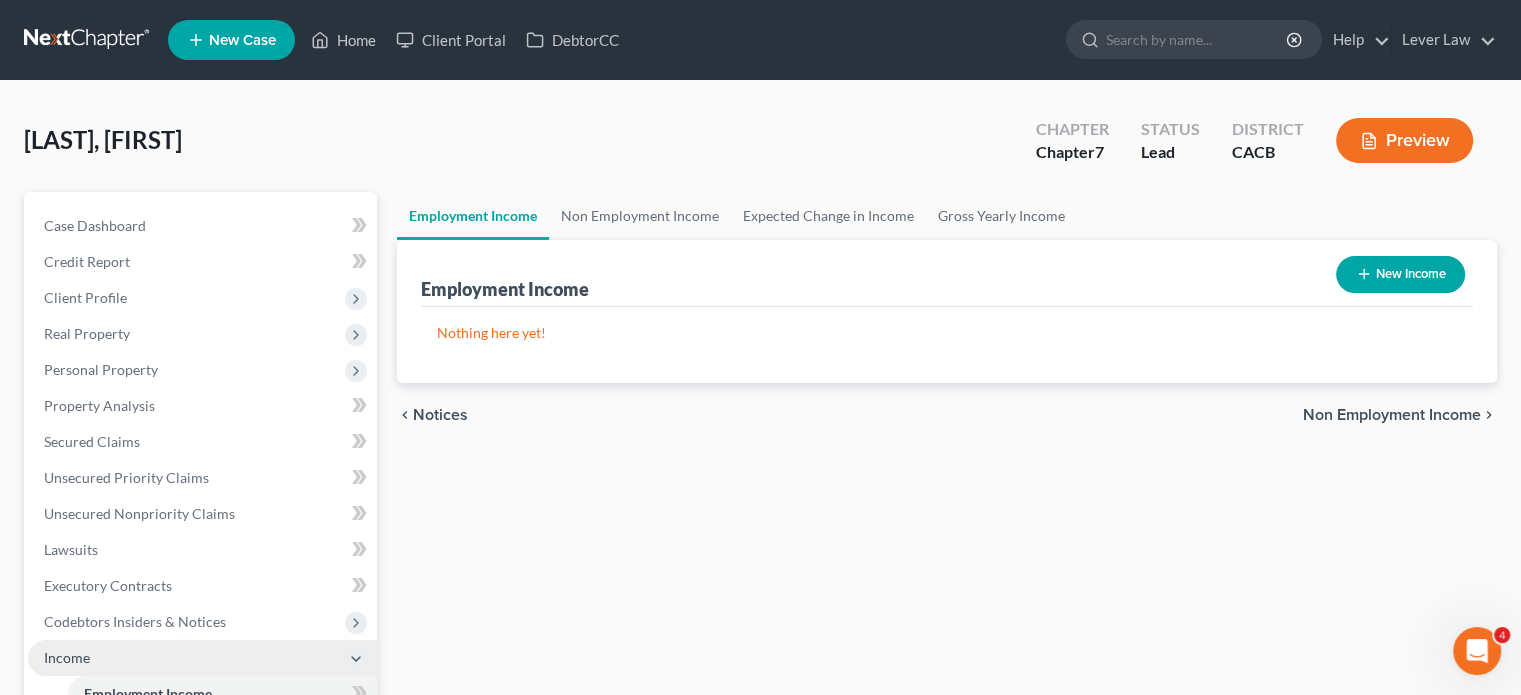 click on "Income" at bounding box center (202, 658) 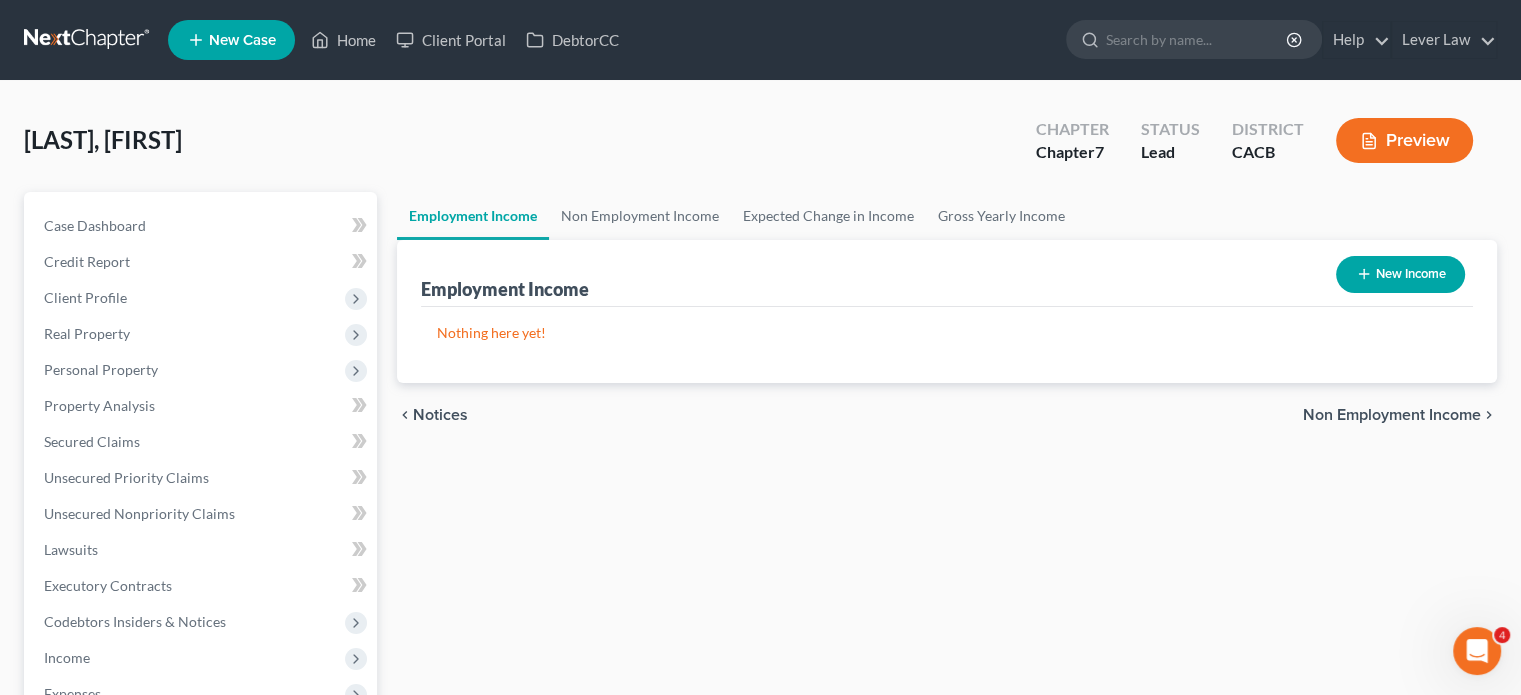 click on "New Income" at bounding box center [1400, 274] 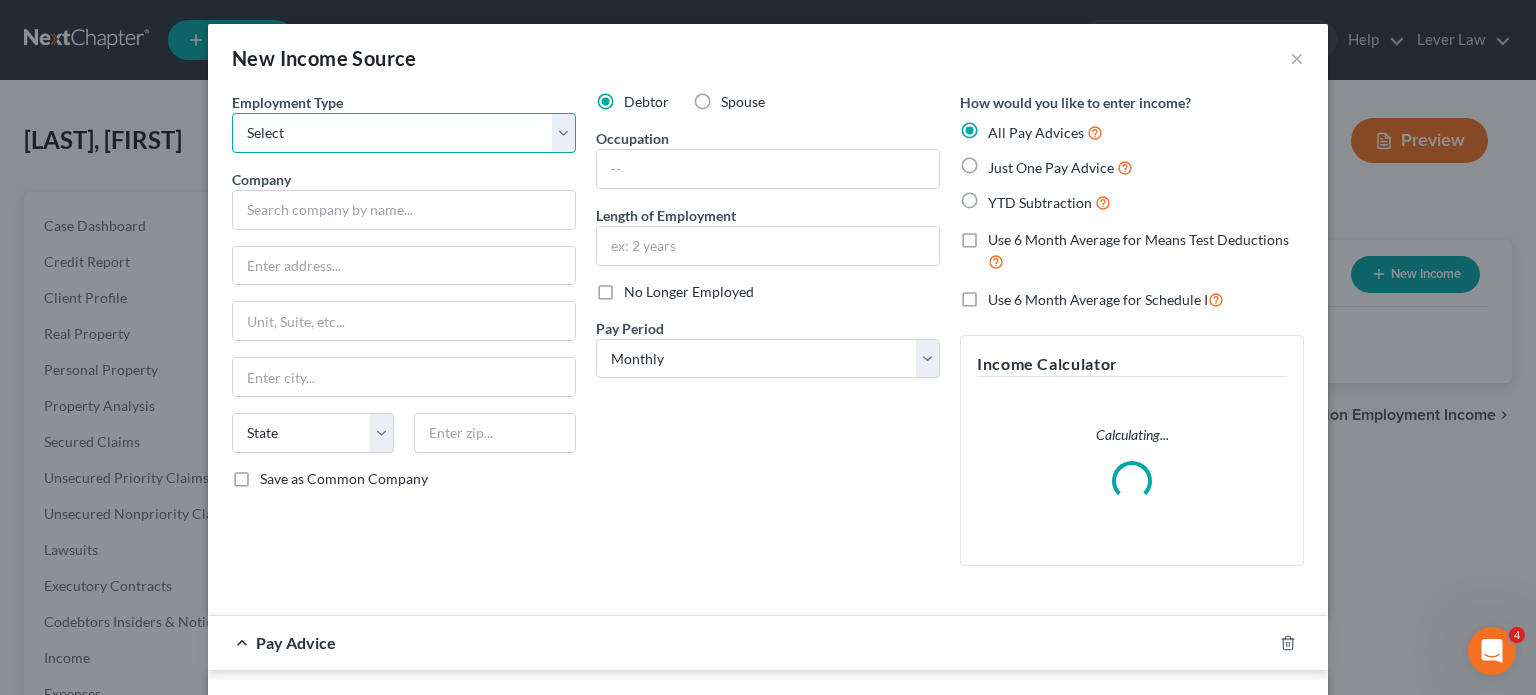click on "Select Full or Part Time Employment Self Employment" at bounding box center [404, 133] 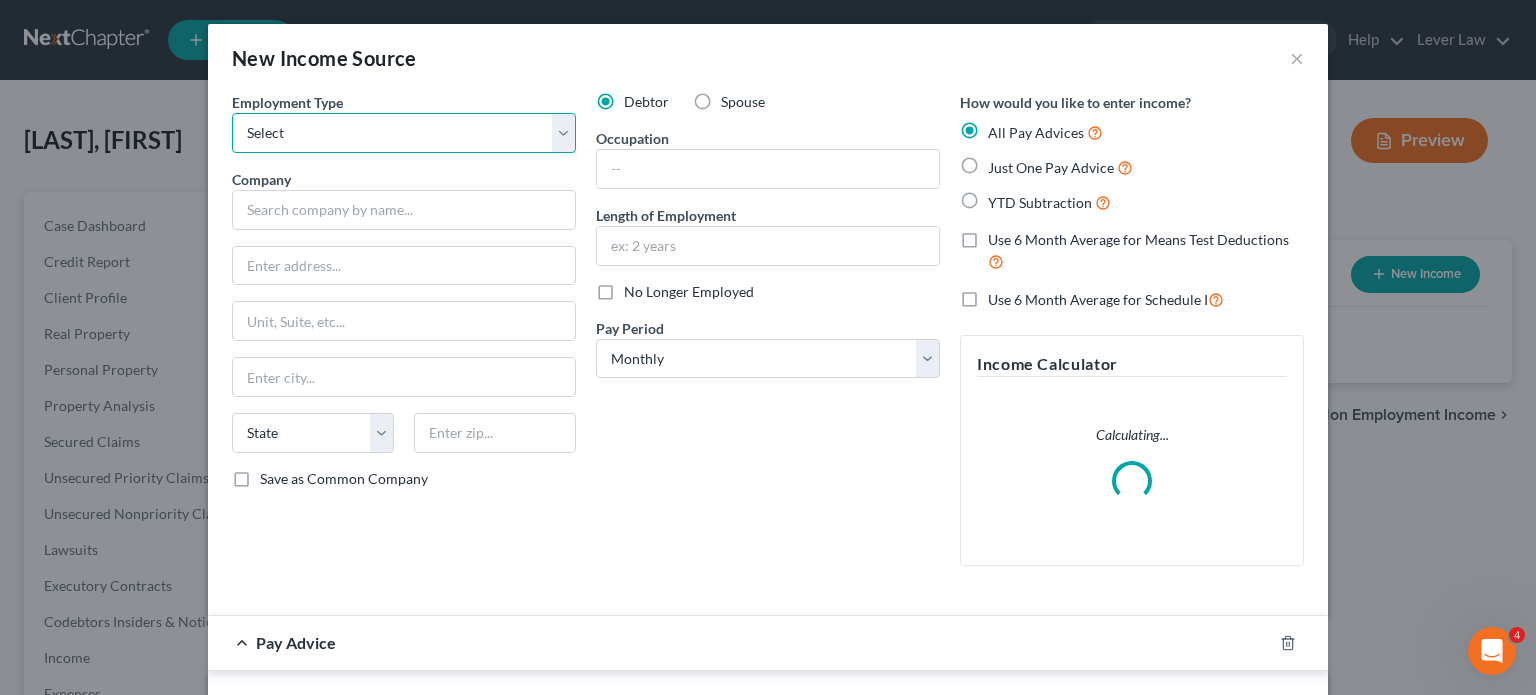 select on "0" 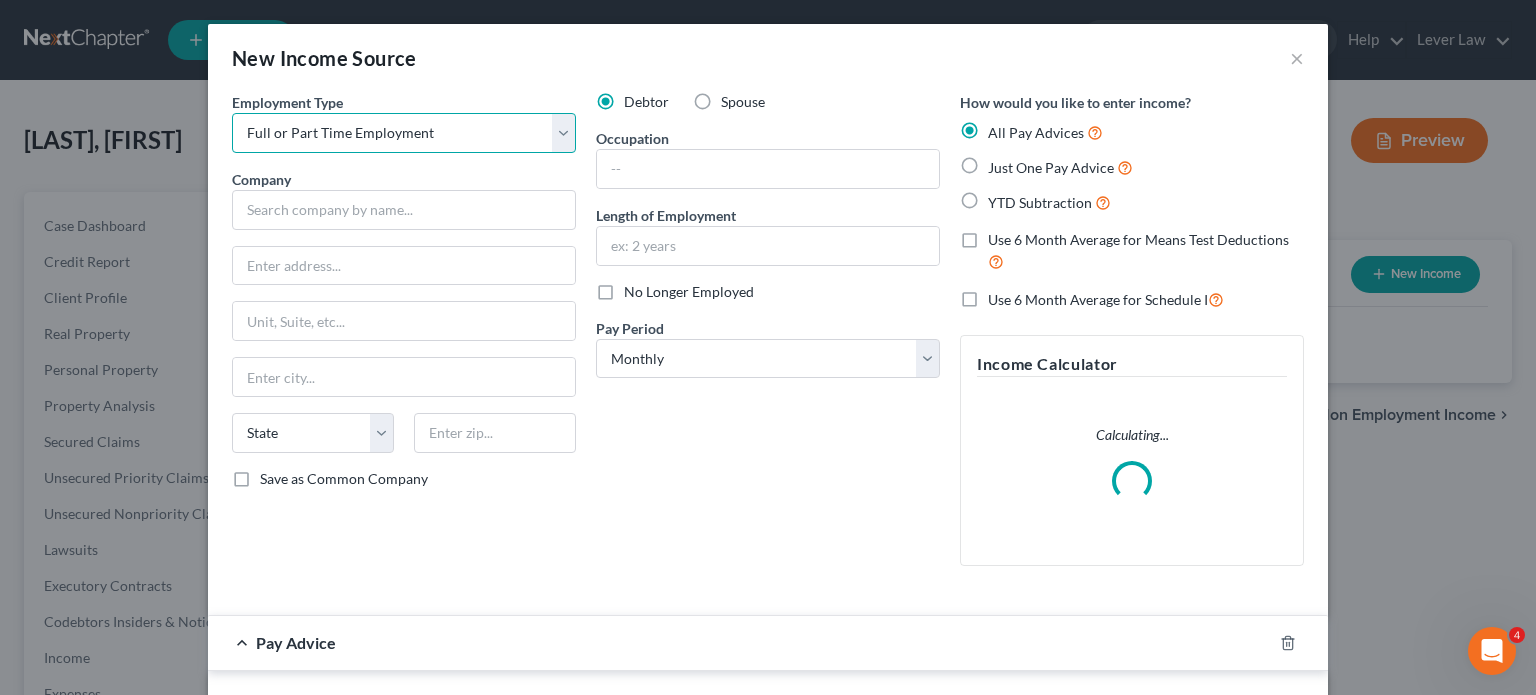 click on "Select Full or Part Time Employment Self Employment" at bounding box center (404, 133) 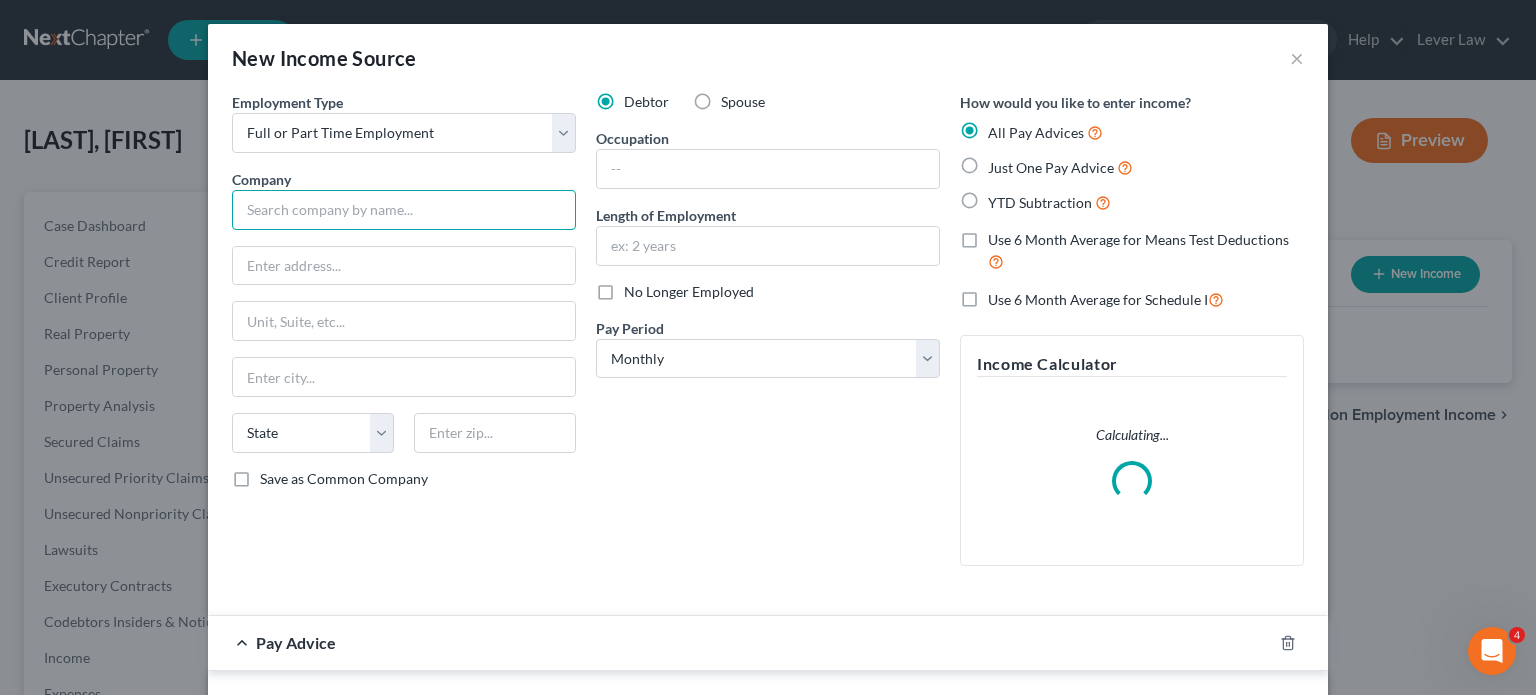 click at bounding box center [404, 210] 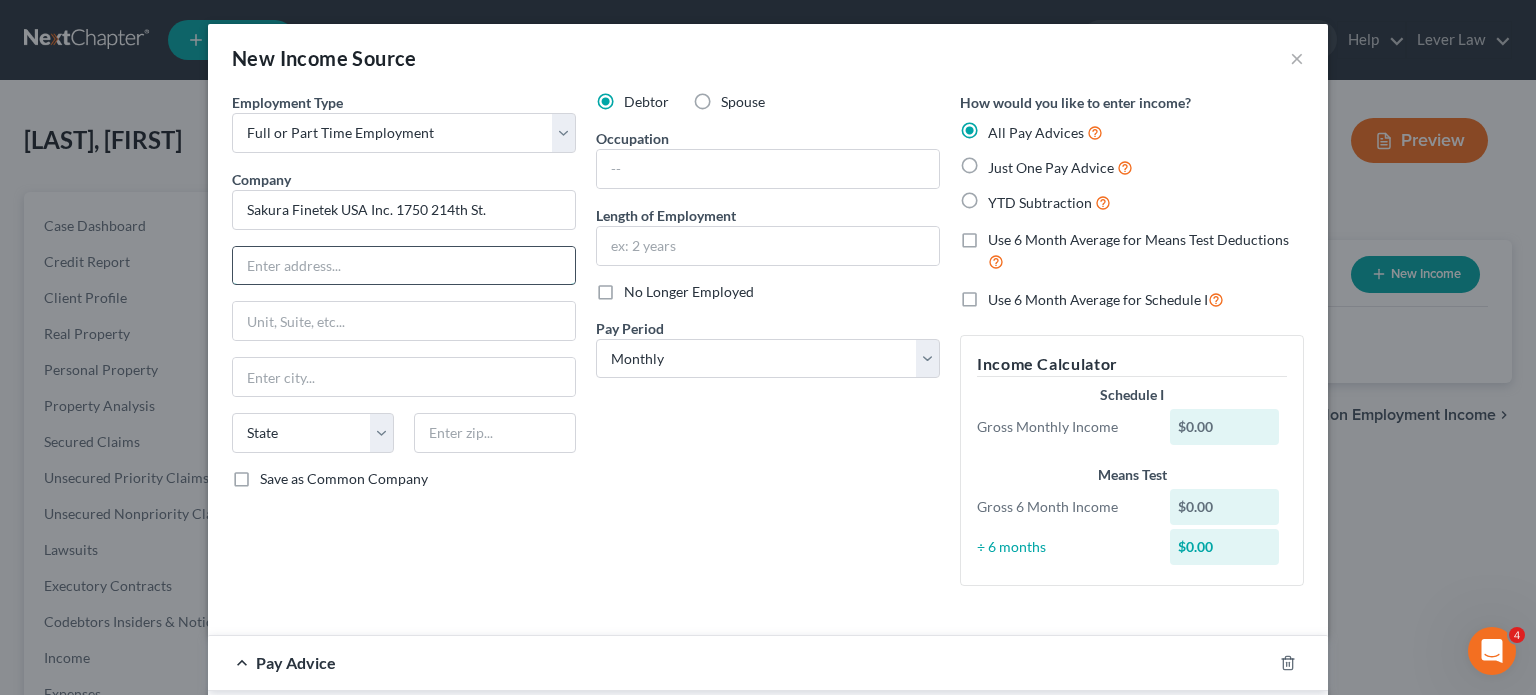 click at bounding box center (404, 266) 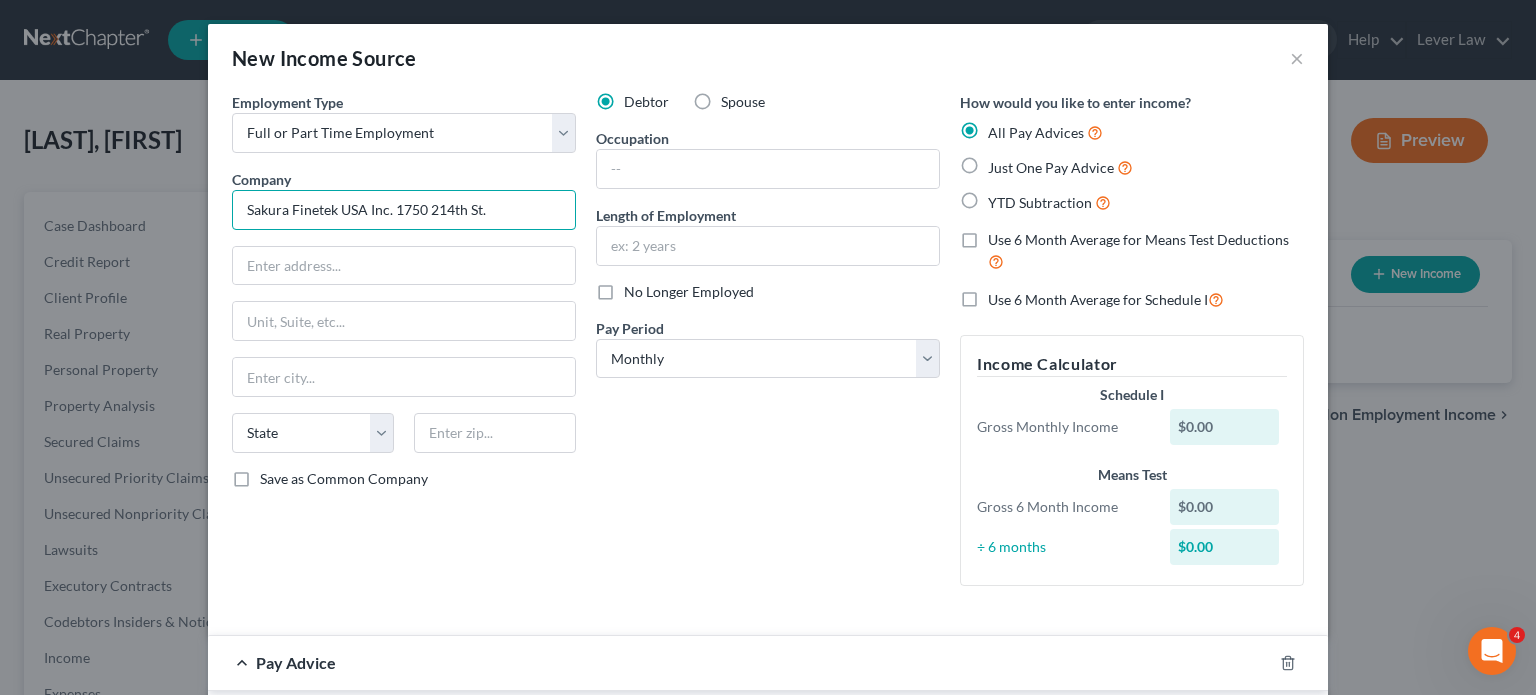 click on "Sakura Finetek USA Inc. 1750 214th St." at bounding box center (404, 210) 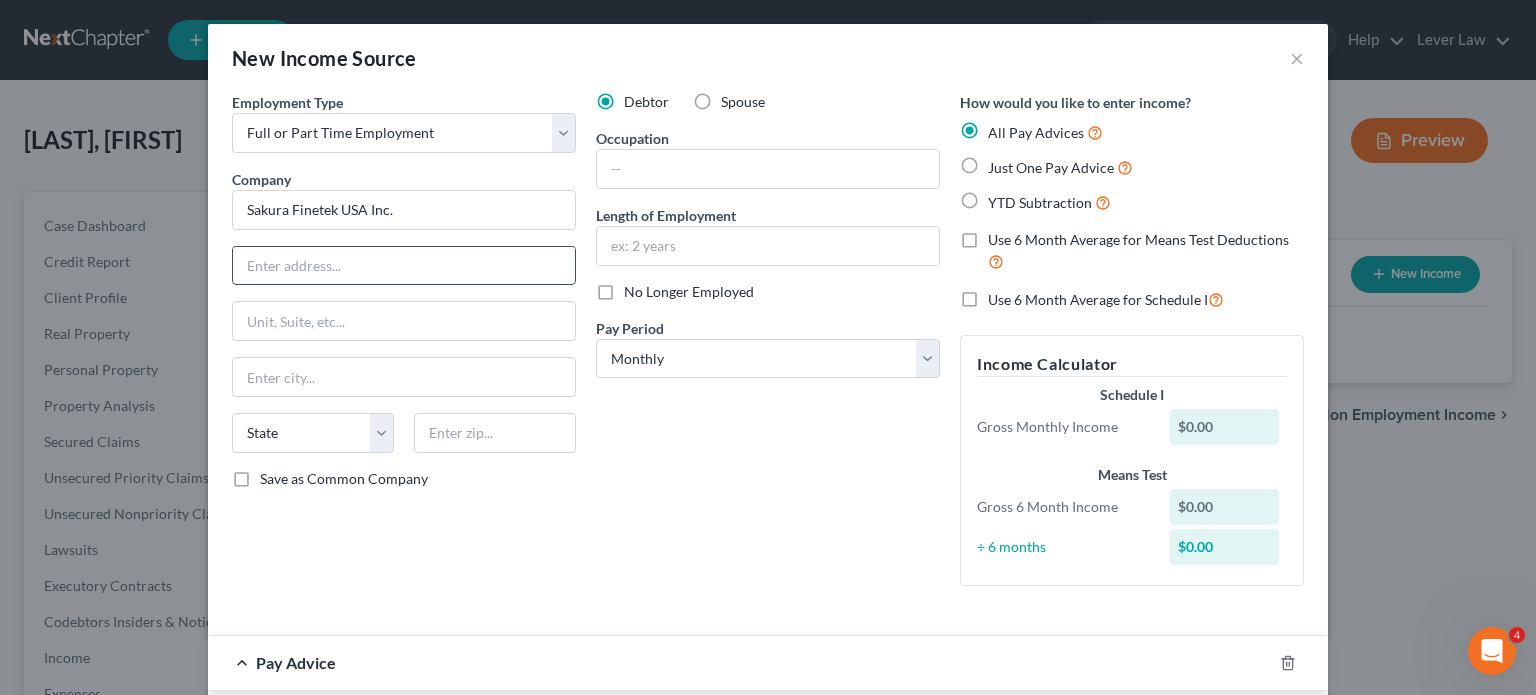 click at bounding box center (404, 266) 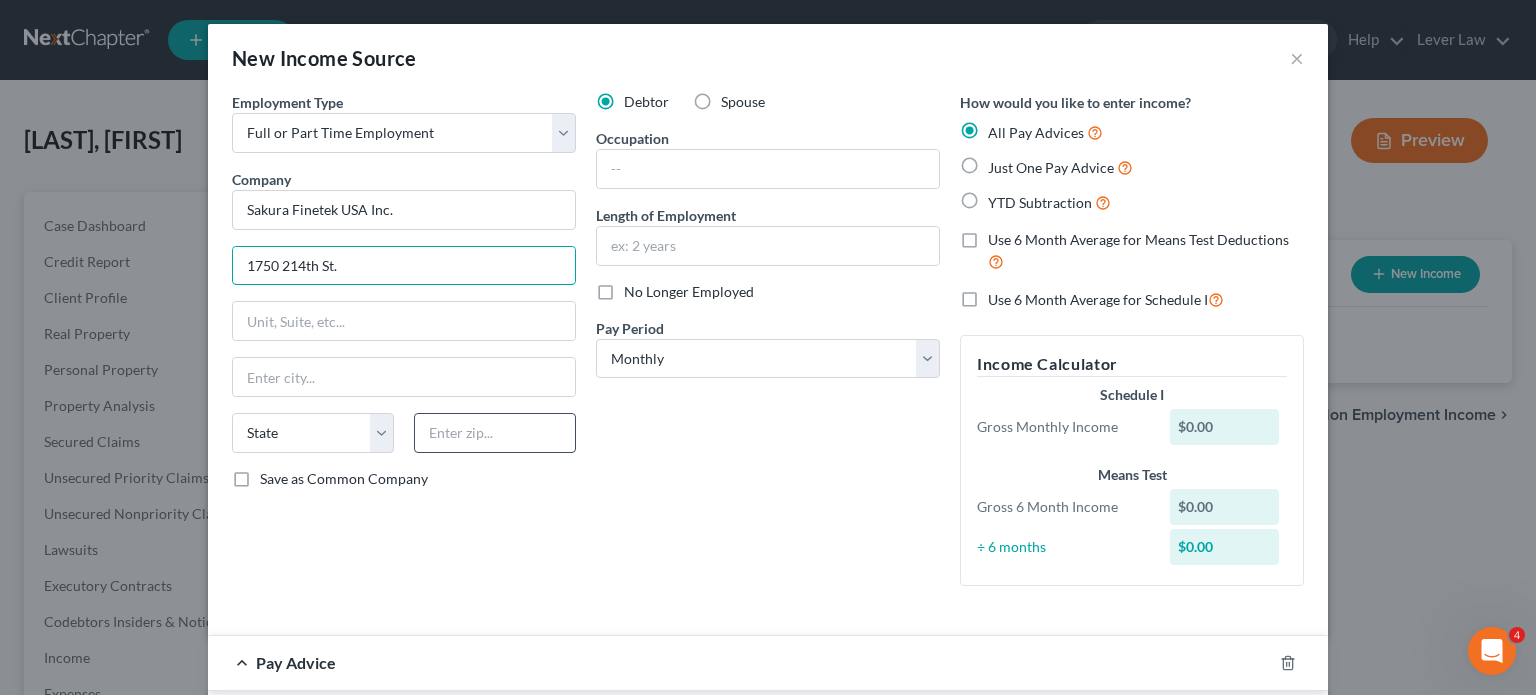 type on "1750 214th St." 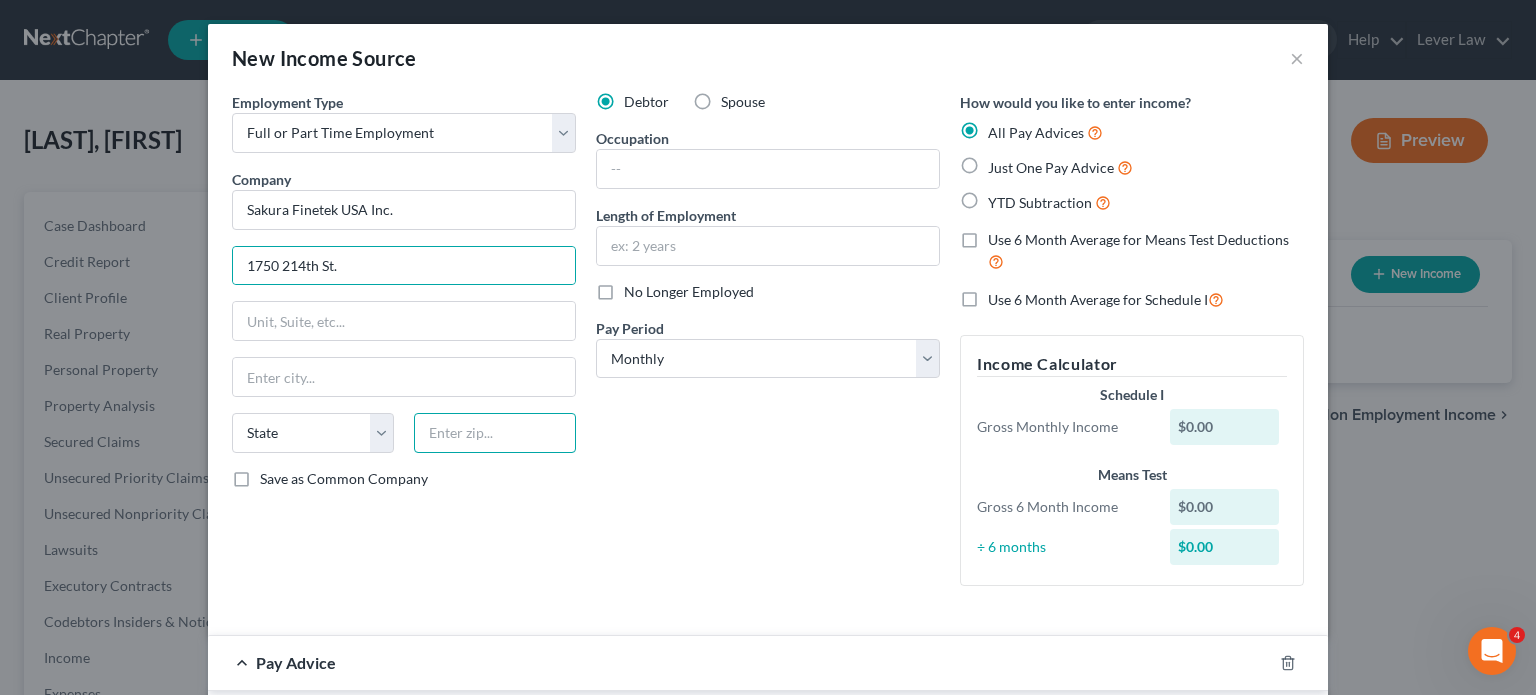 click at bounding box center [495, 433] 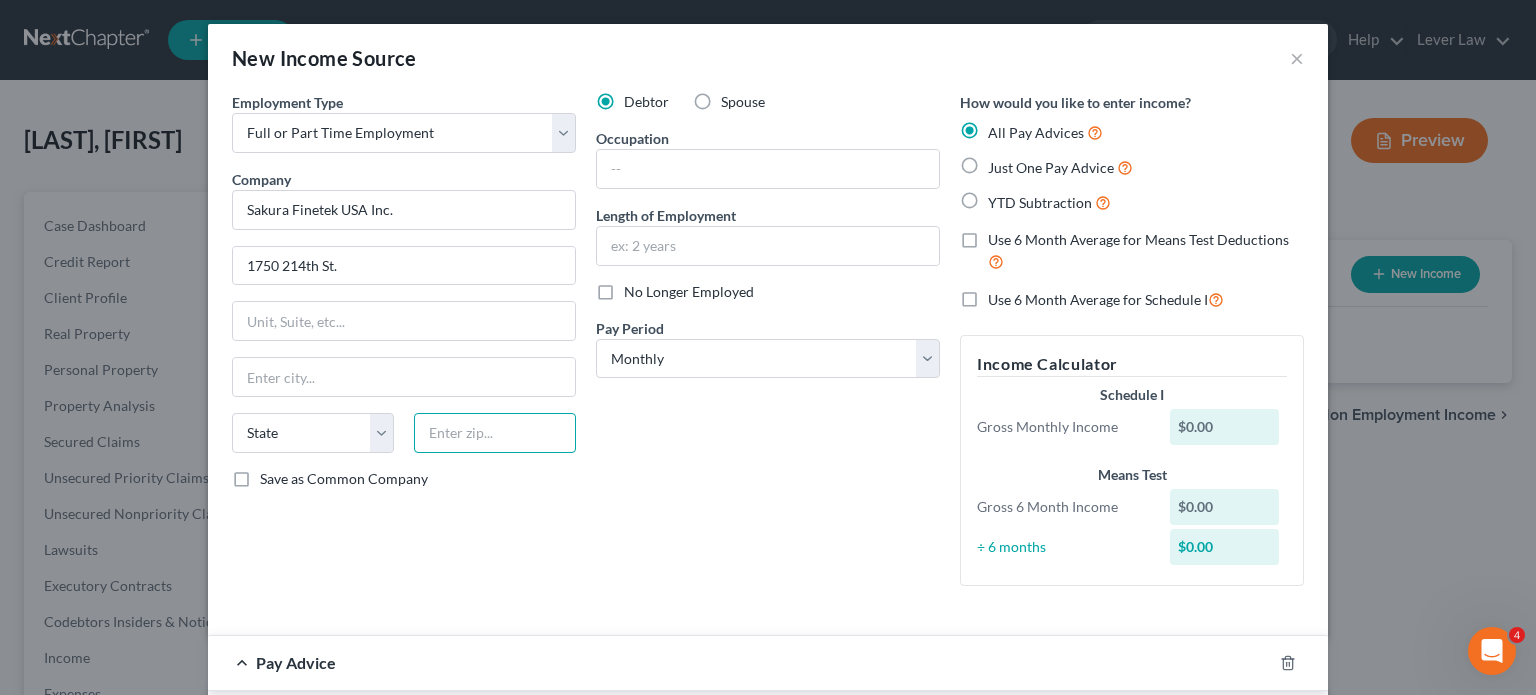 click at bounding box center (495, 433) 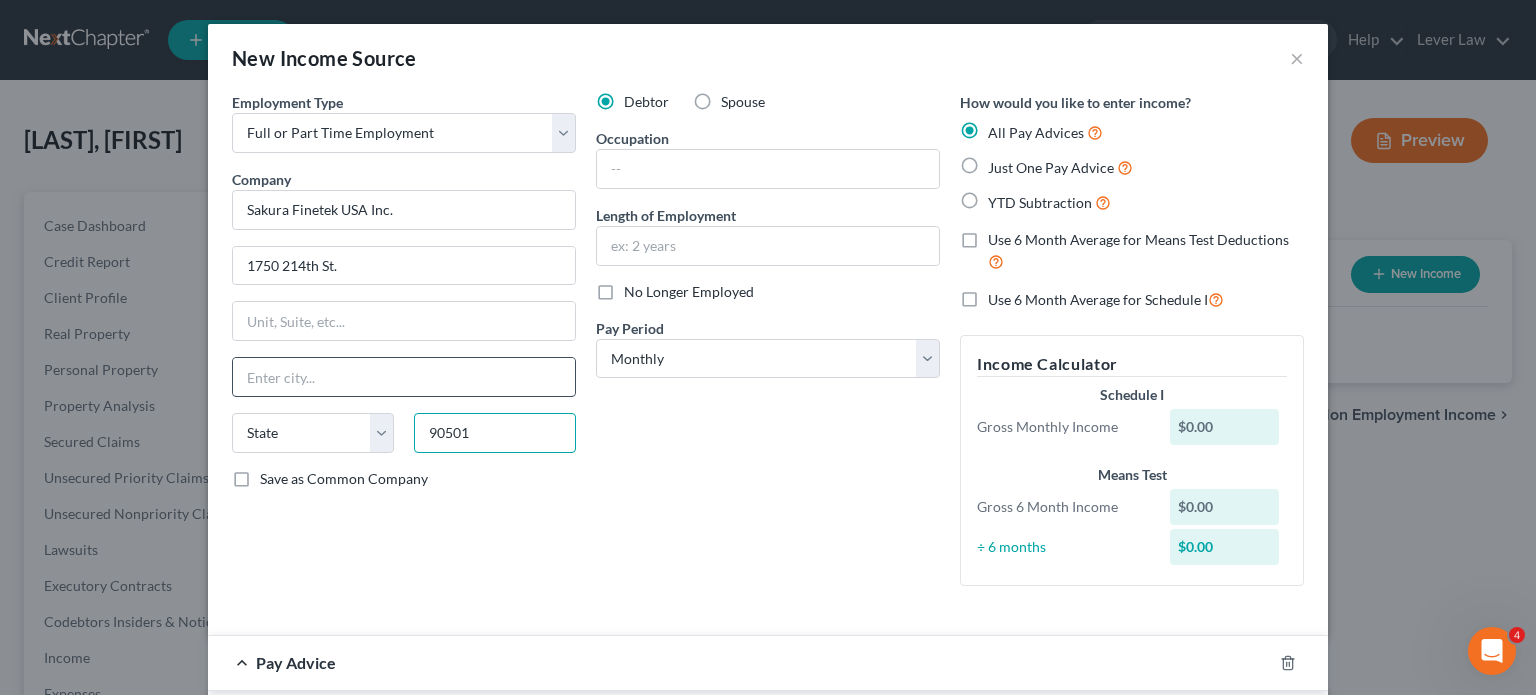 type on "90501" 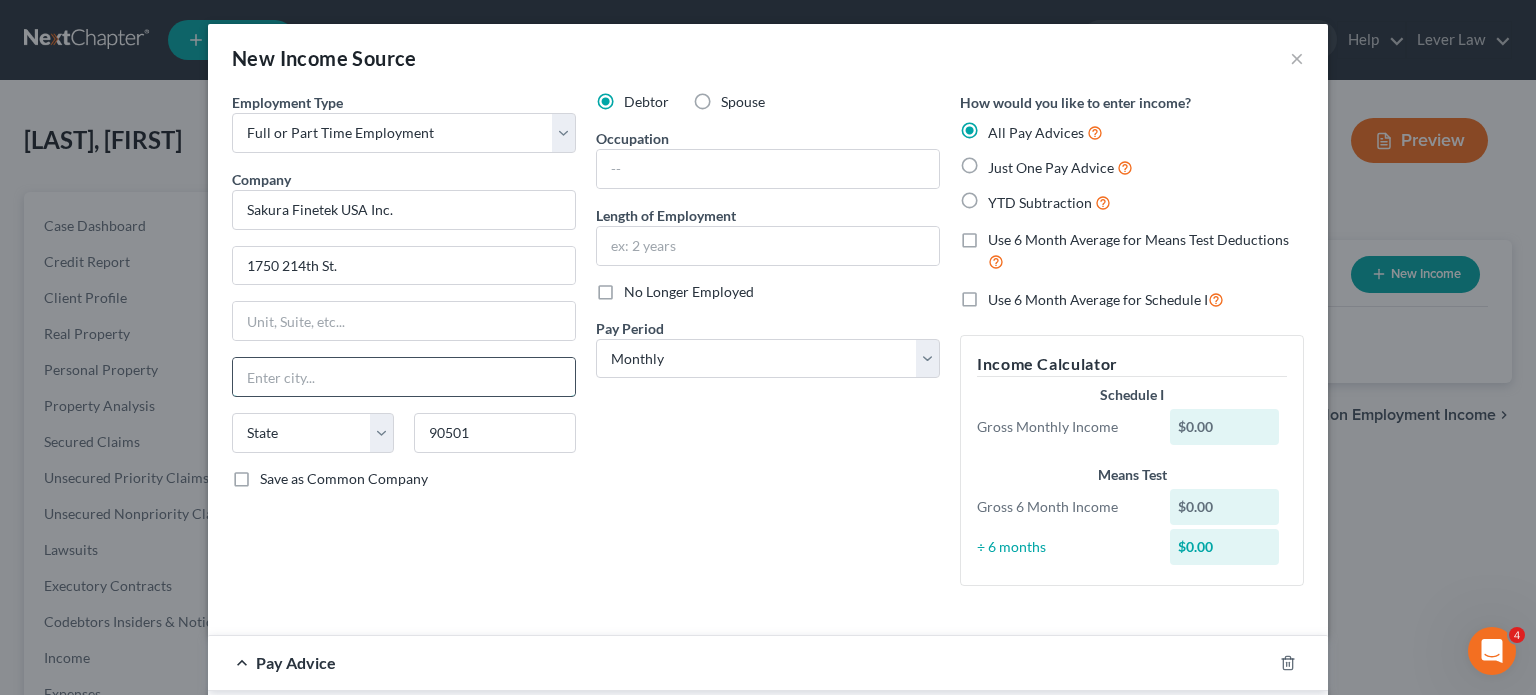 click at bounding box center (404, 377) 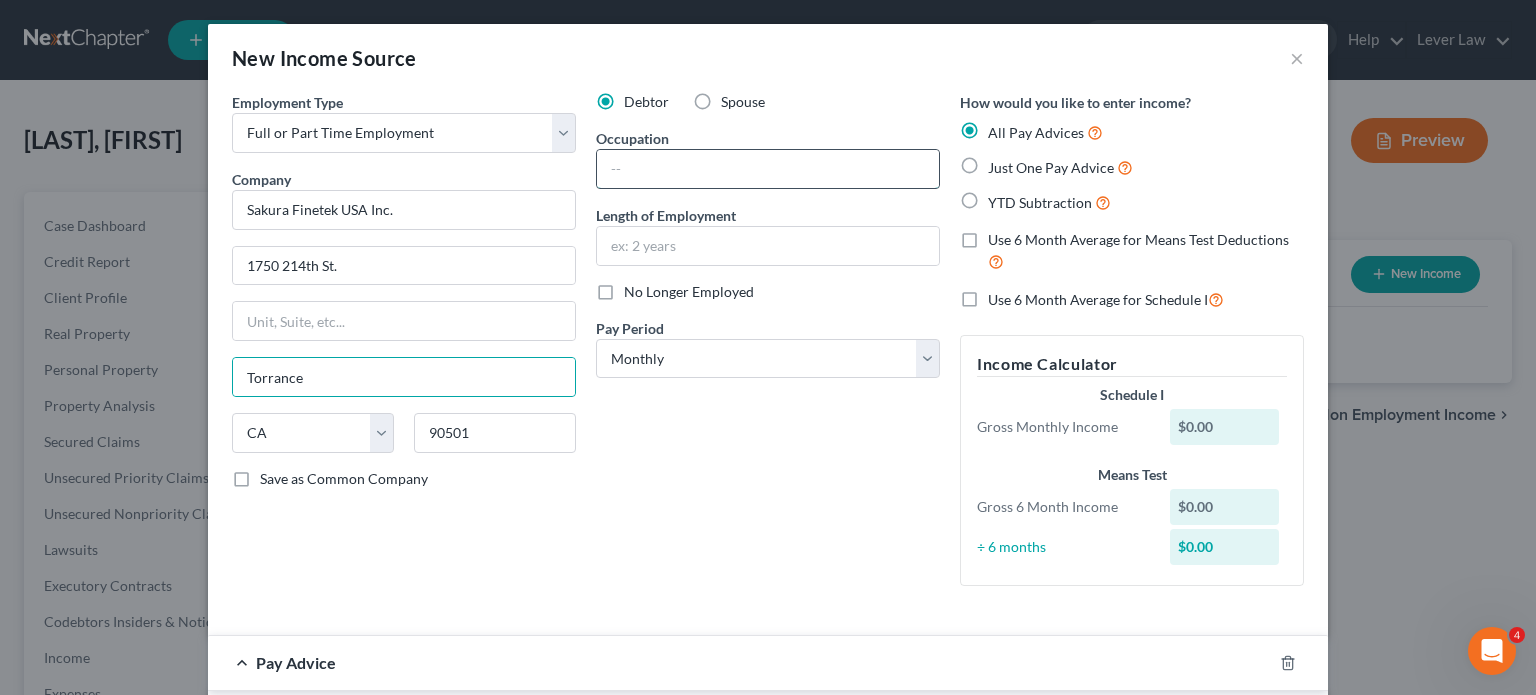 click at bounding box center [768, 169] 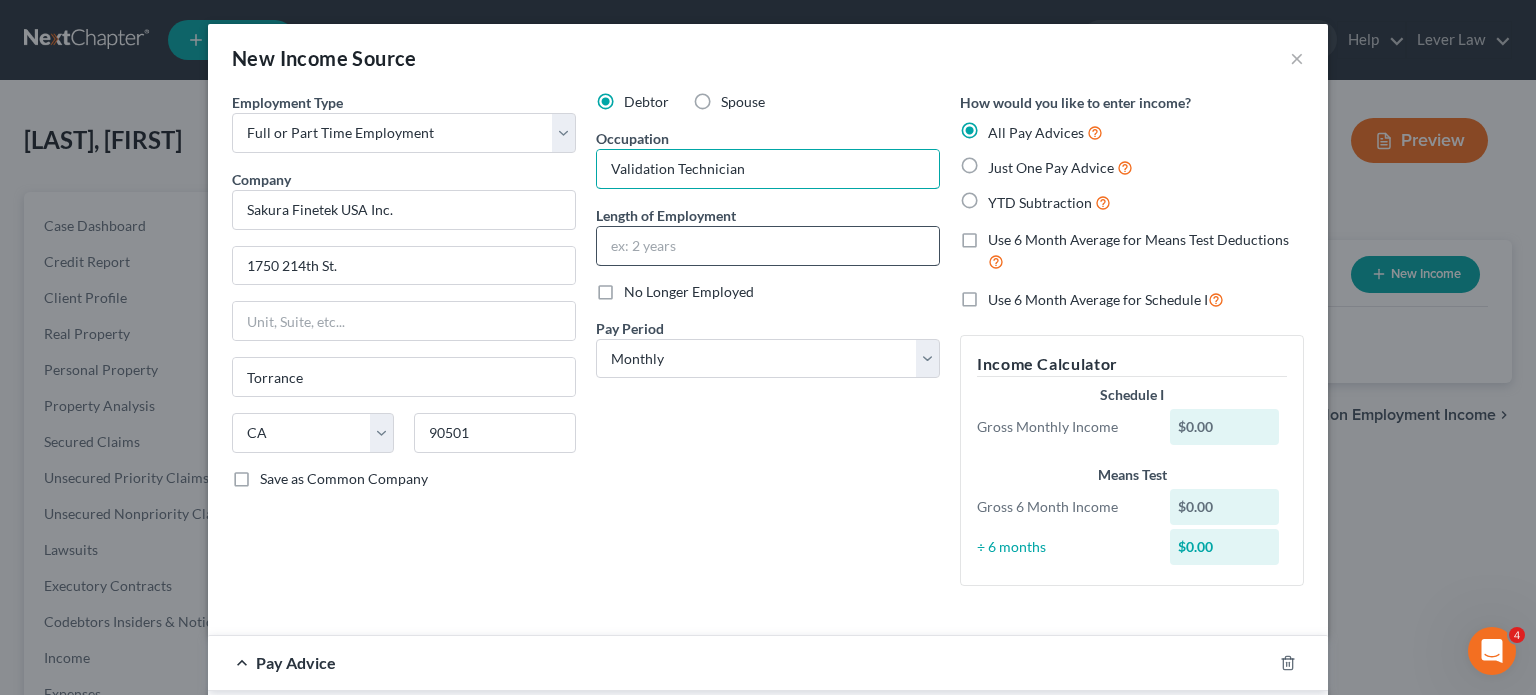 type on "Validation Technician" 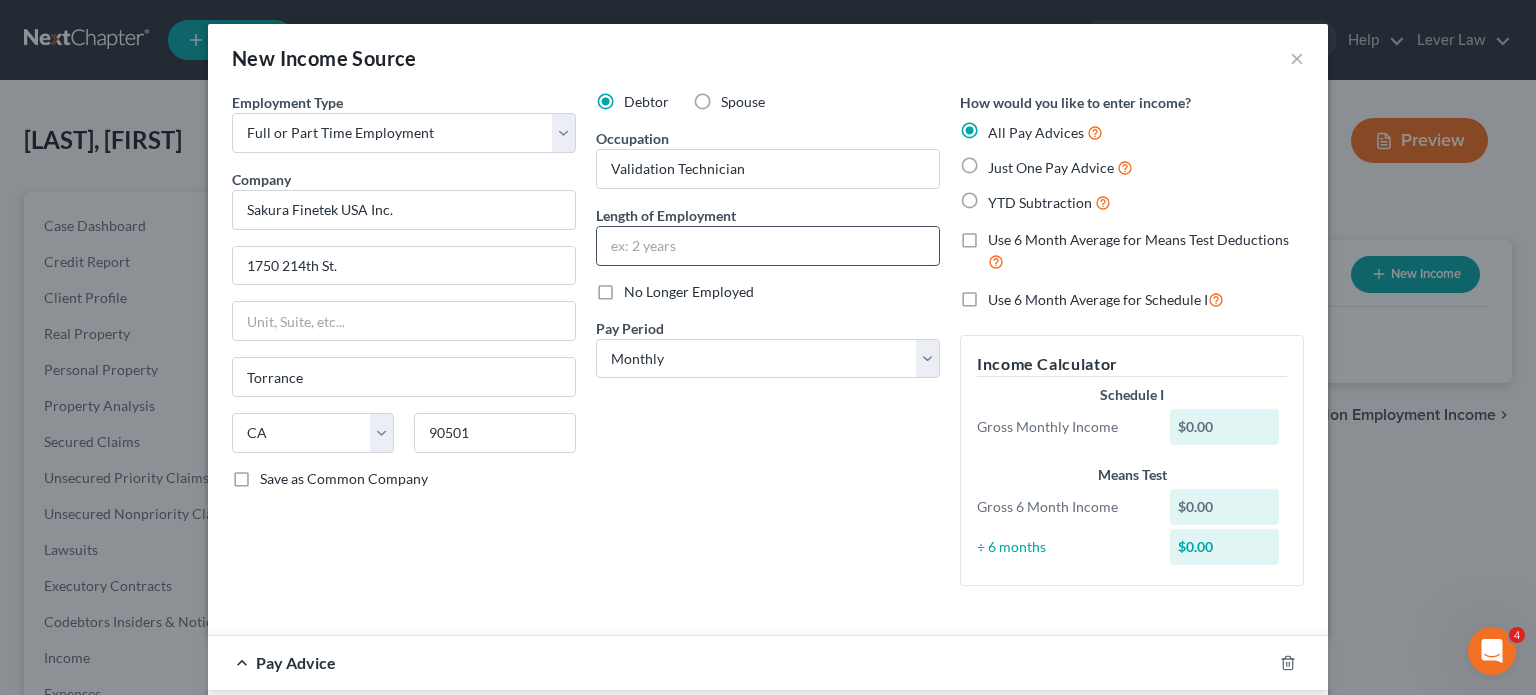 click at bounding box center [768, 246] 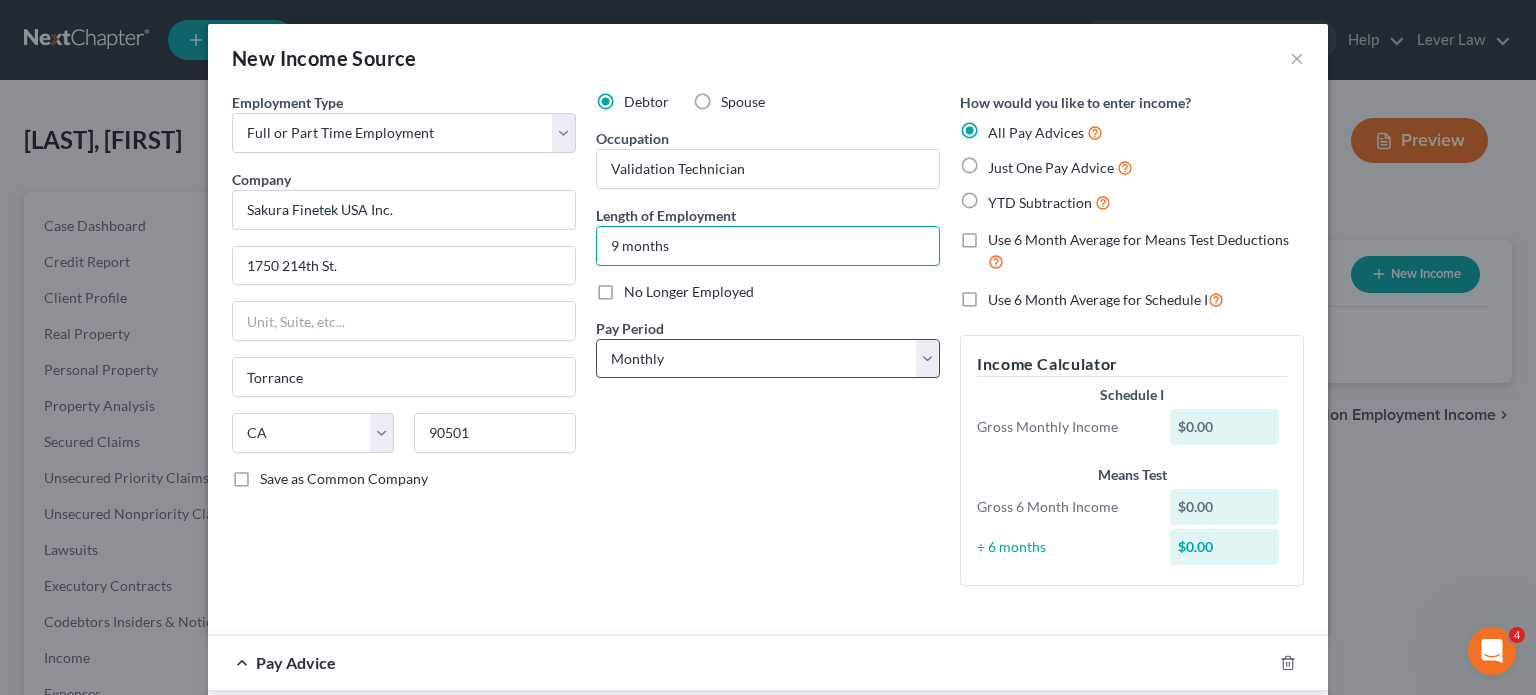 type on "9 months" 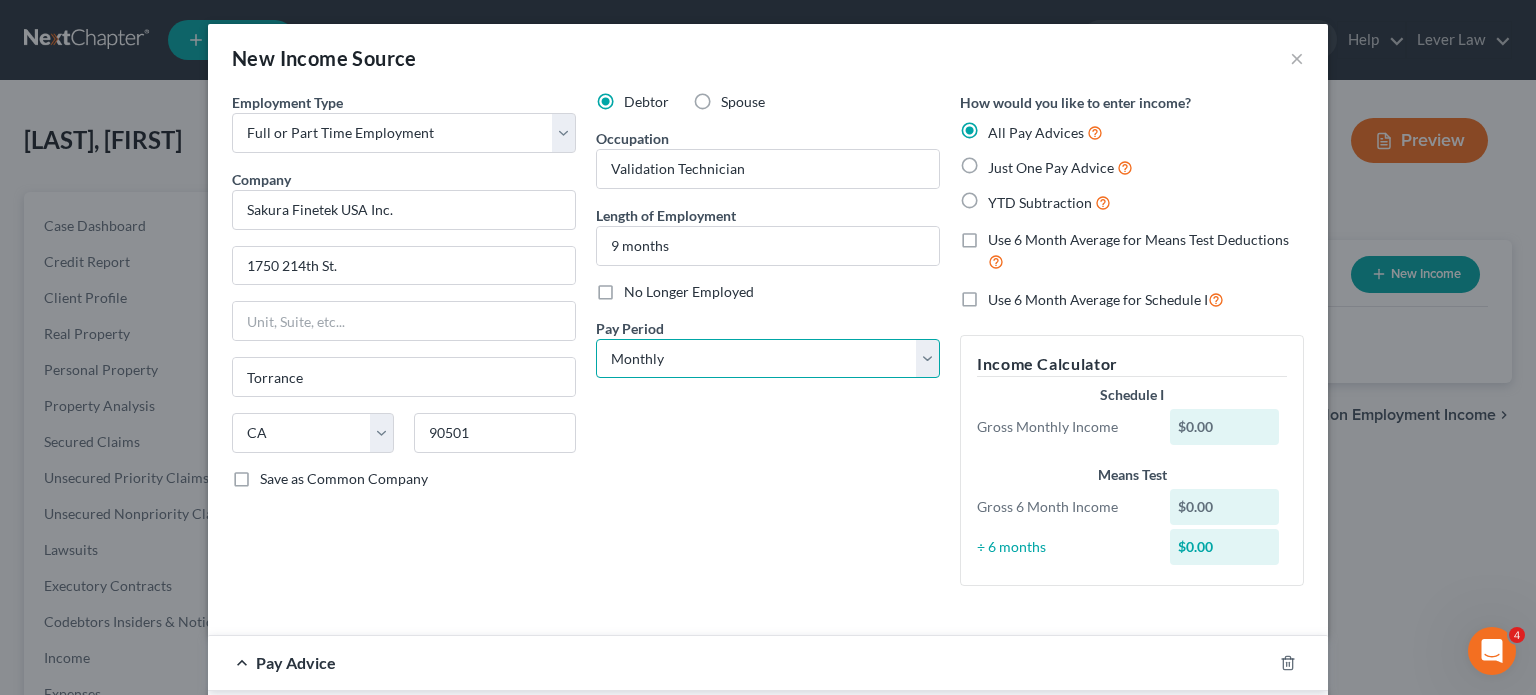 click on "Select Monthly Twice Monthly Every Other Week Weekly" at bounding box center (768, 359) 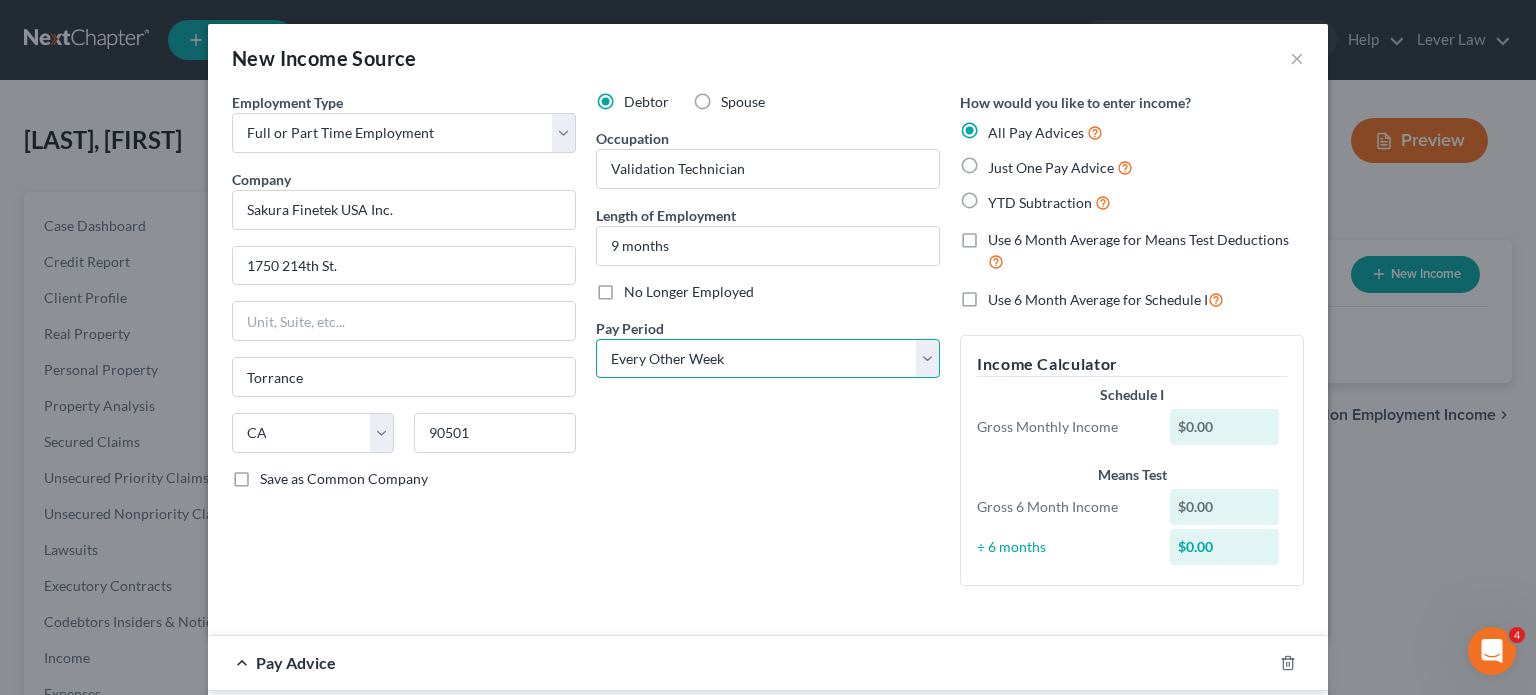 click on "Select Monthly Twice Monthly Every Other Week Weekly" at bounding box center [768, 359] 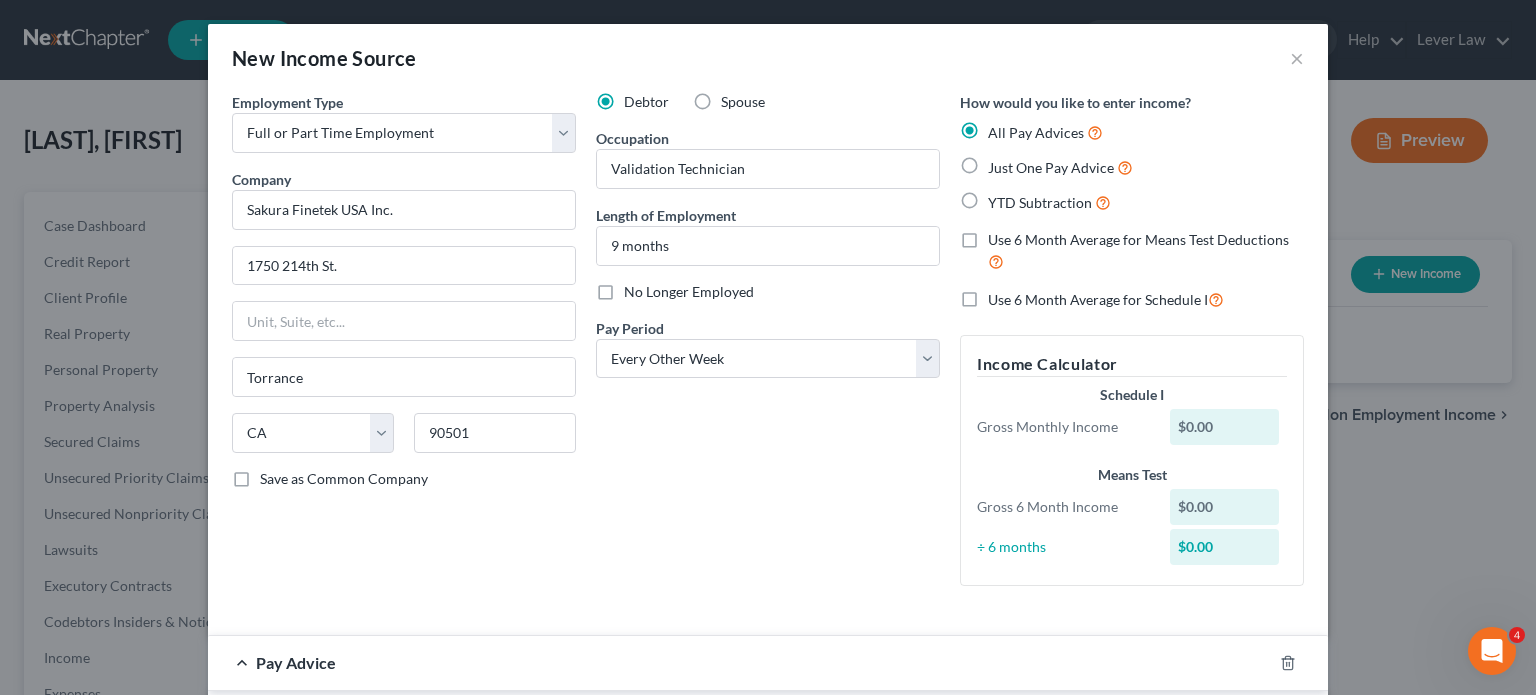 click on "YTD Subtraction" at bounding box center [1040, 202] 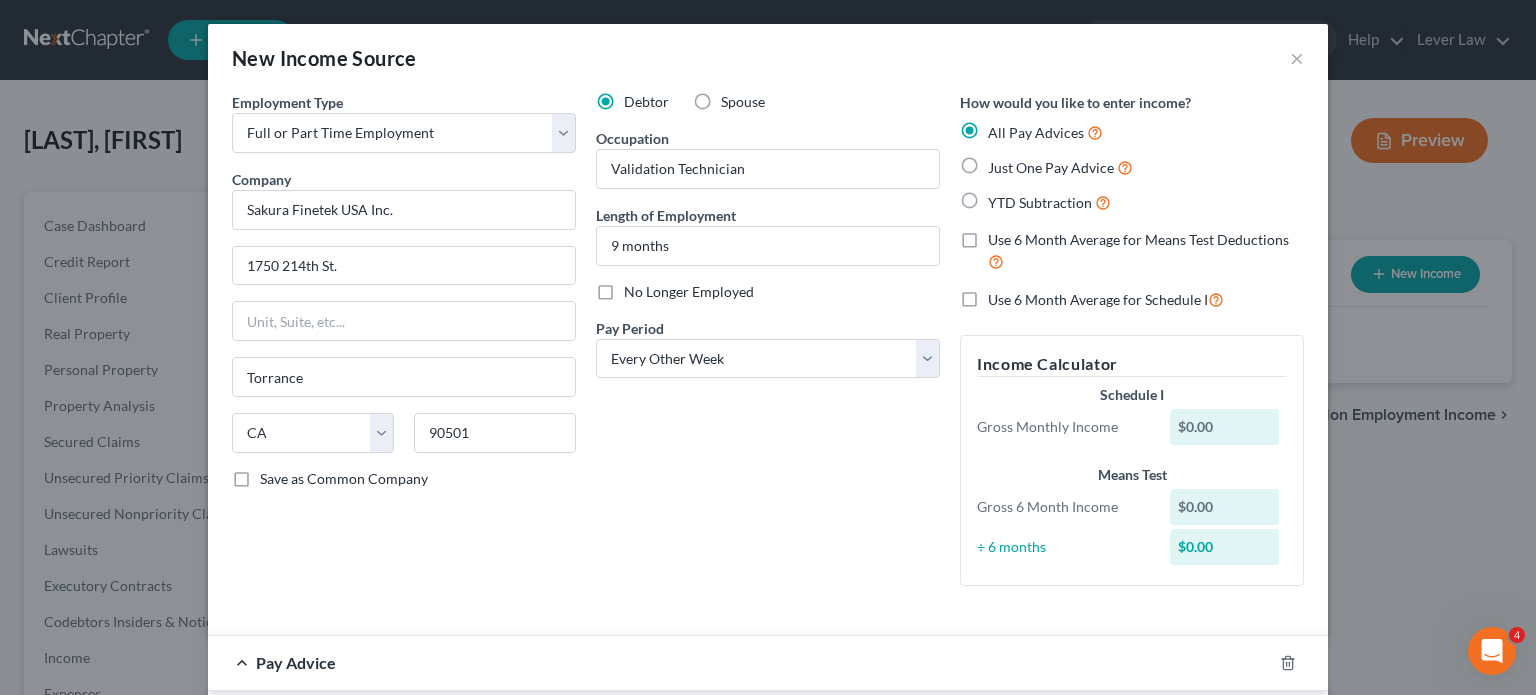 click on "YTD Subtraction" at bounding box center [1002, 197] 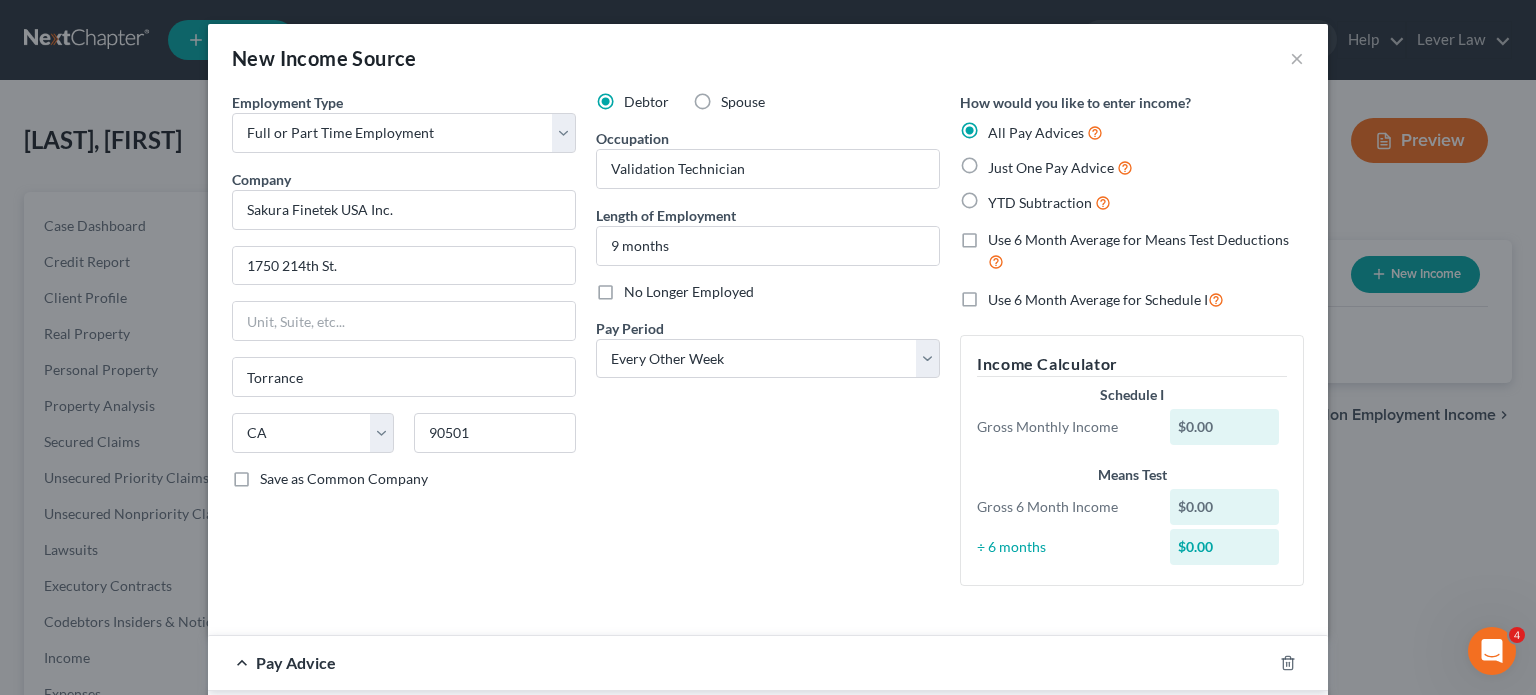 radio on "true" 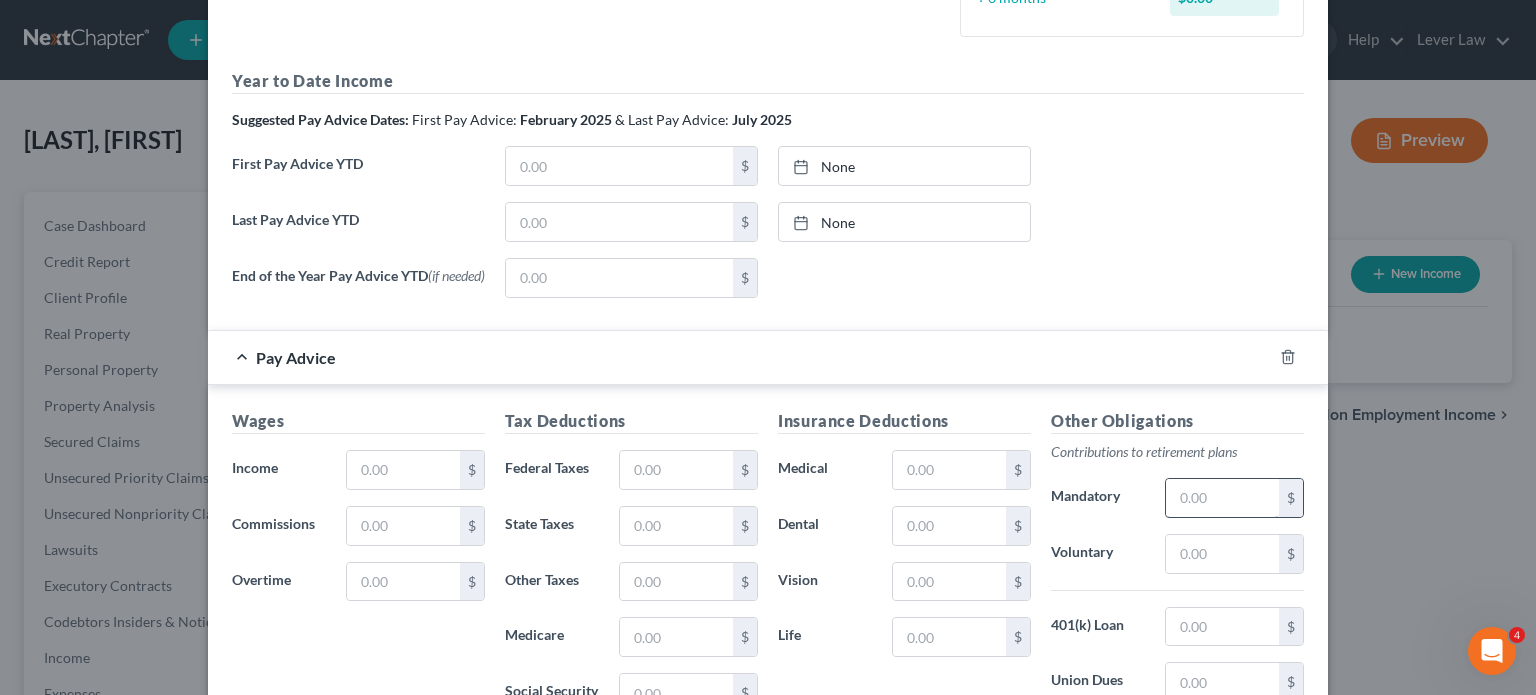 scroll, scrollTop: 519, scrollLeft: 0, axis: vertical 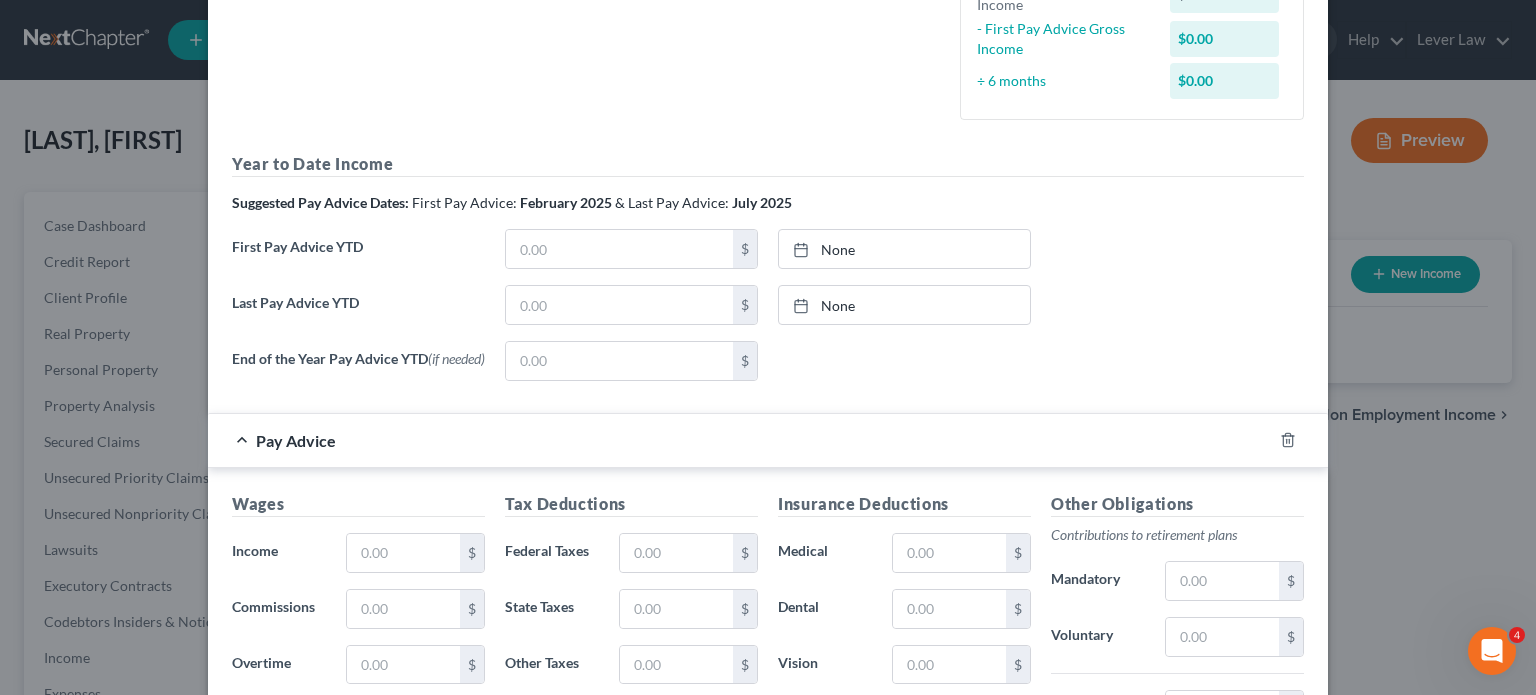 click on "End of the Year Pay Advice YTD  (if needed) $
None
close
Date
Time
chevron_left
August 2025
chevron_right
Su M Tu W Th F Sa
27 28 29 30 31 1 2
3 4 5 6 7 8 9
10 11 12 13 14 15 16
17 18 19 20 21 22 23
24 25 26 27 28 29 30
31 1 2 3 4 5 6
Clear" at bounding box center (768, 369) 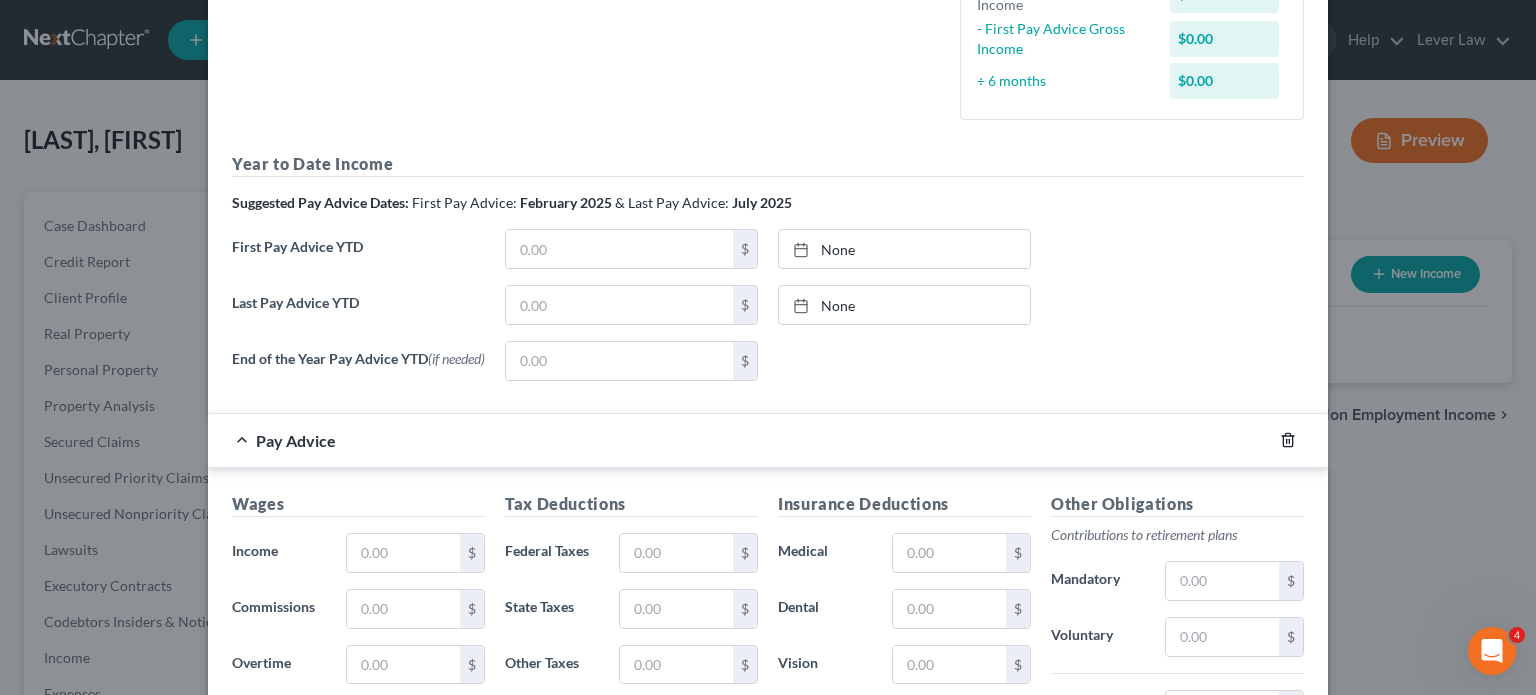 click 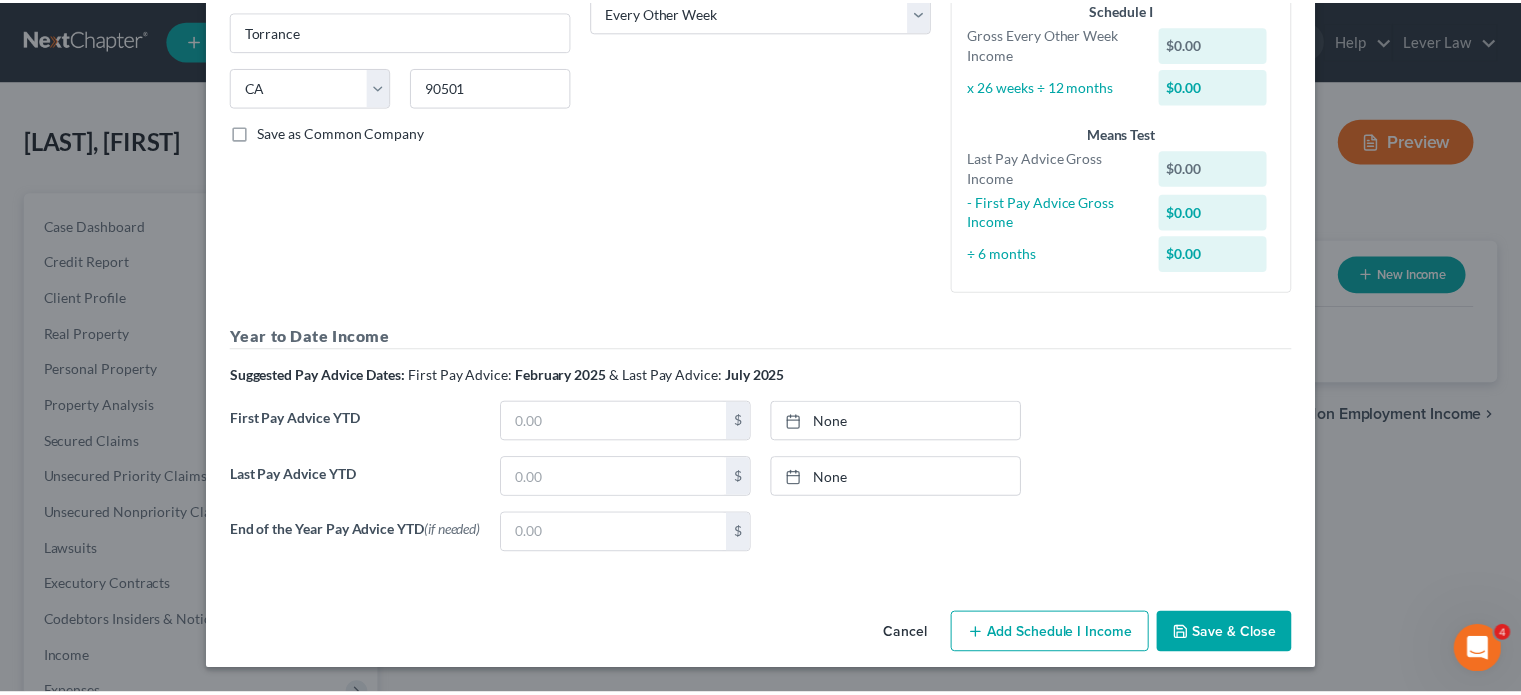 scroll, scrollTop: 348, scrollLeft: 0, axis: vertical 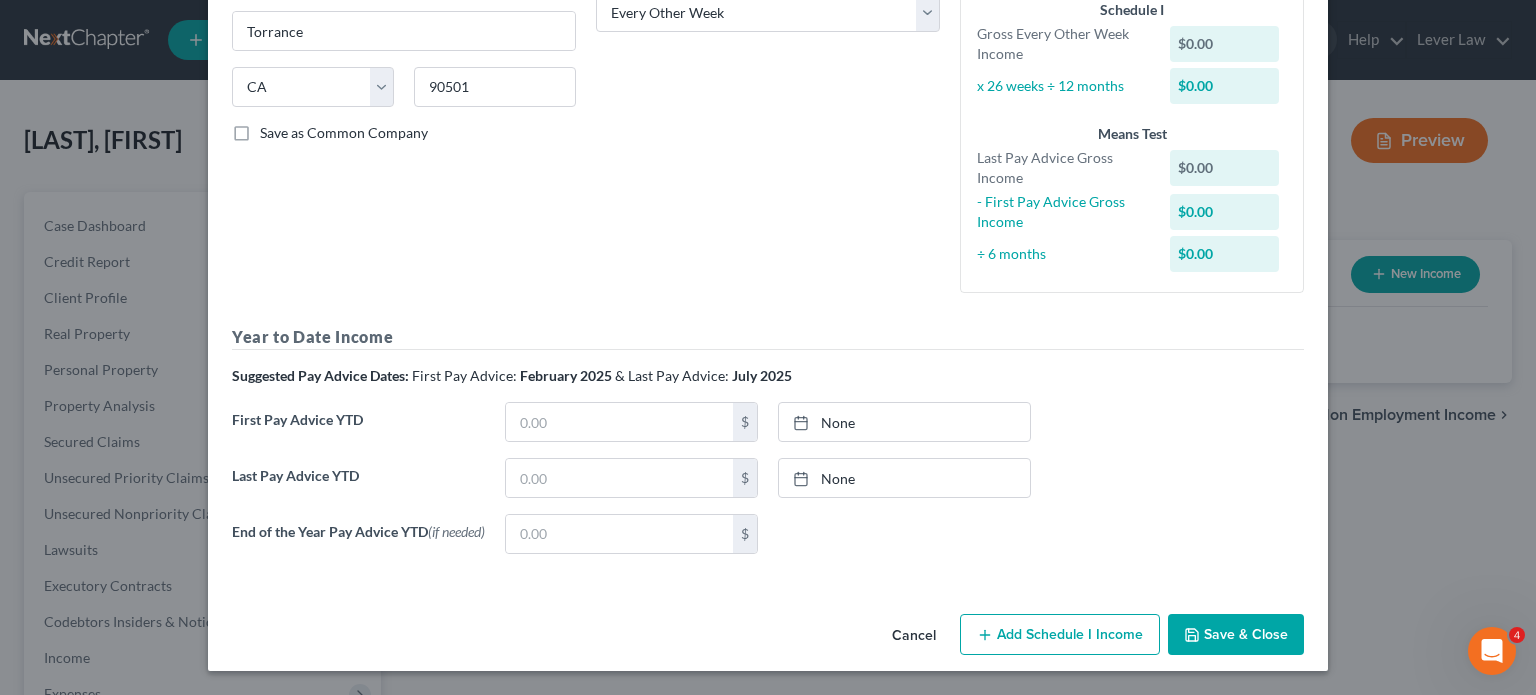 click on "Save & Close" at bounding box center [1236, 635] 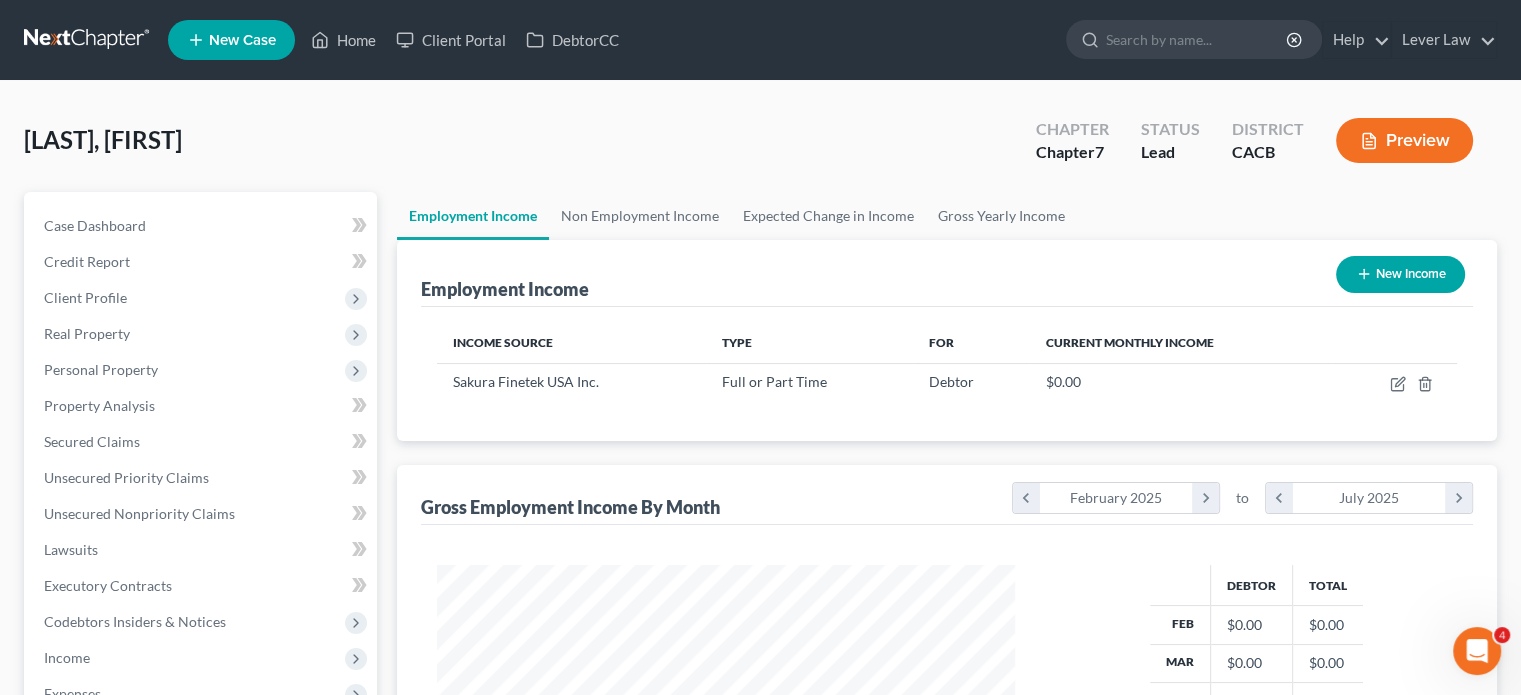 scroll, scrollTop: 999643, scrollLeft: 999381, axis: both 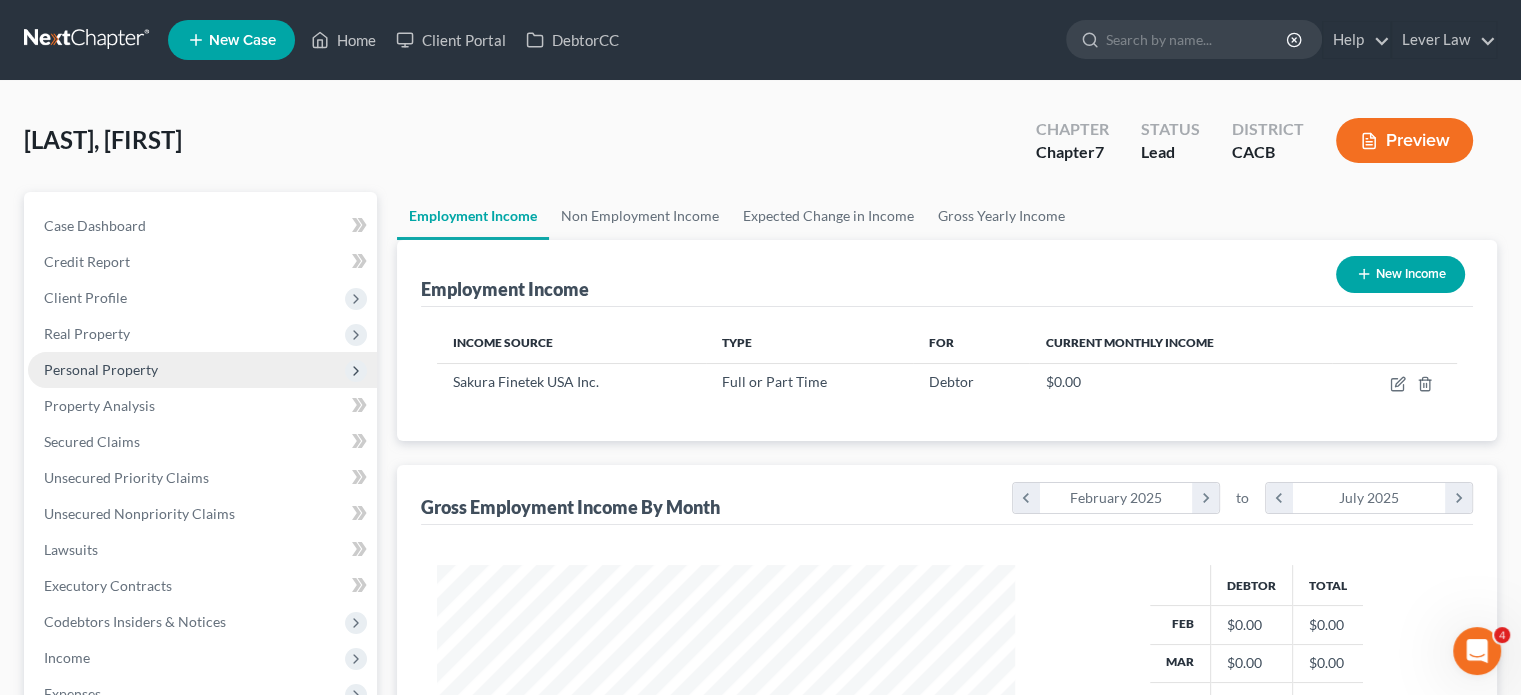 click on "Personal Property" at bounding box center [202, 370] 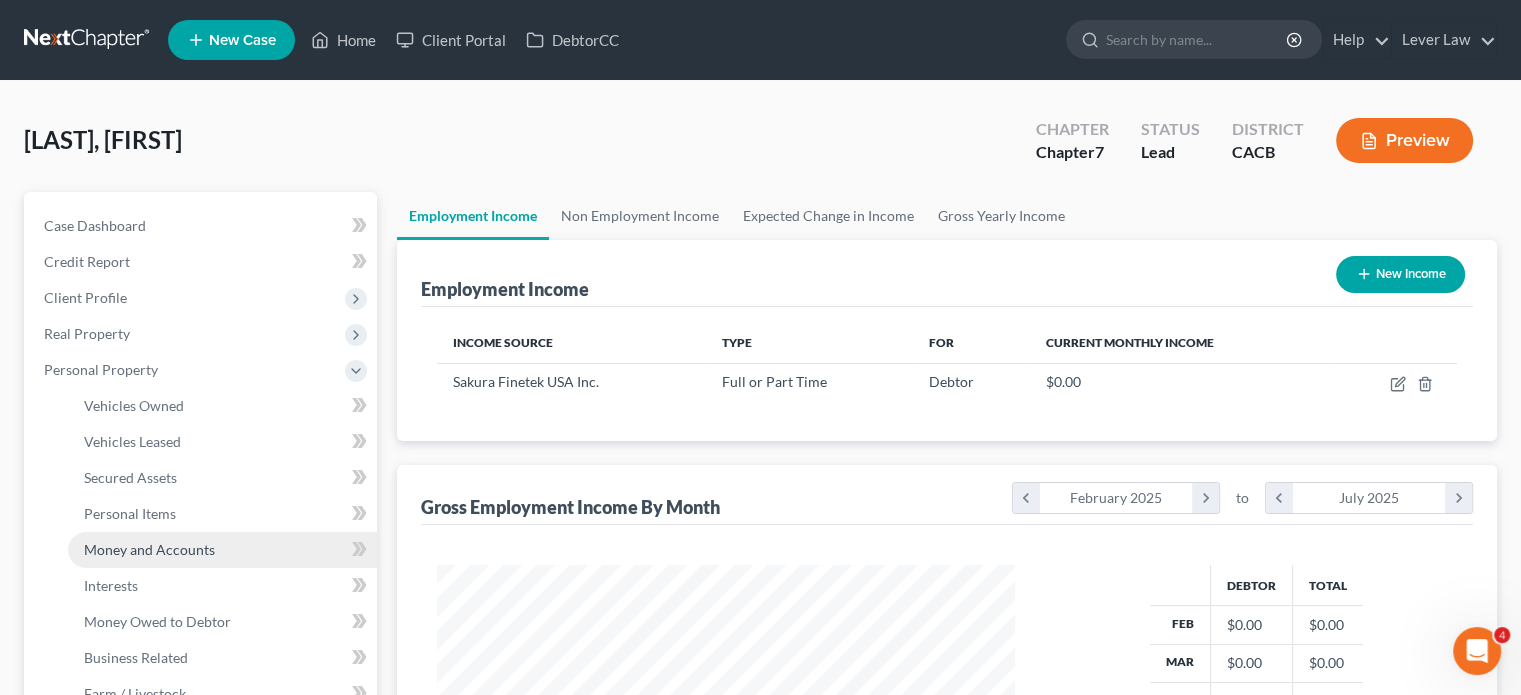 click on "Money and Accounts" at bounding box center [222, 550] 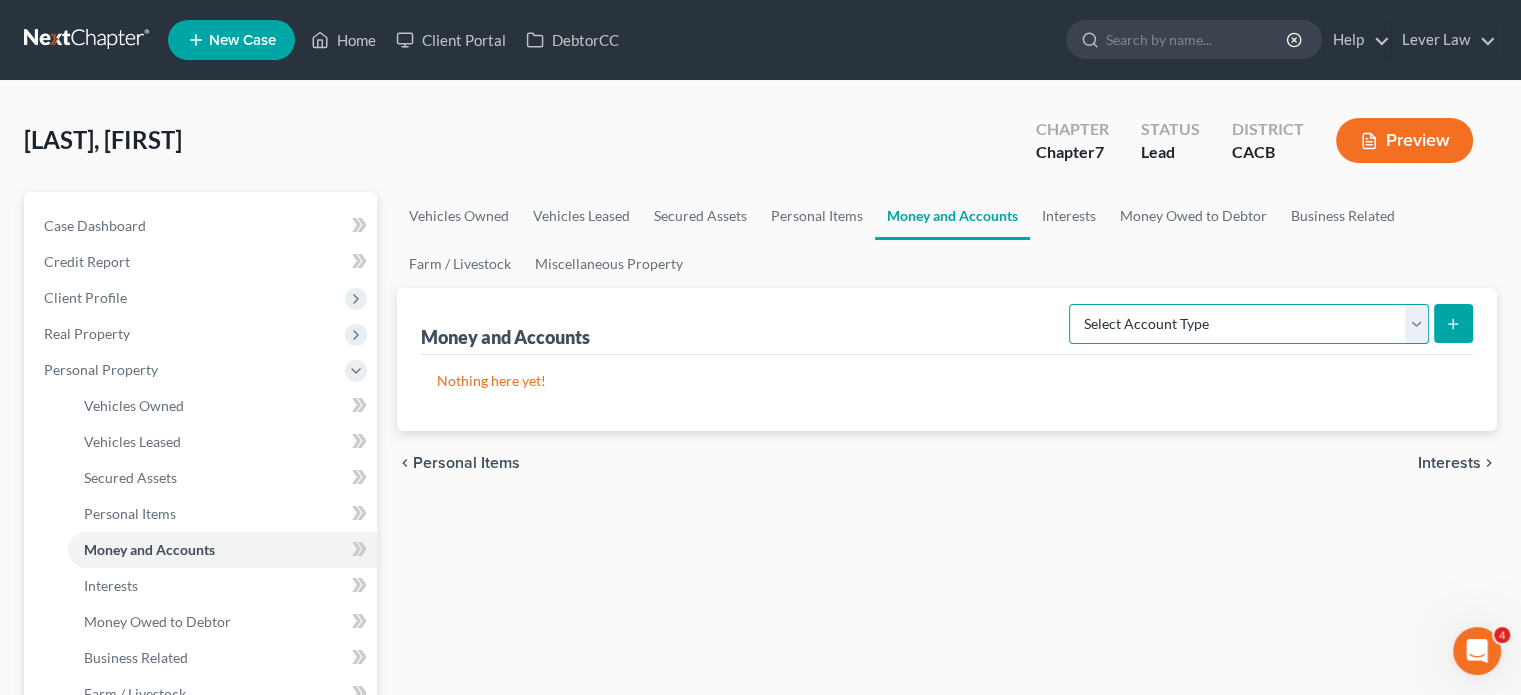 click on "Select Account Type Brokerage Cash on Hand Certificates of Deposit Checking Account Money Market Other (Credit Union, Health Savings Account, etc) Safe Deposit Box Savings Account Security Deposits or Prepayments" at bounding box center [1249, 324] 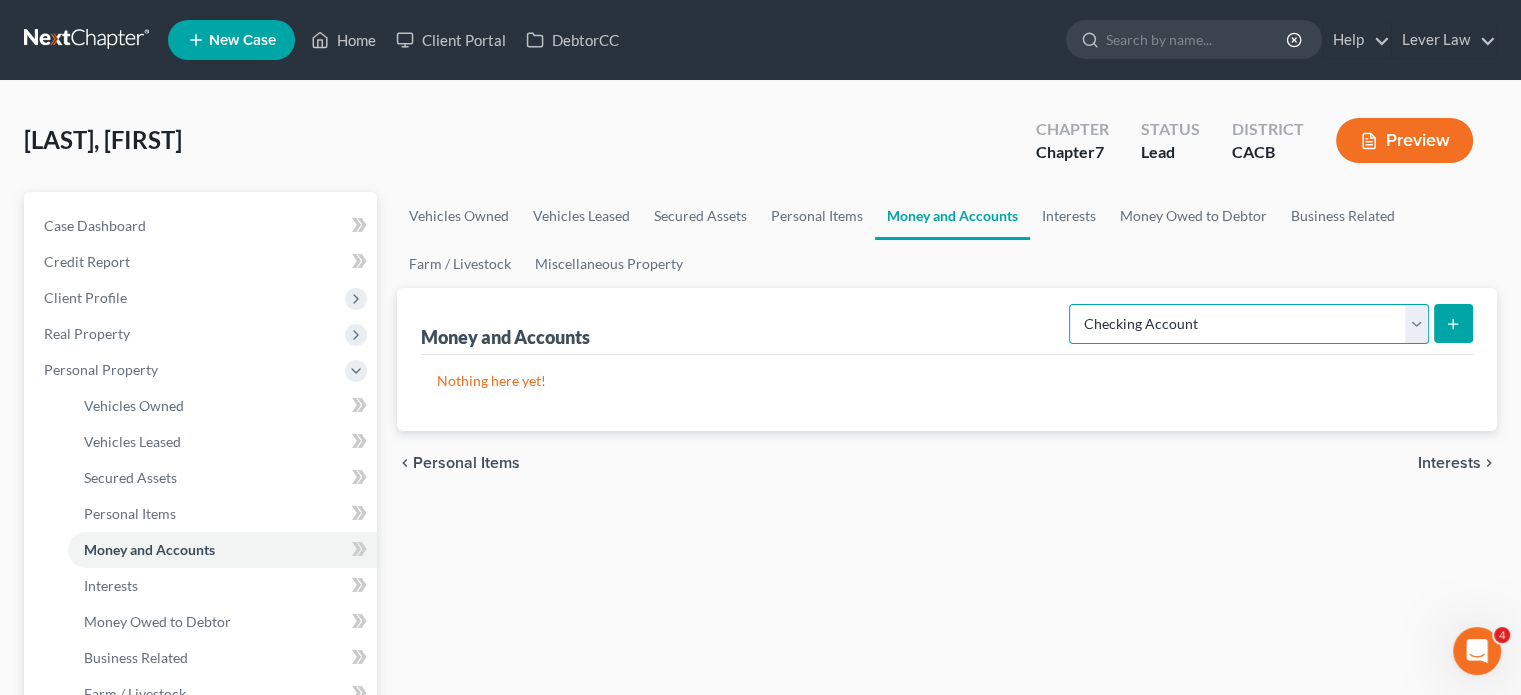 click on "Select Account Type Brokerage Cash on Hand Certificates of Deposit Checking Account Money Market Other (Credit Union, Health Savings Account, etc) Safe Deposit Box Savings Account Security Deposits or Prepayments" at bounding box center (1249, 324) 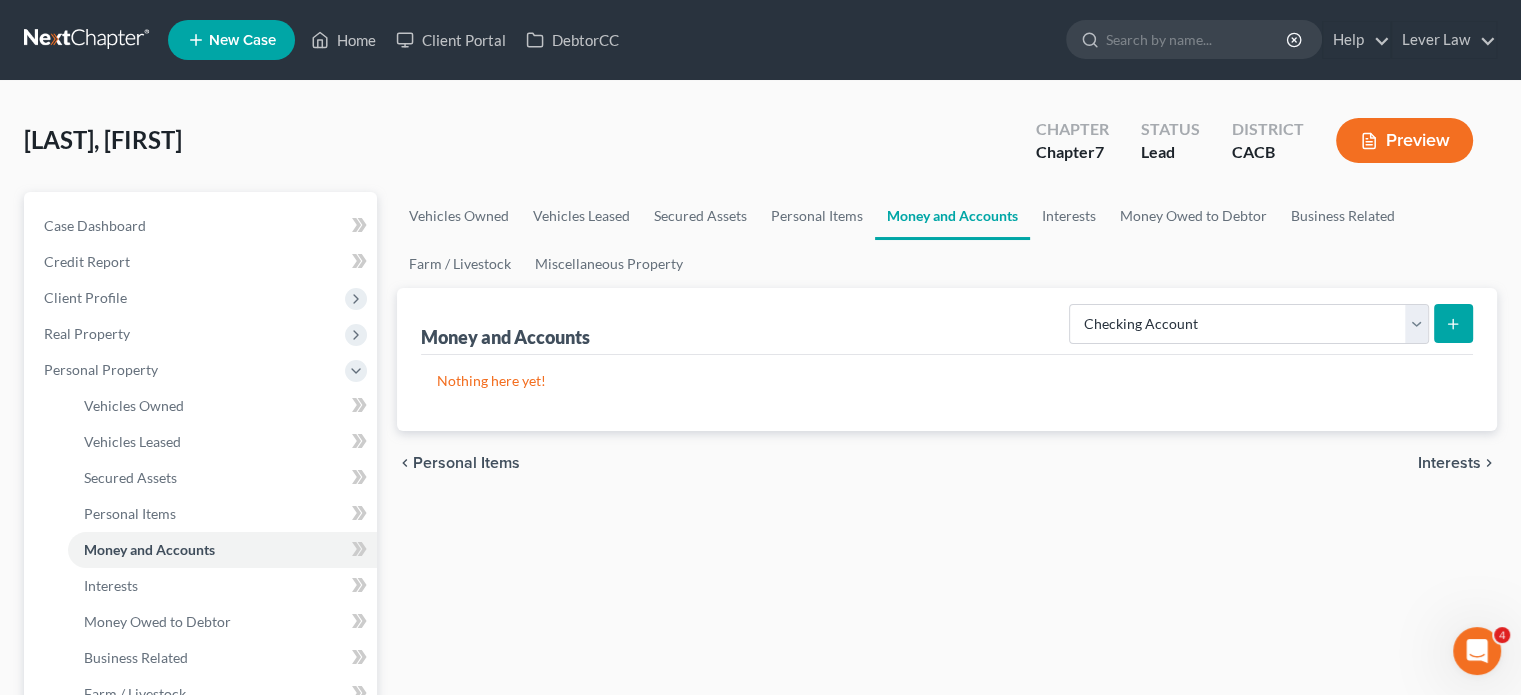 click 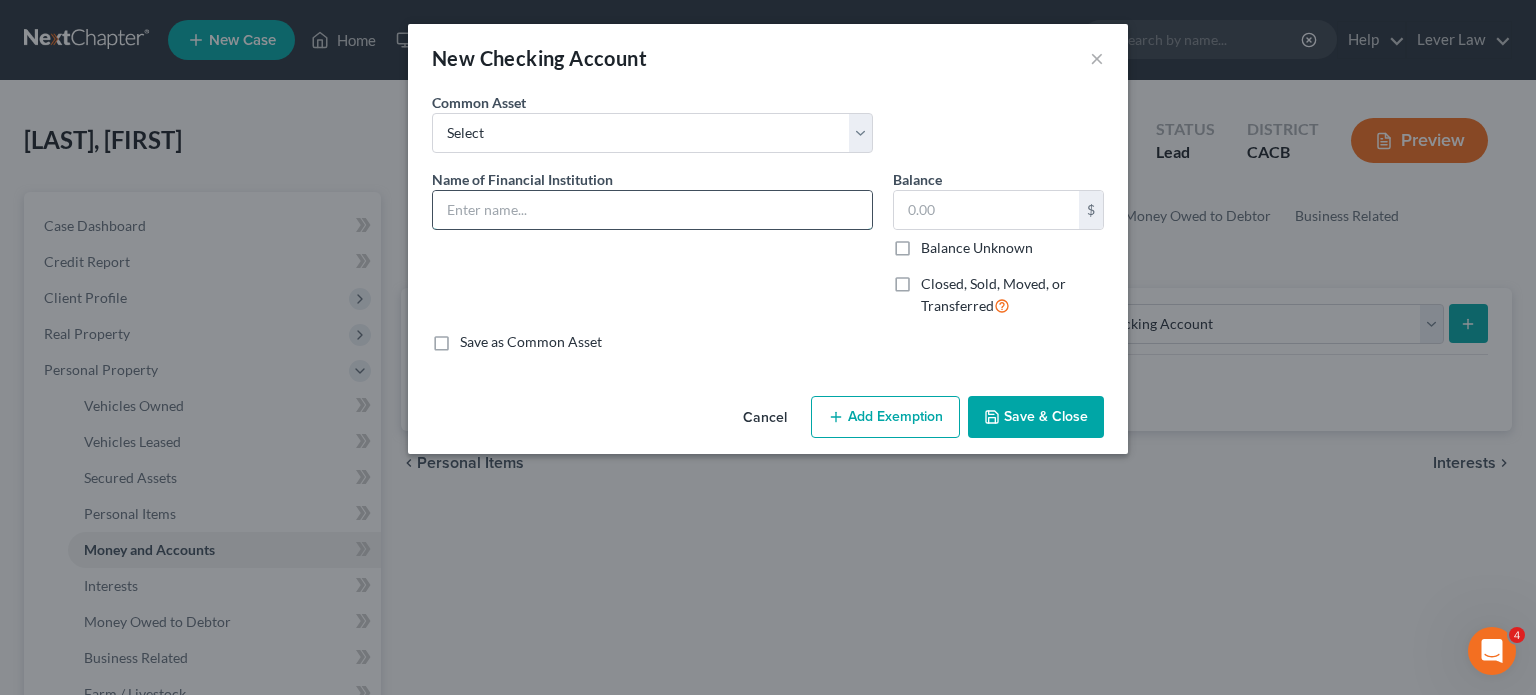 click at bounding box center (652, 210) 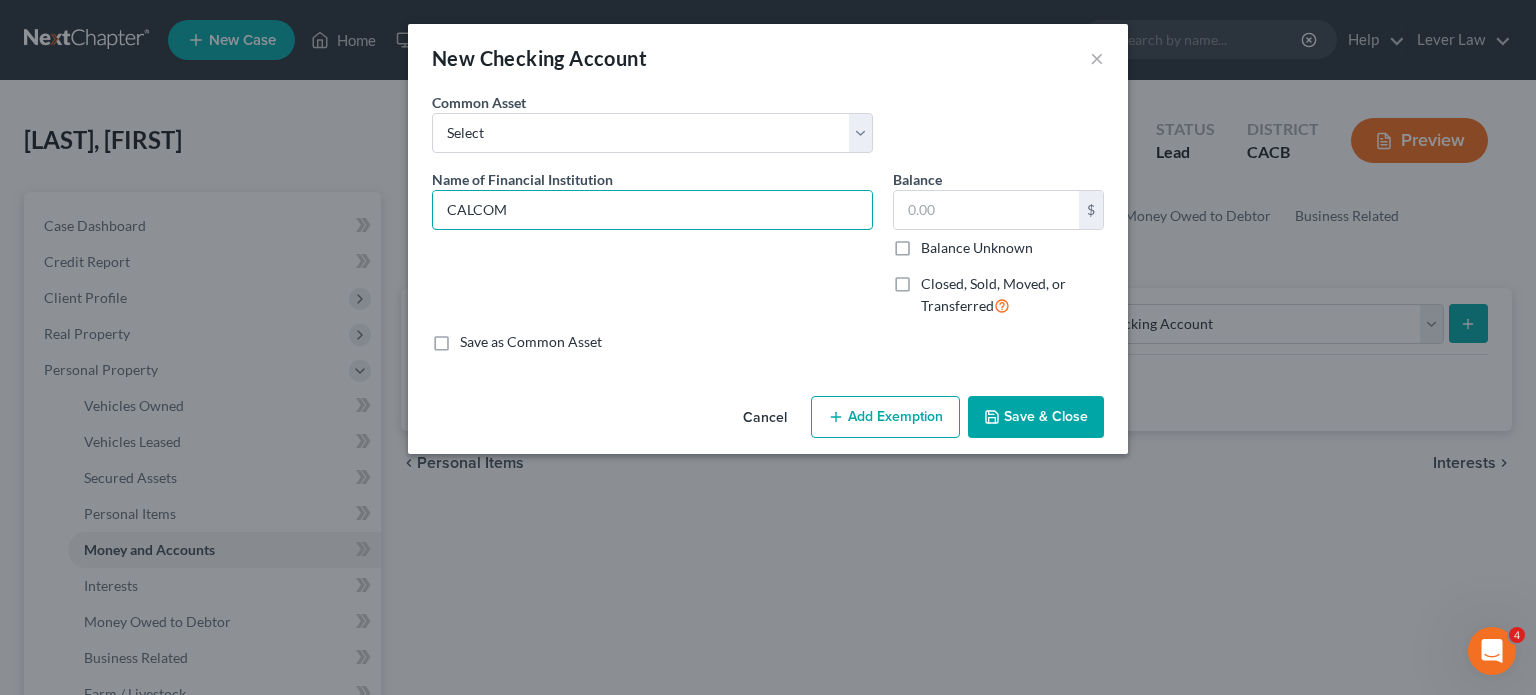 type on "CALCOM" 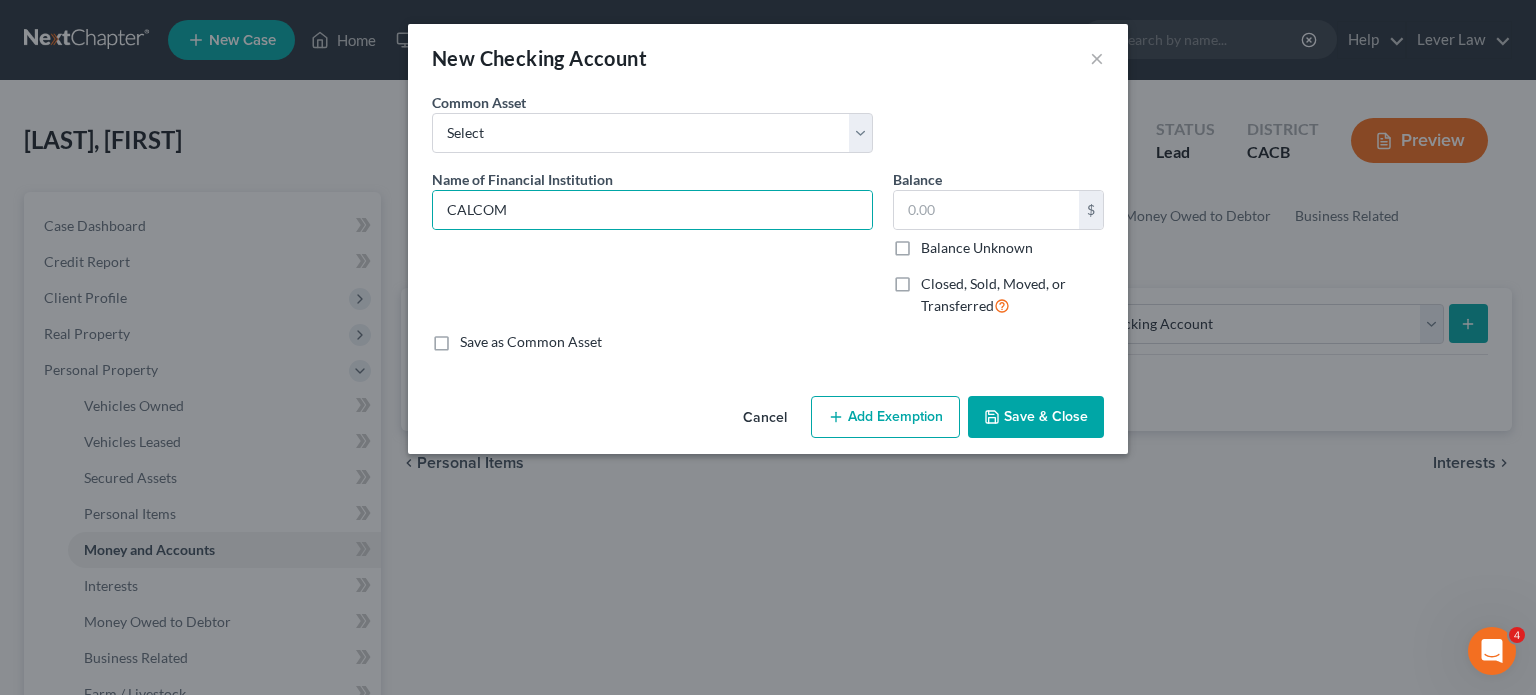 click on "Save & Close" at bounding box center (1036, 417) 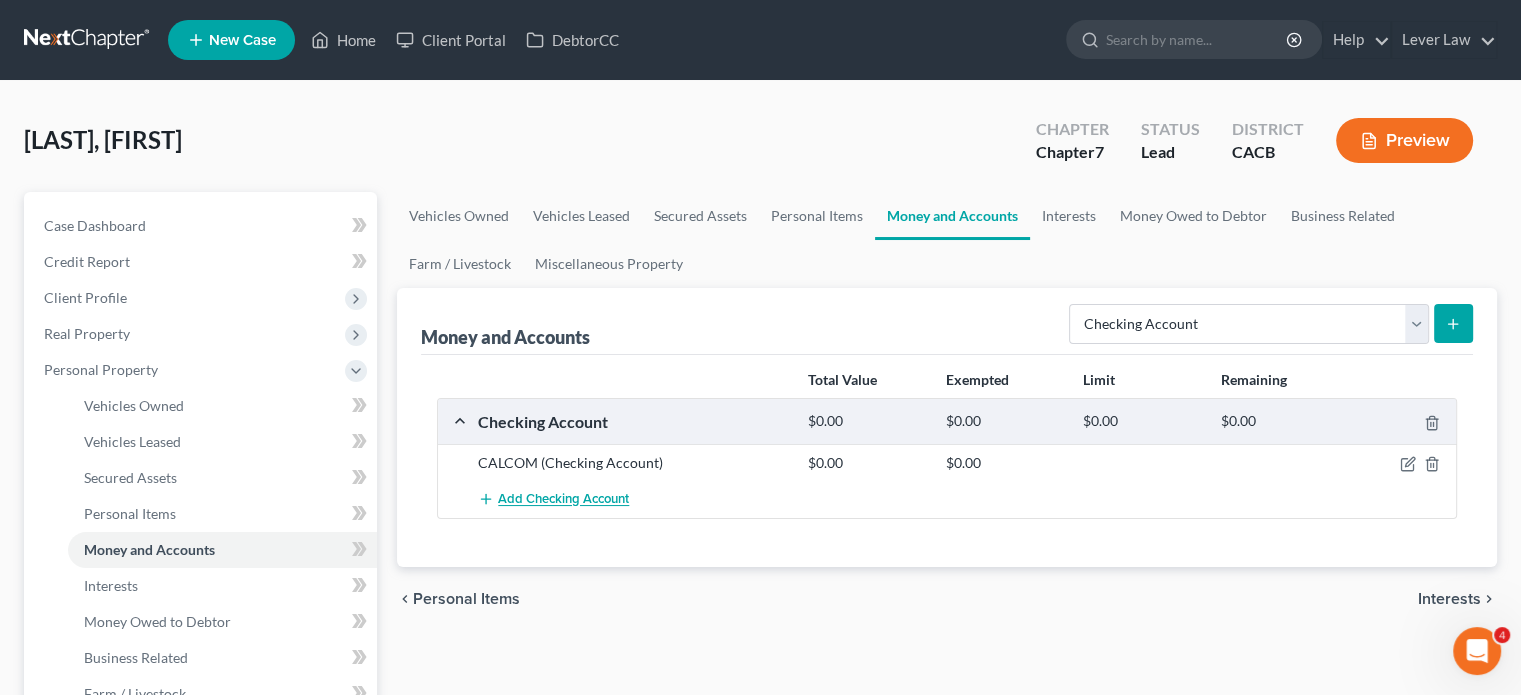 click on "Add Checking Account" at bounding box center (563, 500) 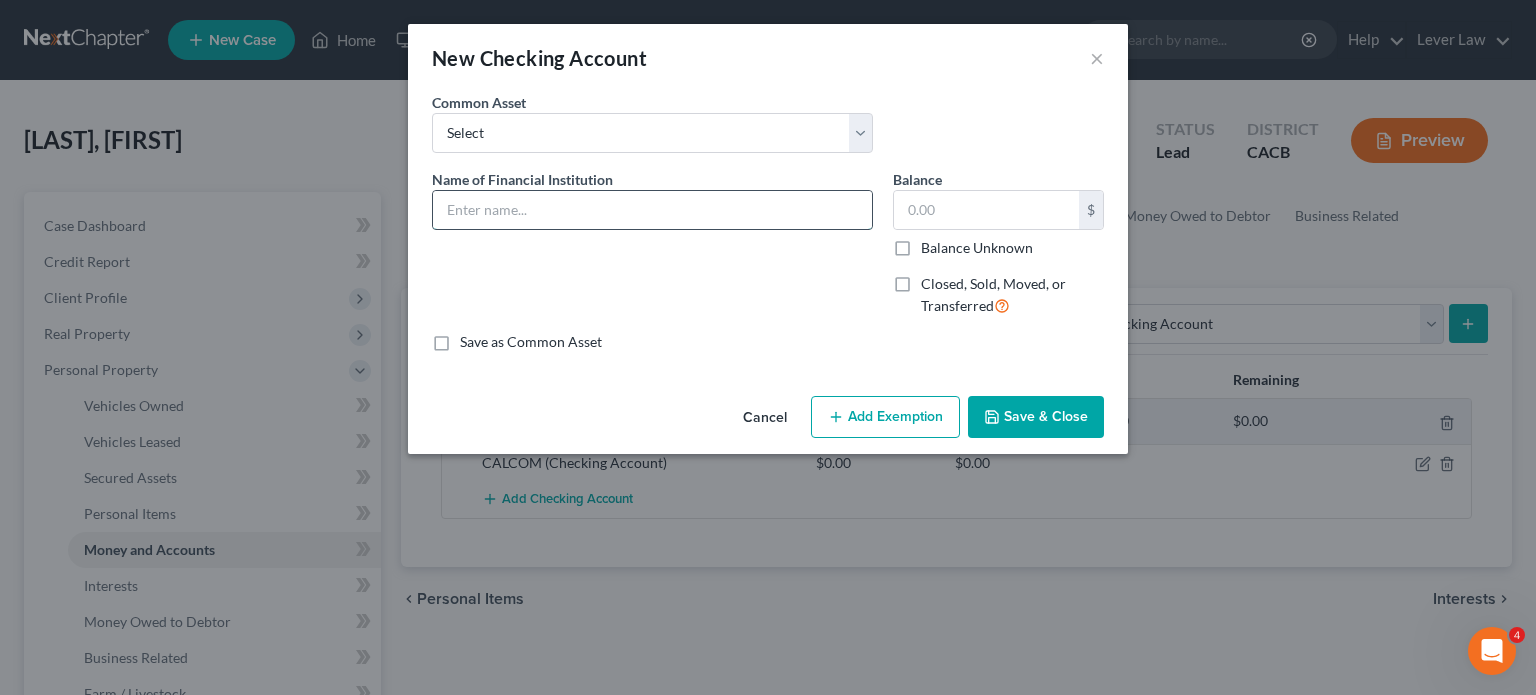 click at bounding box center [652, 210] 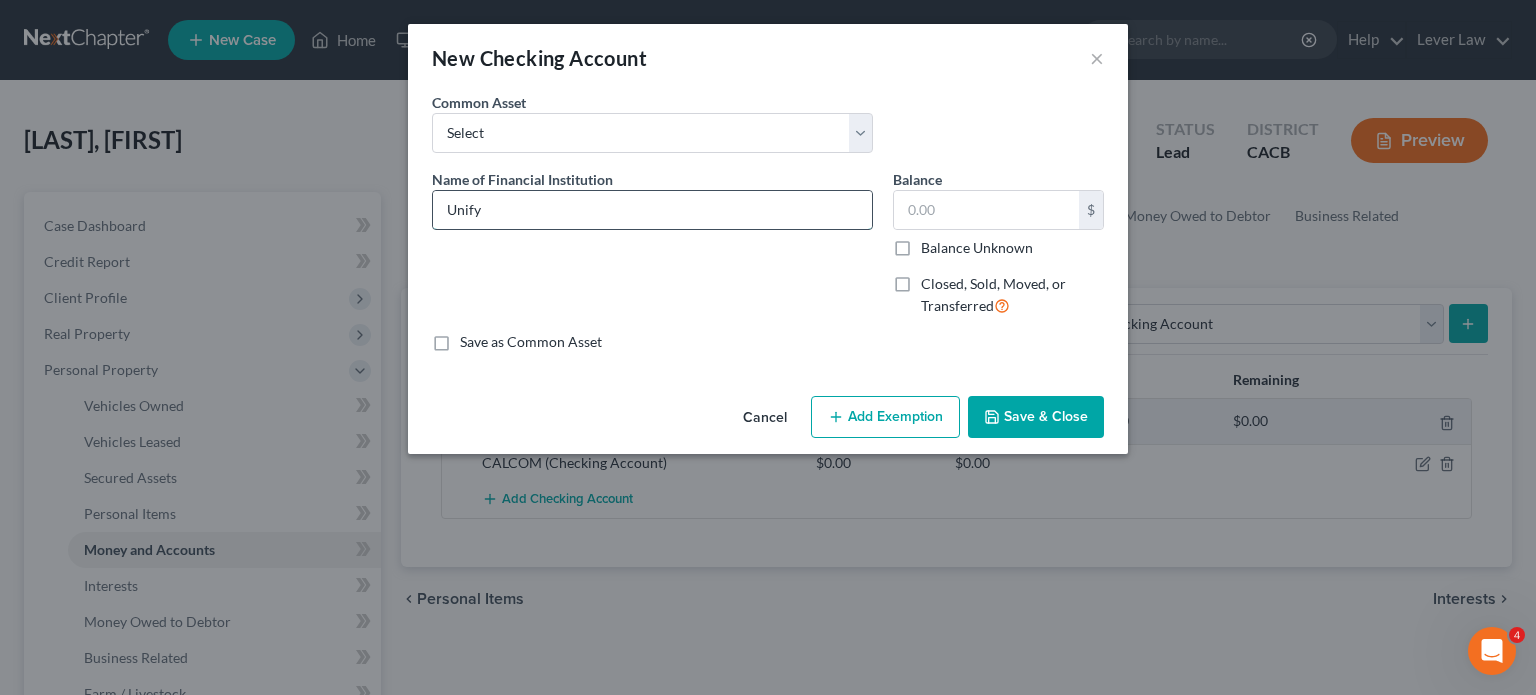 type on "Unify Credit Union" 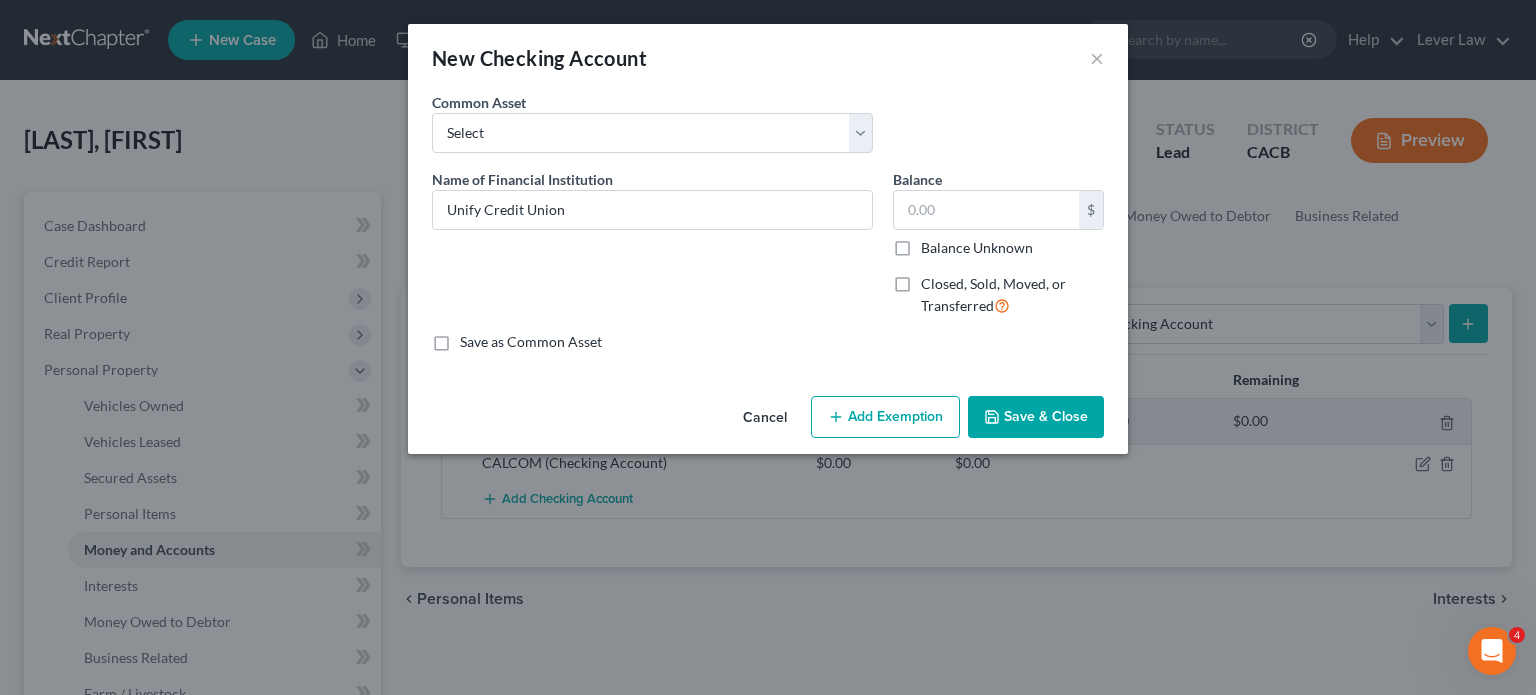 click on "Save & Close" at bounding box center [1036, 417] 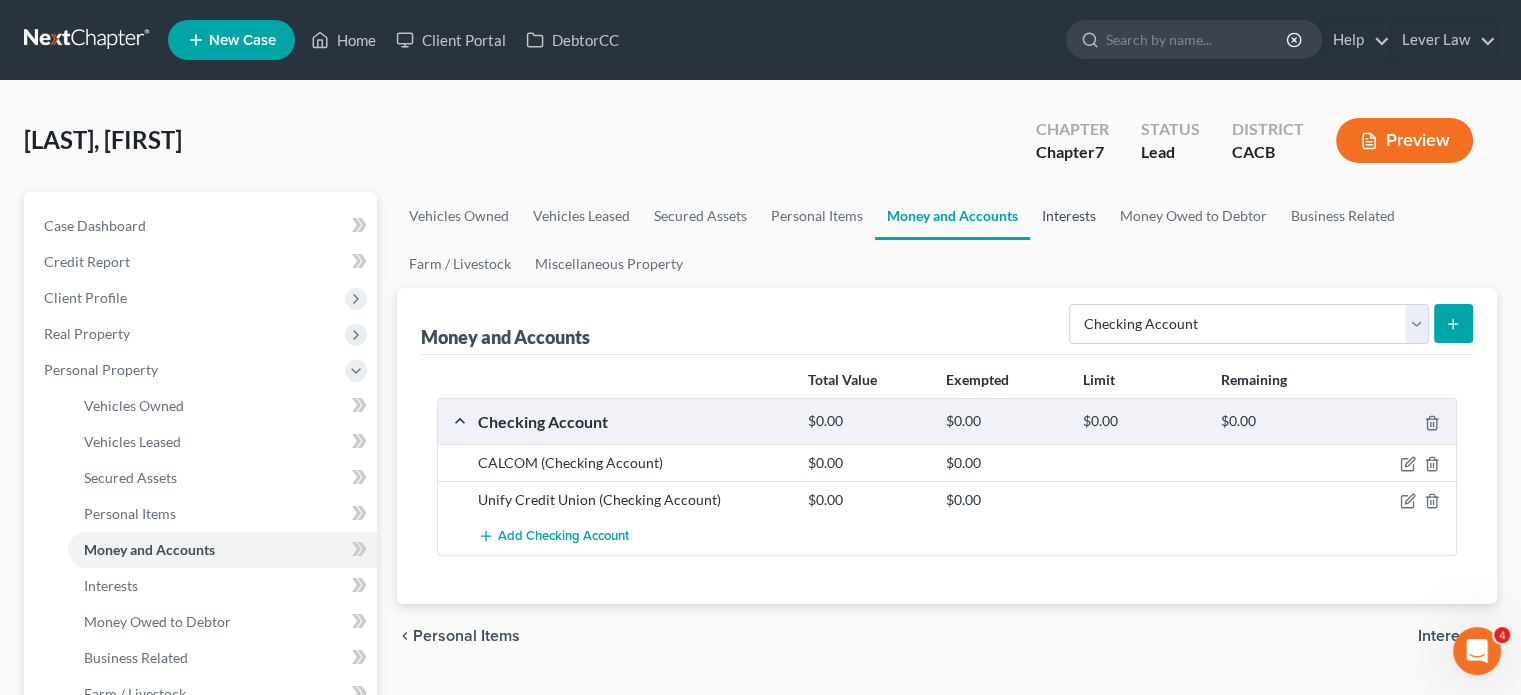 click on "Interests" at bounding box center [1069, 216] 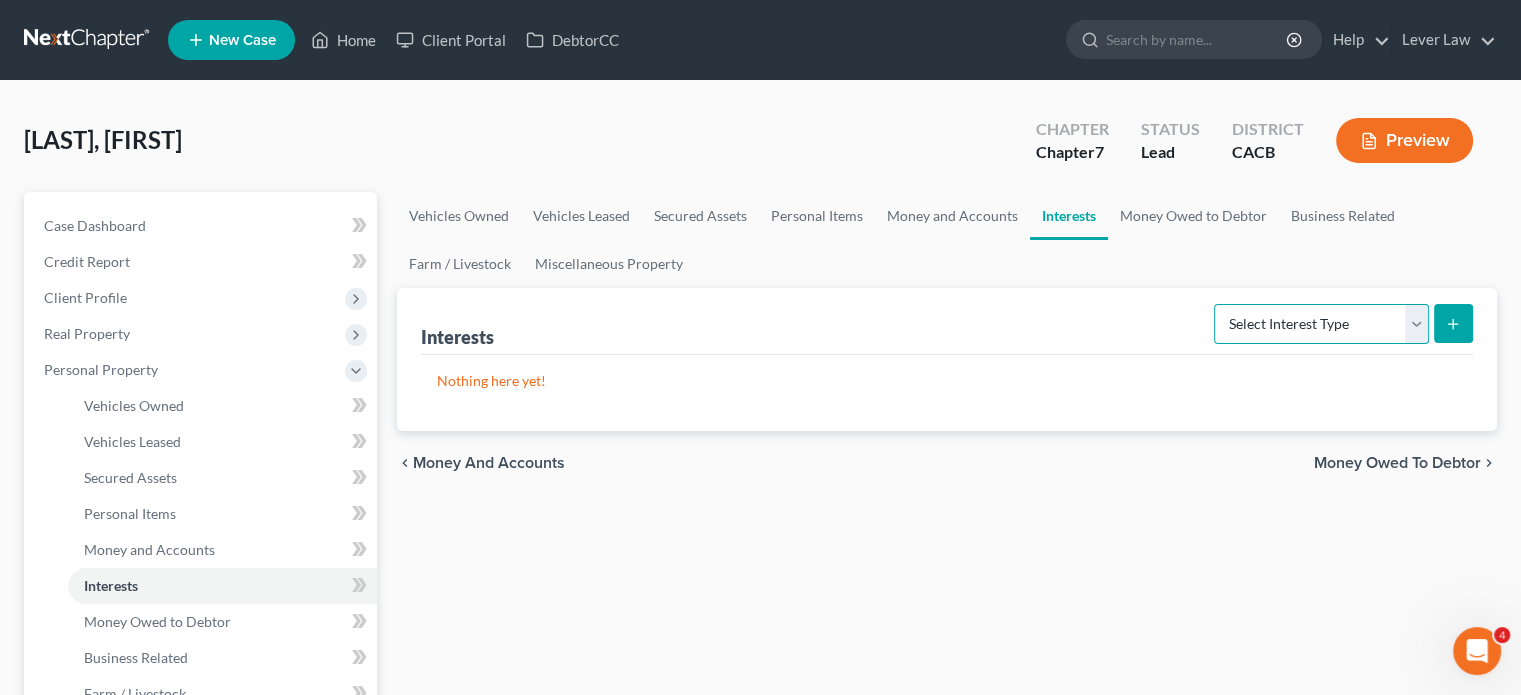 click on "Select Interest Type 401K Annuity Bond Education IRA Government Bond Government Pension Plan Incorporated Business IRA Joint Venture (Active) Joint Venture (Inactive) Keogh Mutual Fund Other Retirement Plan Partnership (Active) Partnership (Inactive) Pension Plan Stock Term Life Insurance Unincorporated Business Whole Life Insurance" at bounding box center [1321, 324] 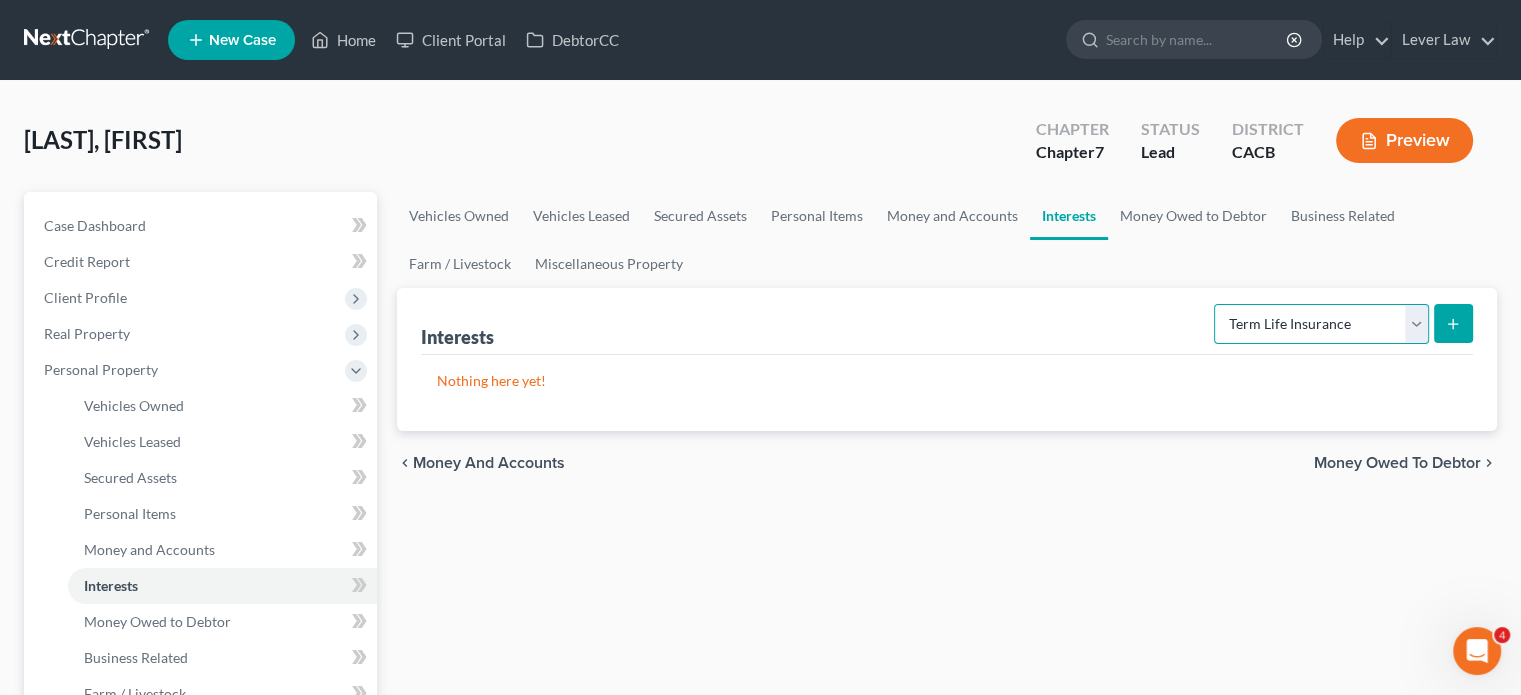 click on "Select Interest Type 401K Annuity Bond Education IRA Government Bond Government Pension Plan Incorporated Business IRA Joint Venture (Active) Joint Venture (Inactive) Keogh Mutual Fund Other Retirement Plan Partnership (Active) Partnership (Inactive) Pension Plan Stock Term Life Insurance Unincorporated Business Whole Life Insurance" at bounding box center [1321, 324] 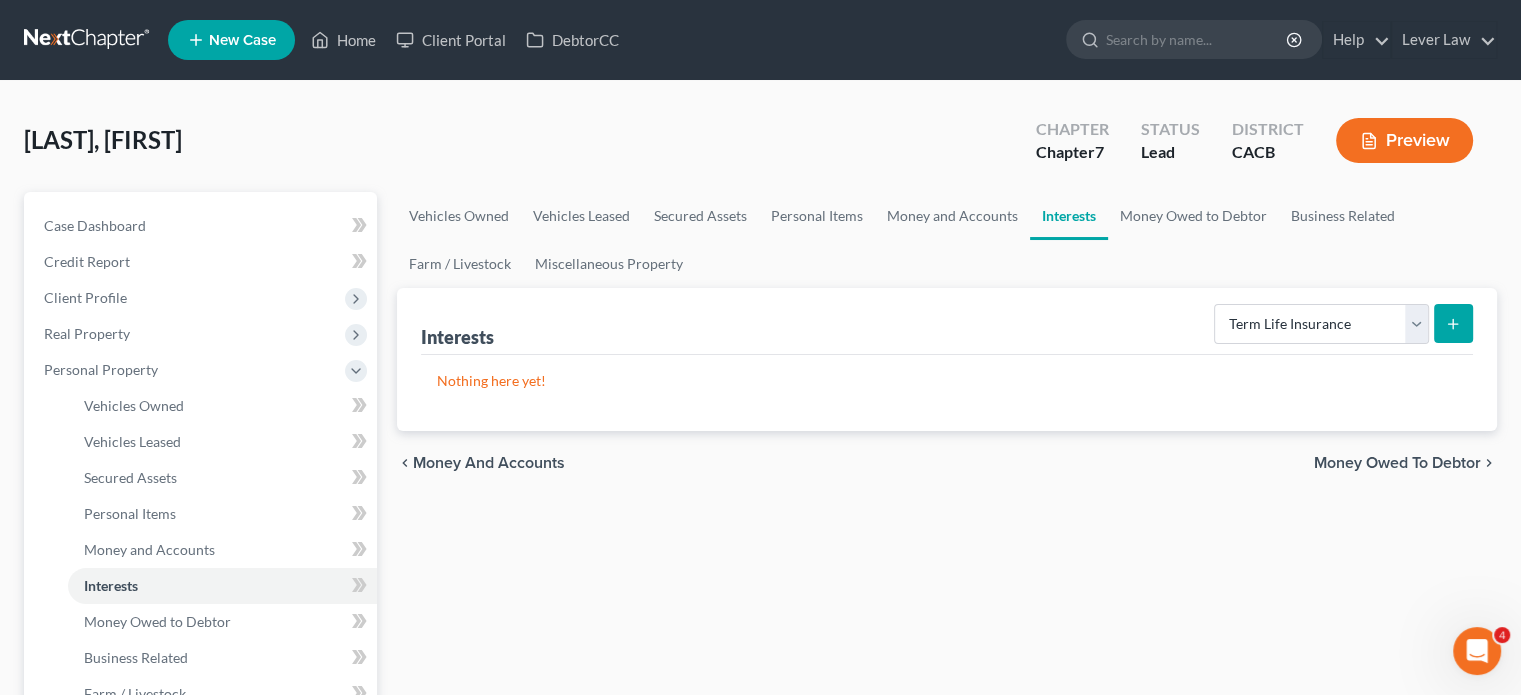 click 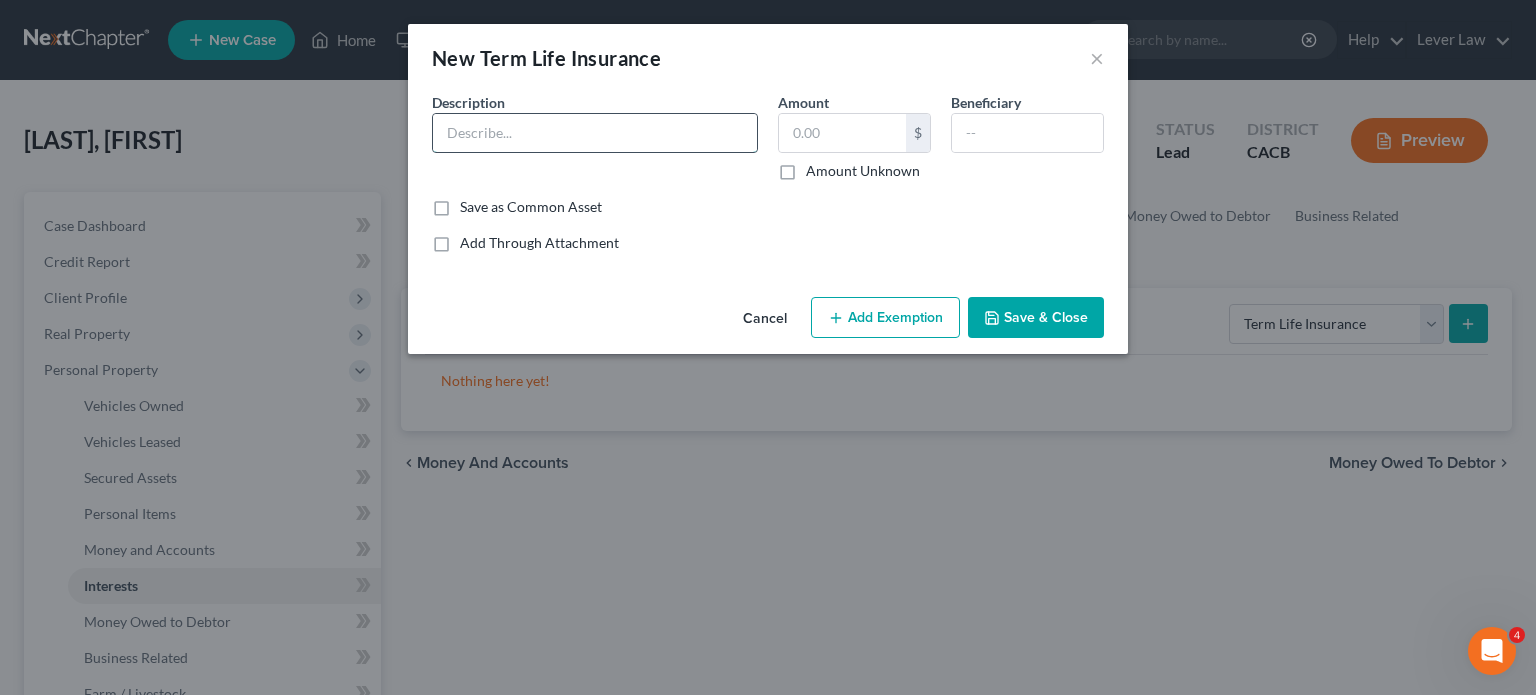 click at bounding box center (595, 133) 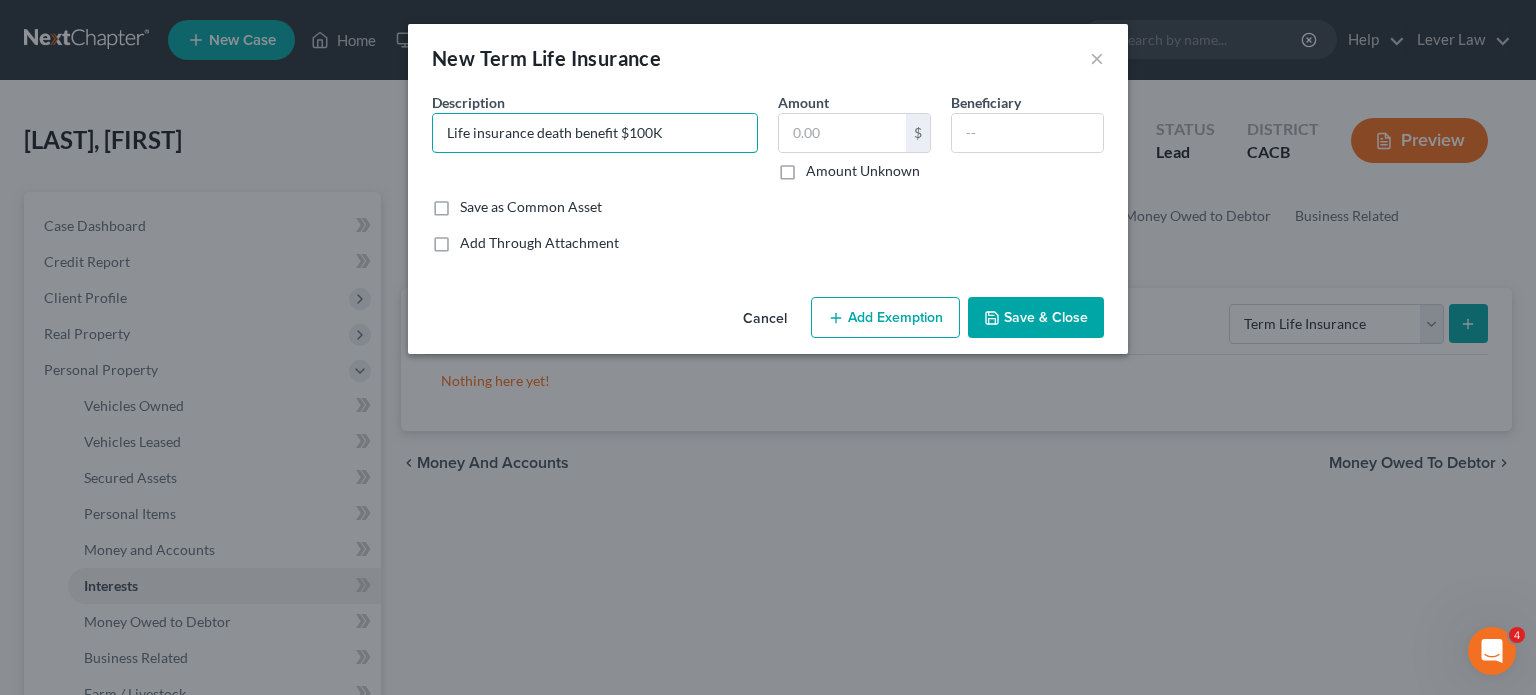 type on "Life insurance death benefit $100K" 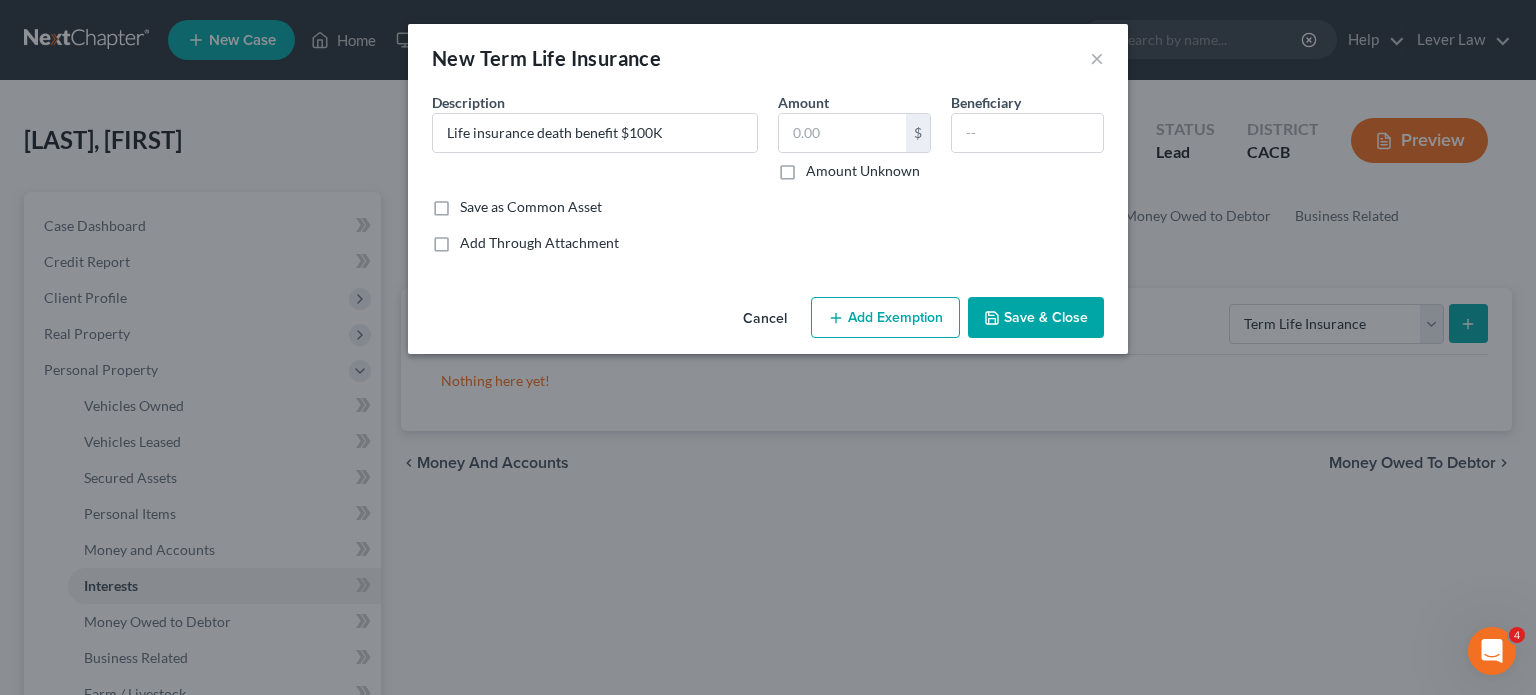 click on "Save & Close" at bounding box center (1036, 318) 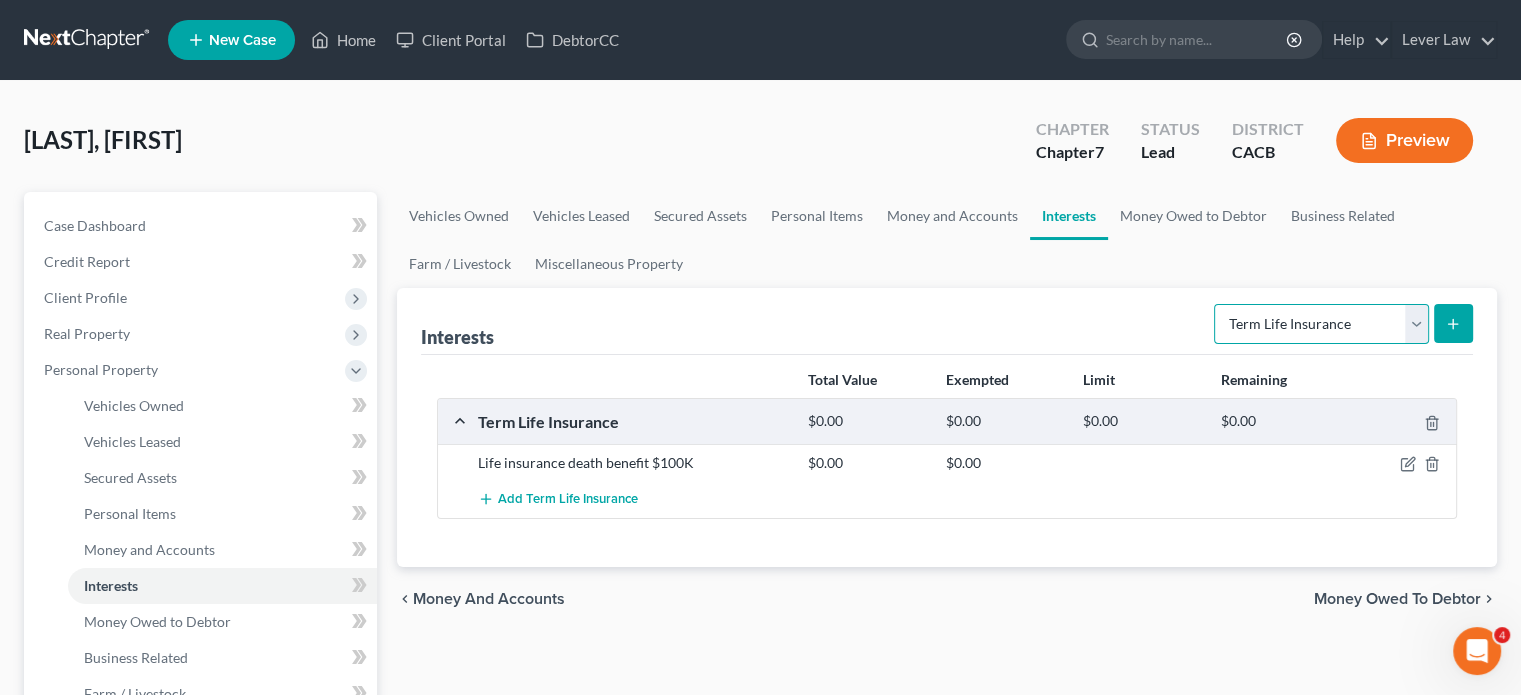 click on "Select Interest Type 401K Annuity Bond Education IRA Government Bond Government Pension Plan Incorporated Business IRA Joint Venture (Active) Joint Venture (Inactive) Keogh Mutual Fund Other Retirement Plan Partnership (Active) Partnership (Inactive) Pension Plan Stock Term Life Insurance Unincorporated Business Whole Life Insurance" at bounding box center (1321, 324) 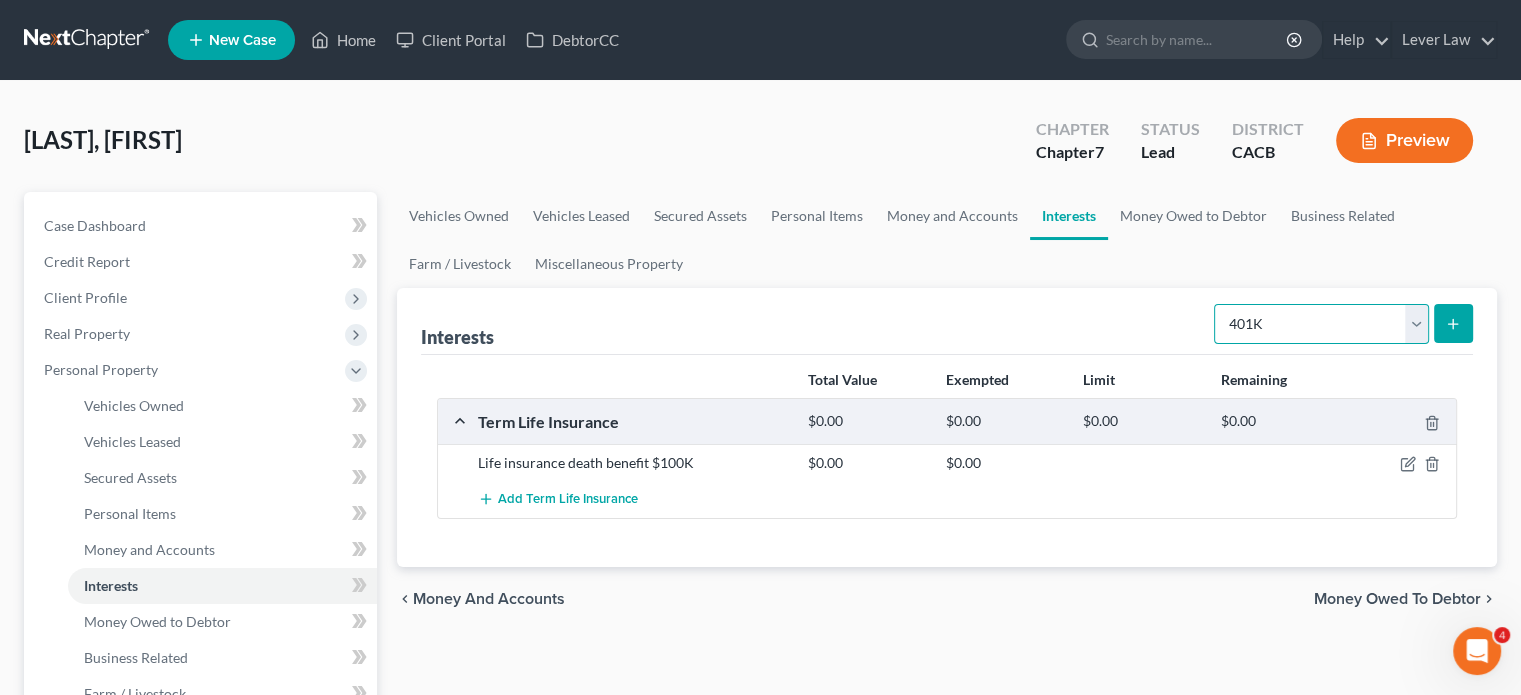 click on "Select Interest Type 401K Annuity Bond Education IRA Government Bond Government Pension Plan Incorporated Business IRA Joint Venture (Active) Joint Venture (Inactive) Keogh Mutual Fund Other Retirement Plan Partnership (Active) Partnership (Inactive) Pension Plan Stock Term Life Insurance Unincorporated Business Whole Life Insurance" at bounding box center (1321, 324) 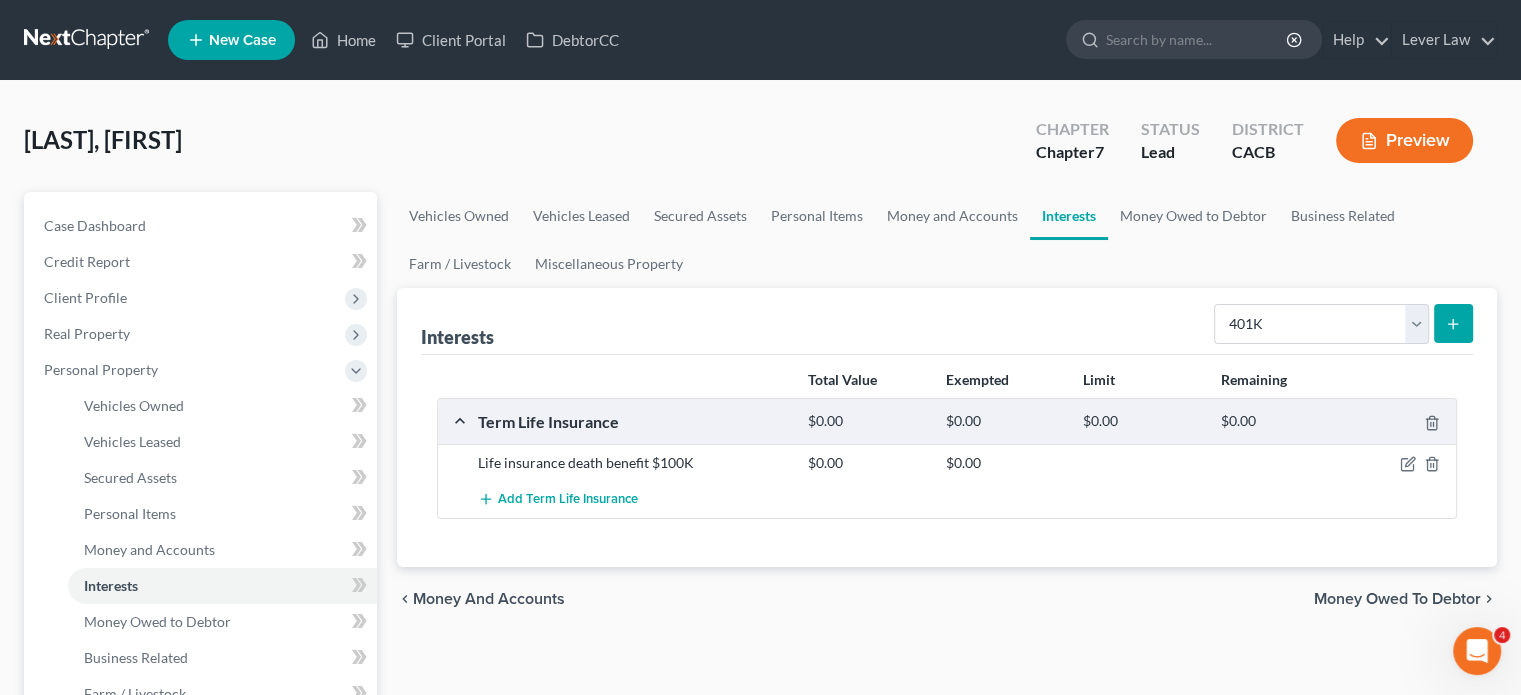 click at bounding box center [1453, 323] 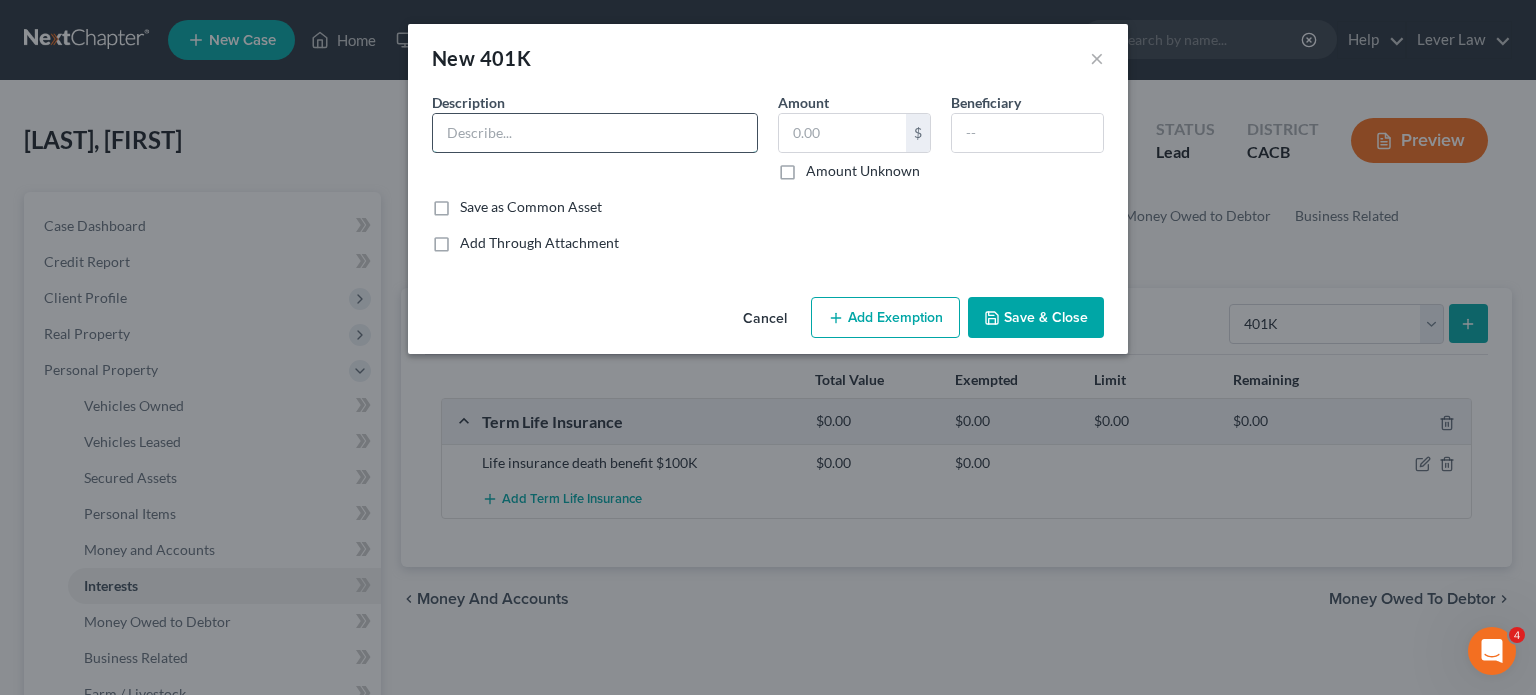 click at bounding box center [595, 133] 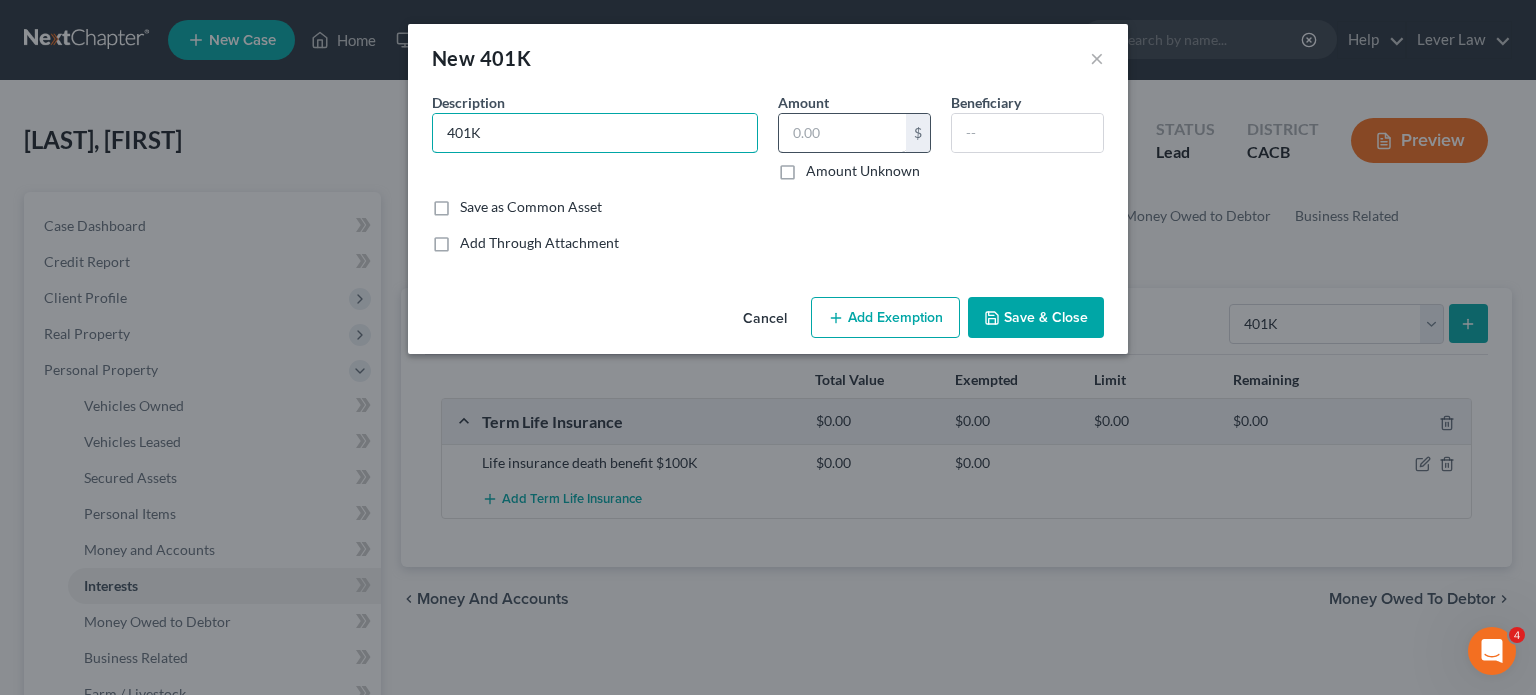 type on "401K" 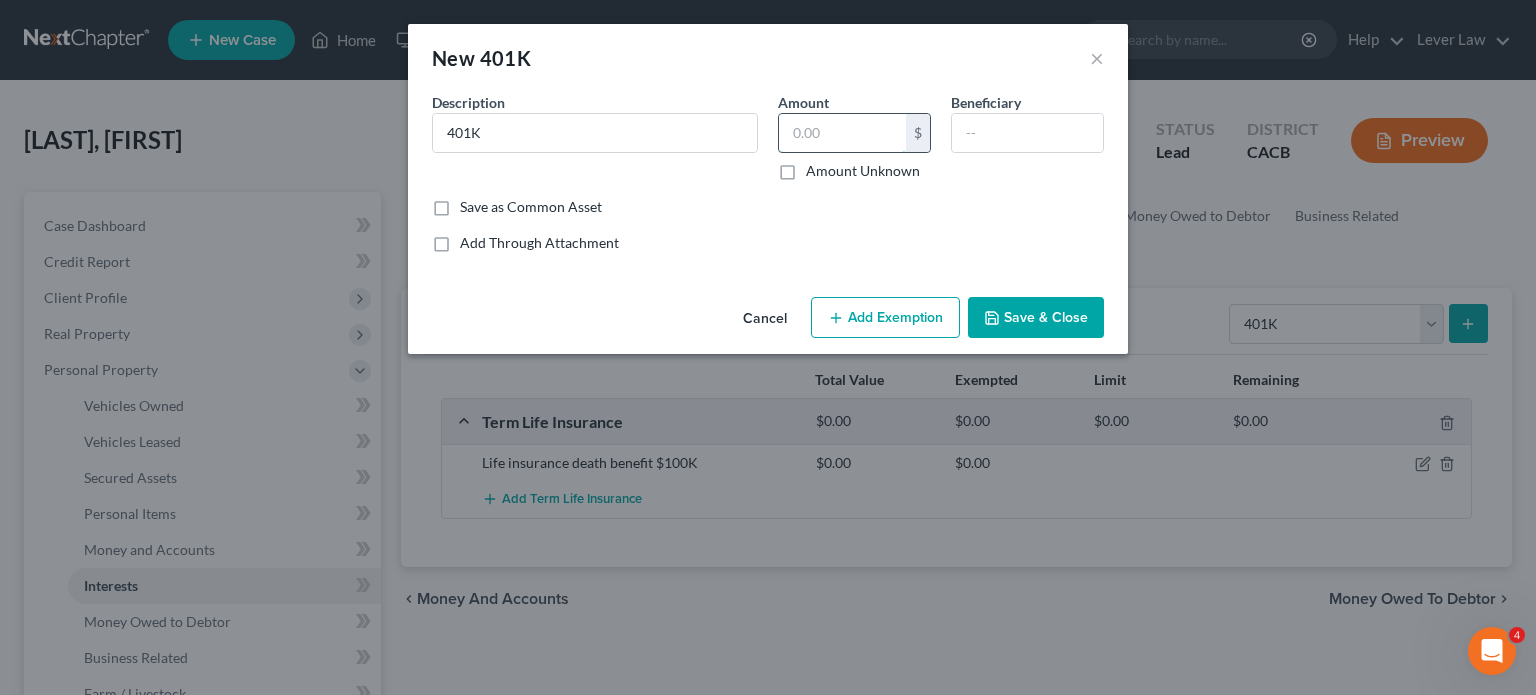 click at bounding box center [842, 133] 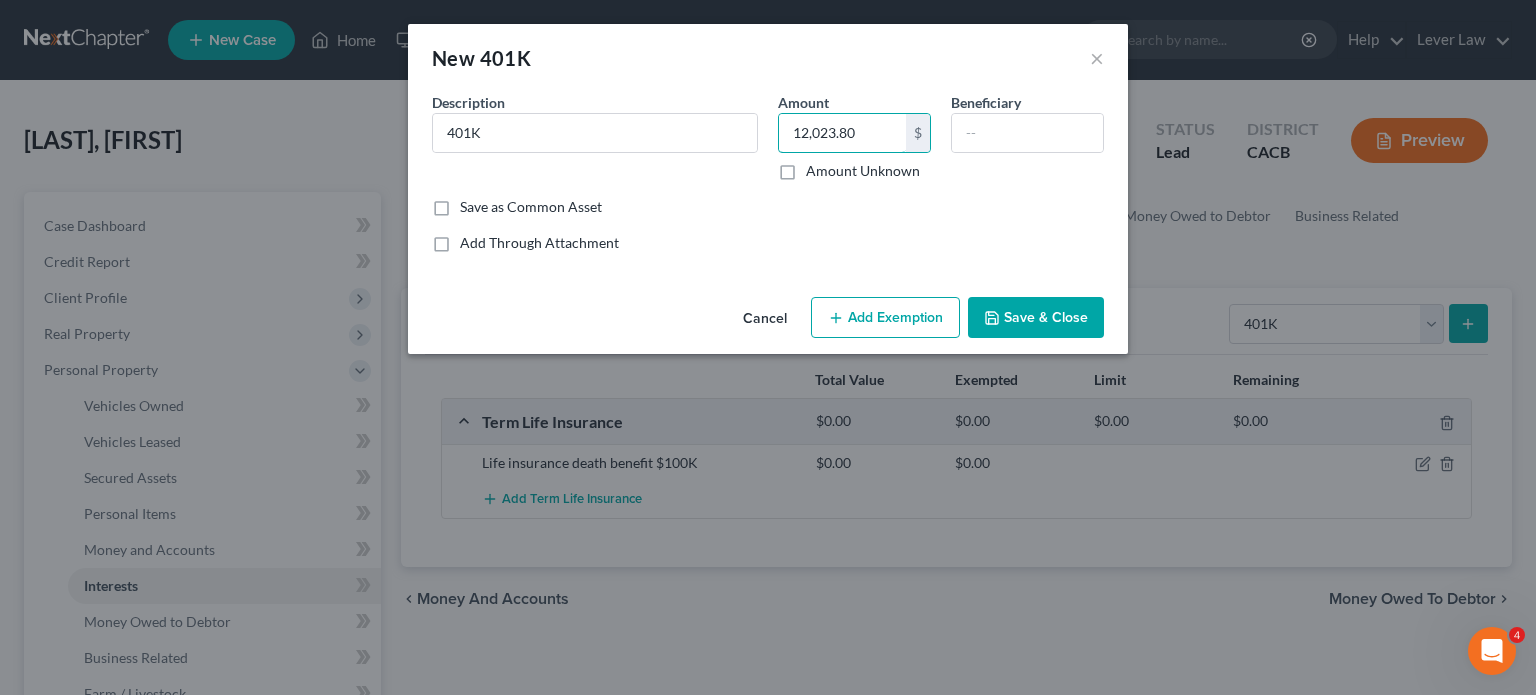 type on "12,023.80" 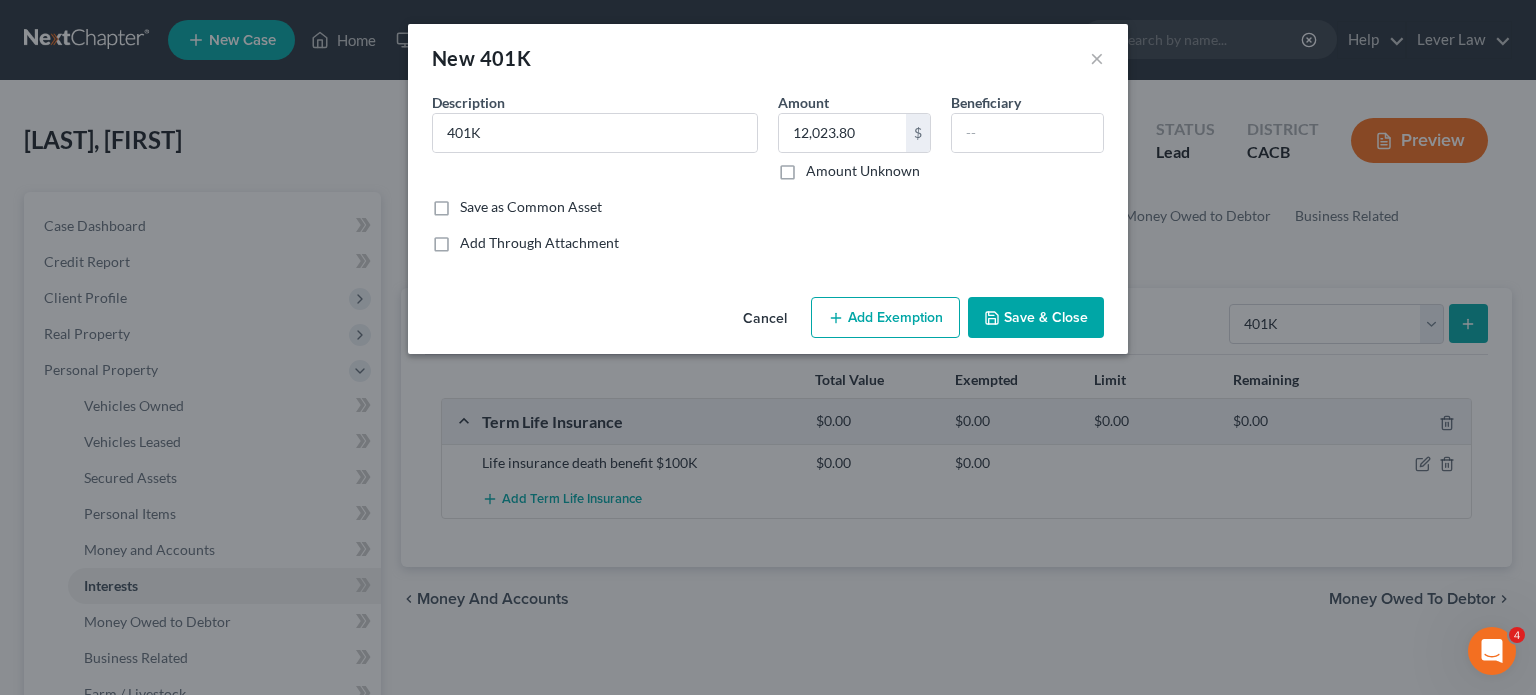 click on "Save & Close" at bounding box center (1036, 318) 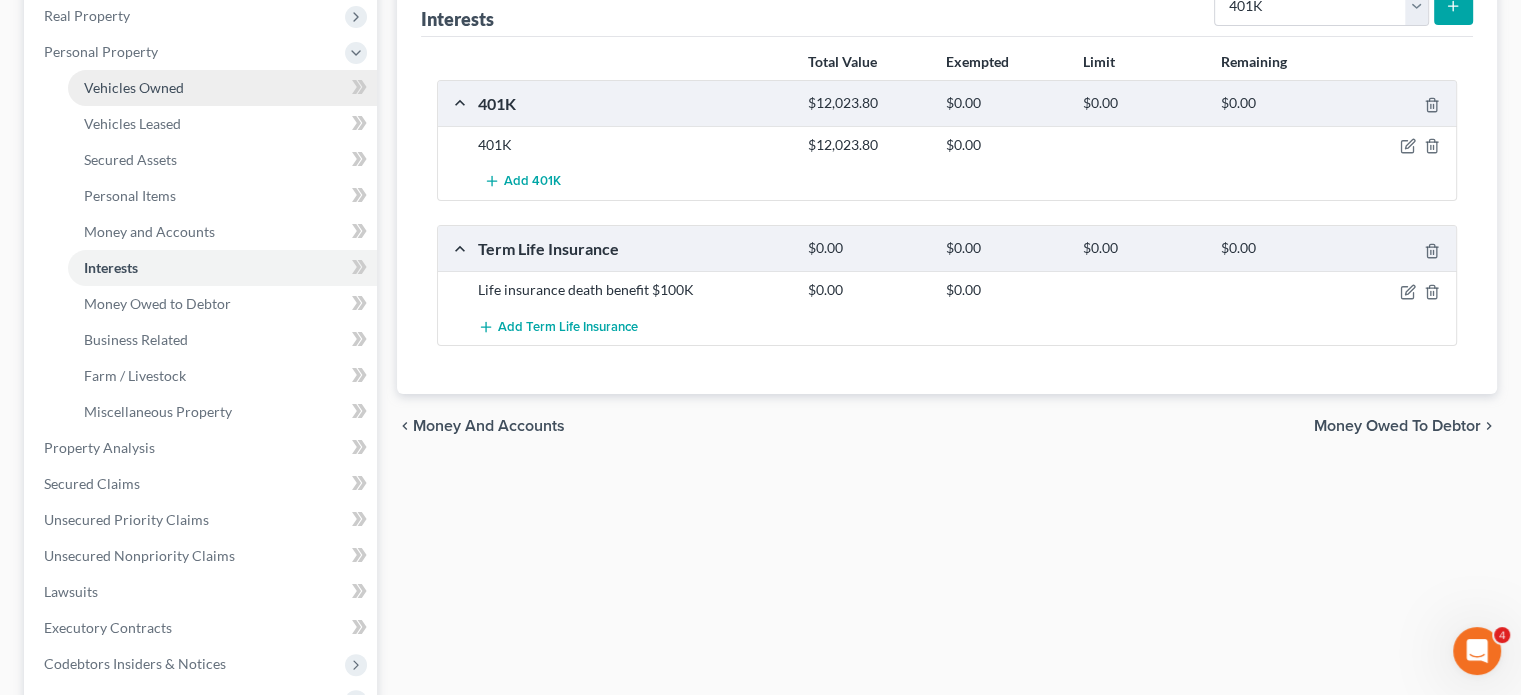 scroll, scrollTop: 319, scrollLeft: 0, axis: vertical 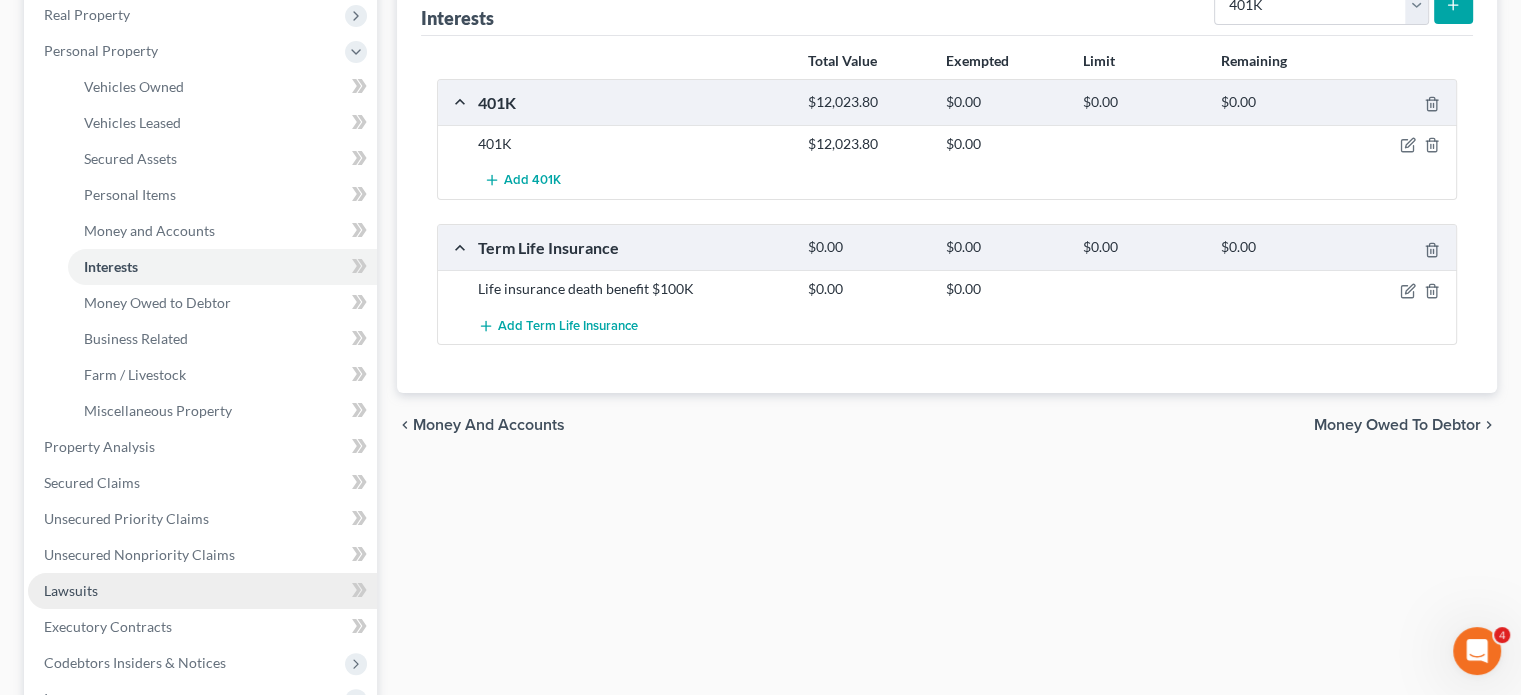 click on "Lawsuits" at bounding box center (202, 591) 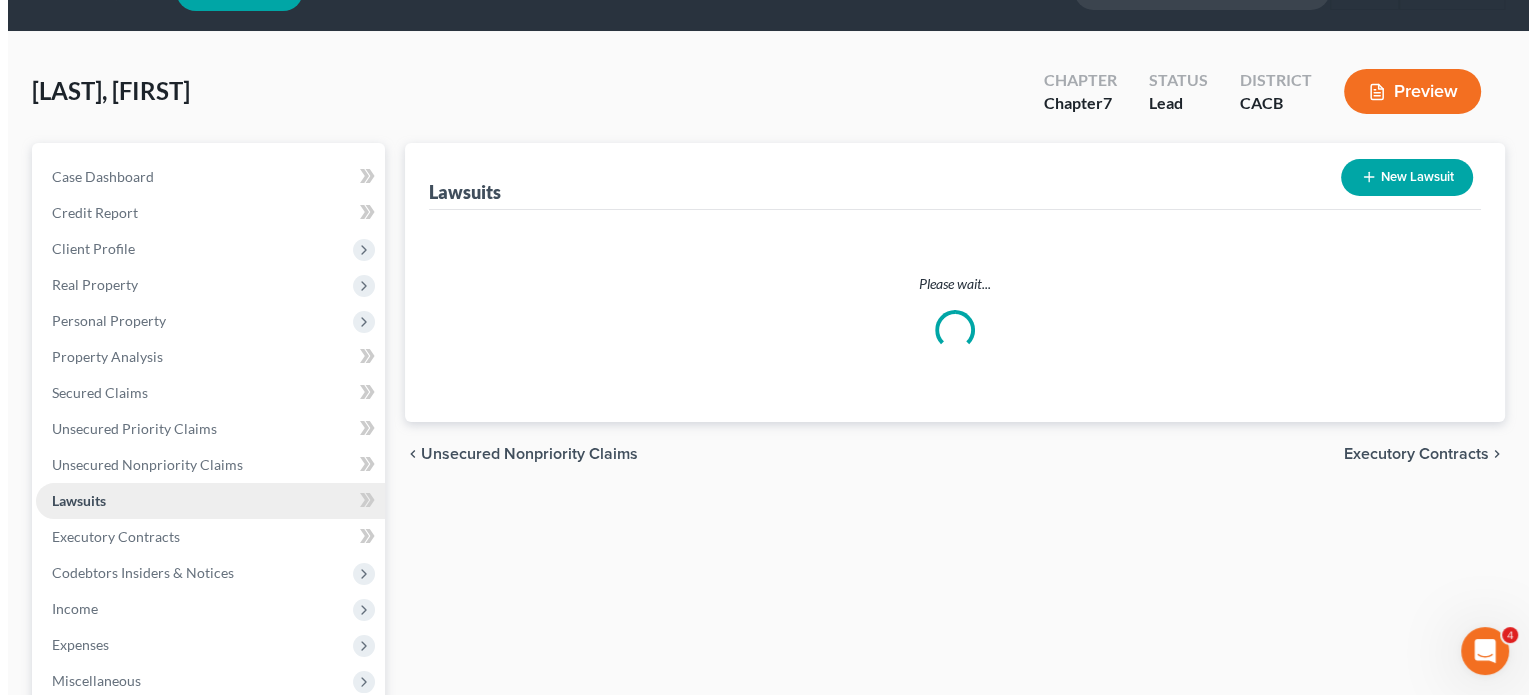 scroll, scrollTop: 0, scrollLeft: 0, axis: both 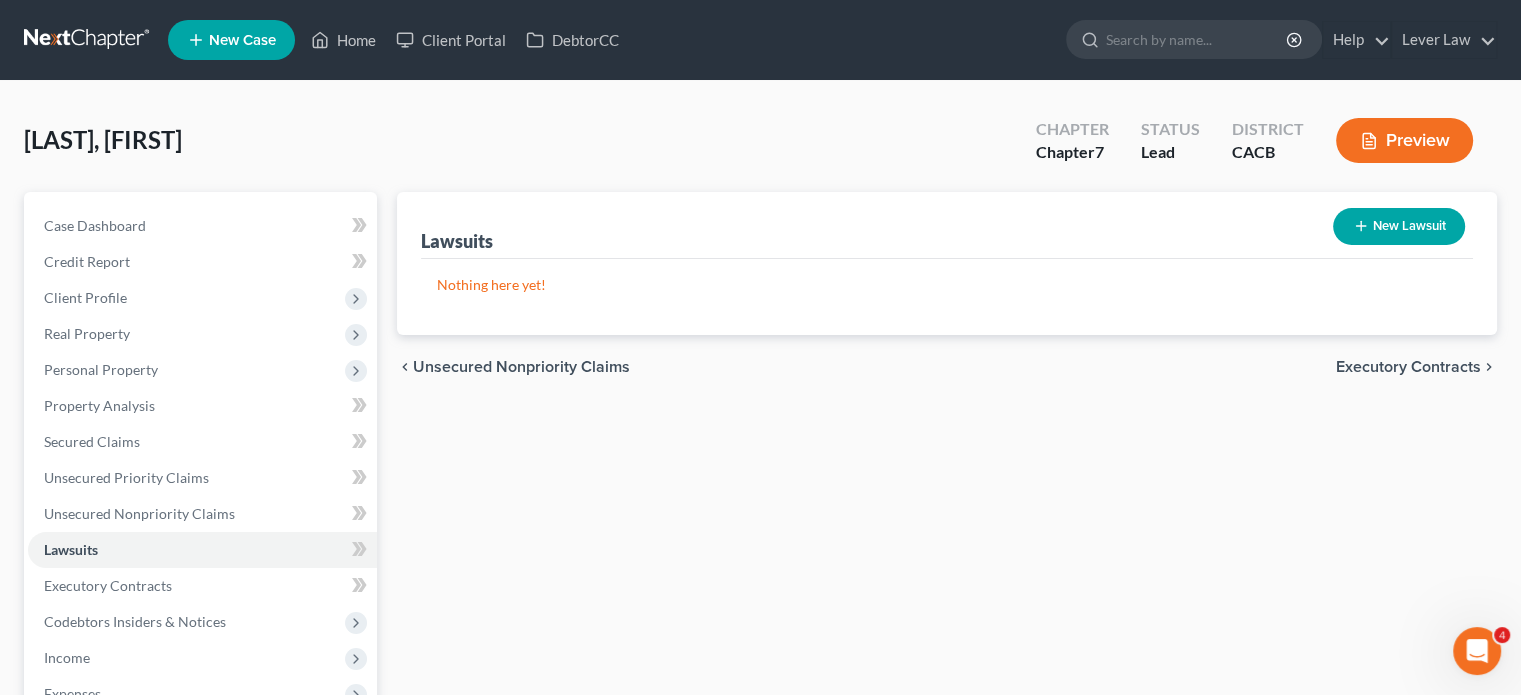 click on "New Lawsuit" at bounding box center (1399, 226) 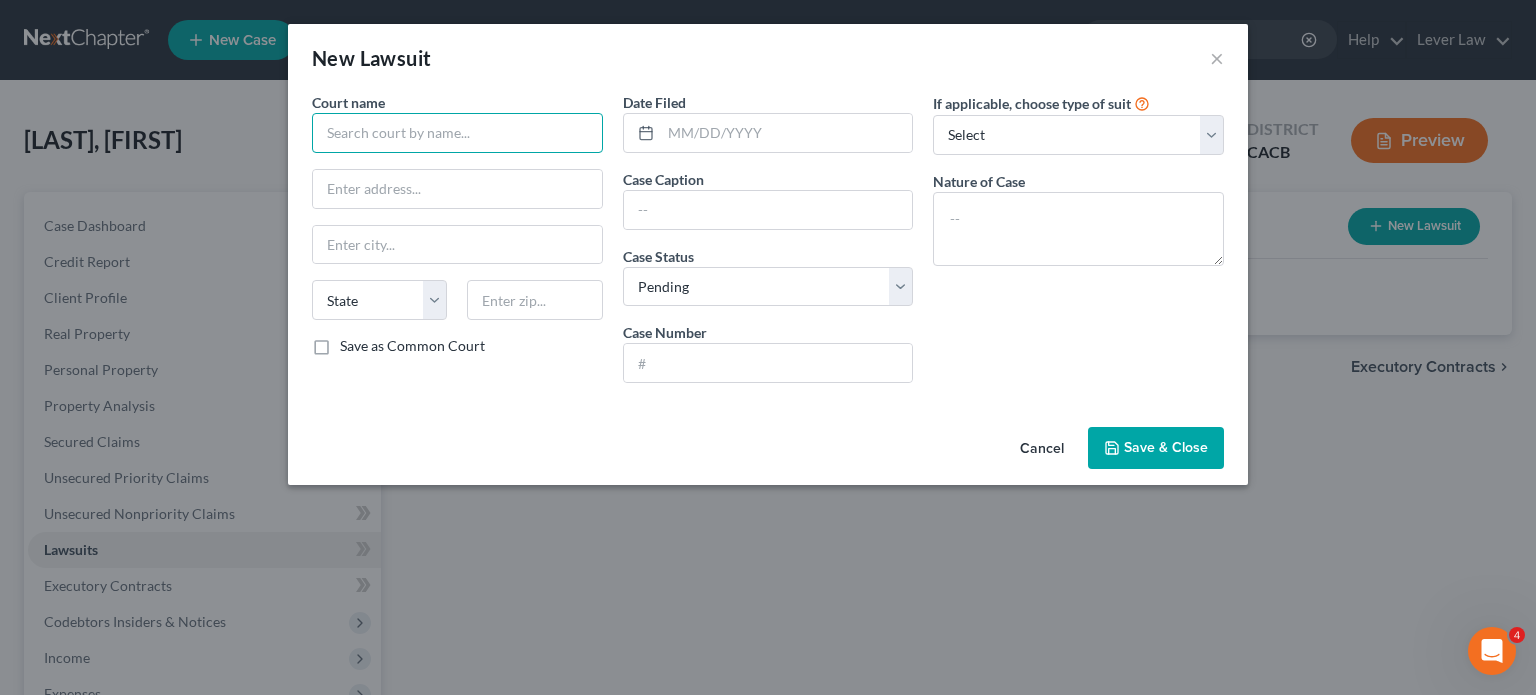 click at bounding box center (457, 133) 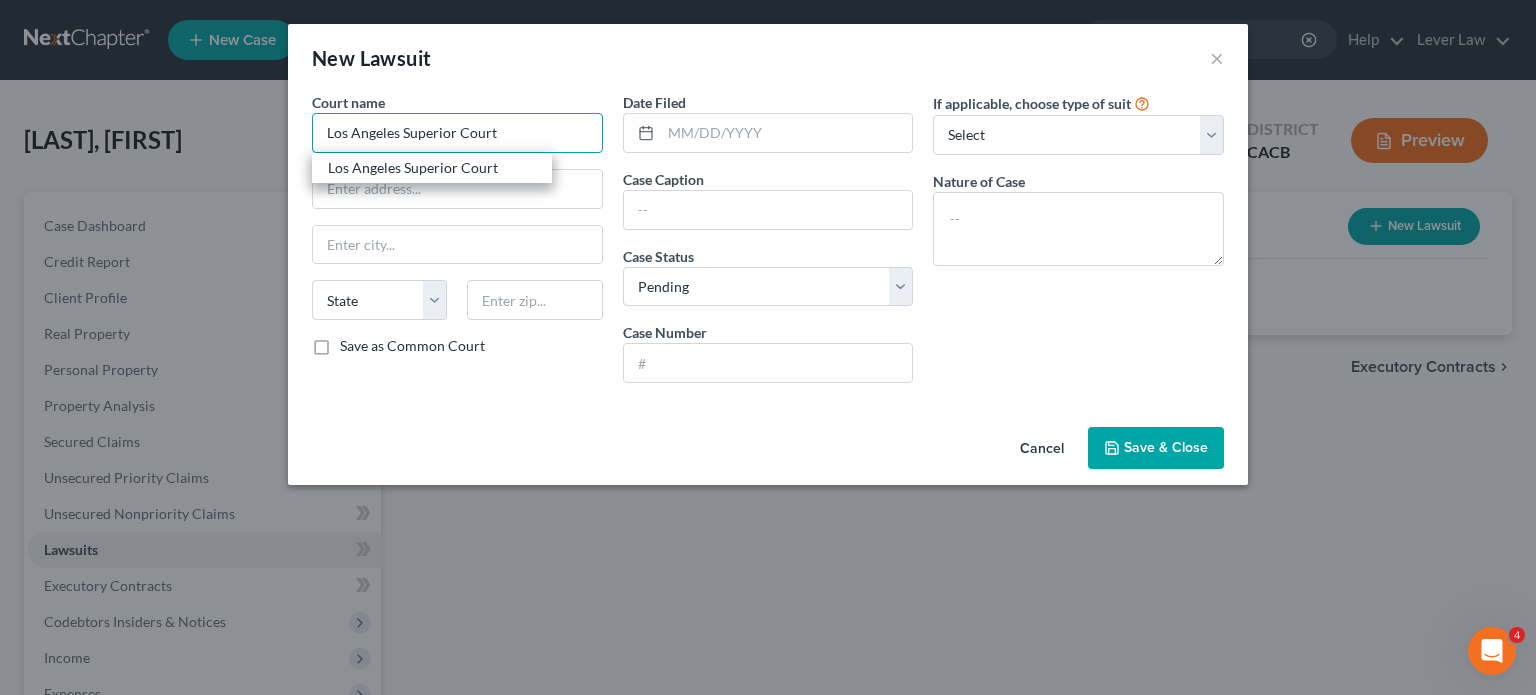 type on "Los Angeles Superior Court" 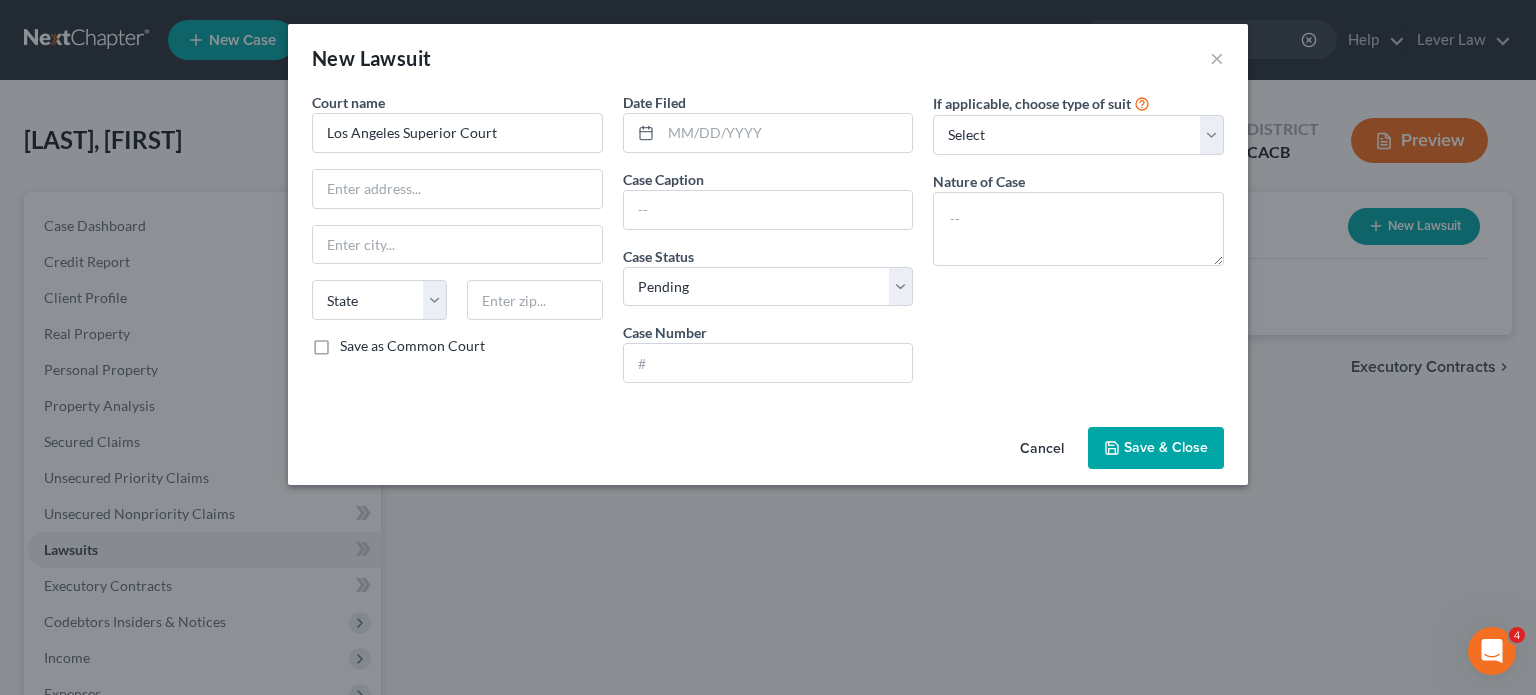 click on "If applicable, choose type of suit     Select Repossession Garnishment Foreclosure Attached, Seized, Or Levied Other Nature of Case" at bounding box center (1078, 245) 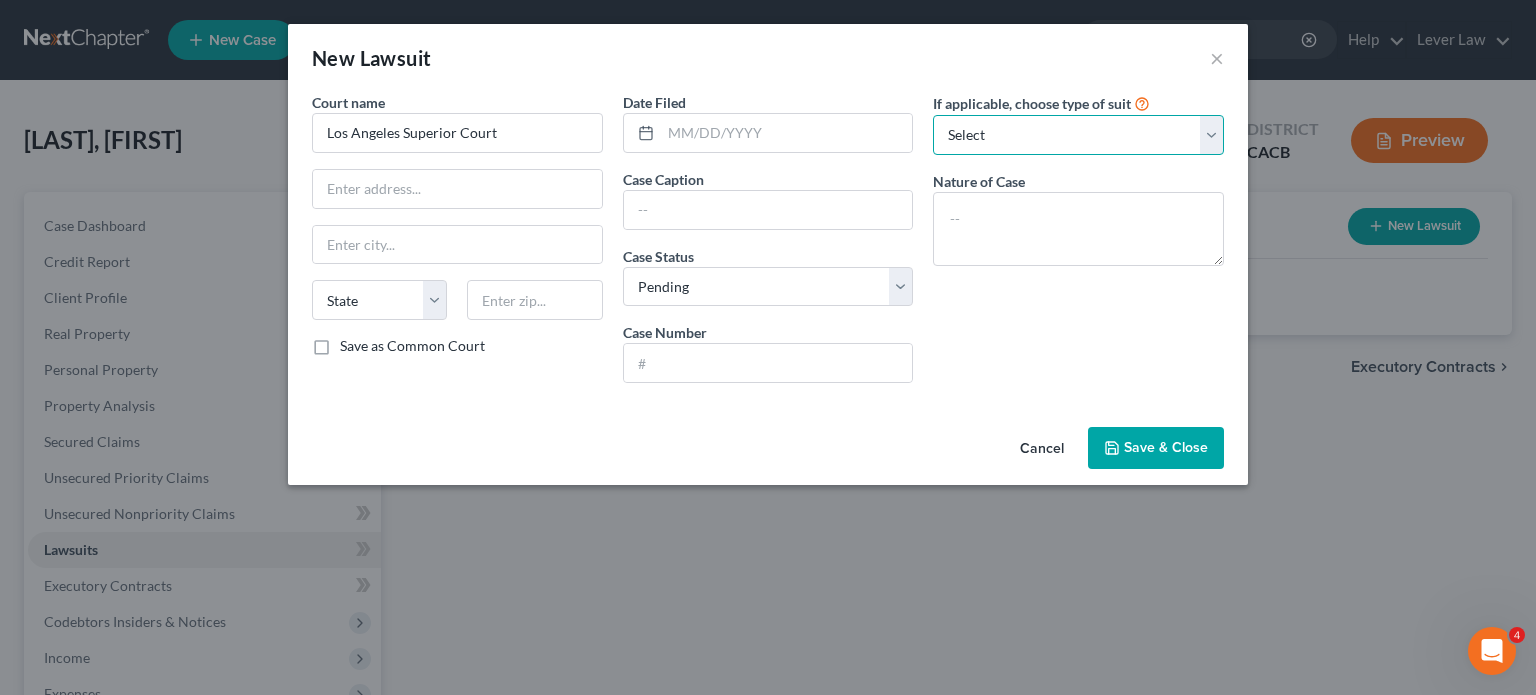 click on "Select Repossession Garnishment Foreclosure Attached, Seized, Or Levied Other" at bounding box center (1078, 135) 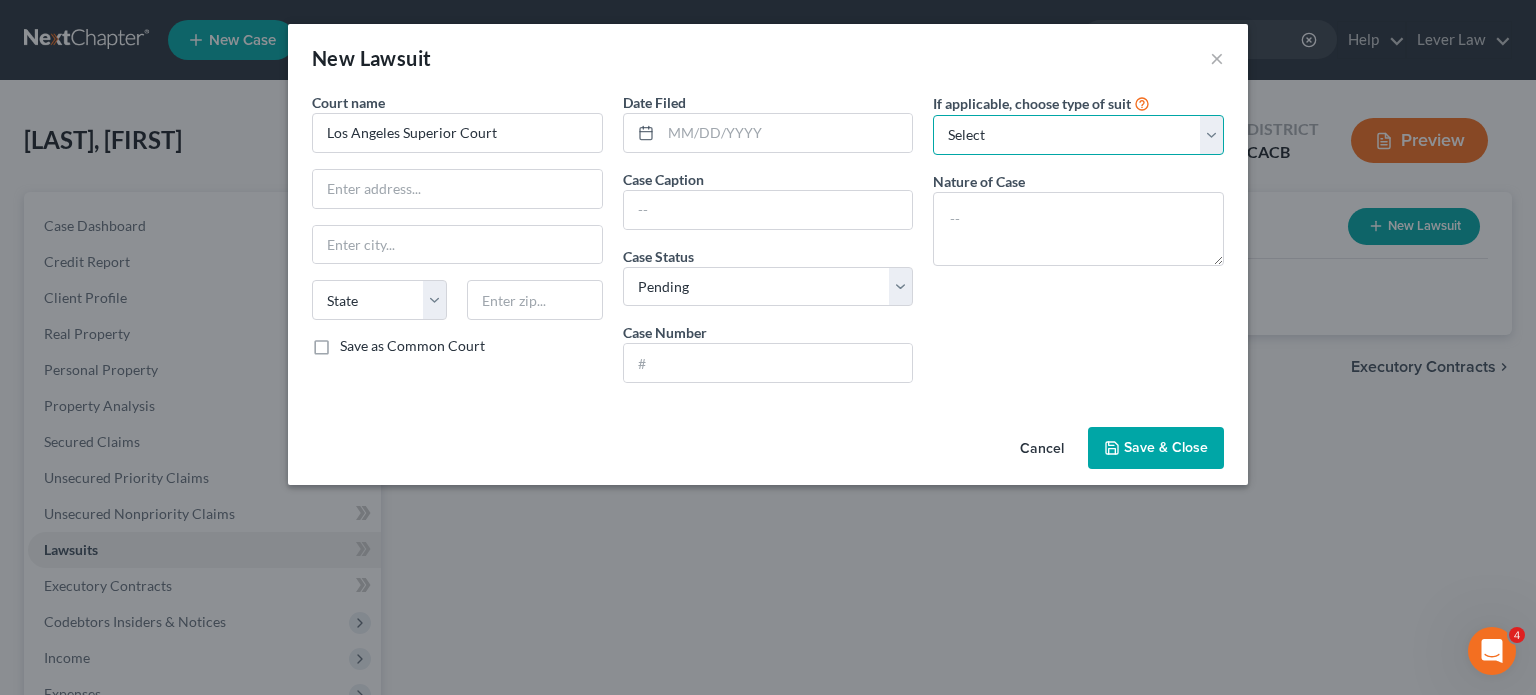 select on "4" 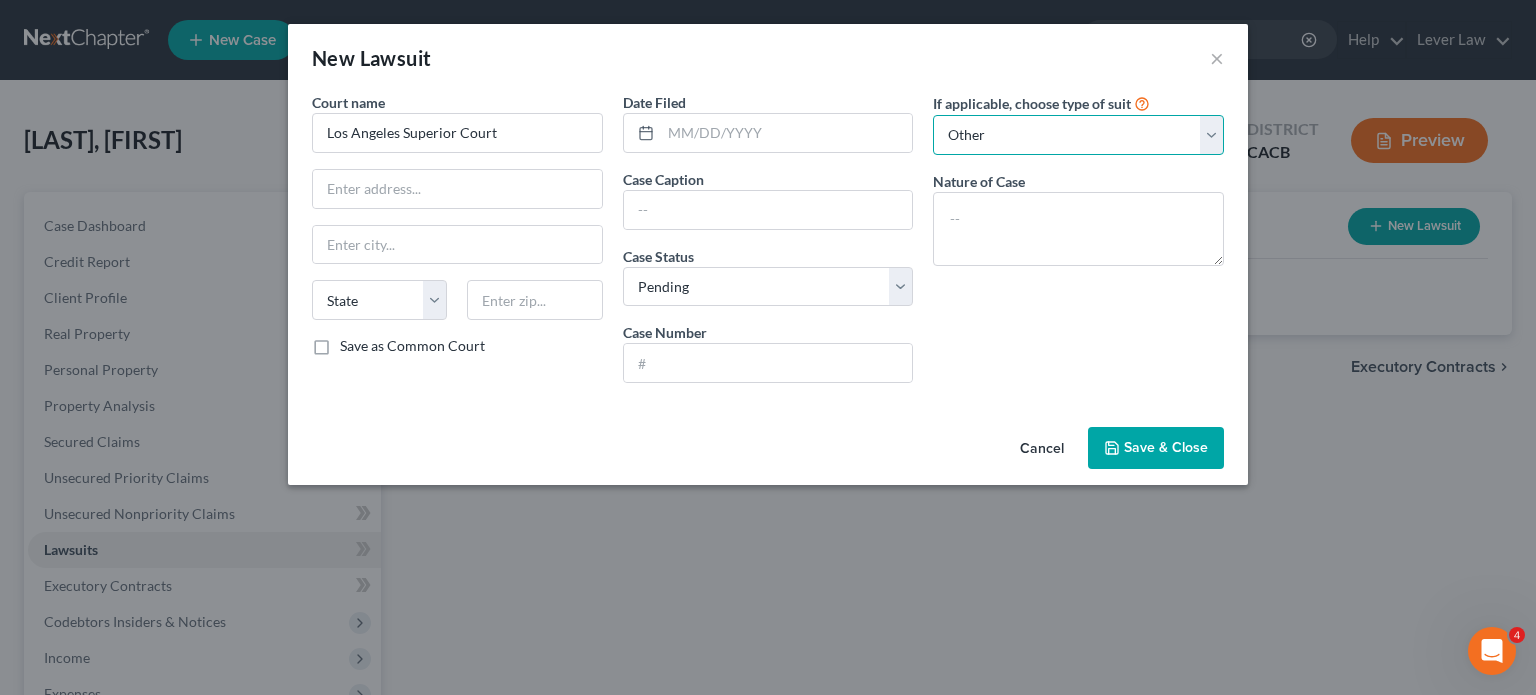 click on "Select Repossession Garnishment Foreclosure Attached, Seized, Or Levied Other" at bounding box center (1078, 135) 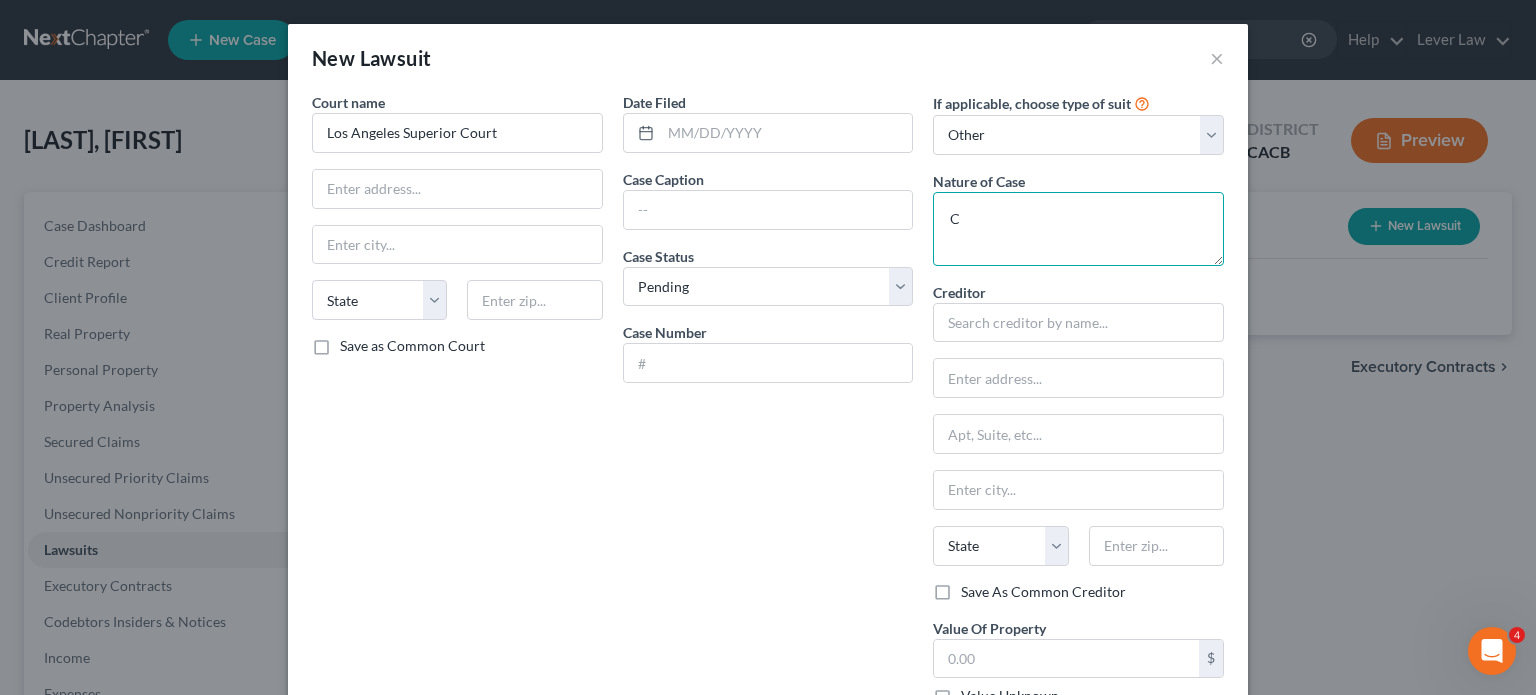 click on "C" at bounding box center [1078, 229] 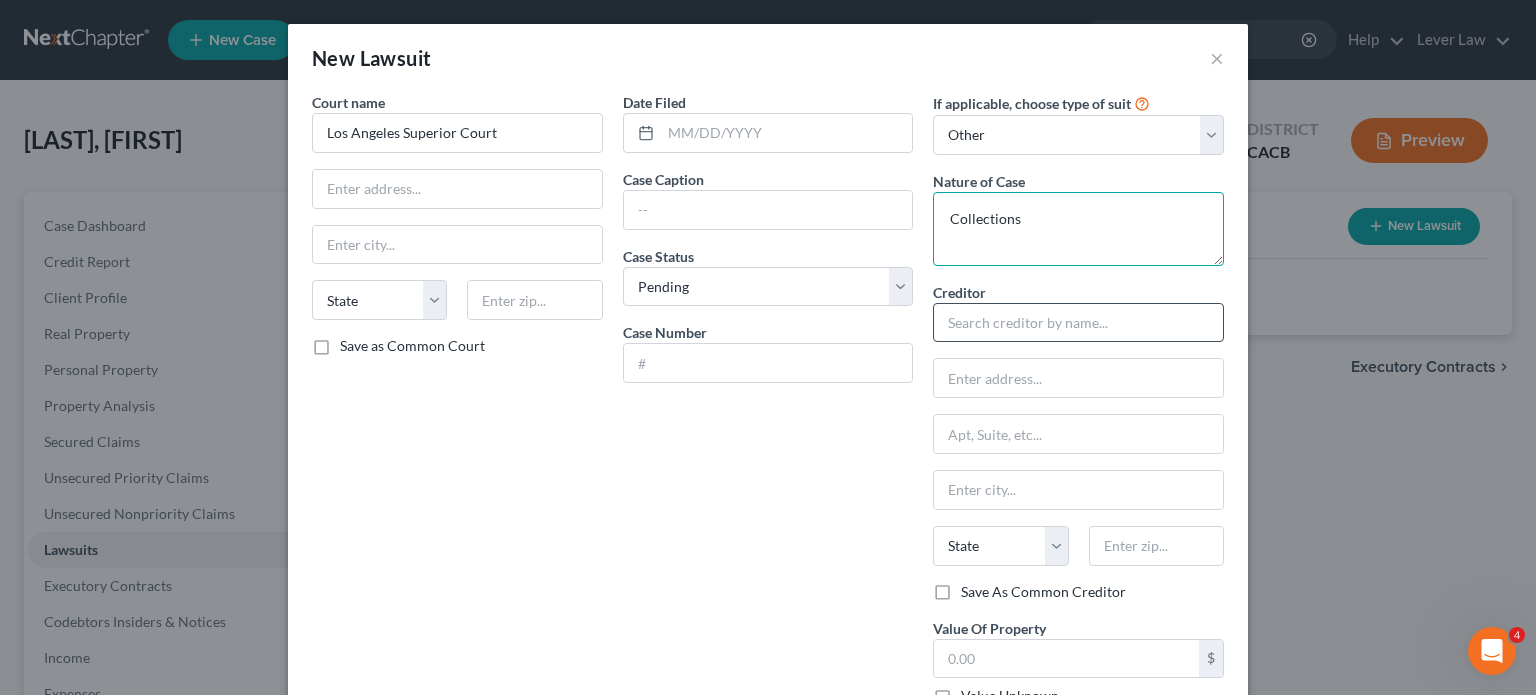 type on "Collections" 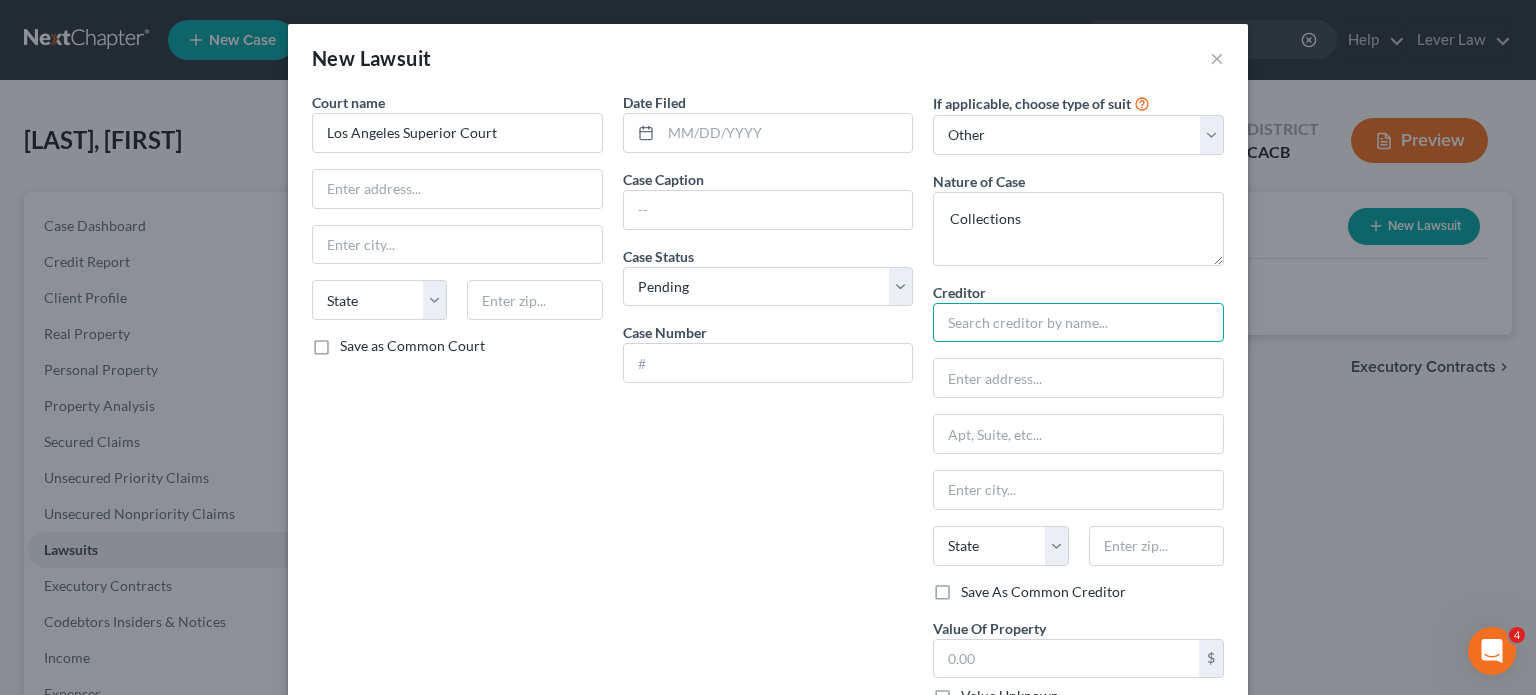 click at bounding box center [1078, 323] 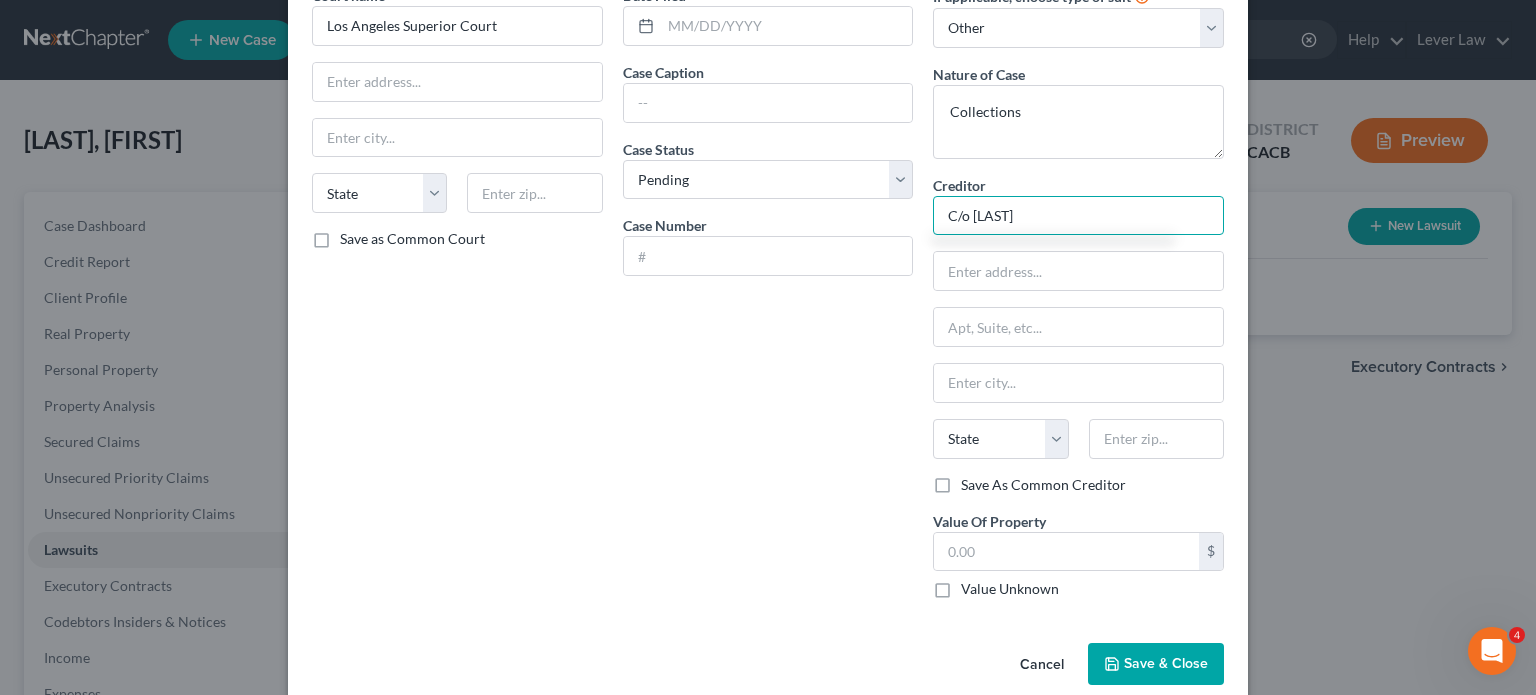 scroll, scrollTop: 108, scrollLeft: 0, axis: vertical 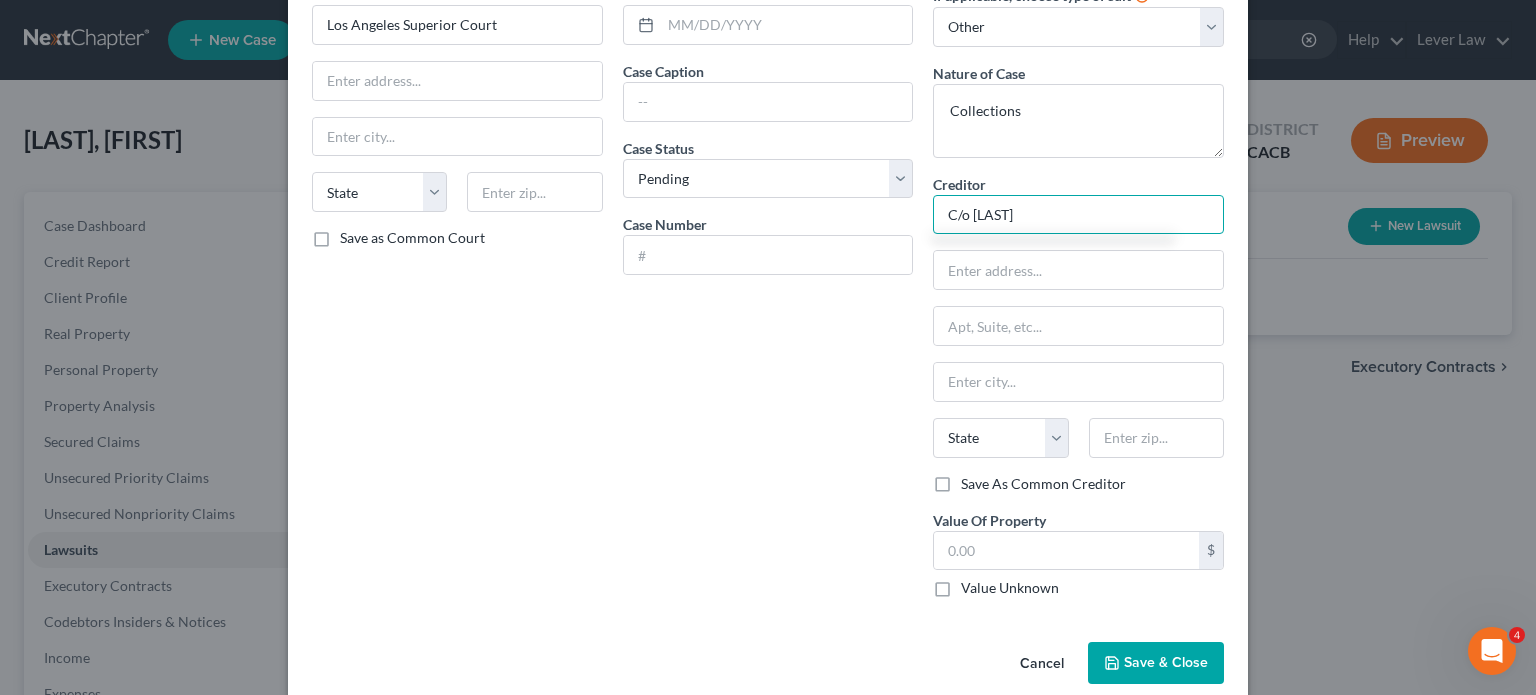 type on "C/o [LAST]" 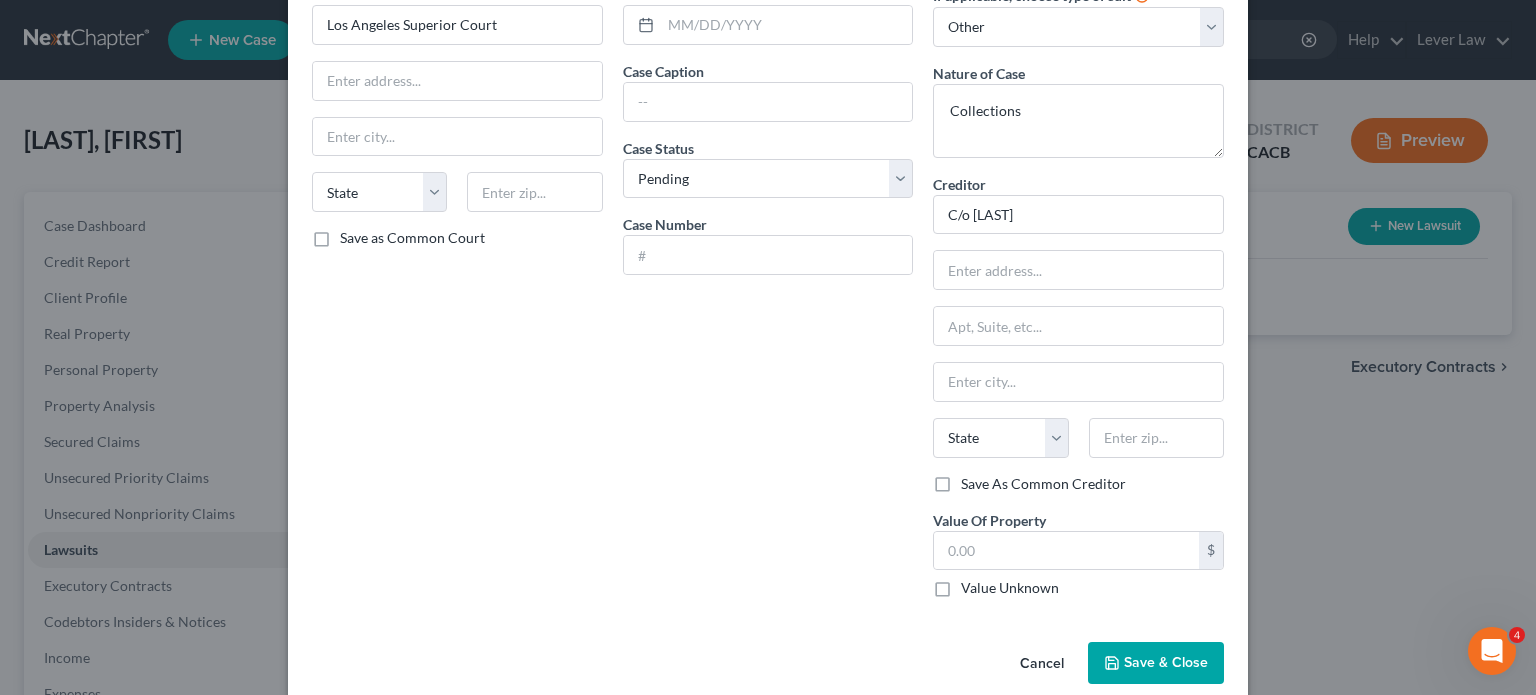 click on "Save & Close" at bounding box center [1166, 662] 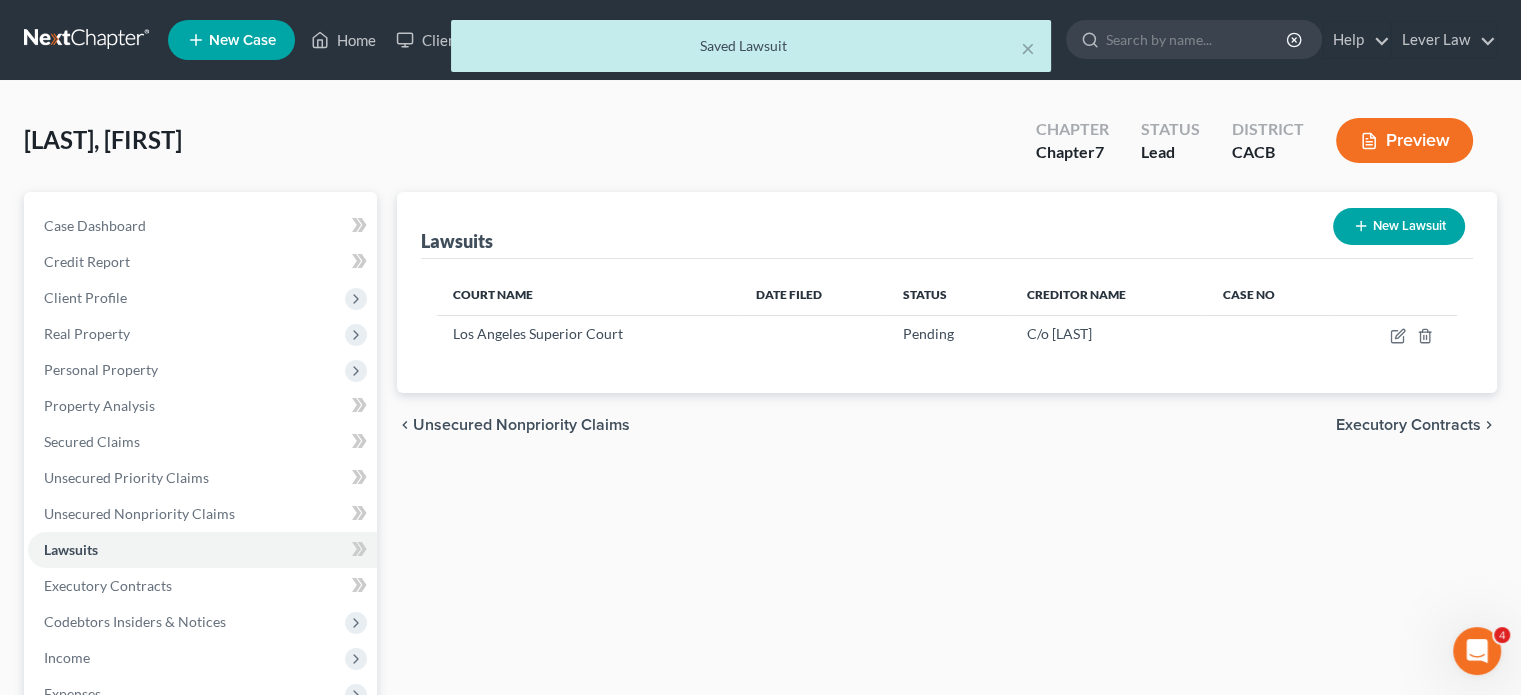 click on "New Lawsuit" at bounding box center (1399, 226) 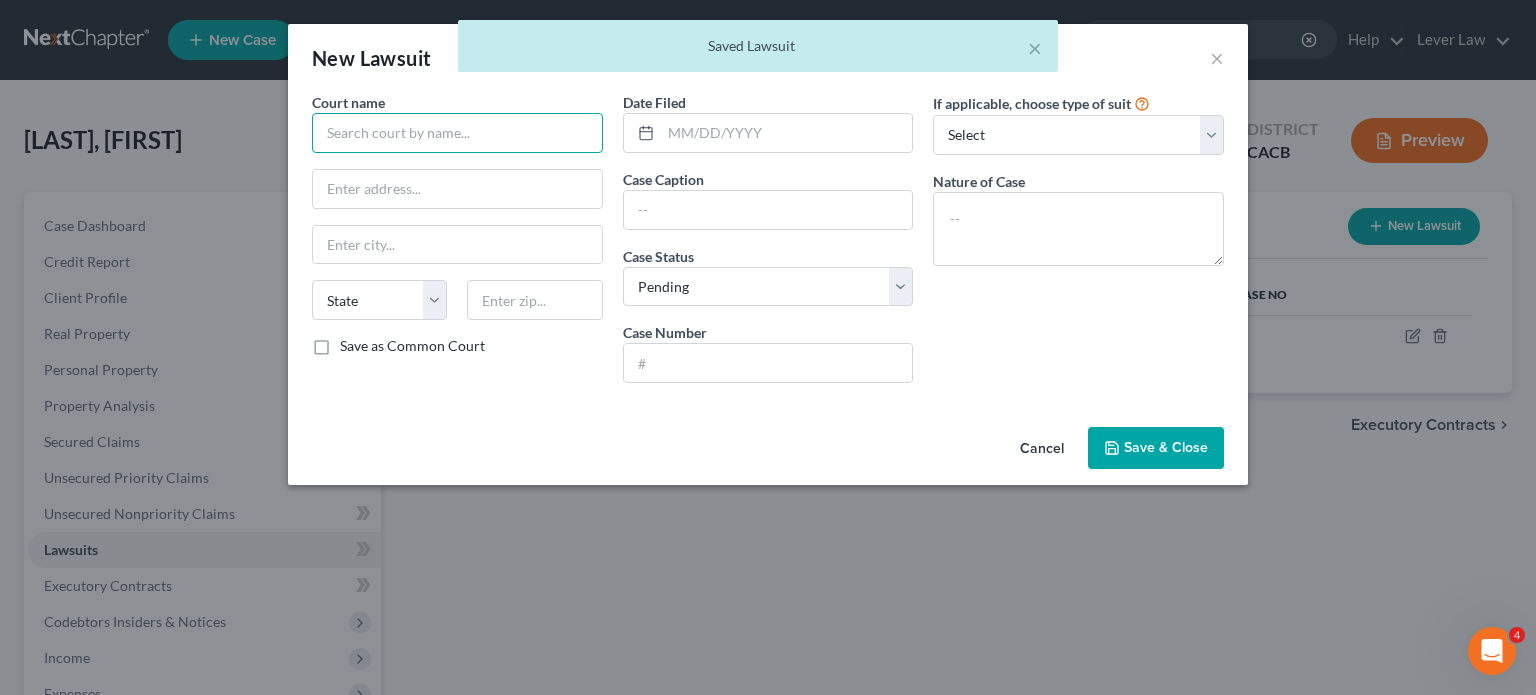 click at bounding box center (457, 133) 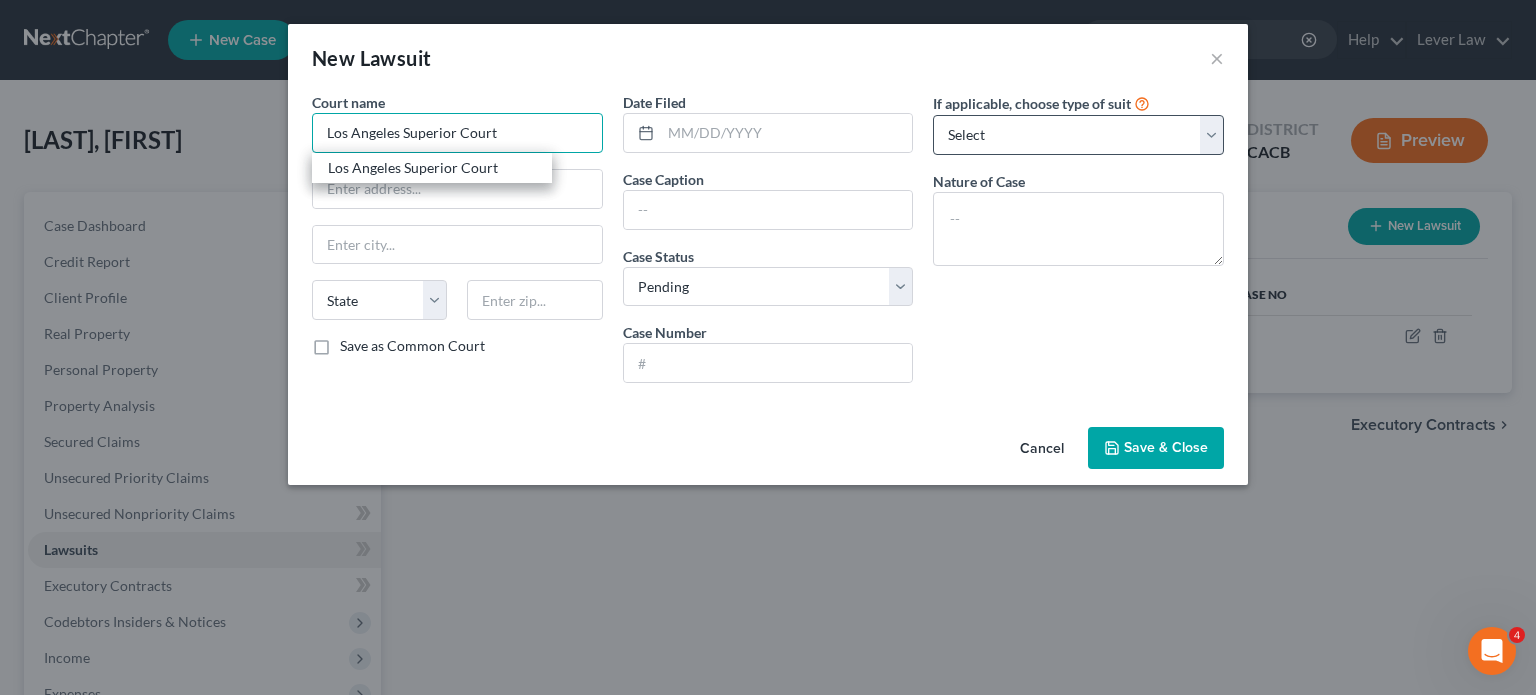 type on "Los Angeles Superior Court" 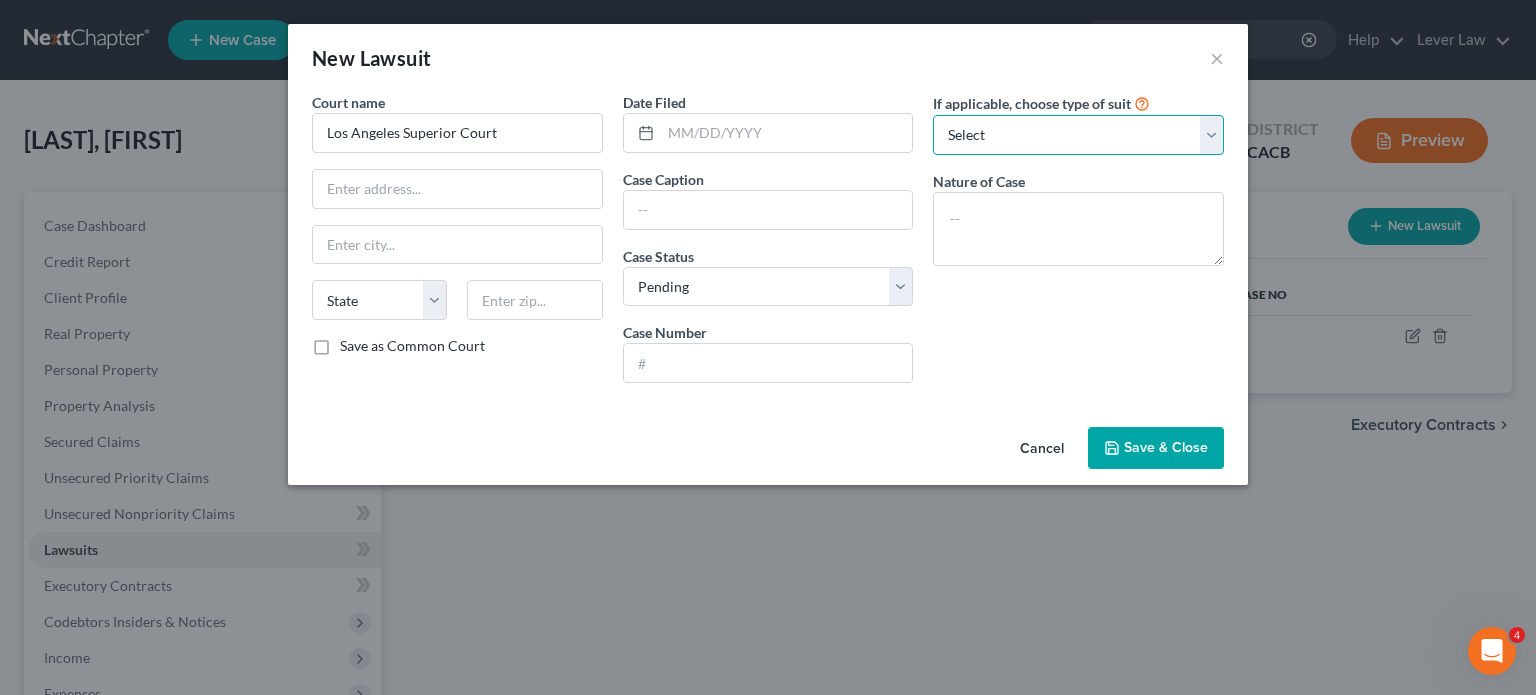 click on "Select Repossession Garnishment Foreclosure Attached, Seized, Or Levied Other" at bounding box center [1078, 135] 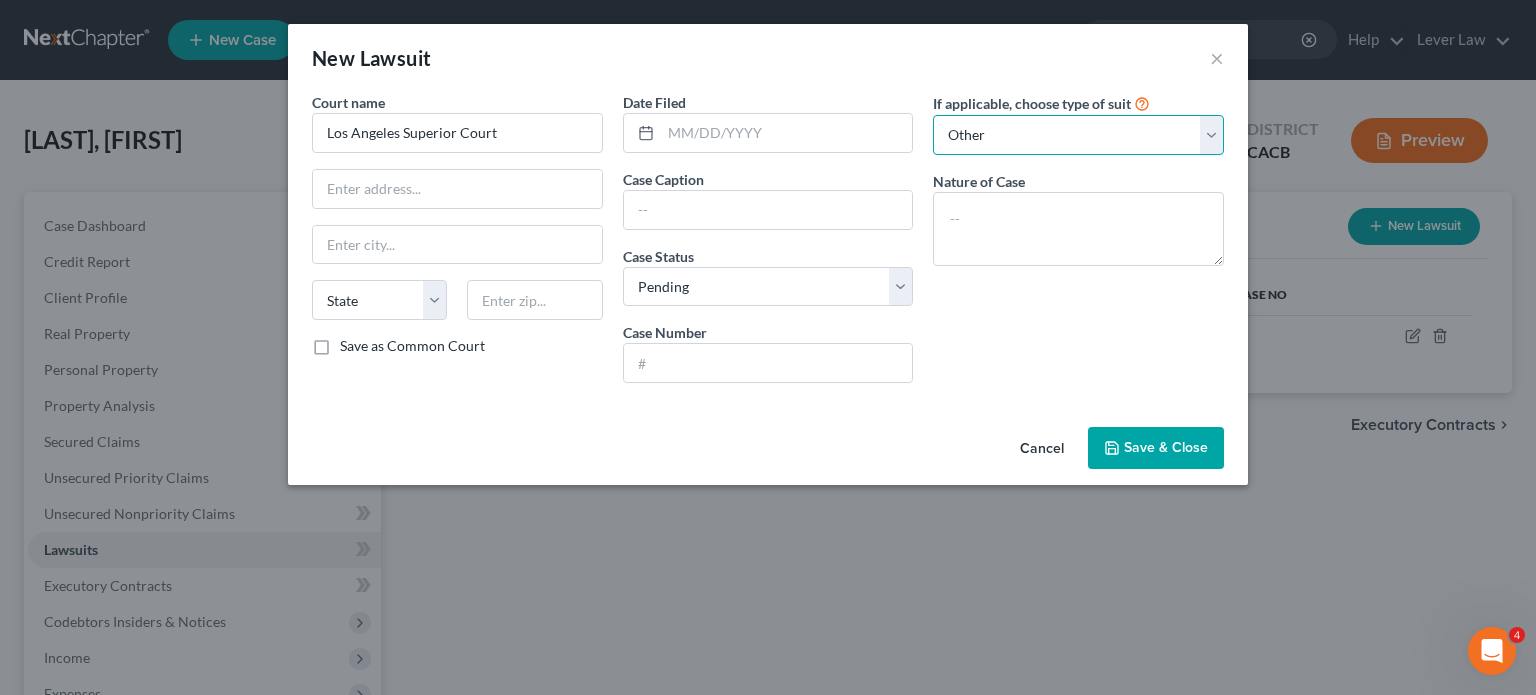click on "Select Repossession Garnishment Foreclosure Attached, Seized, Or Levied Other" at bounding box center [1078, 135] 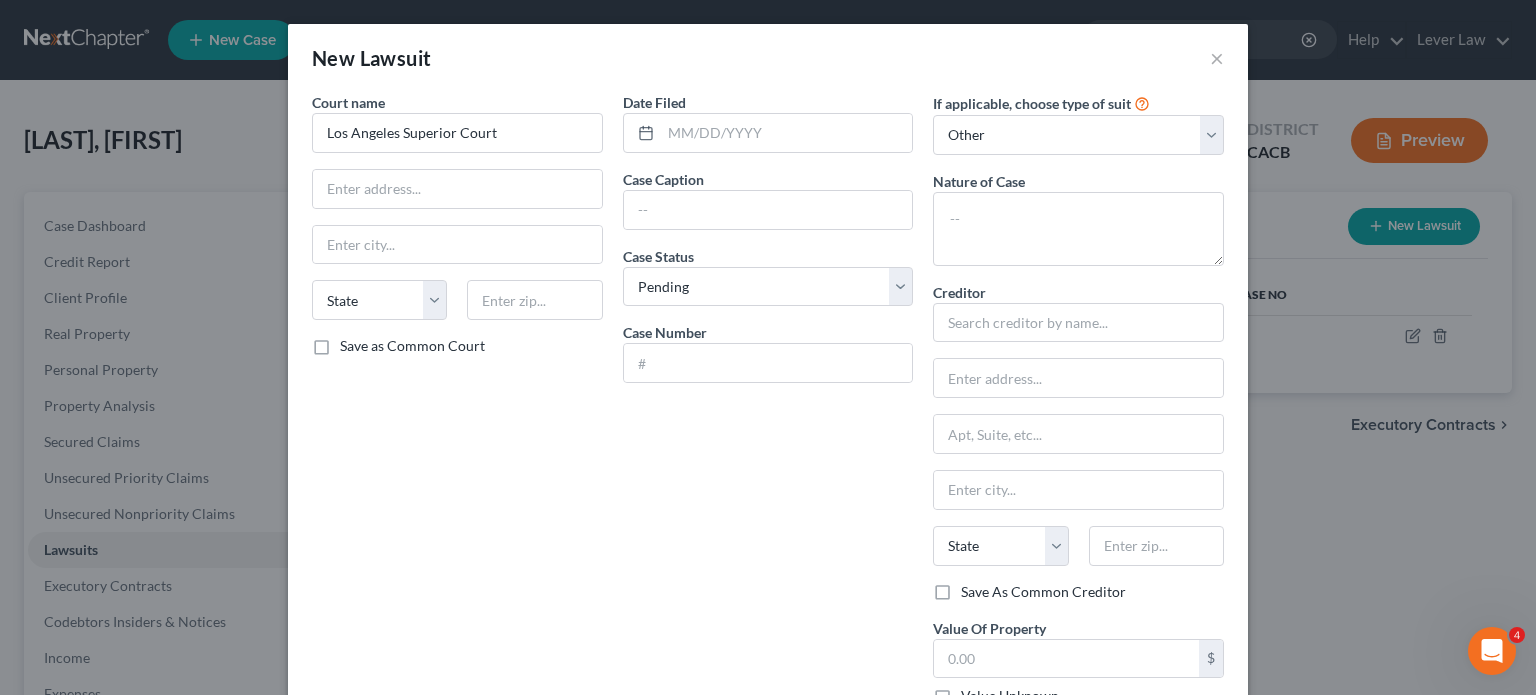 click on "If applicable, choose type of suit Select Repossession Garnishment Foreclosure Attached, Seized, Or Levied Other Nature of Case Creditor State AL AK AR AZ CA CO CT DE DC FL GA GU HI ID IL IN IA KS KY LA ME MD MA MI MN MS MO MT NC ND NE NV NH NJ NM NY OH OK OR PA PR RI SC SD TN TX UT VI VA VT WA WV WI WY Save As Common Creditor Value Of Property Value Unknown Balance Undetermined Value Unknown" at bounding box center [1078, 407] 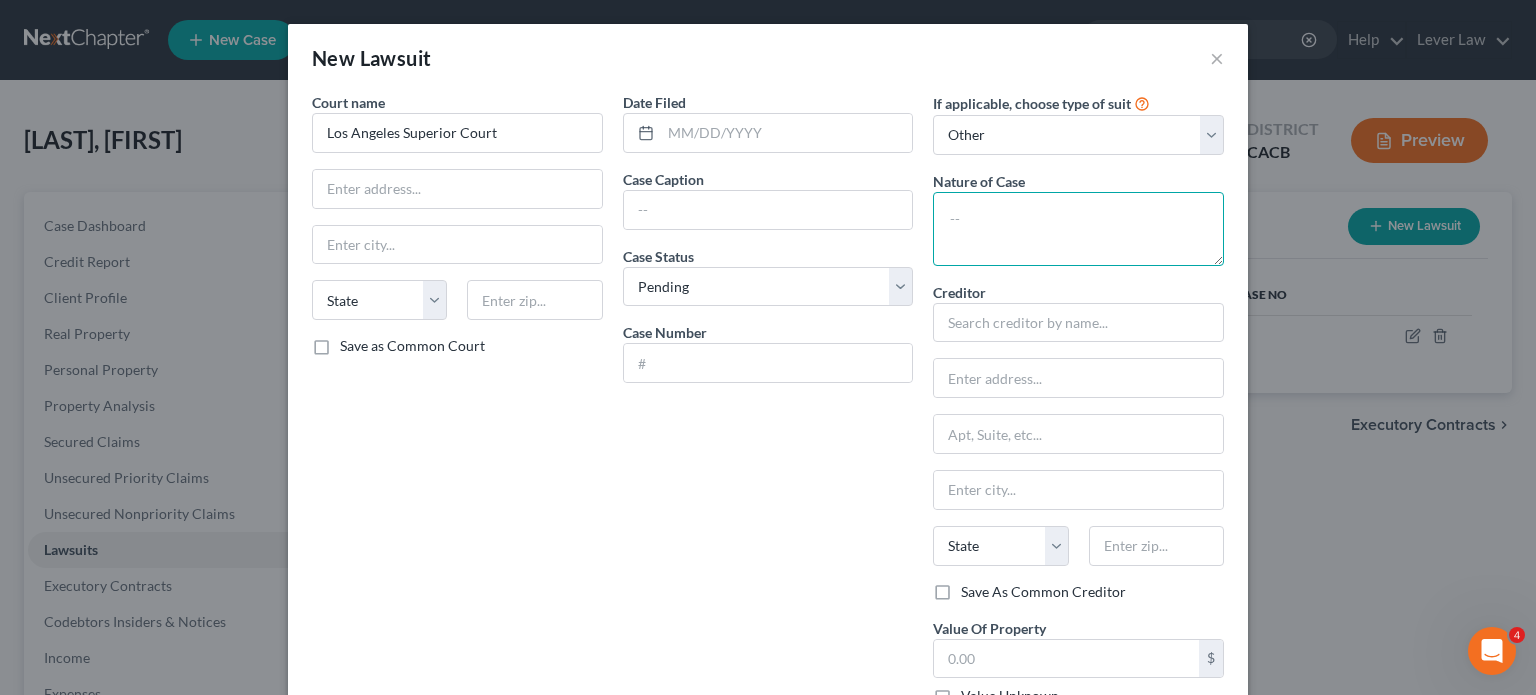 click at bounding box center [1078, 229] 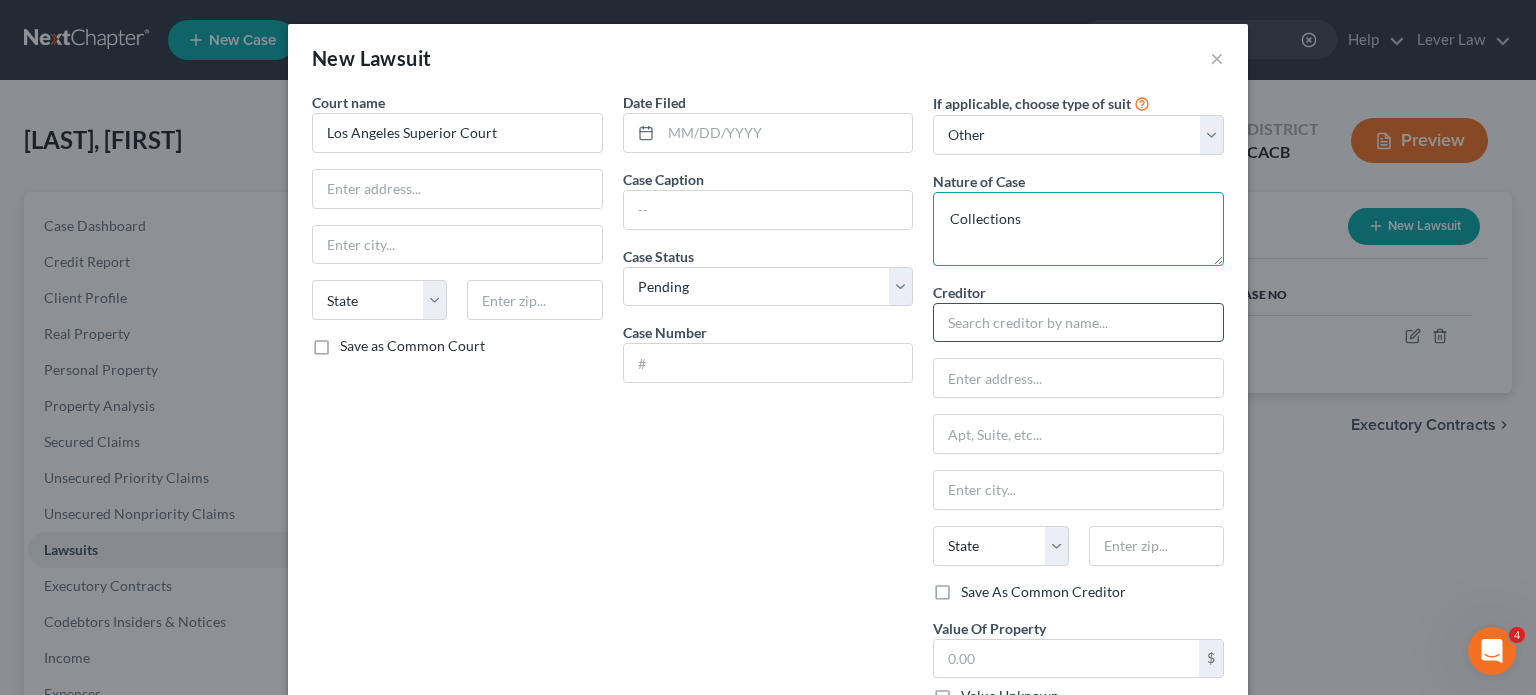 type on "Collections" 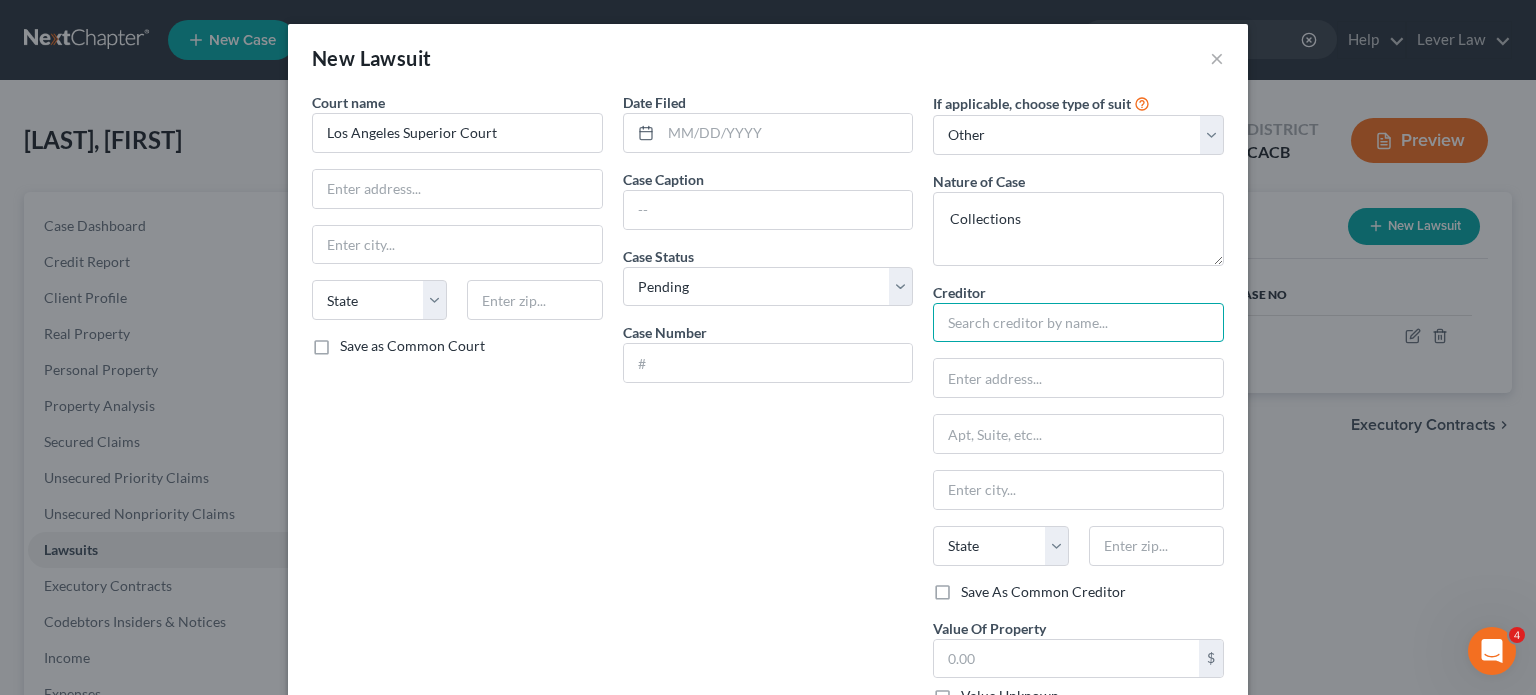 click at bounding box center [1078, 323] 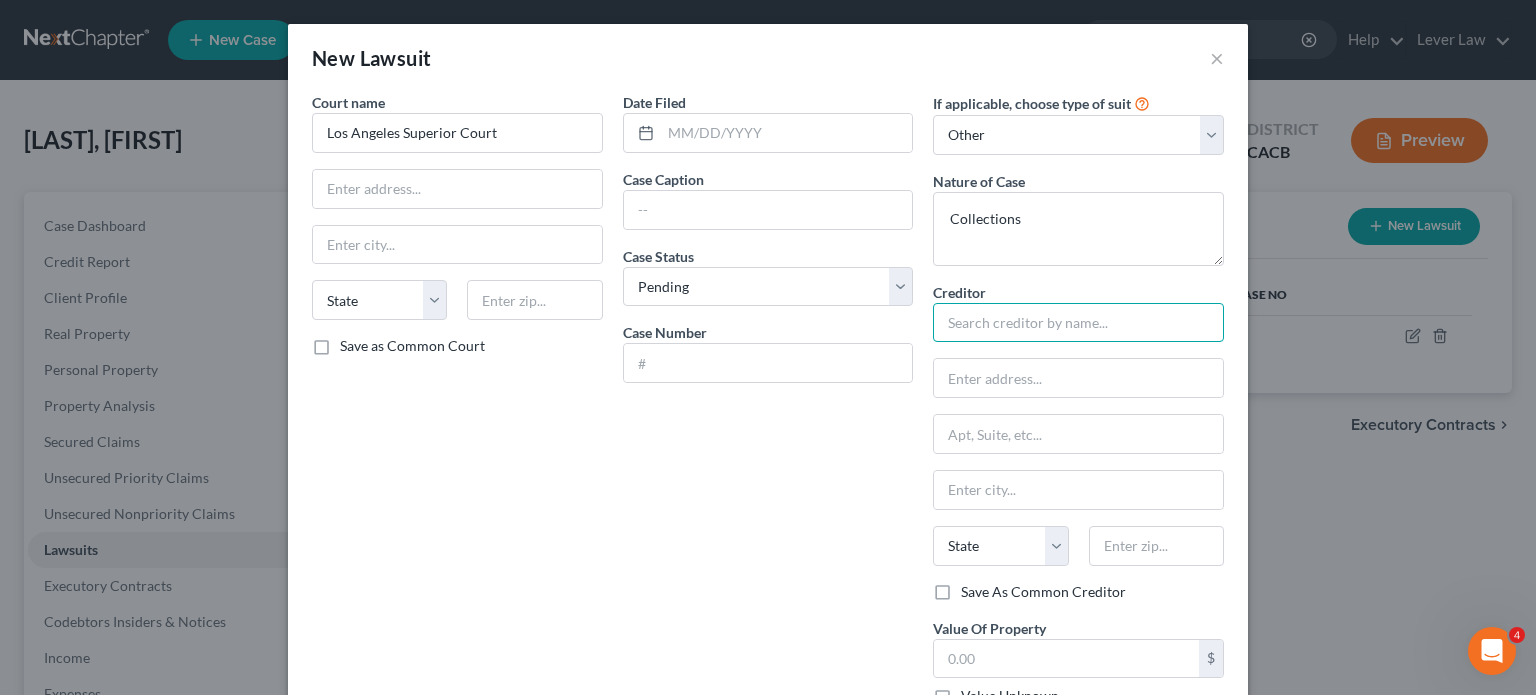 click at bounding box center (1078, 323) 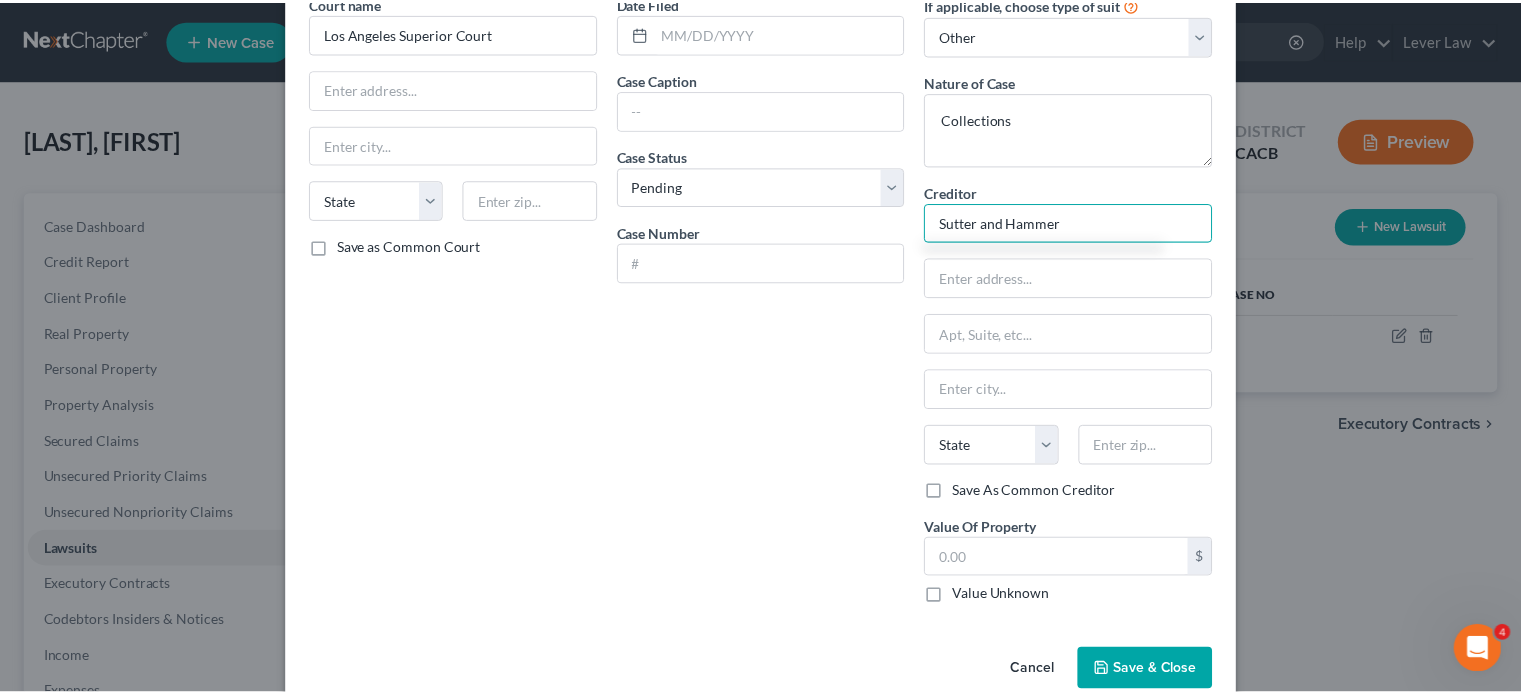 scroll, scrollTop: 103, scrollLeft: 0, axis: vertical 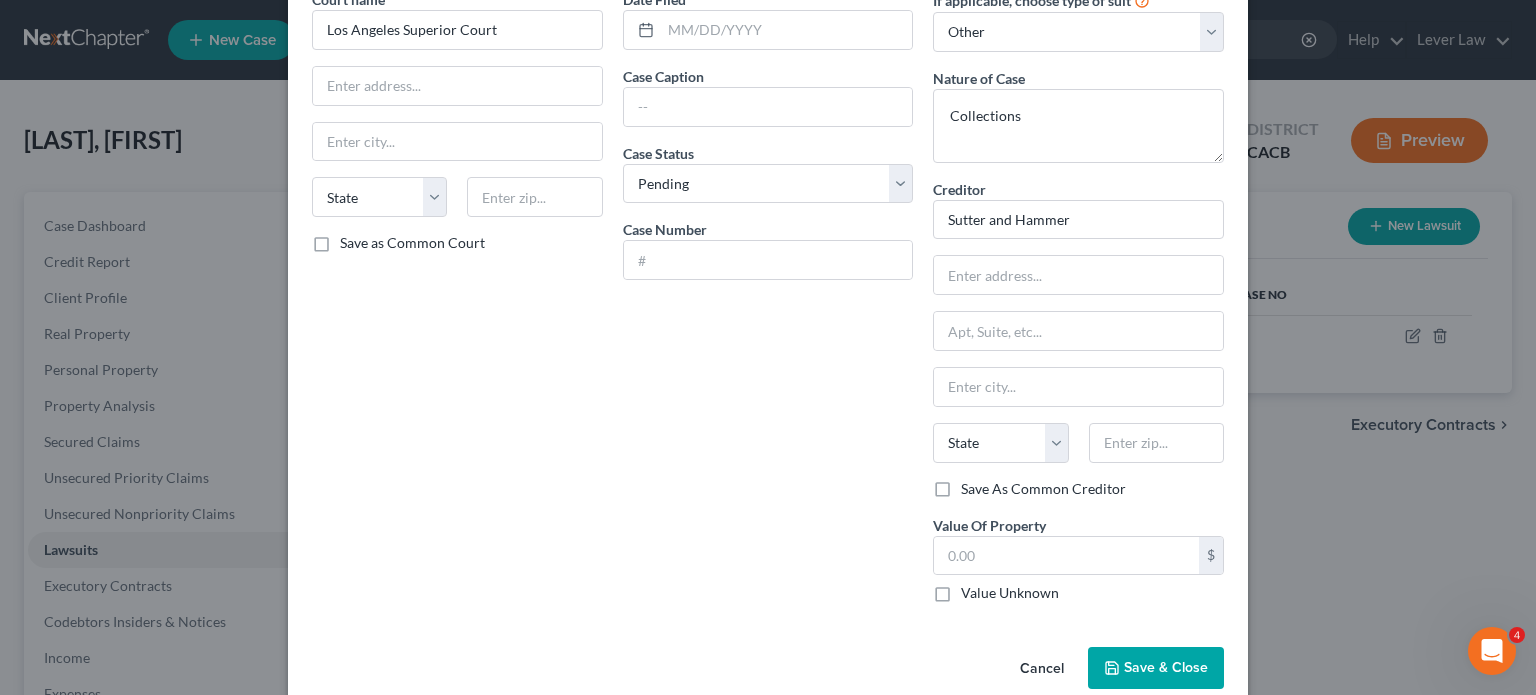 click on "Save & Close" at bounding box center [1156, 668] 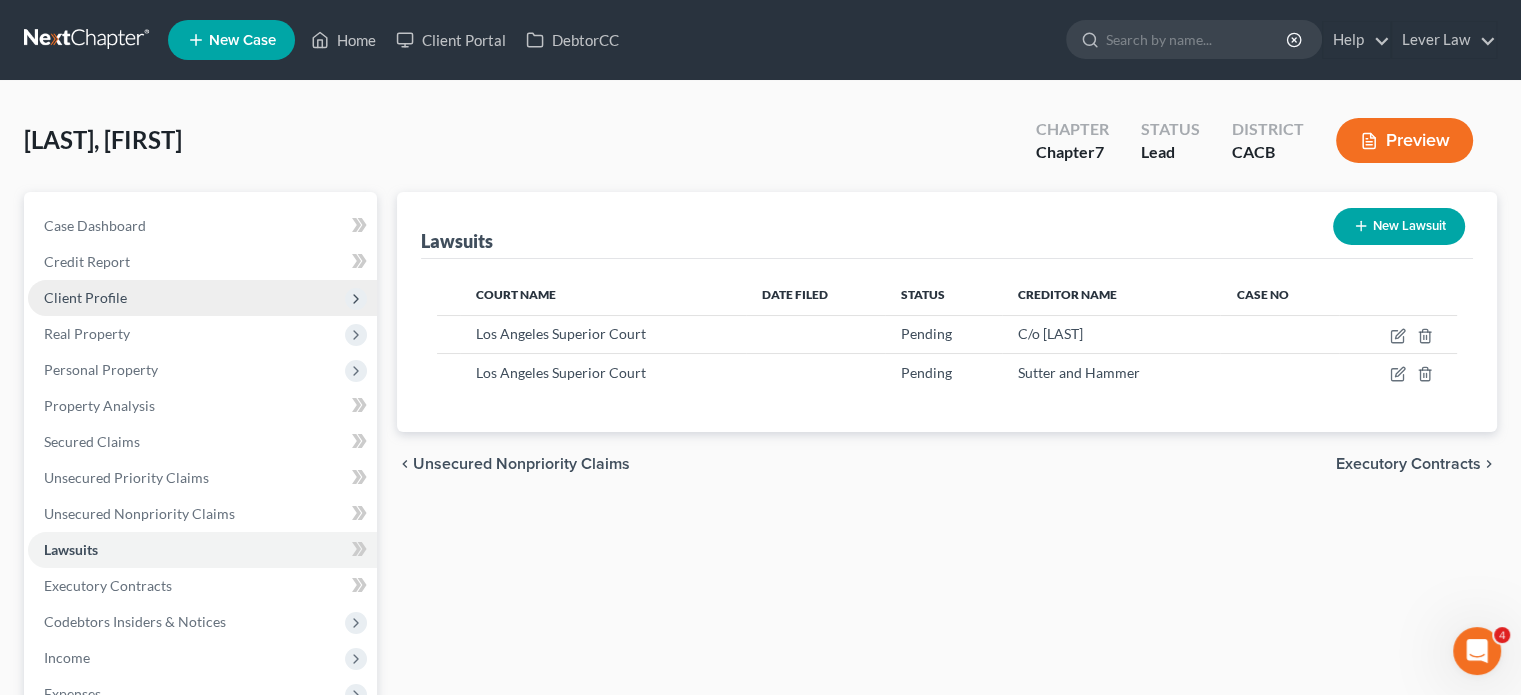 click on "Client Profile" at bounding box center (202, 298) 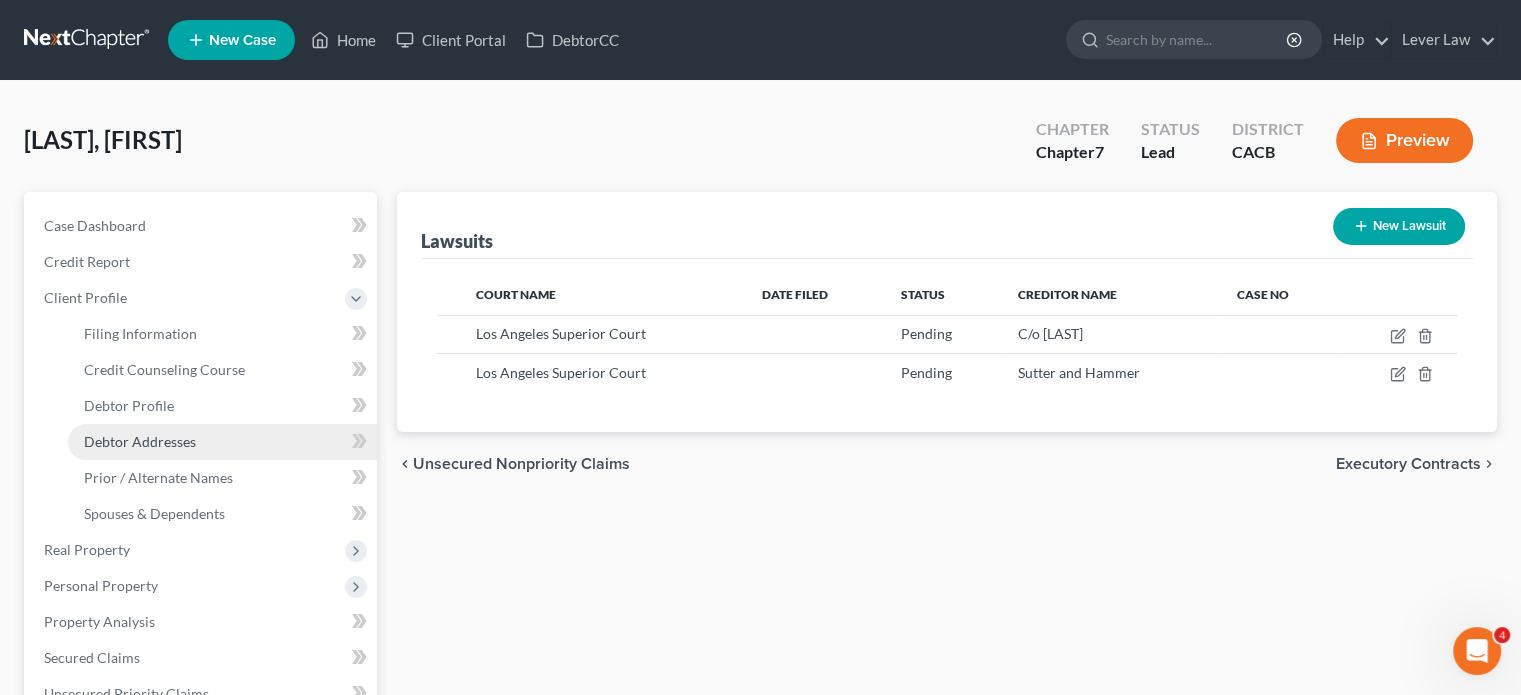 click on "Debtor Addresses" at bounding box center (222, 442) 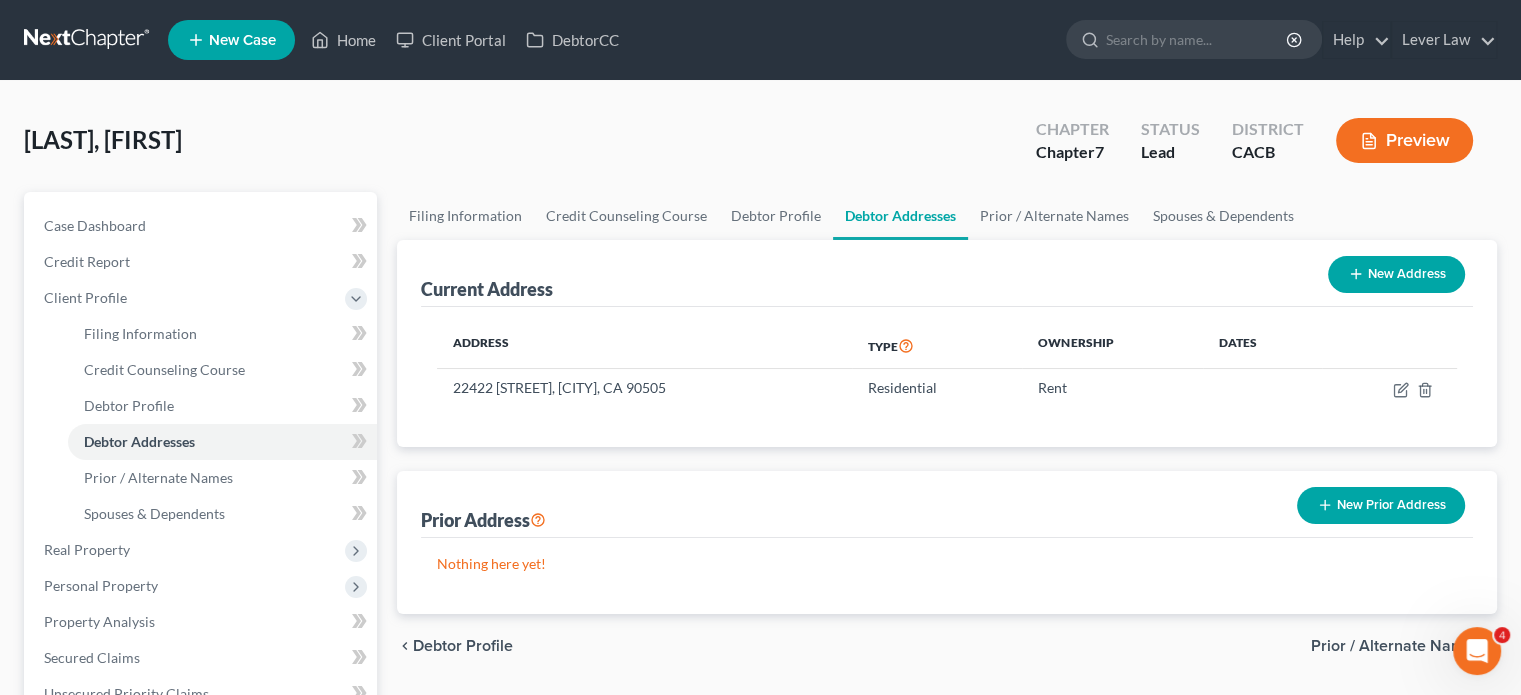 click on "New Prior Address" at bounding box center (1381, 505) 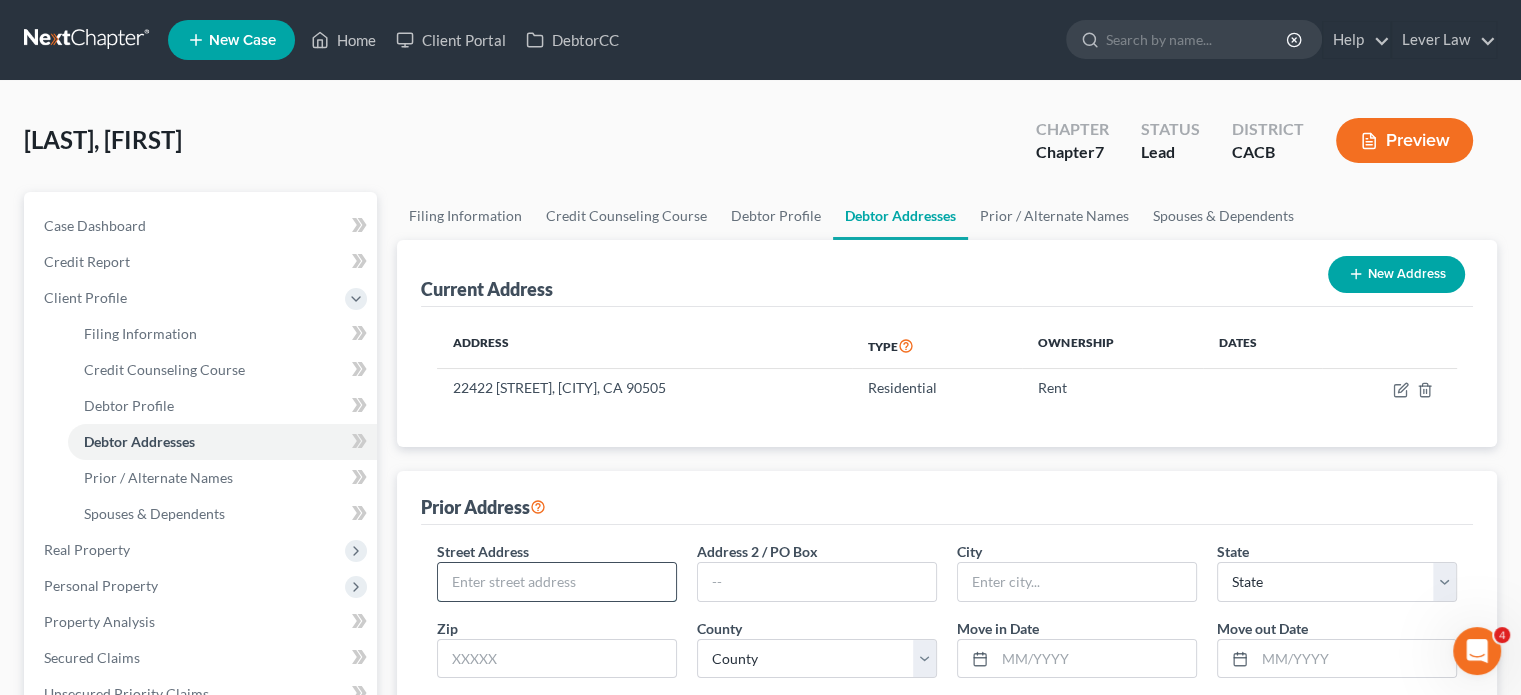 click at bounding box center (557, 582) 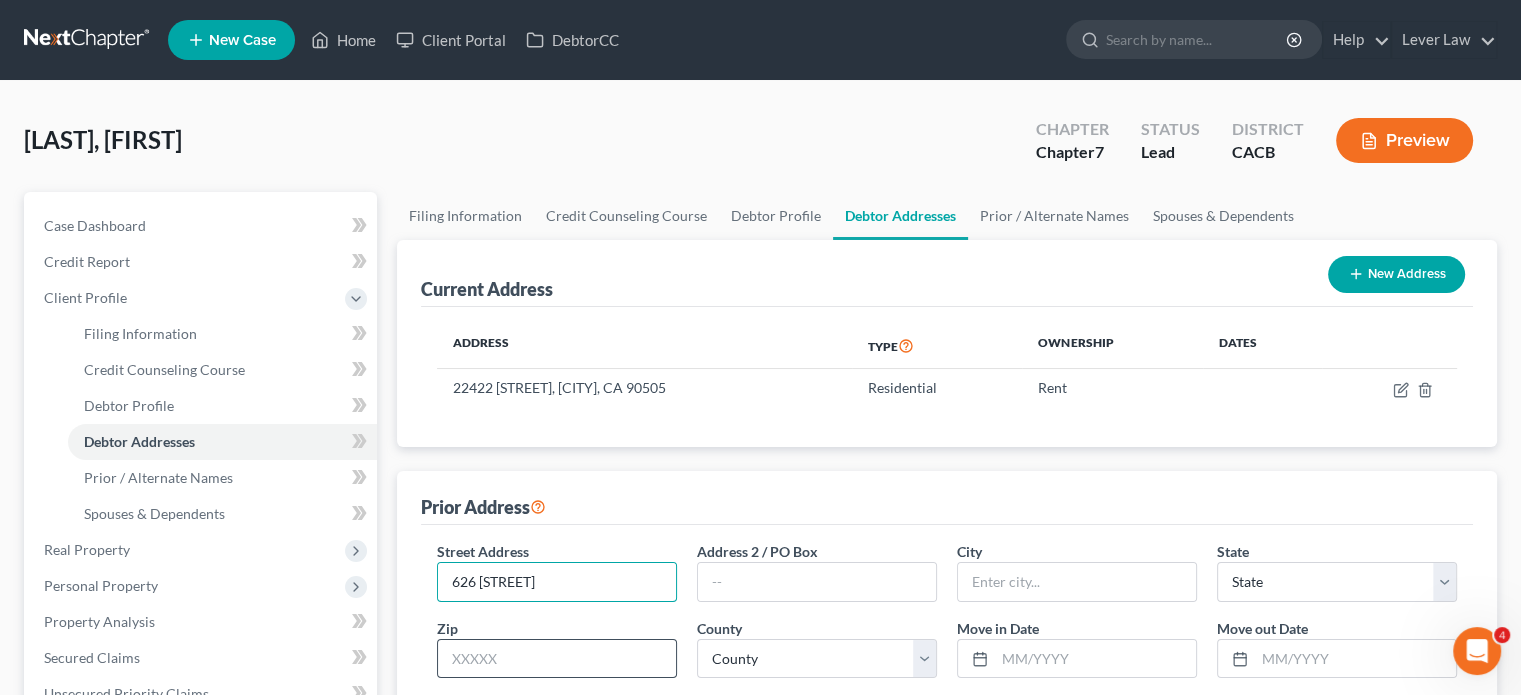 type on "626 [STREET]" 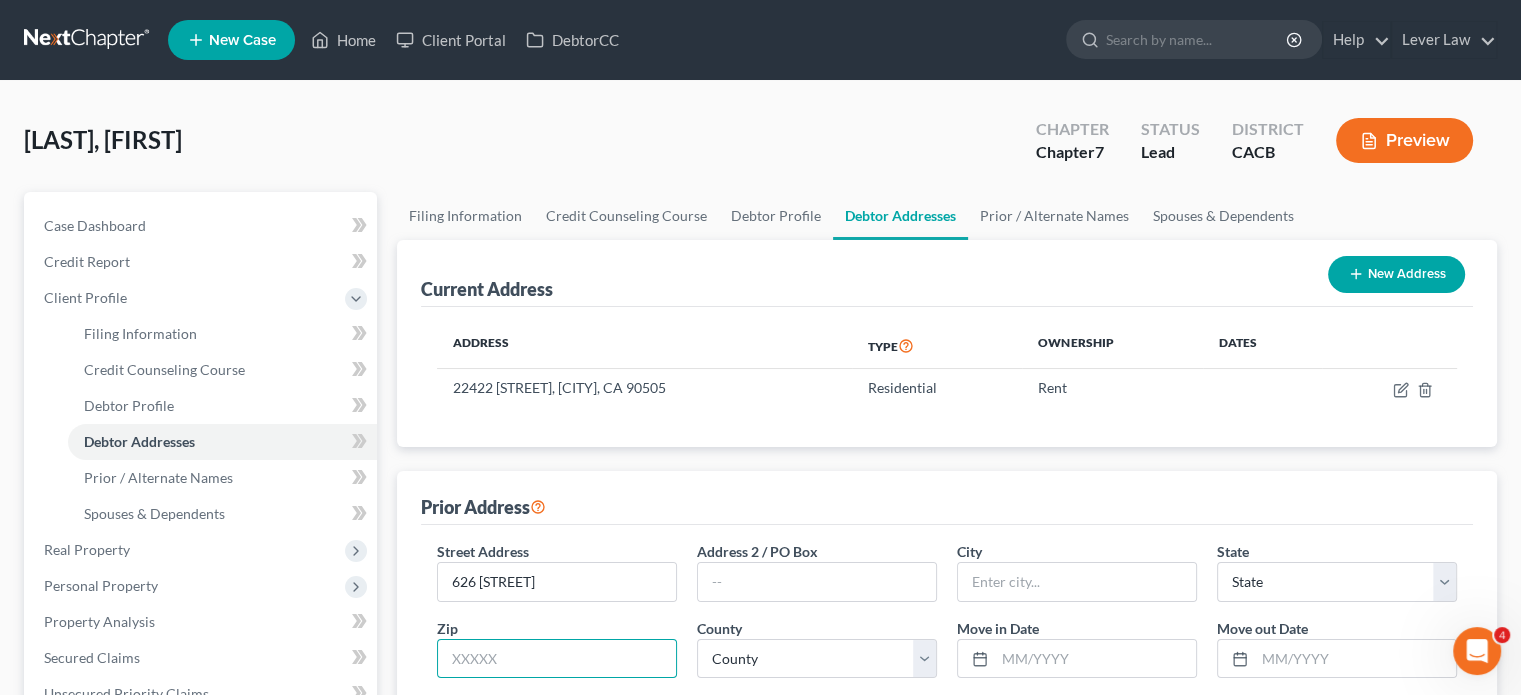 click at bounding box center [557, 659] 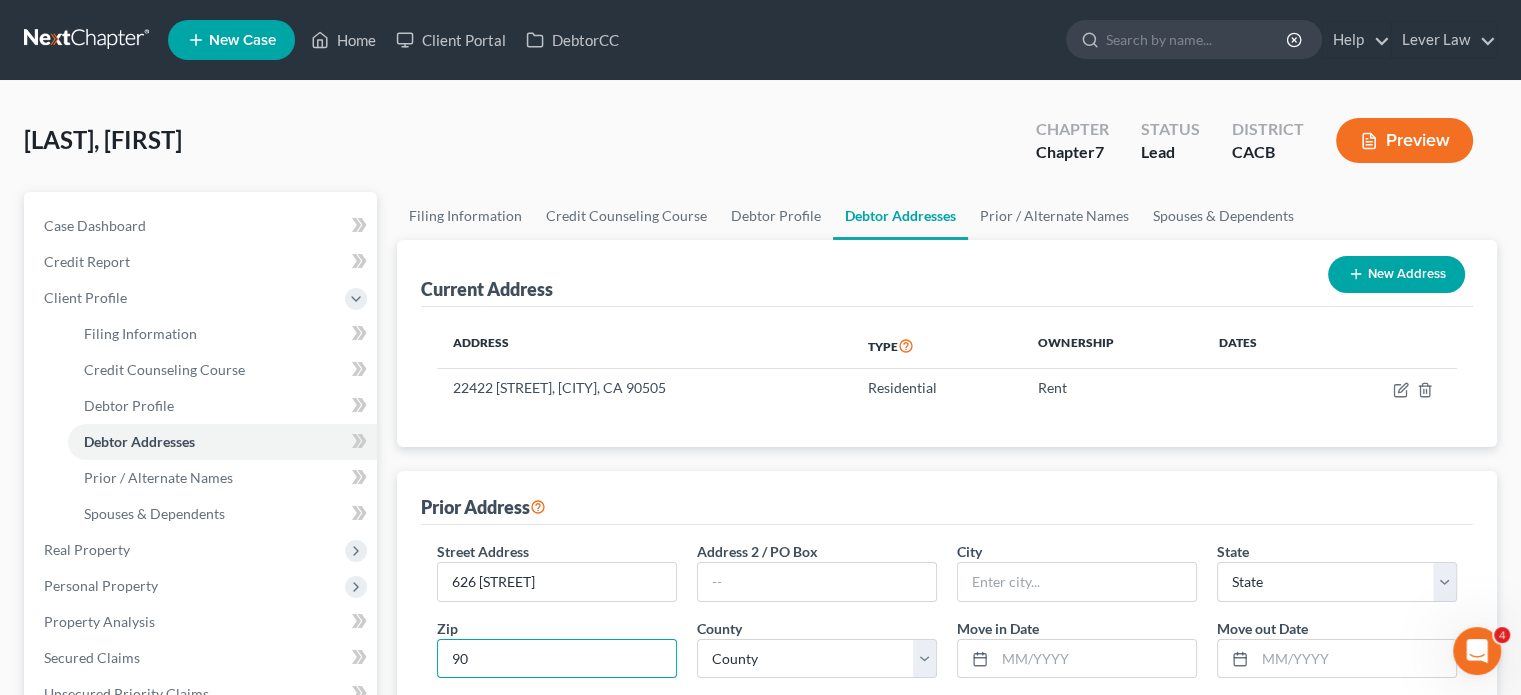 type on "9" 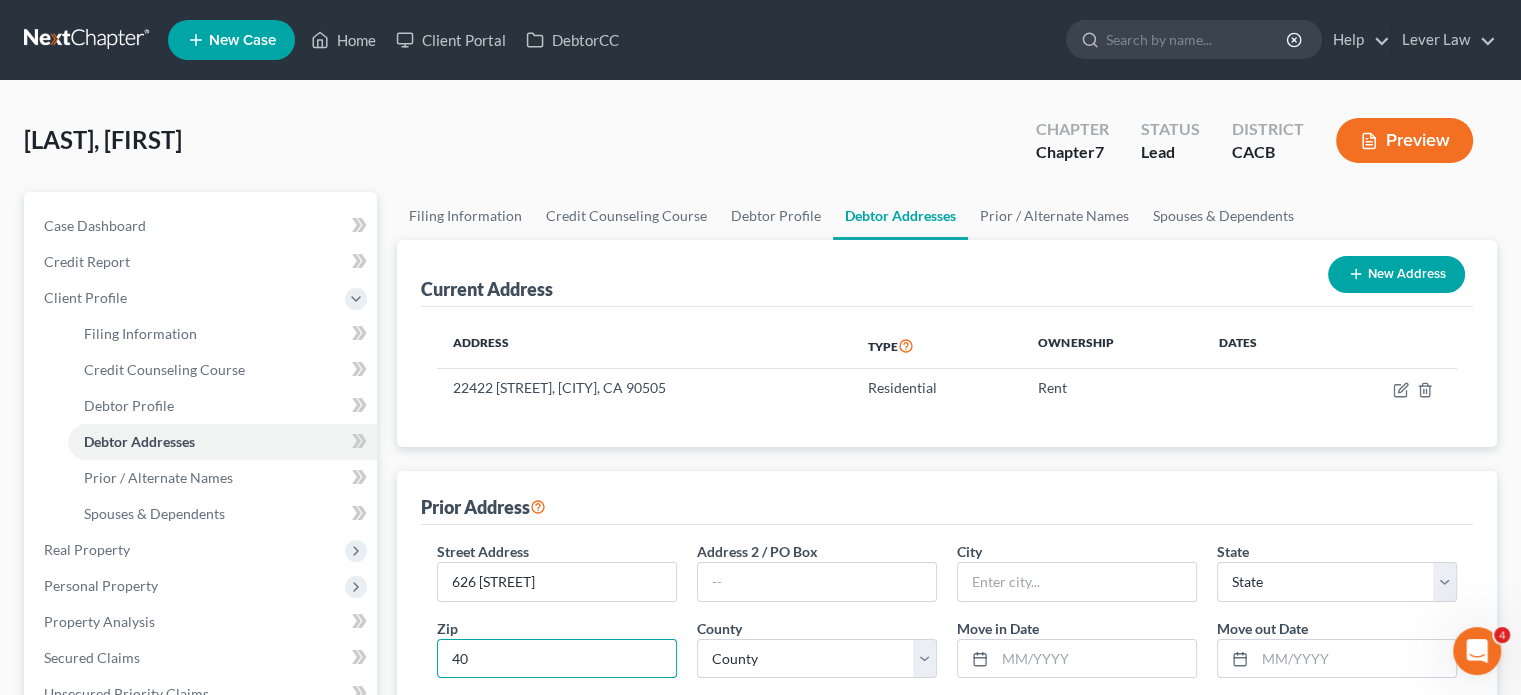 type on "4" 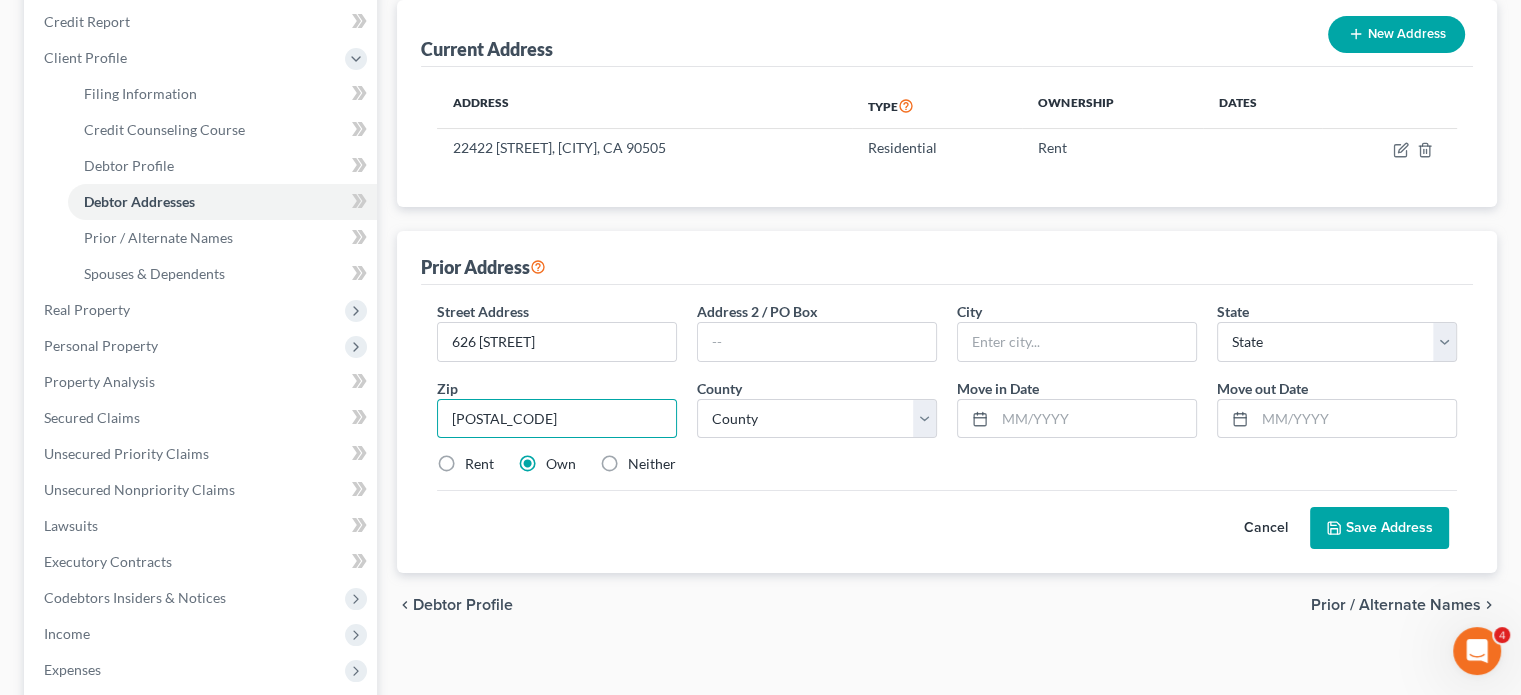 scroll, scrollTop: 240, scrollLeft: 0, axis: vertical 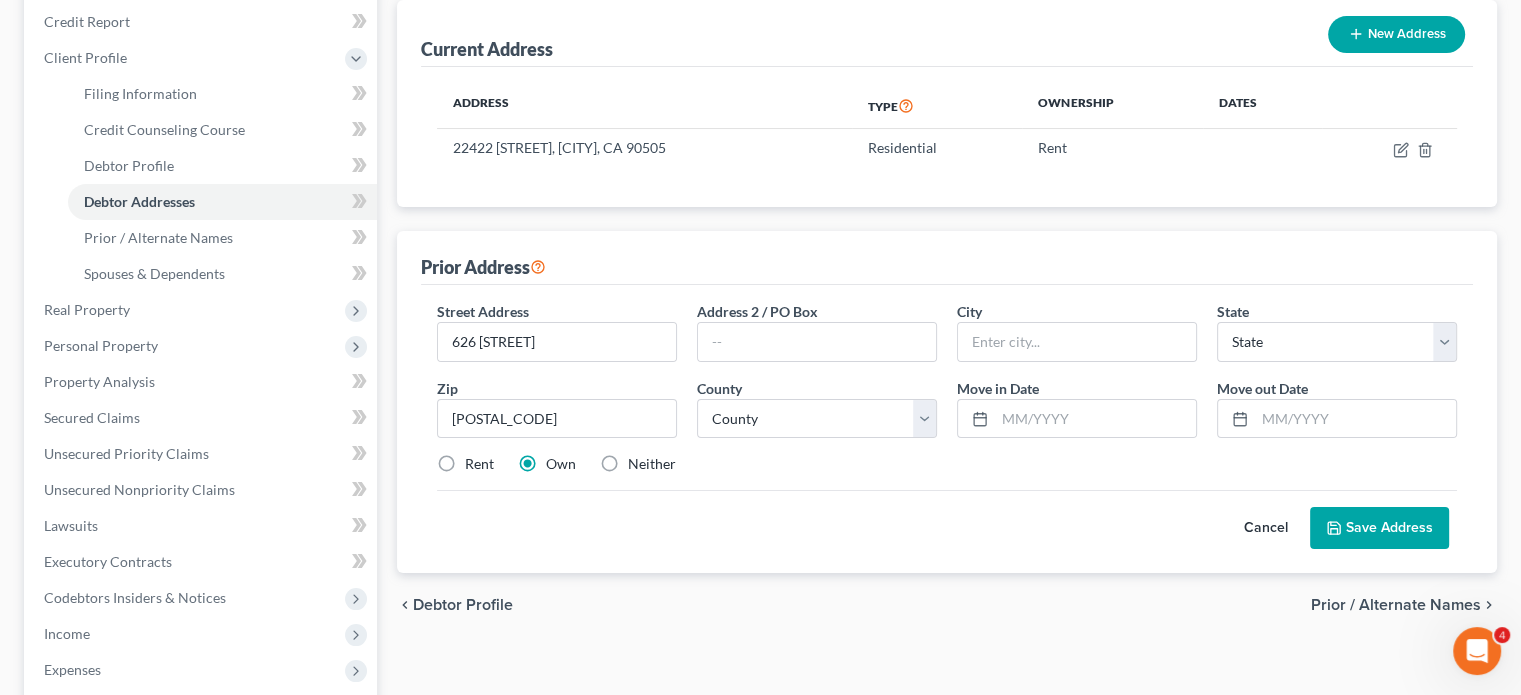 type on "[CITY]" 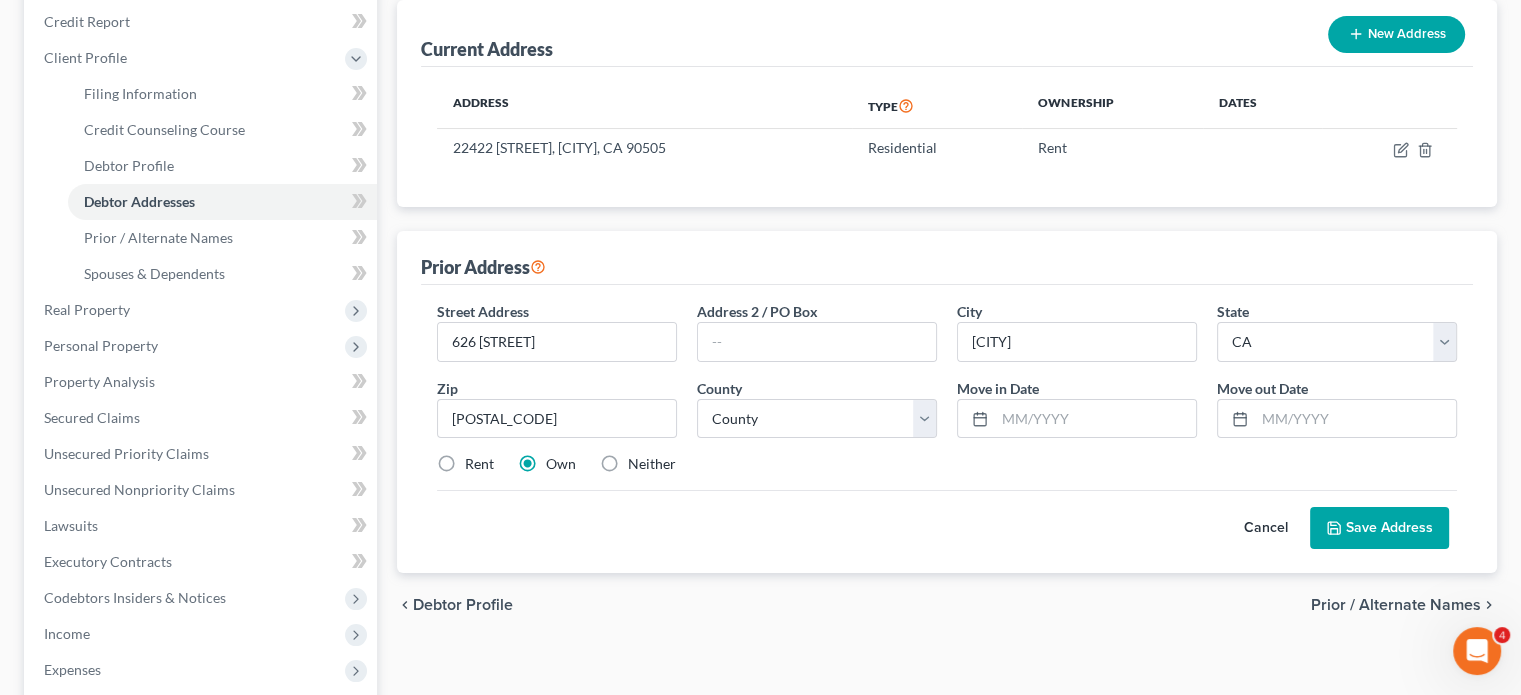 click on "Rent" at bounding box center [479, 464] 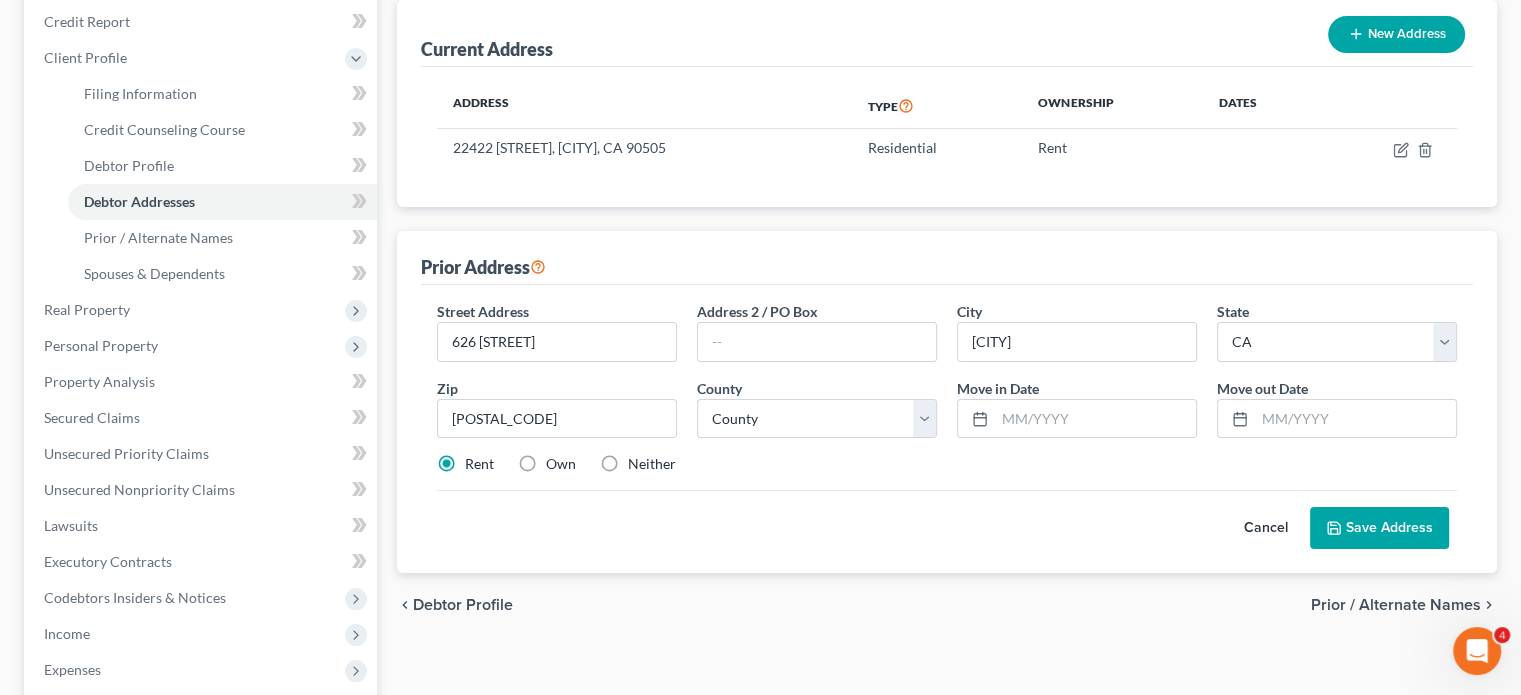 click on "Save Address" at bounding box center [1379, 528] 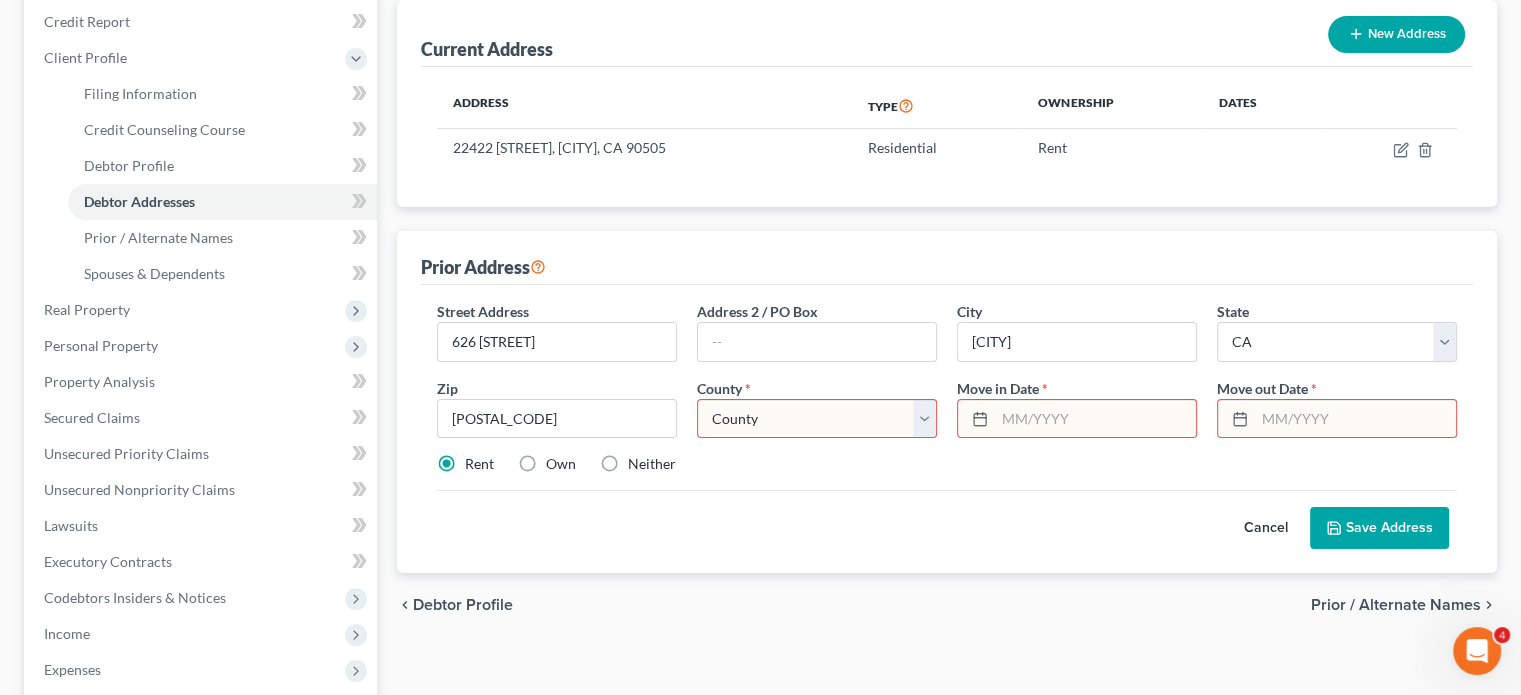 click on "County Alameda County Alpine County Amador County Butte County Calaveras County Colusa County Contra Costa County Del Norte County El Dorado County Fresno County Glenn County Humboldt County Imperial County Inyo County Kern County Kings County Lake County Lassen County Los Angeles County Madera County Marin County Mariposa County Mendocino County Merced County Modoc County Mono County Monterey County Napa County Nevada County Orange County Placer County Plumas County Riverside County Sacramento County San Benito County San Bernardino County San Diego County San Francisco County San Joaquin County San Luis Obispo County San Mateo County Santa Barbara County Santa Clara County Santa Cruz County Shasta County Sierra County Siskiyou County Solano County Sonoma County Stanislaus County Sutter County Tehama County Trinity County Tulare County Tuolumne County Ventura County Yolo County Yuba County" at bounding box center [817, 419] 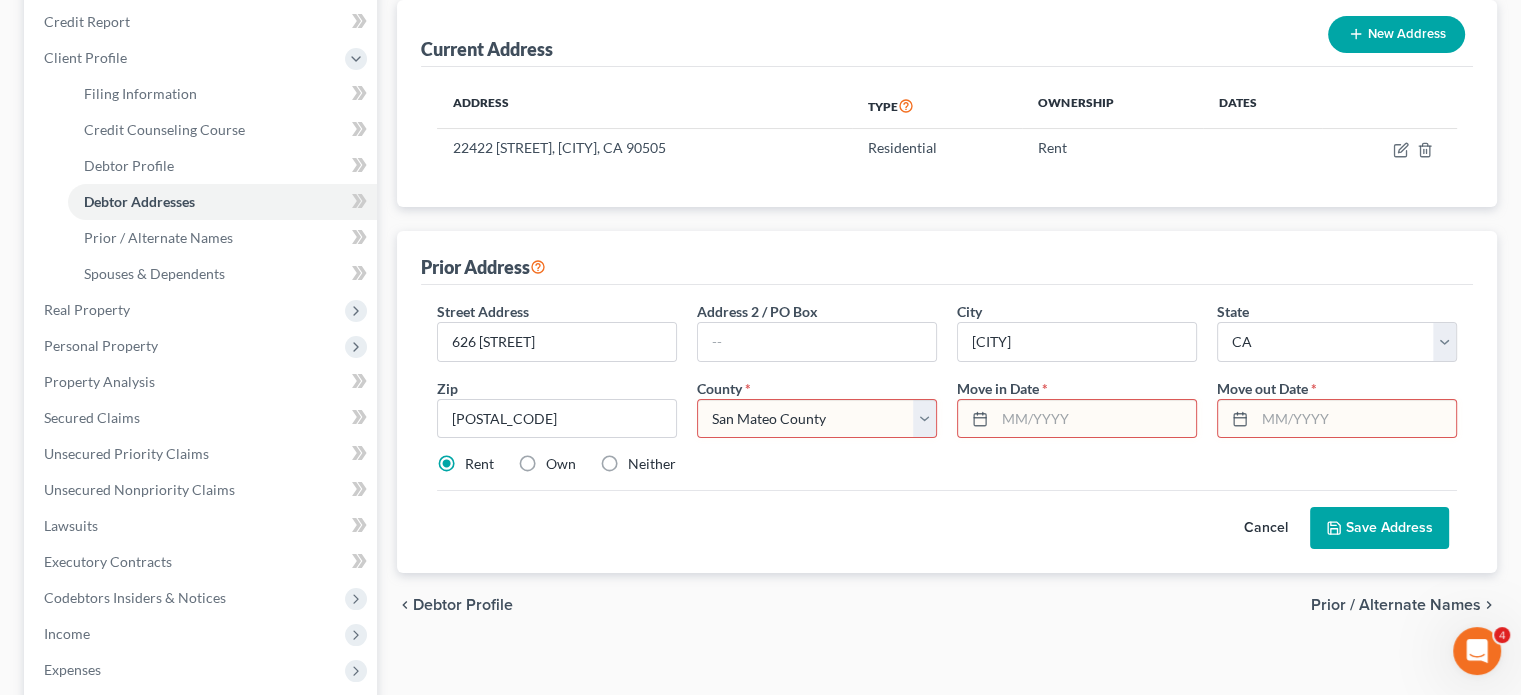 click on "County Alameda County Alpine County Amador County Butte County Calaveras County Colusa County Contra Costa County Del Norte County El Dorado County Fresno County Glenn County Humboldt County Imperial County Inyo County Kern County Kings County Lake County Lassen County Los Angeles County Madera County Marin County Mariposa County Mendocino County Merced County Modoc County Mono County Monterey County Napa County Nevada County Orange County Placer County Plumas County Riverside County Sacramento County San Benito County San Bernardino County San Diego County San Francisco County San Joaquin County San Luis Obispo County San Mateo County Santa Barbara County Santa Clara County Santa Cruz County Shasta County Sierra County Siskiyou County Solano County Sonoma County Stanislaus County Sutter County Tehama County Trinity County Tulare County Tuolumne County Ventura County Yolo County Yuba County" at bounding box center (817, 419) 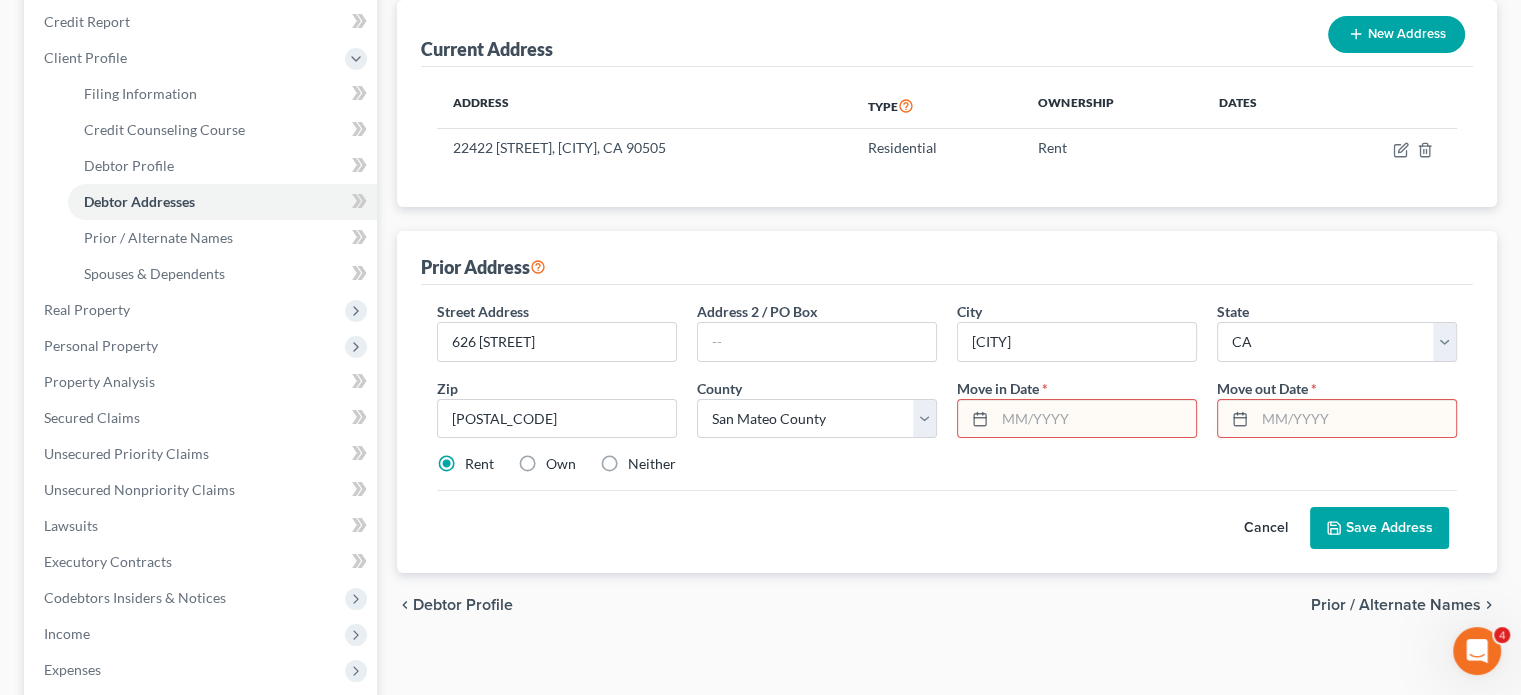 click at bounding box center (1095, 419) 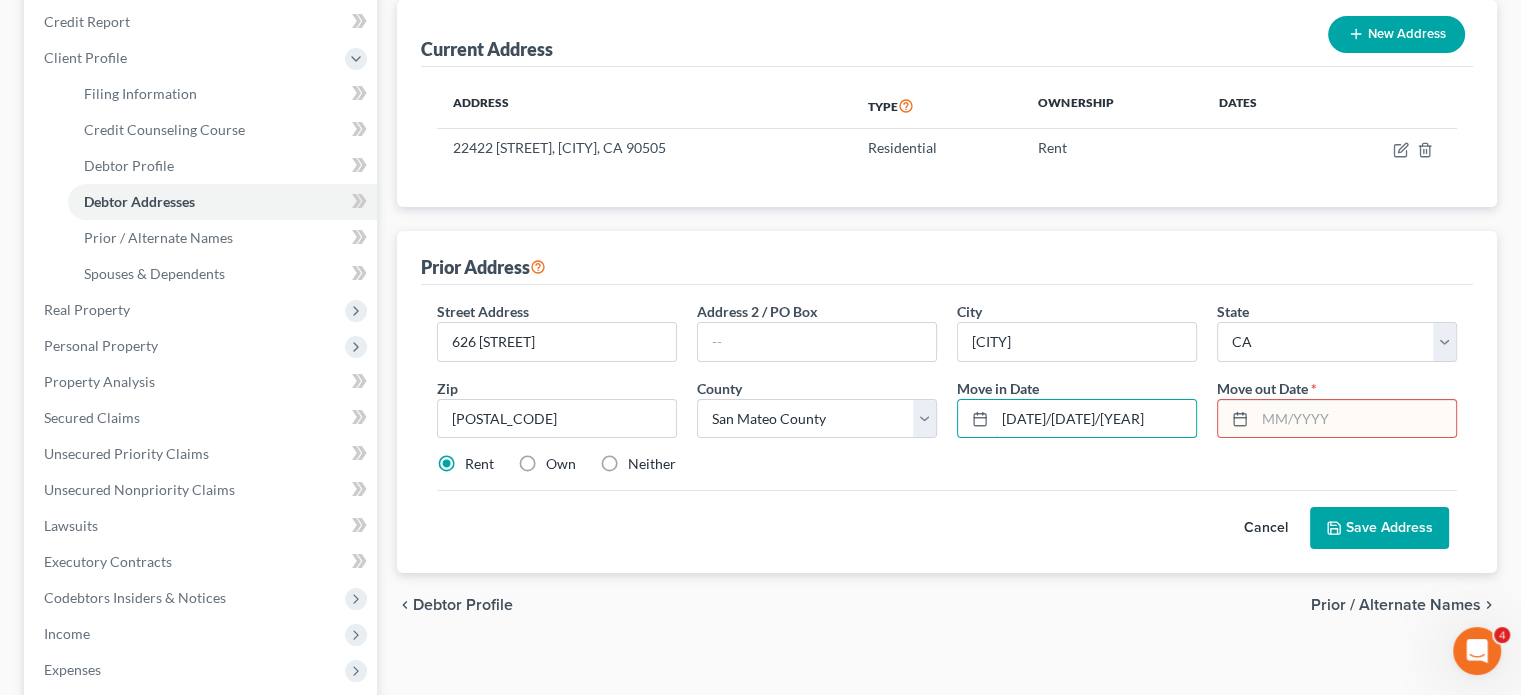 type on "[DATE]/[DATE]/[YEAR]" 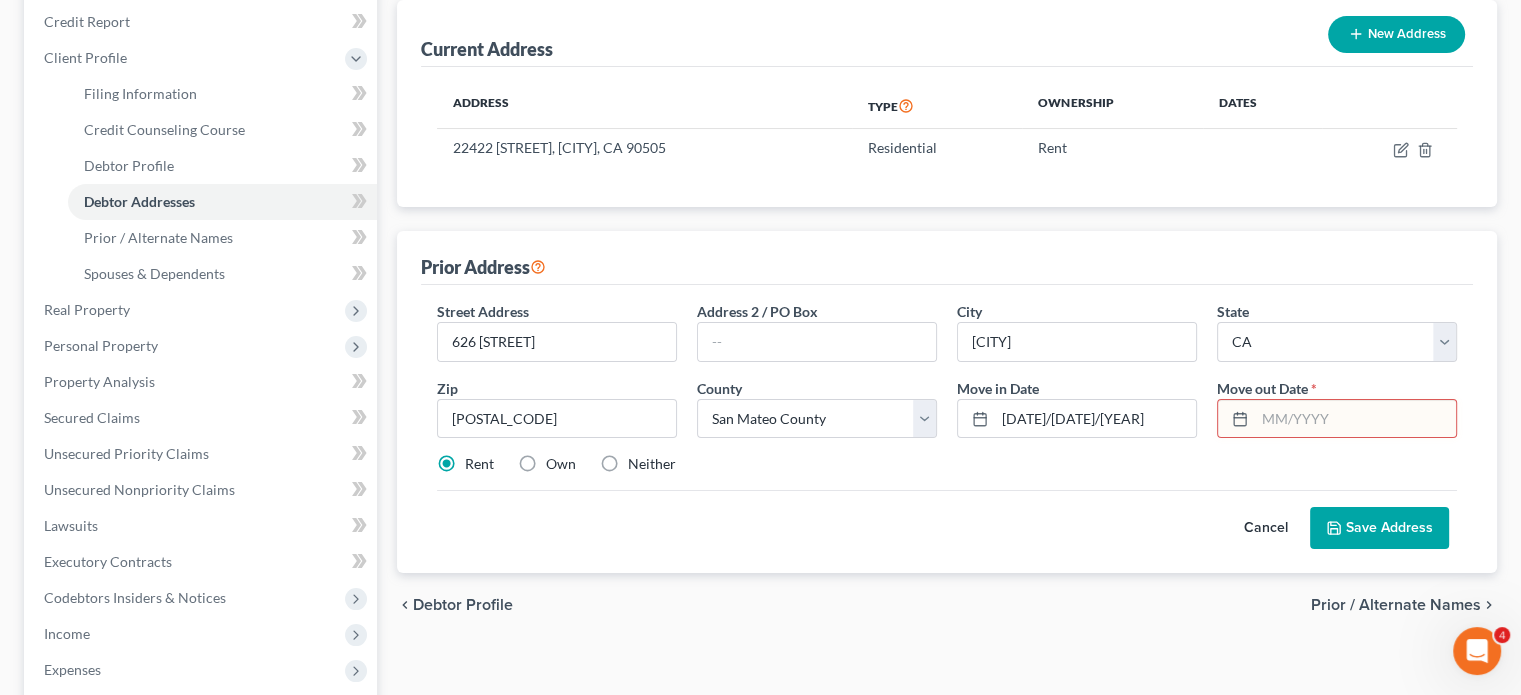 click at bounding box center [1355, 419] 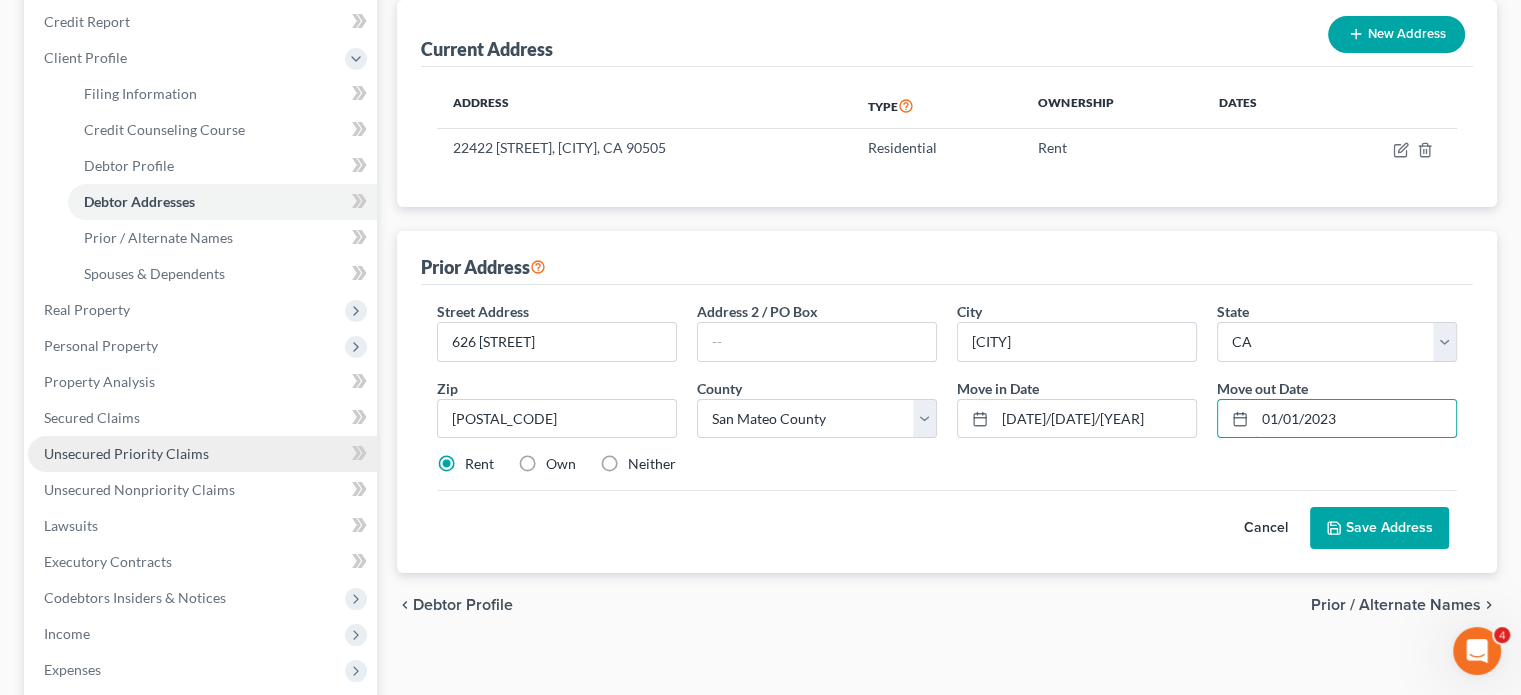 type on "01/01/2023" 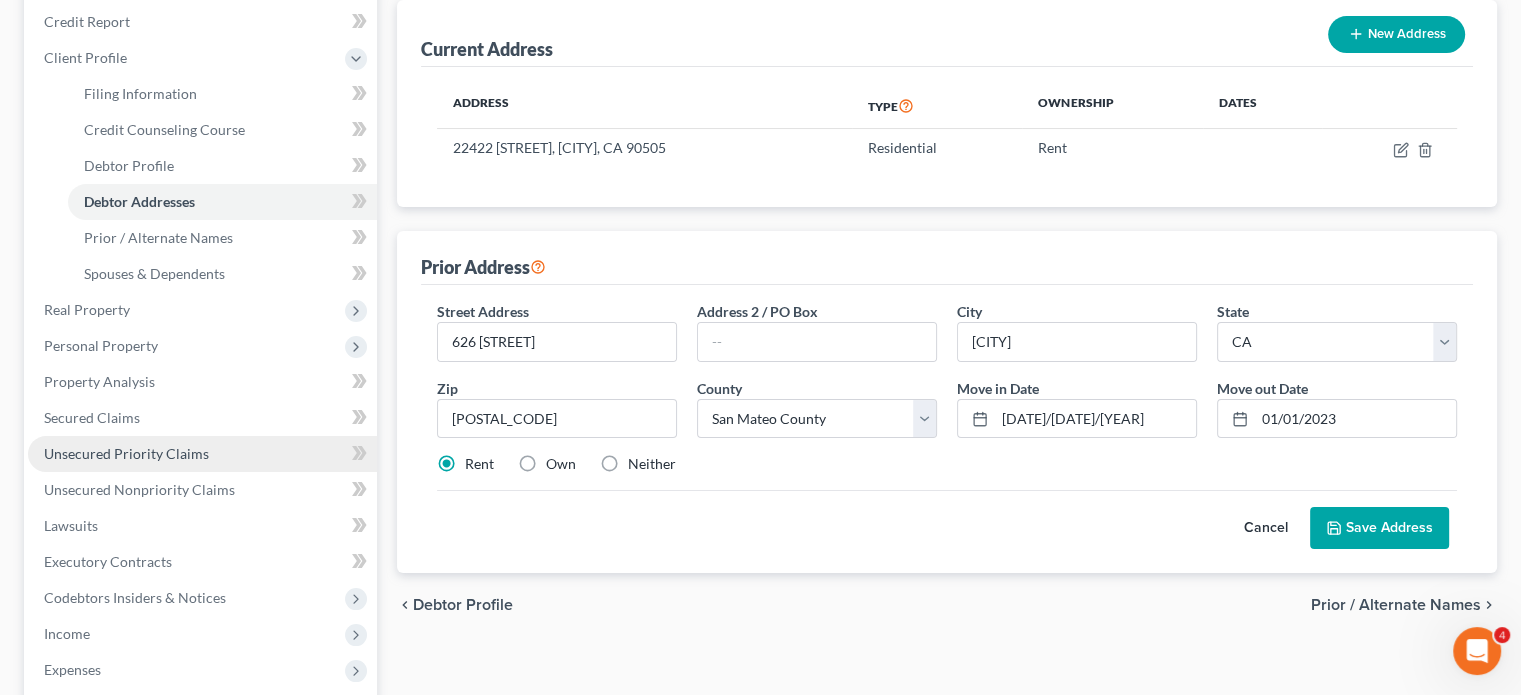 click on "Unsecured Priority Claims" at bounding box center [126, 453] 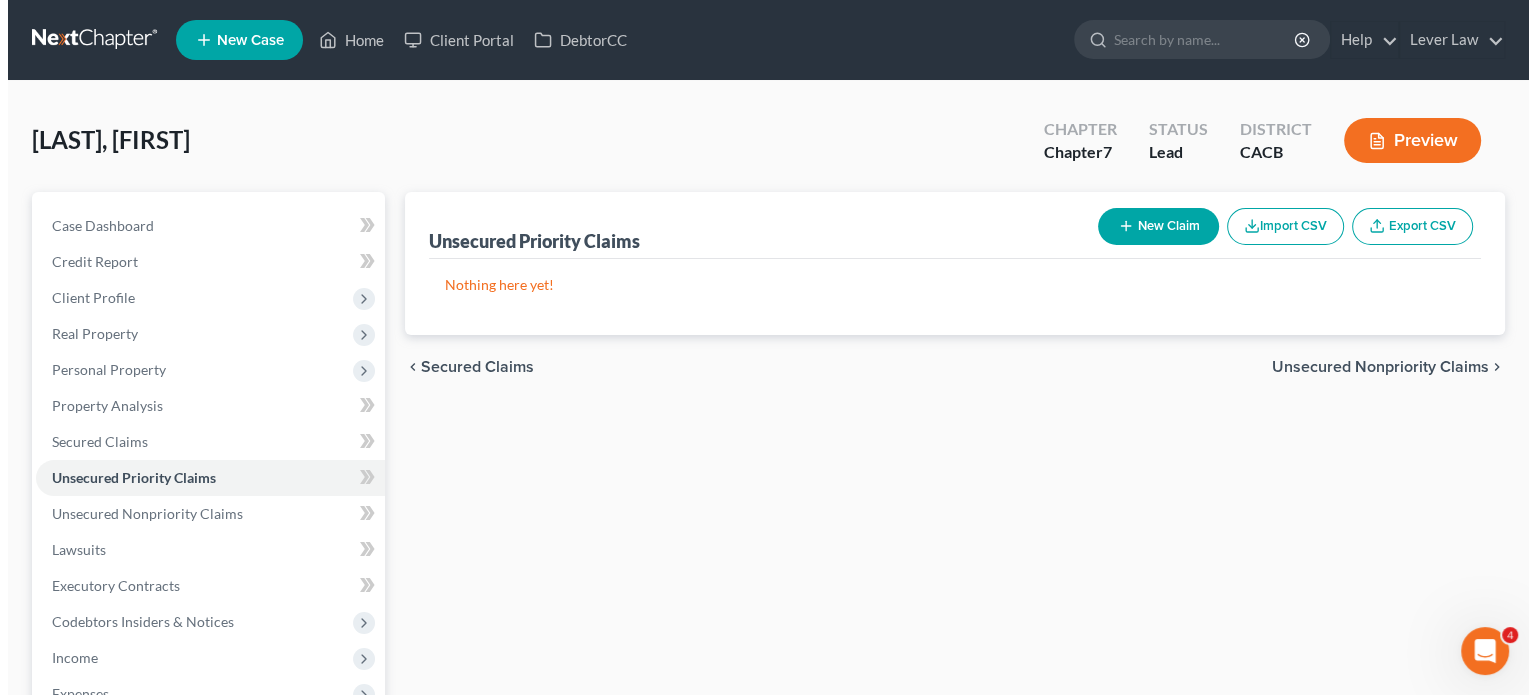 scroll, scrollTop: 0, scrollLeft: 0, axis: both 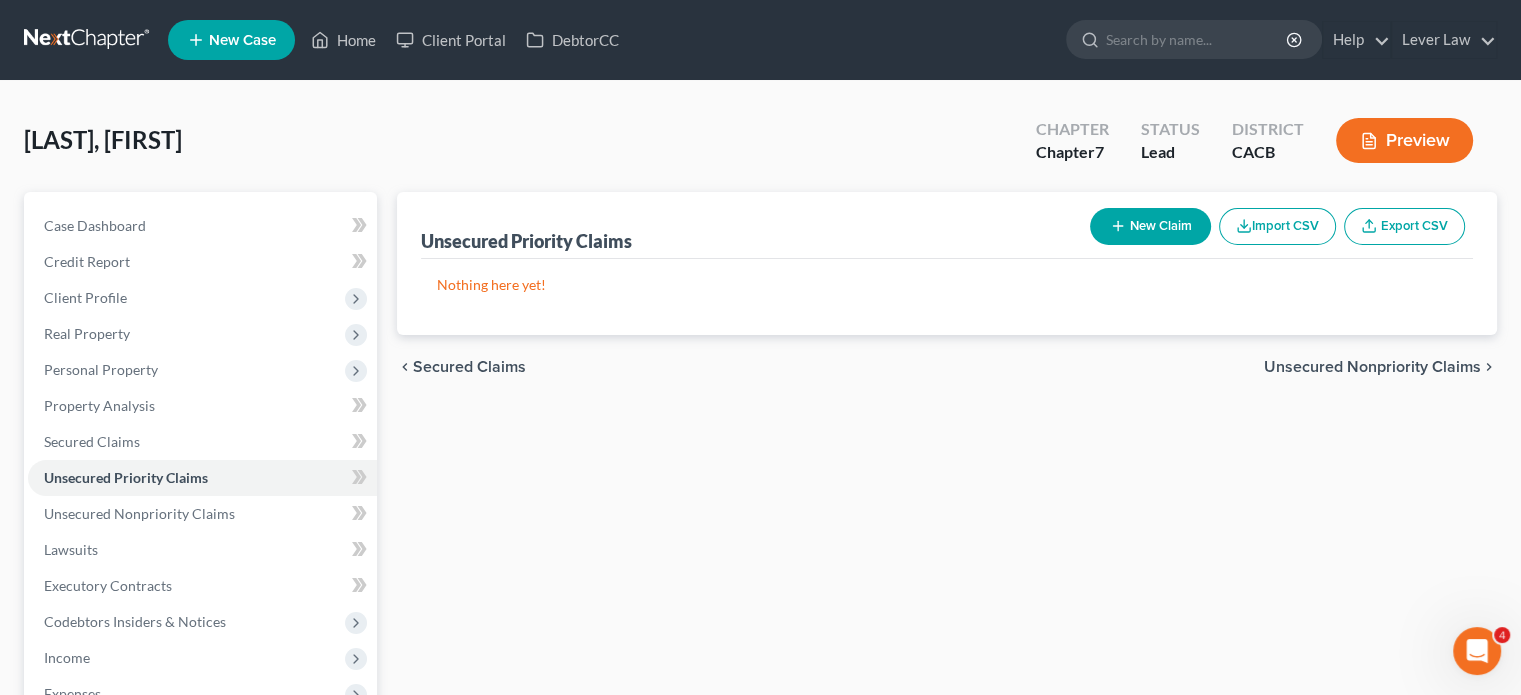 click on "New Claim" at bounding box center (1150, 226) 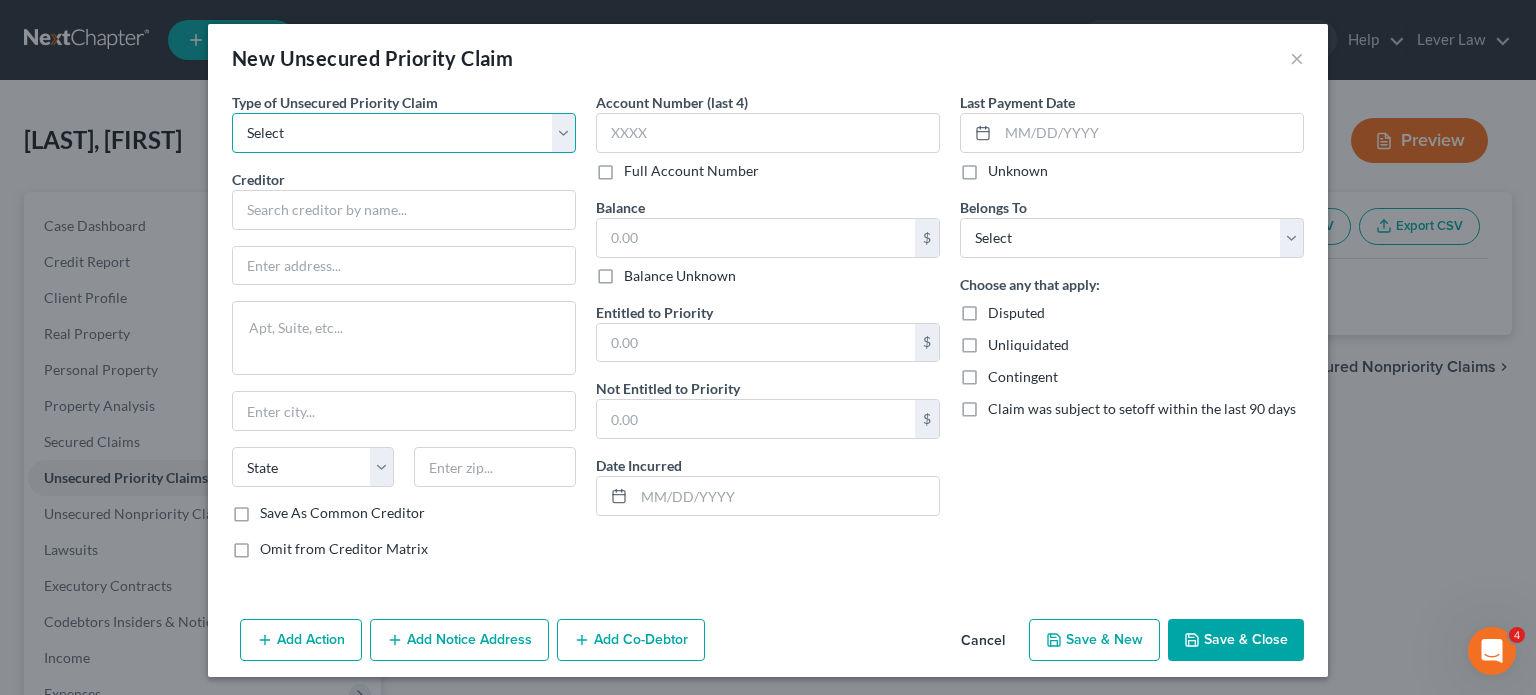 click on "Select Taxes & Other Government Units Domestic Support Obligations Extensions of credit in an involuntary case Wages, Salaries, Commissions Contributions to employee benefits Certain farmers and fisherman Deposits by individuals Commitments to maintain capitals Claims for death or injury while intoxicated Other" at bounding box center (404, 133) 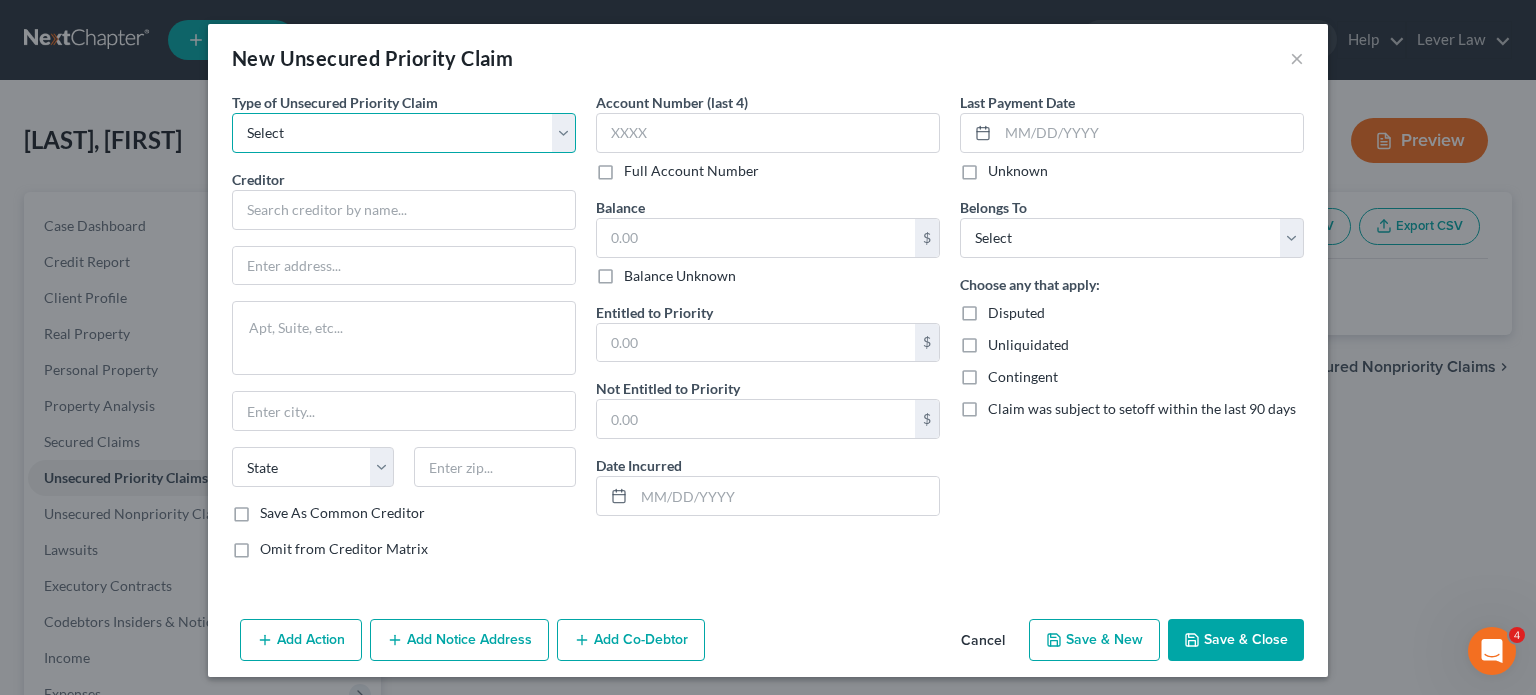 select on "0" 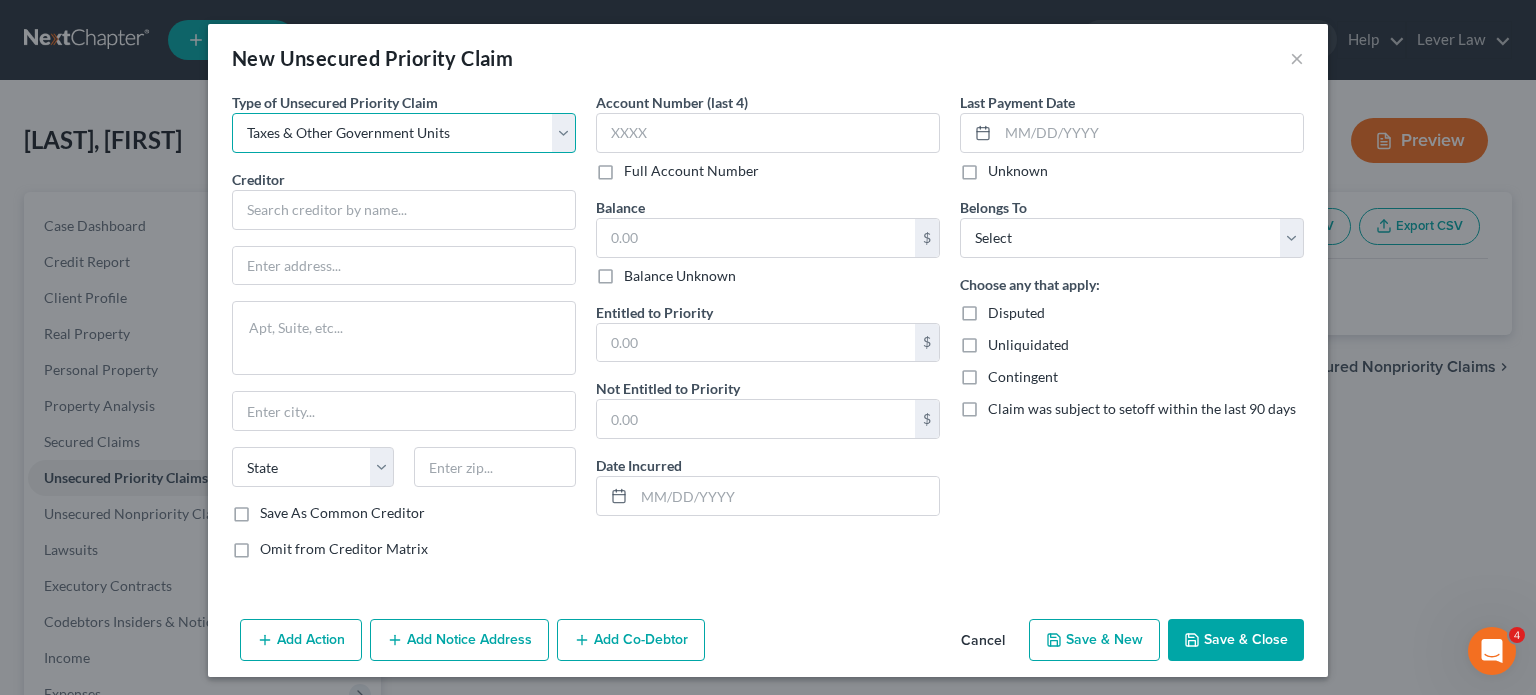 click on "Select Taxes & Other Government Units Domestic Support Obligations Extensions of credit in an involuntary case Wages, Salaries, Commissions Contributions to employee benefits Certain farmers and fisherman Deposits by individuals Commitments to maintain capitals Claims for death or injury while intoxicated Other" at bounding box center (404, 133) 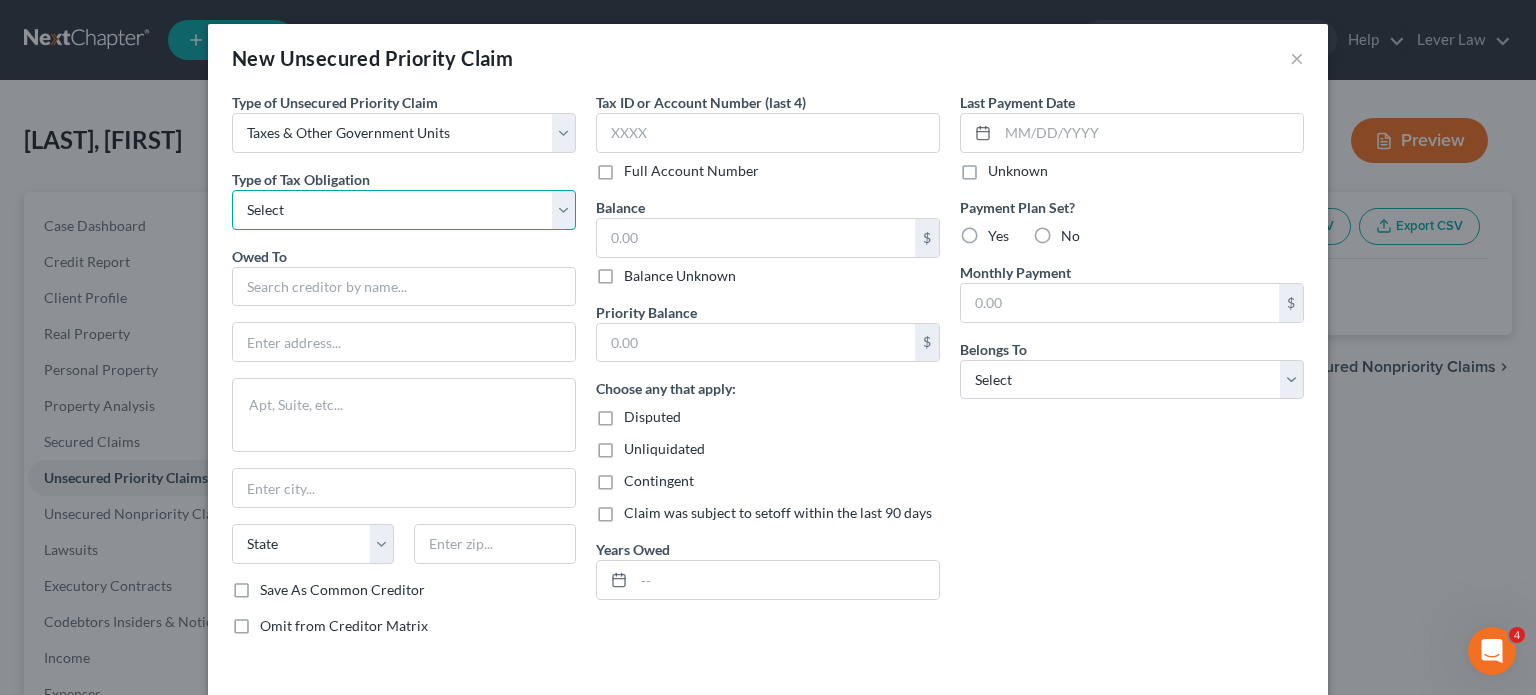 click on "Select Federal City State Franchise Tax Board Other" at bounding box center [404, 210] 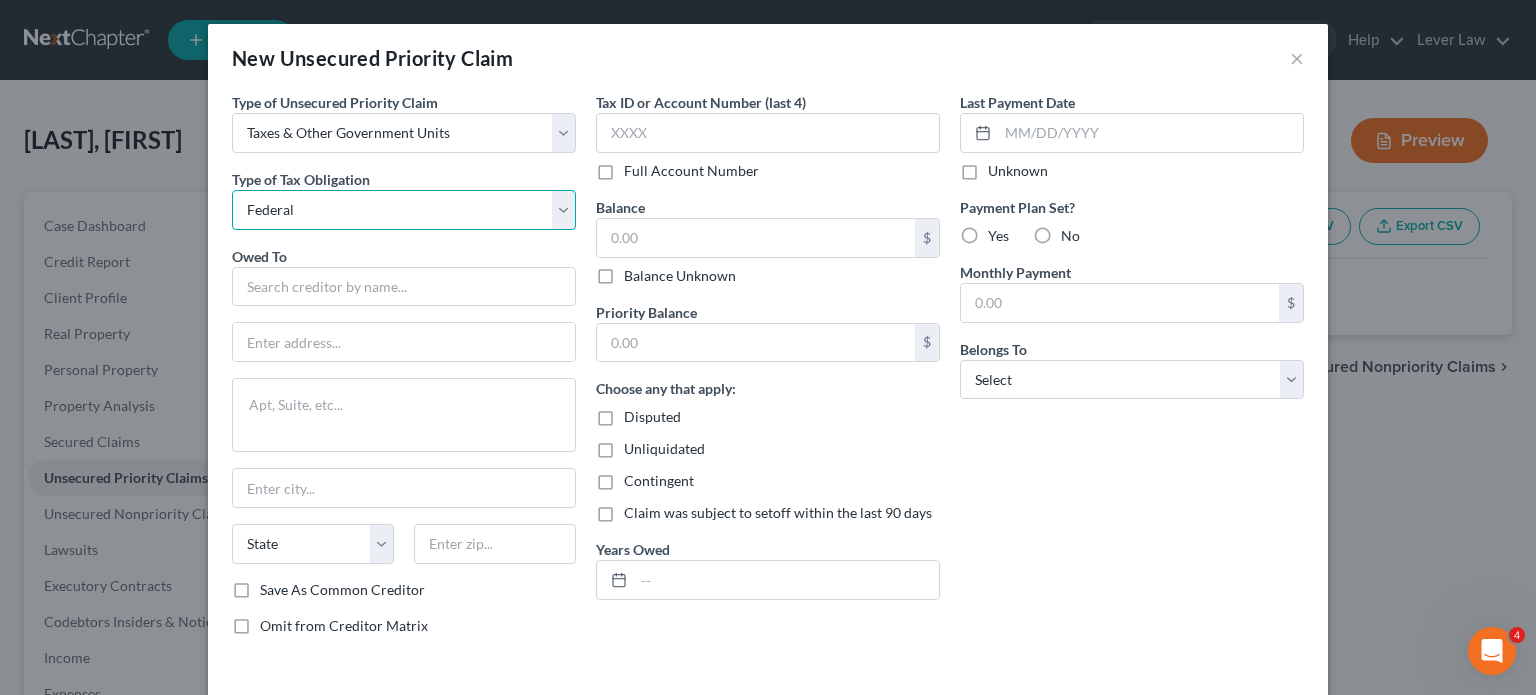 click on "Select Federal City State Franchise Tax Board Other" at bounding box center (404, 210) 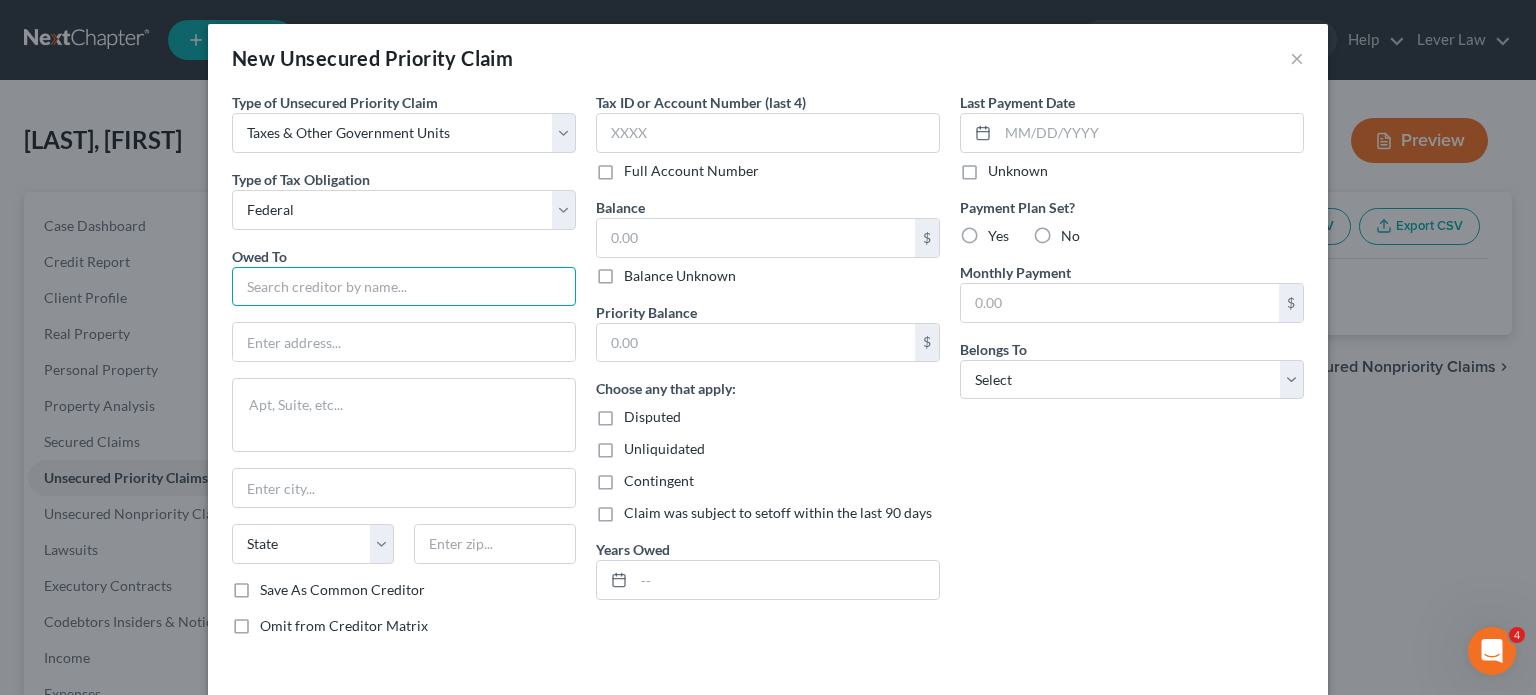 click at bounding box center (404, 287) 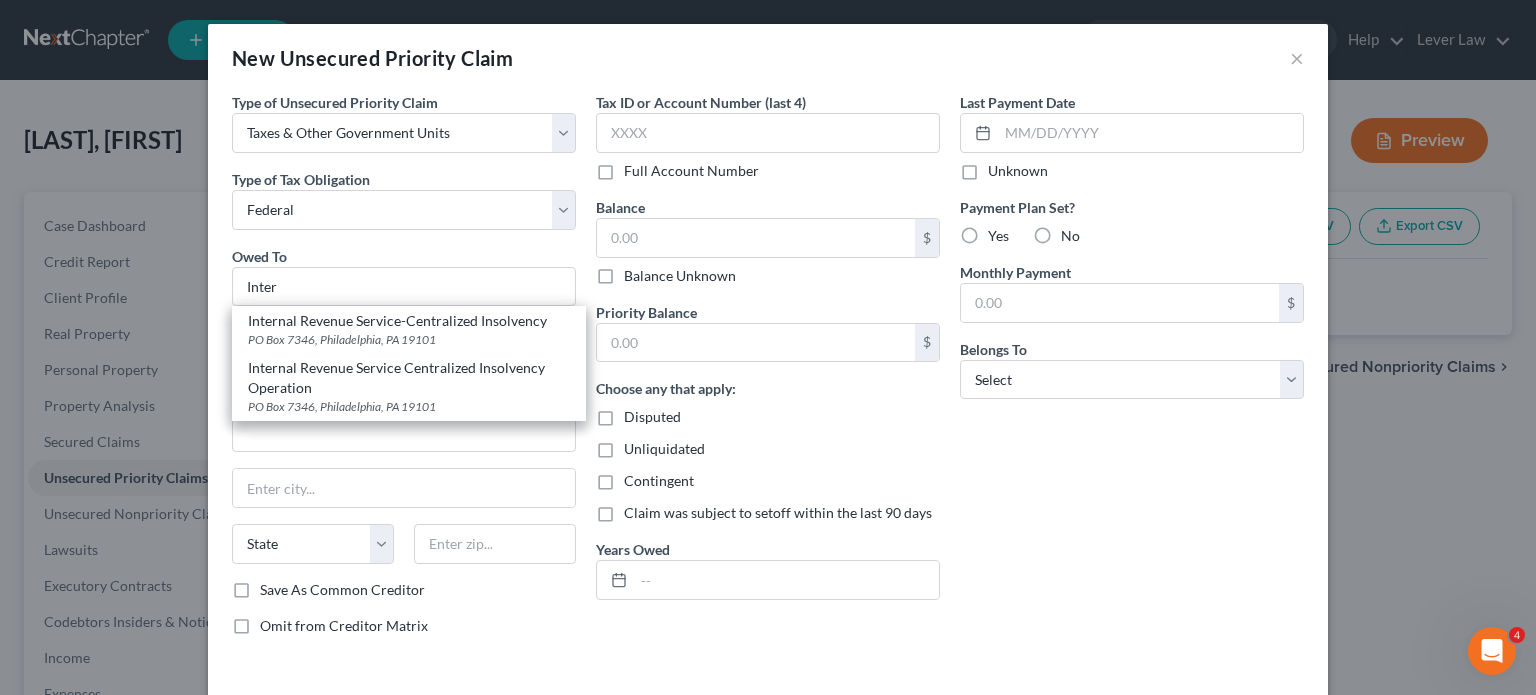 click on "Internal Revenue Service-Centralized Insolvency" at bounding box center (409, 321) 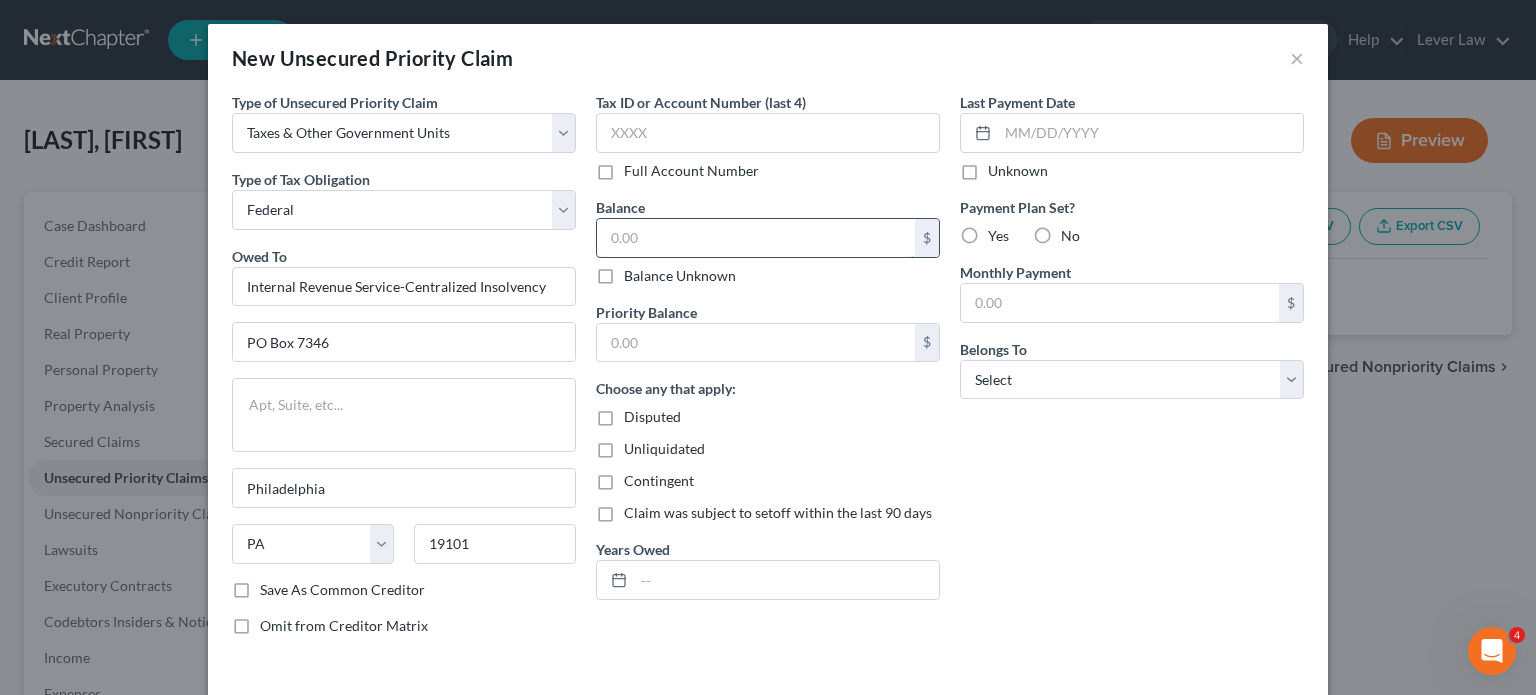 click at bounding box center (756, 238) 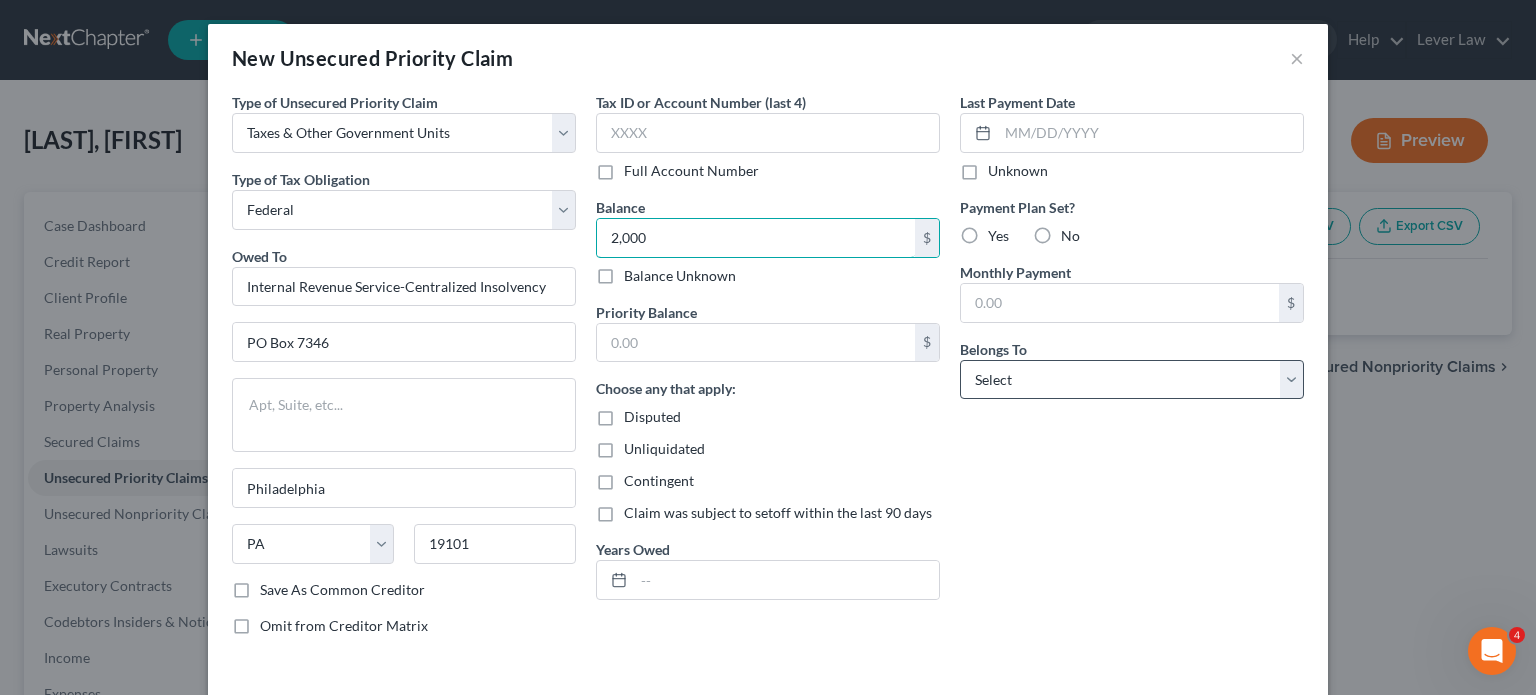 type on "2,000" 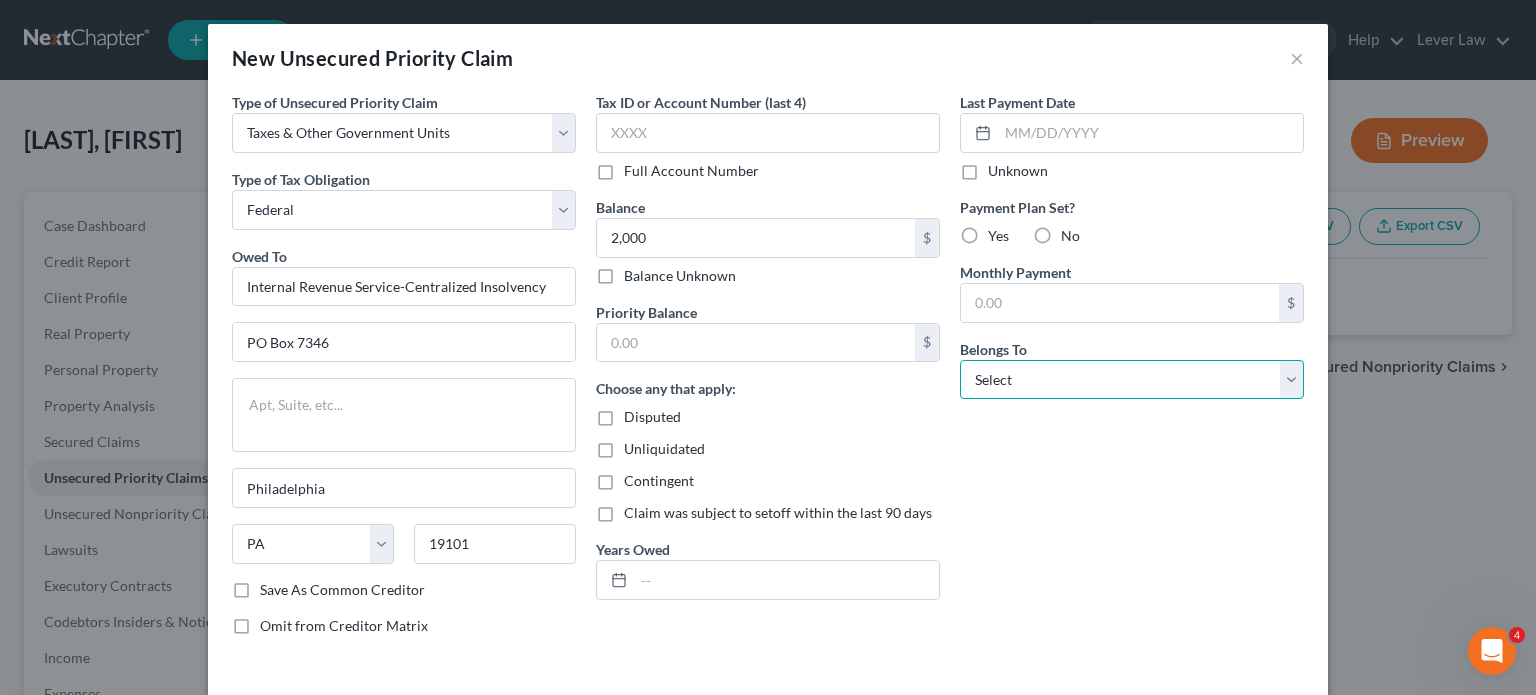 click on "Select Debtor 1 Only Debtor 2 Only Debtor 1 And Debtor 2 Only At Least One Of The Debtors And Another Community Property" at bounding box center [1132, 380] 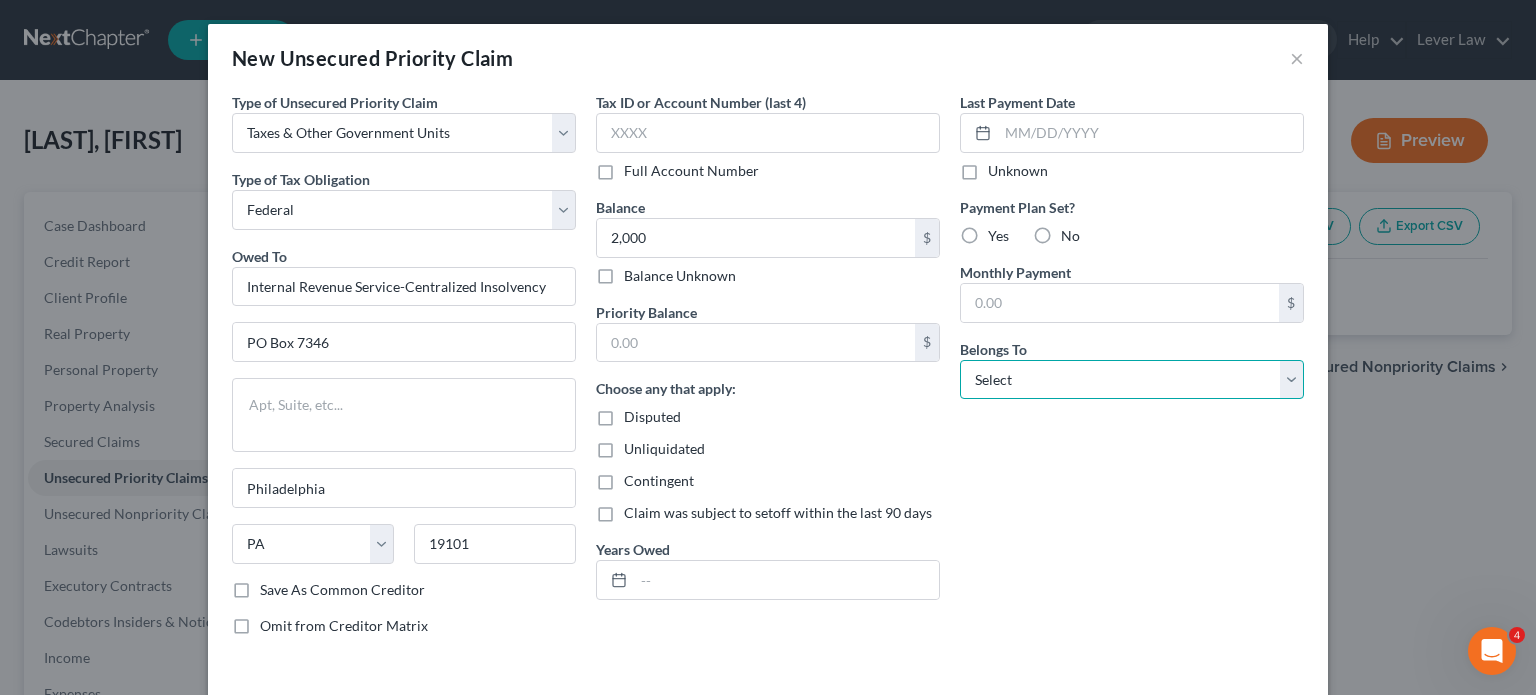 select on "0" 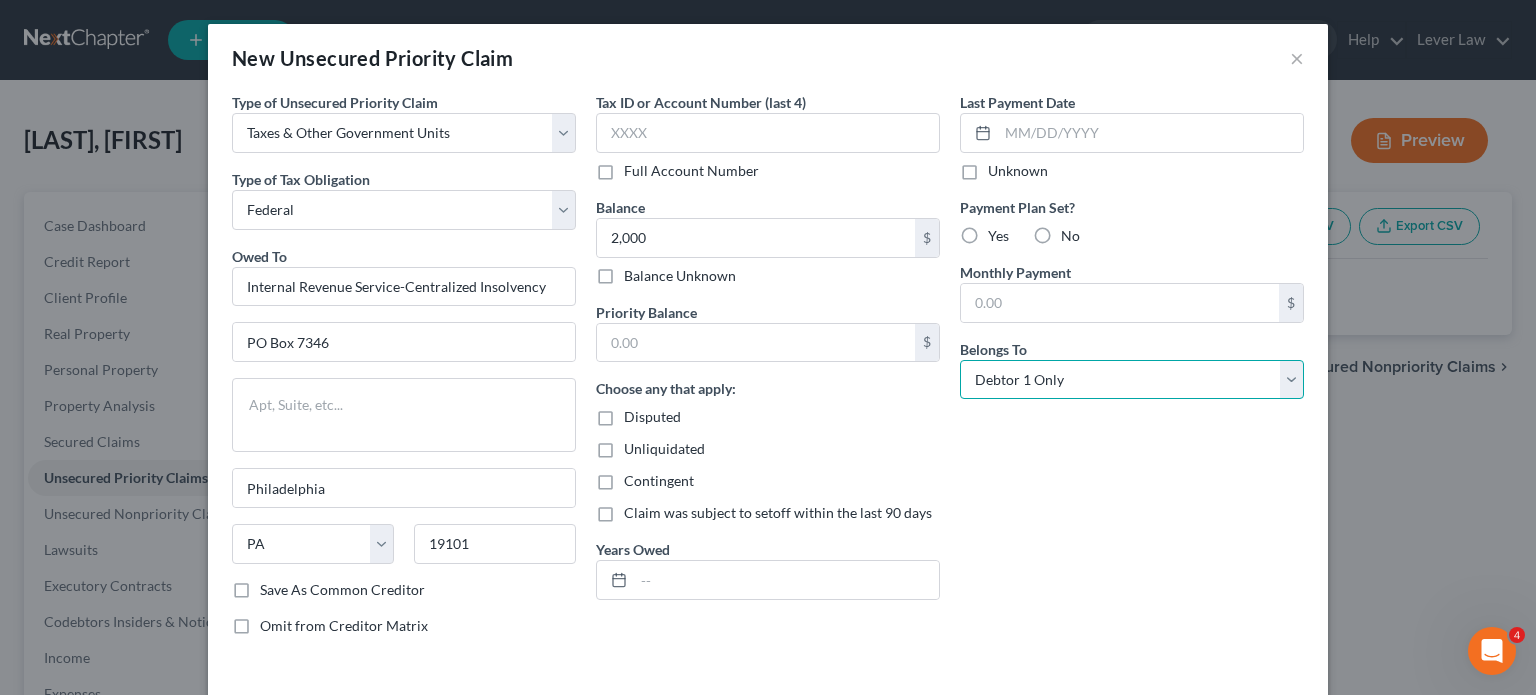 click on "Select Debtor 1 Only Debtor 2 Only Debtor 1 And Debtor 2 Only At Least One Of The Debtors And Another Community Property" at bounding box center (1132, 380) 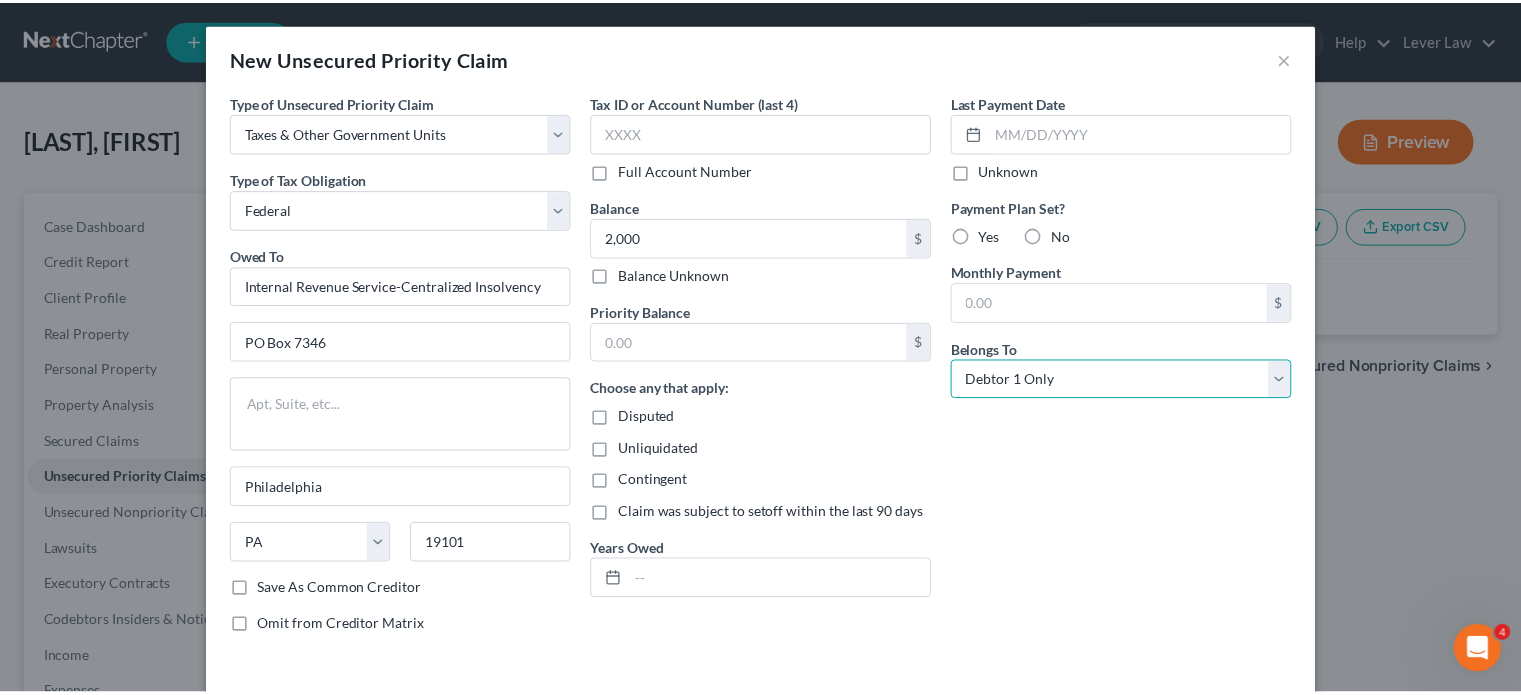 scroll, scrollTop: 79, scrollLeft: 0, axis: vertical 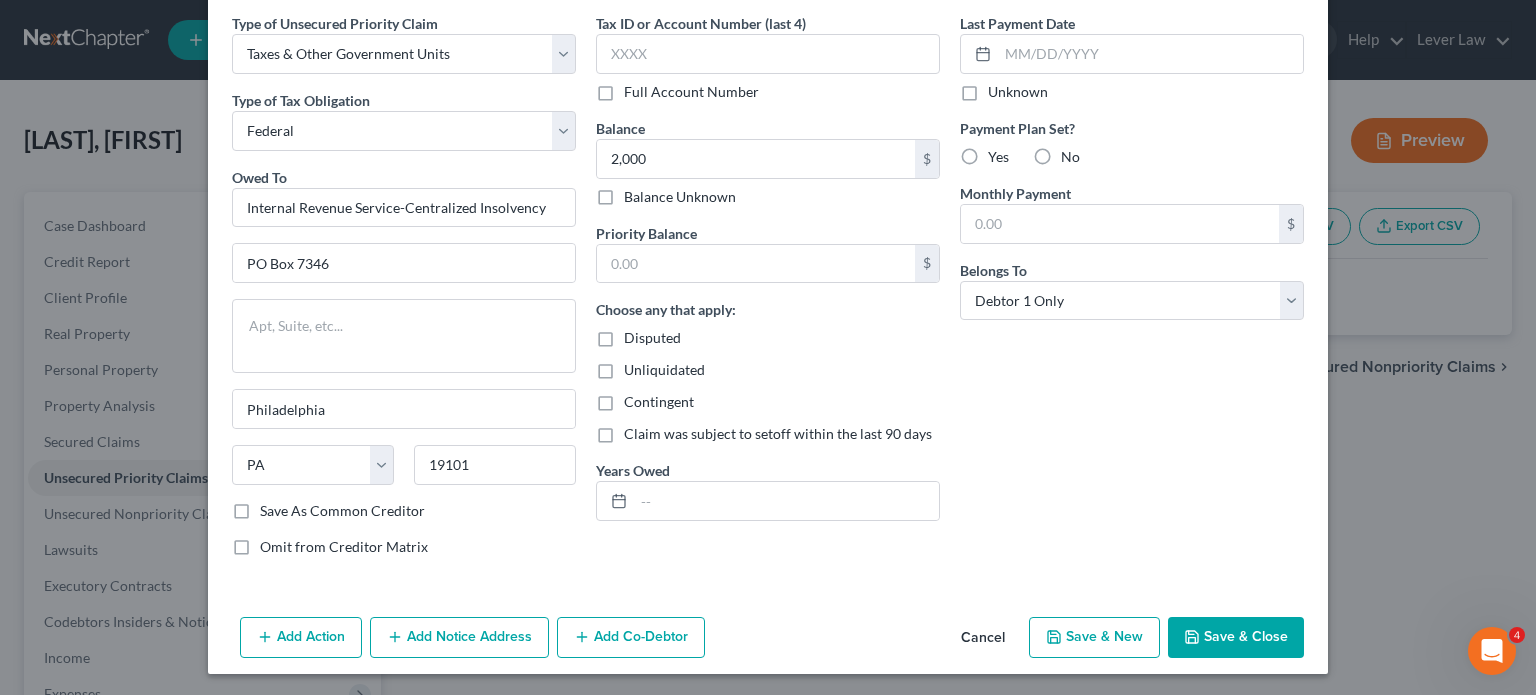 click on "Save & Close" at bounding box center [1236, 638] 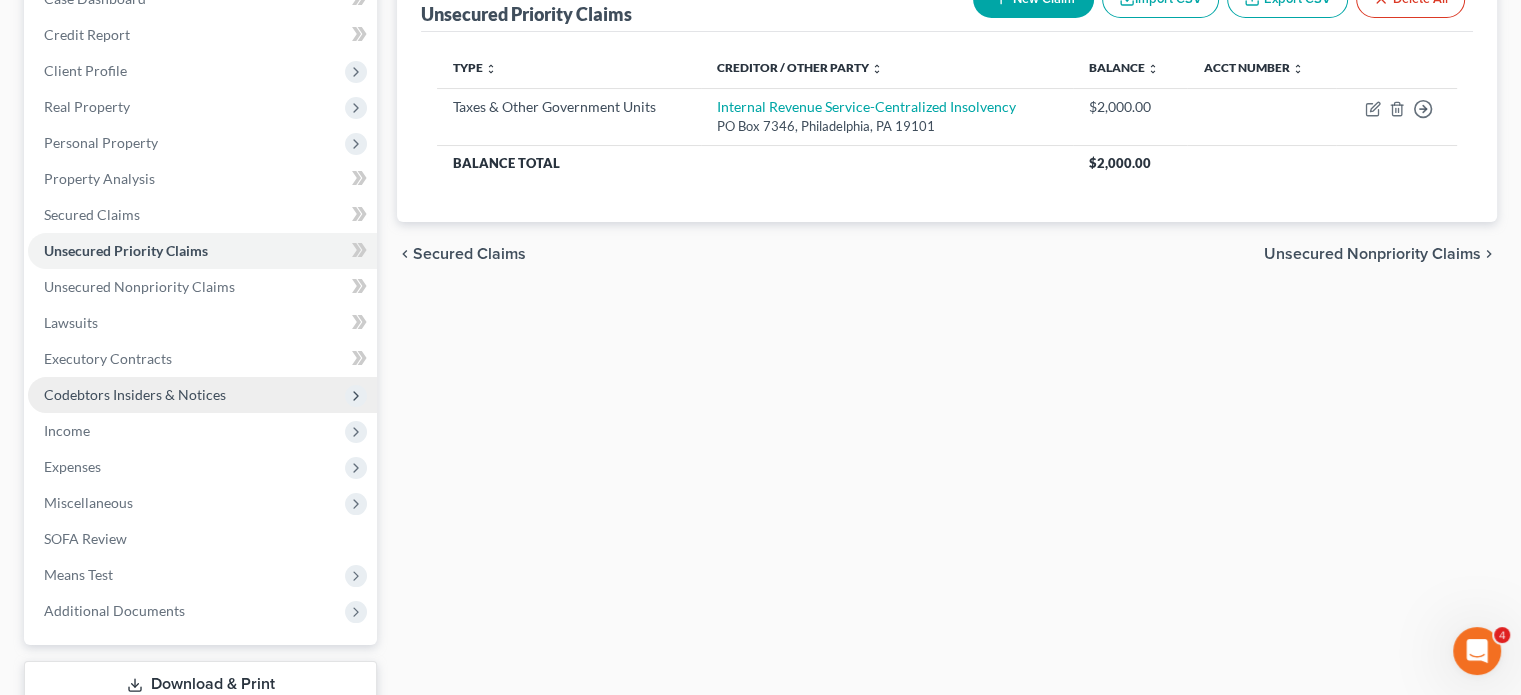scroll, scrollTop: 228, scrollLeft: 0, axis: vertical 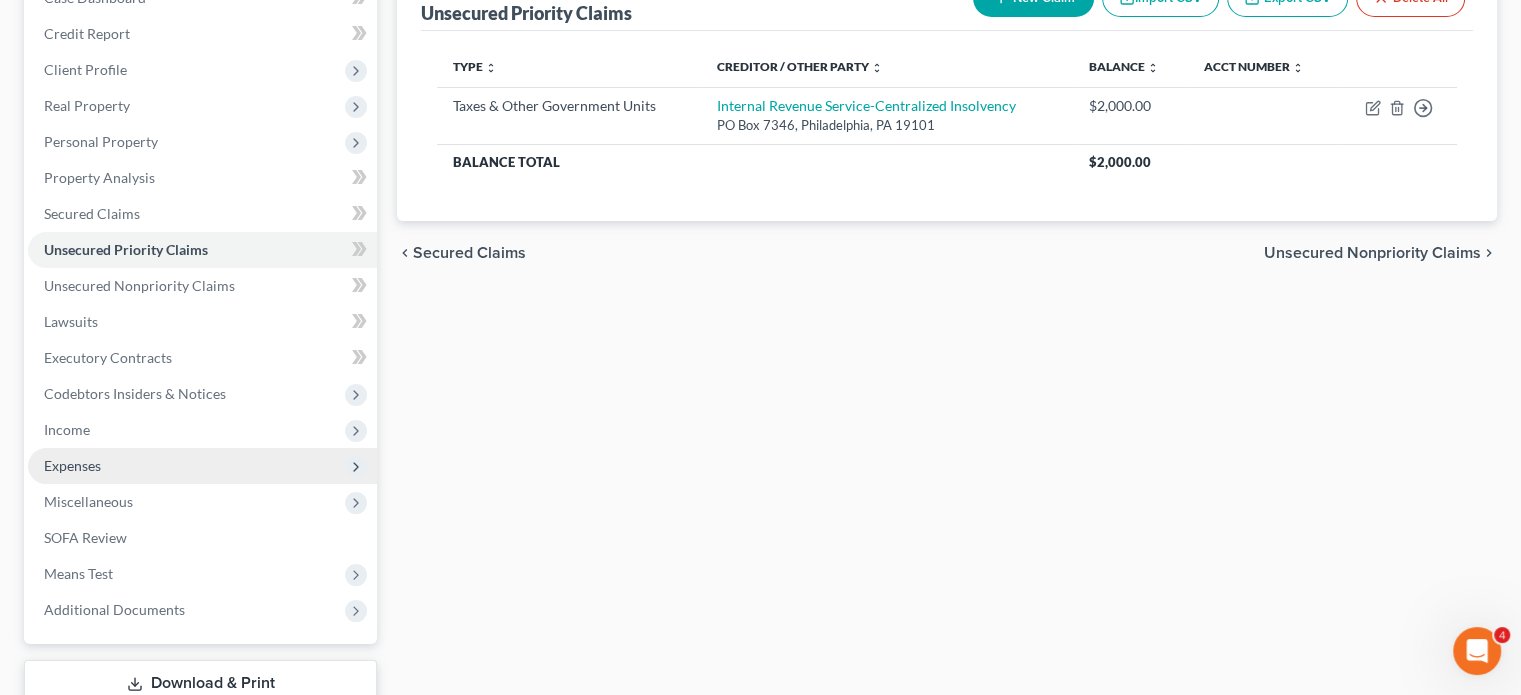 click on "Expenses" at bounding box center (202, 466) 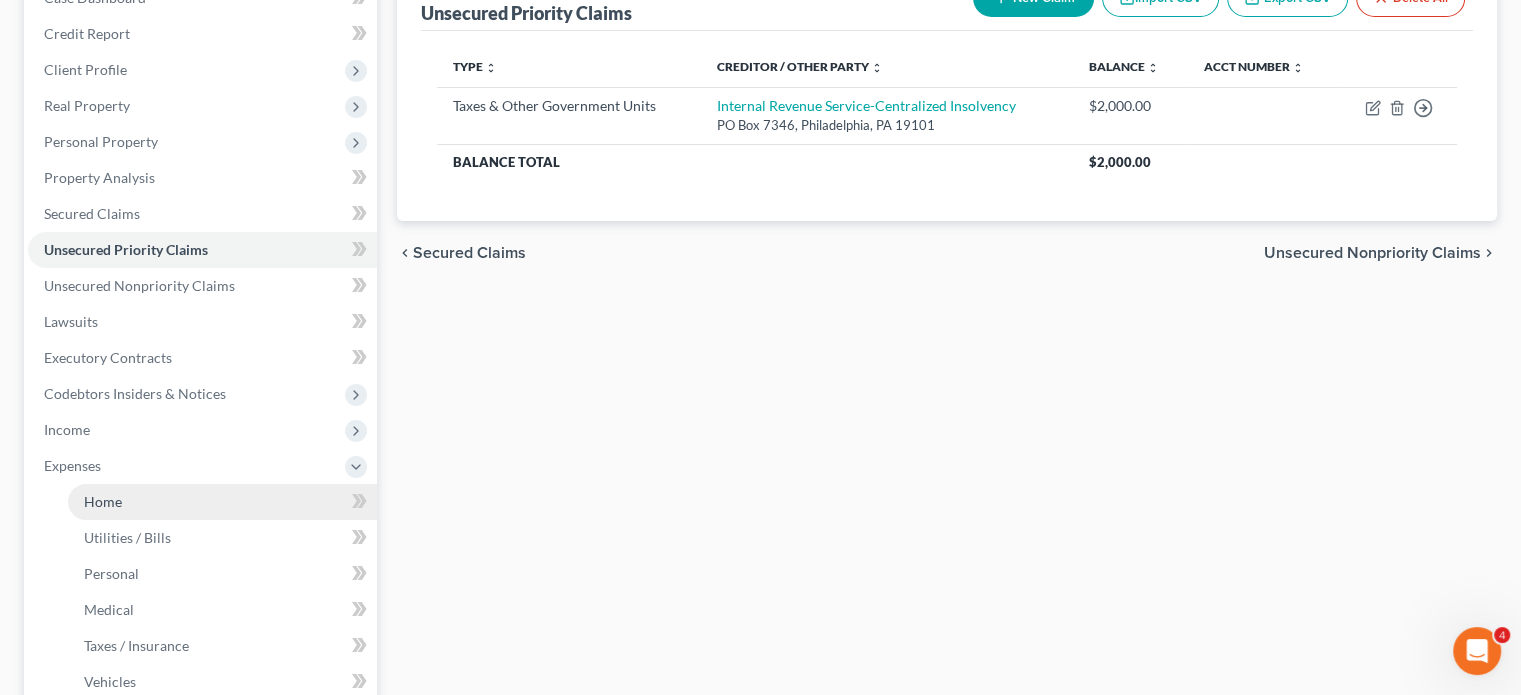 click on "Home" at bounding box center [222, 502] 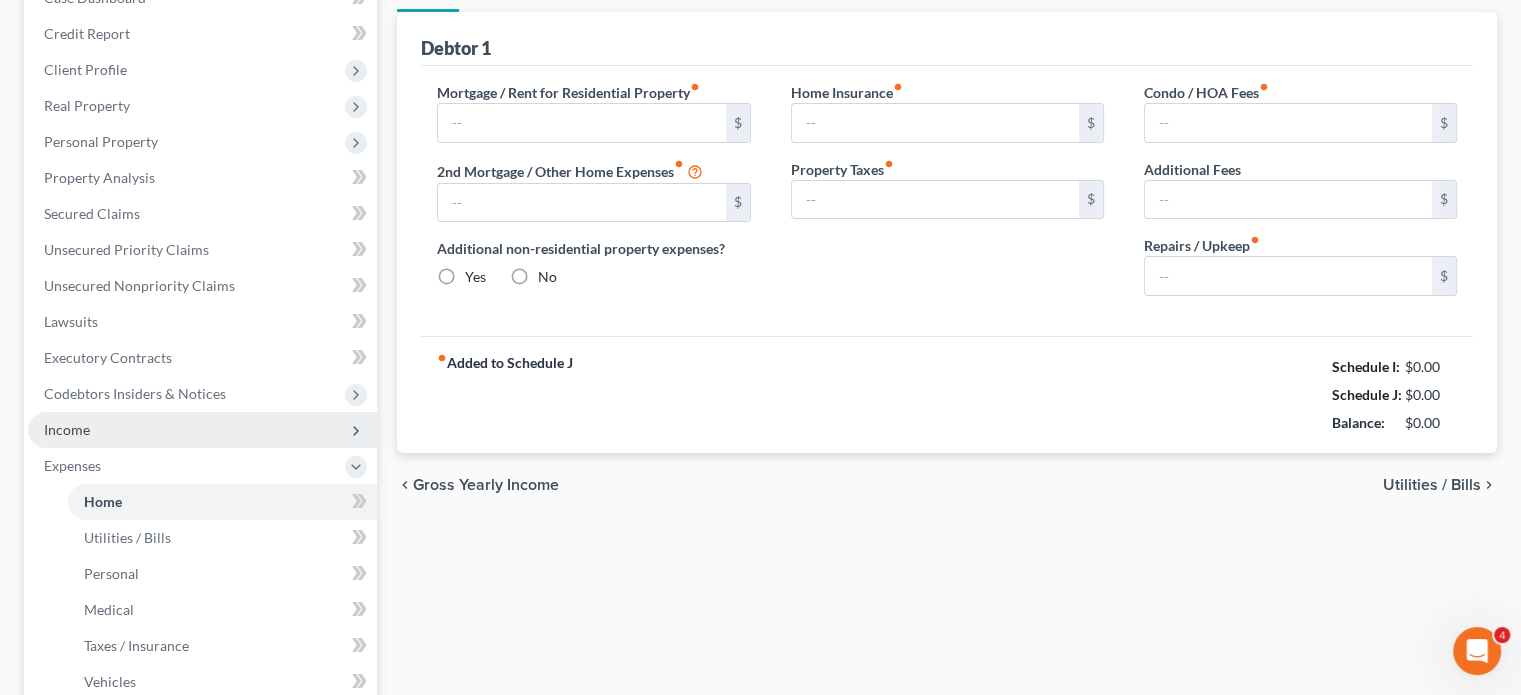type on "0.00" 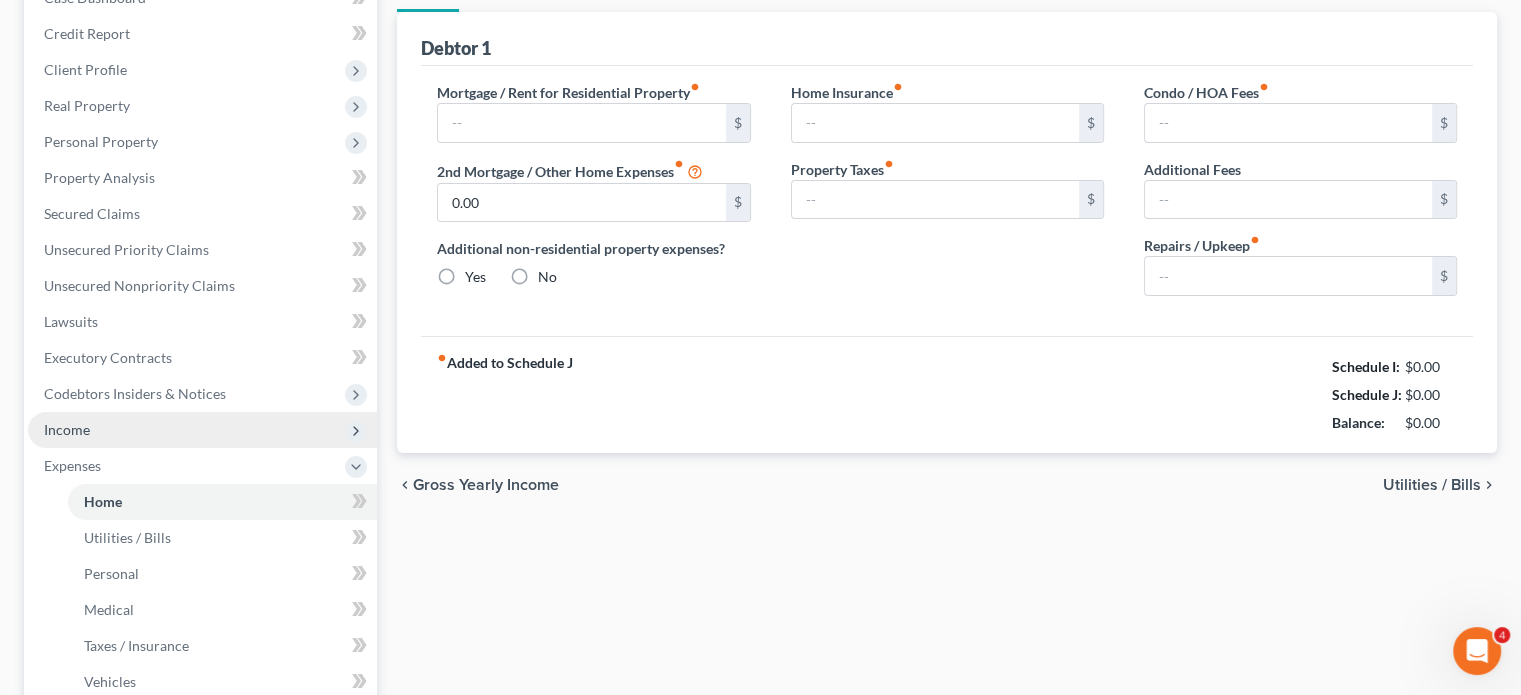 radio on "true" 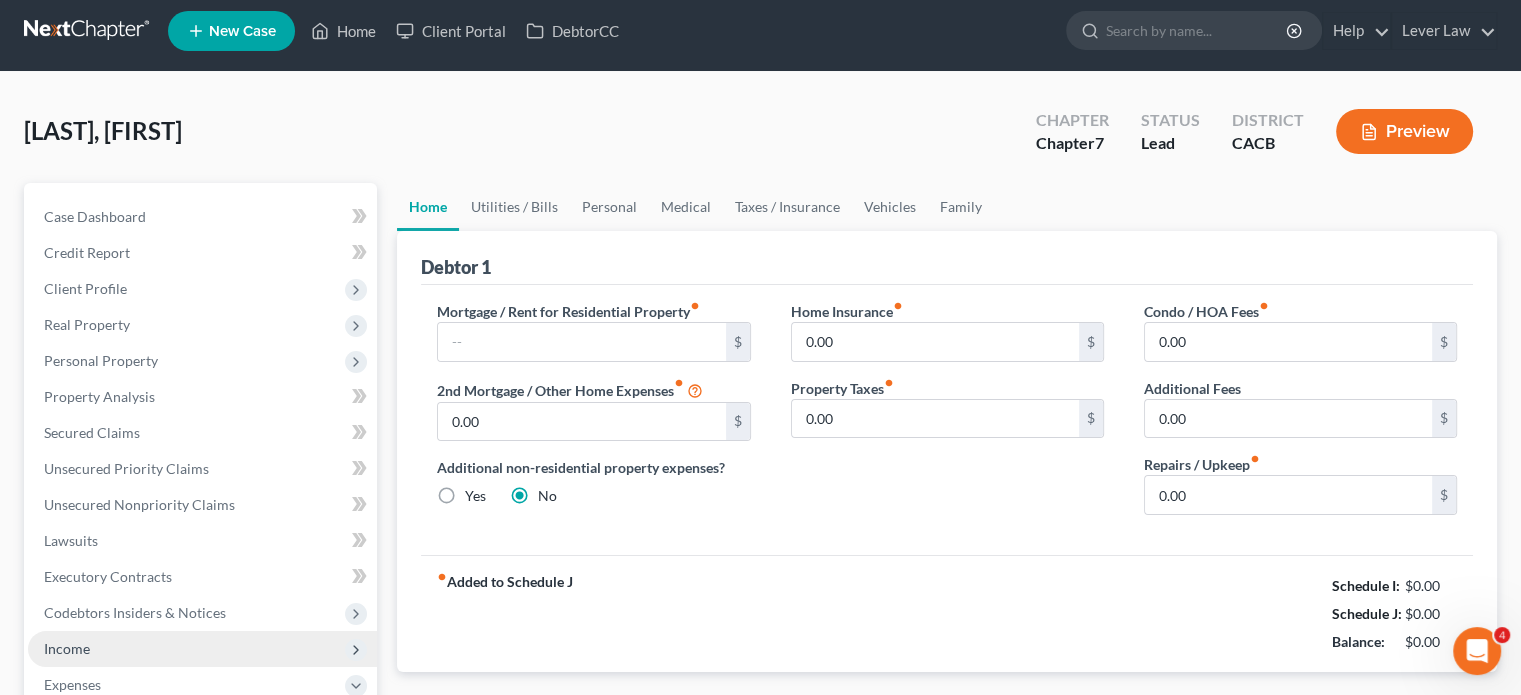 scroll, scrollTop: 0, scrollLeft: 0, axis: both 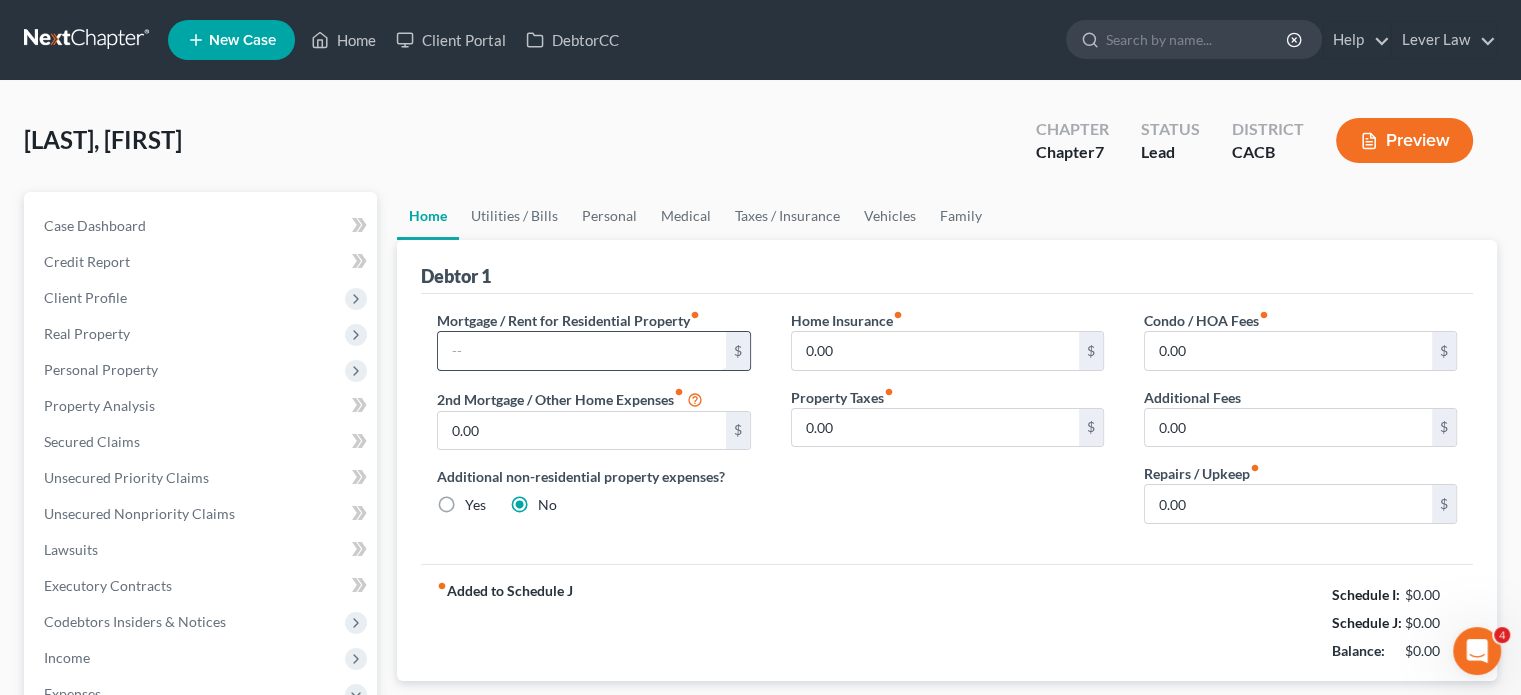 click at bounding box center (581, 351) 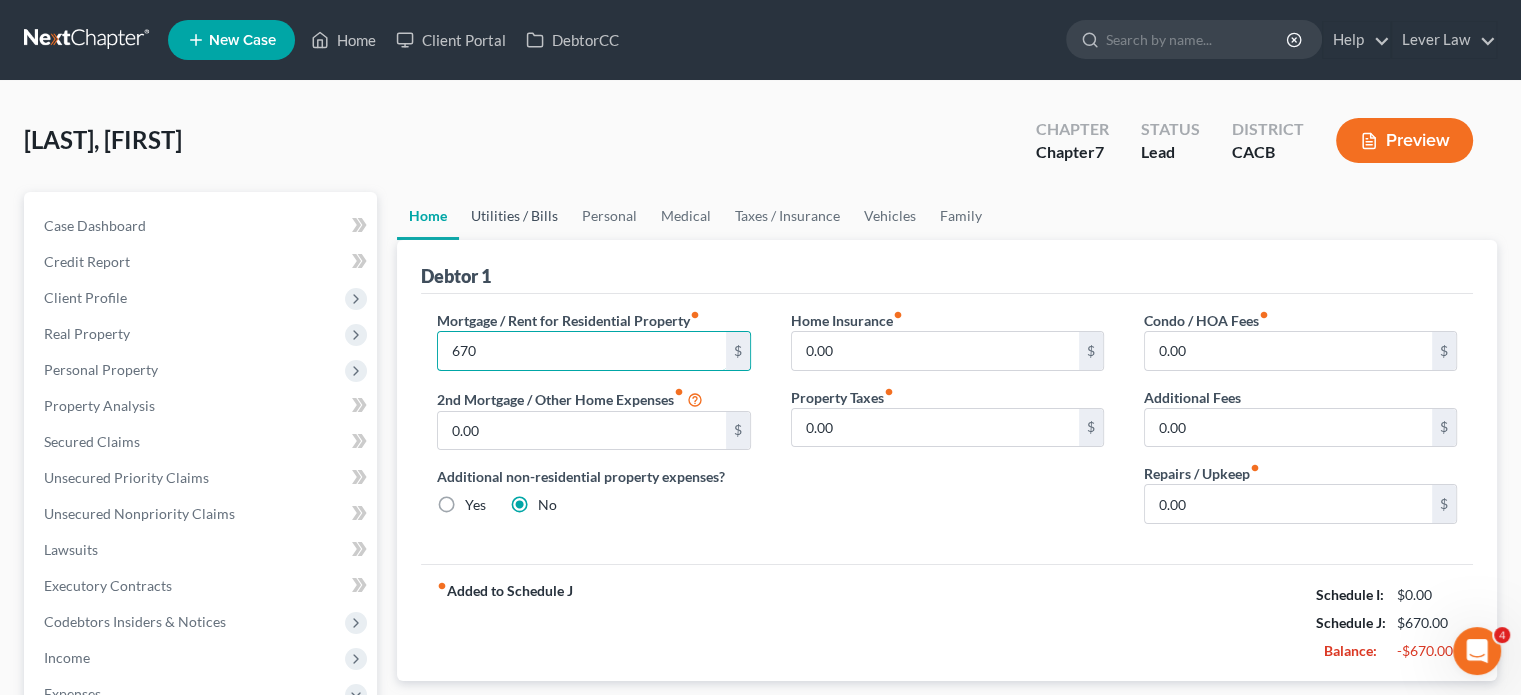 type on "670" 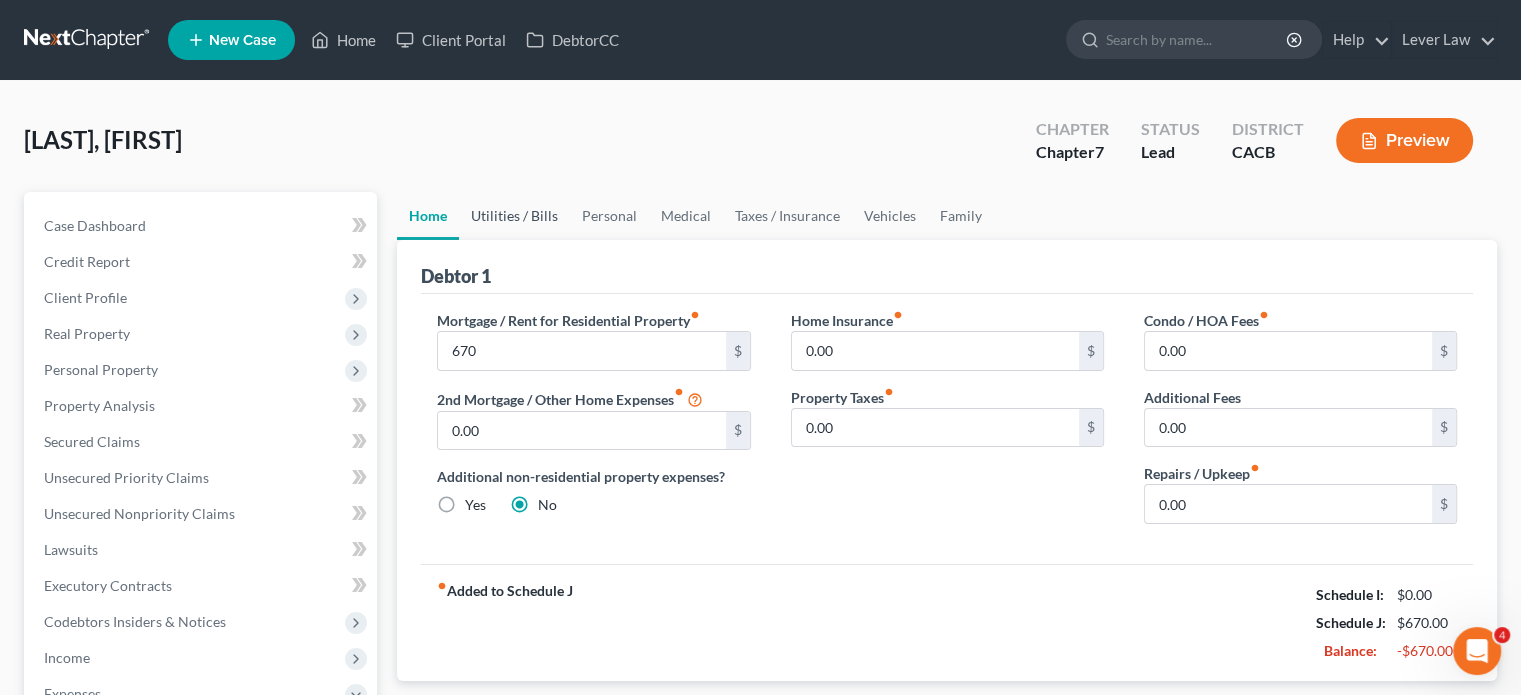 click on "Utilities / Bills" at bounding box center (514, 216) 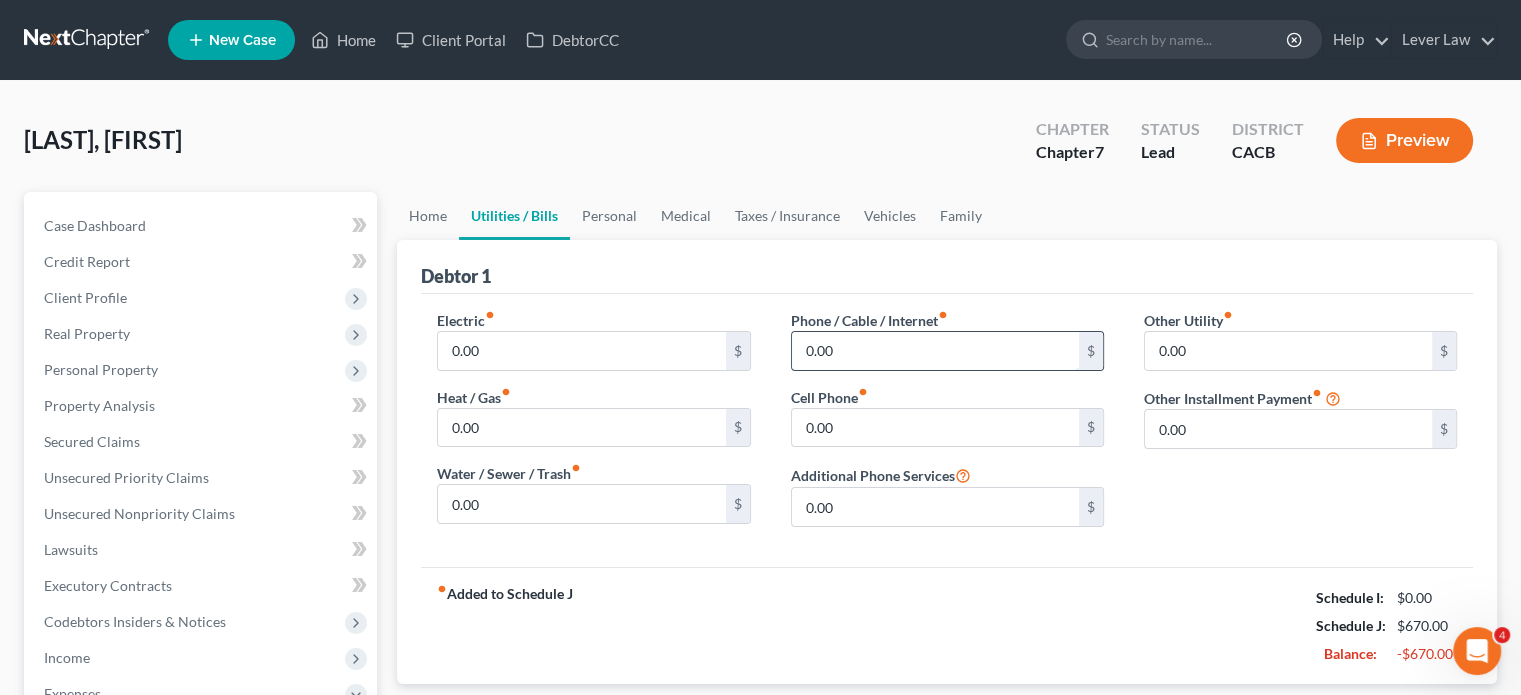 click on "0.00" at bounding box center (935, 351) 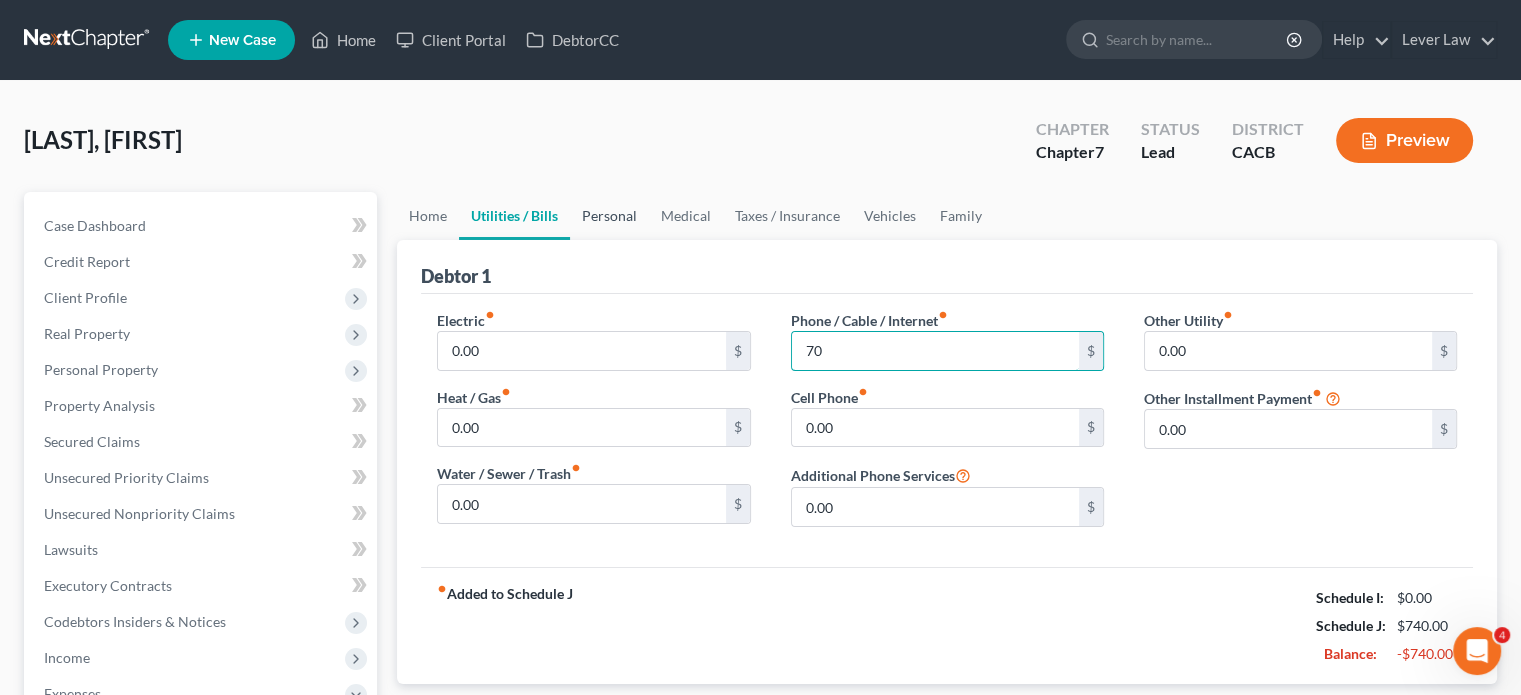 type on "70" 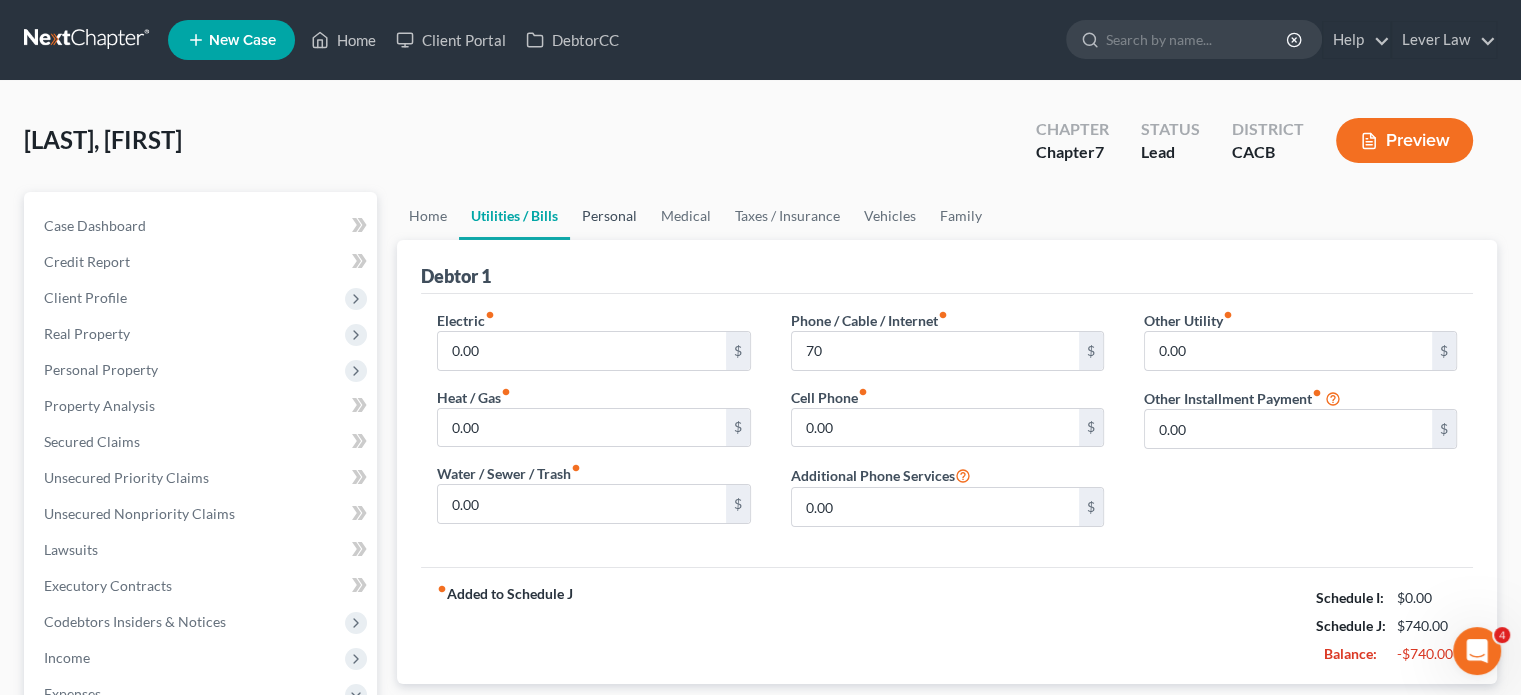 click on "Personal" at bounding box center [609, 216] 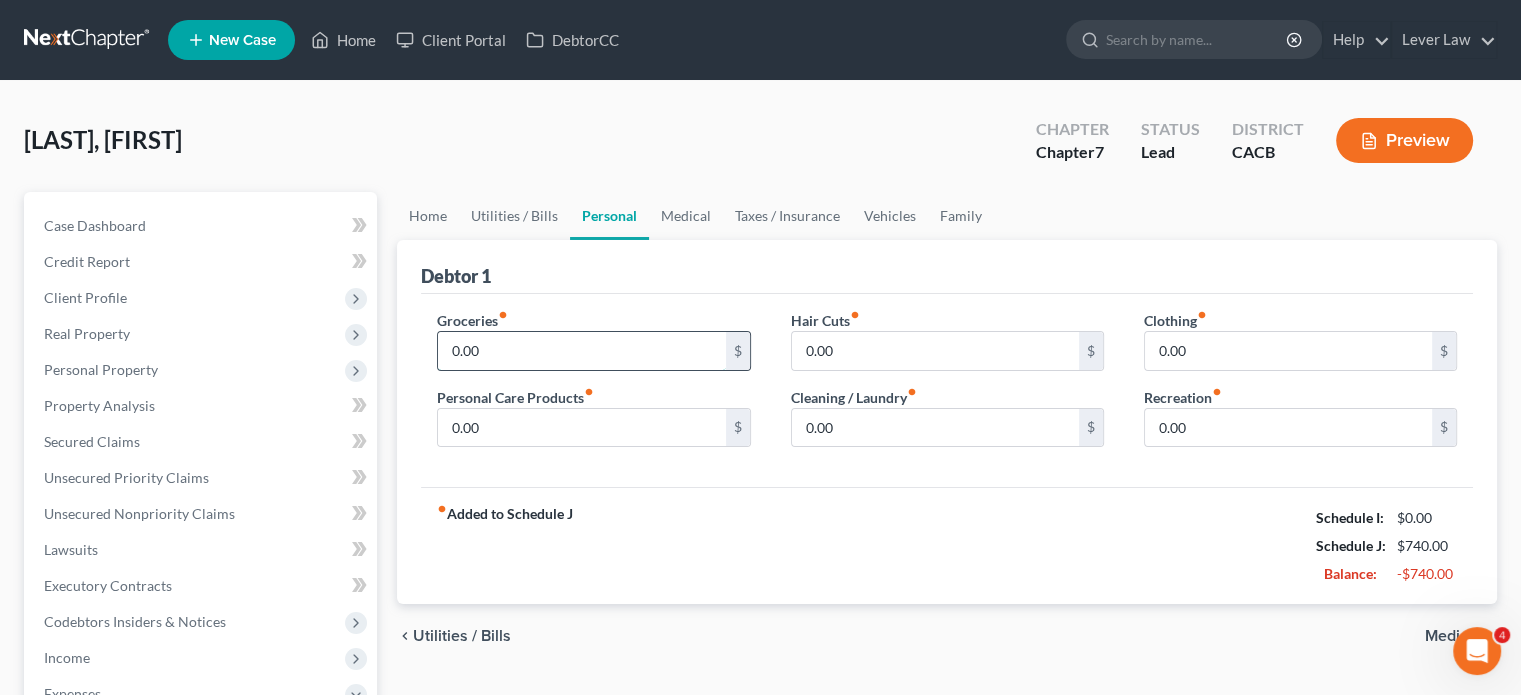 click on "0.00" at bounding box center [581, 351] 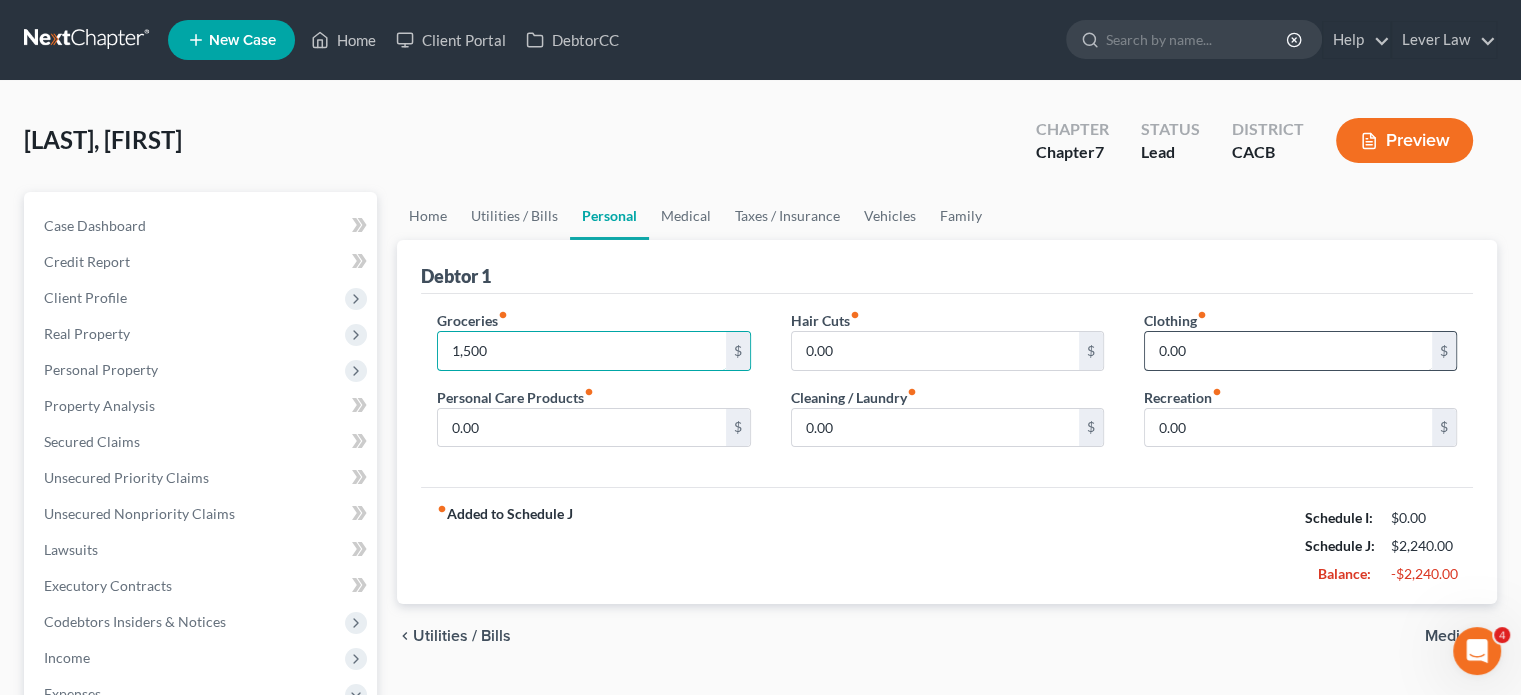 type on "1,500" 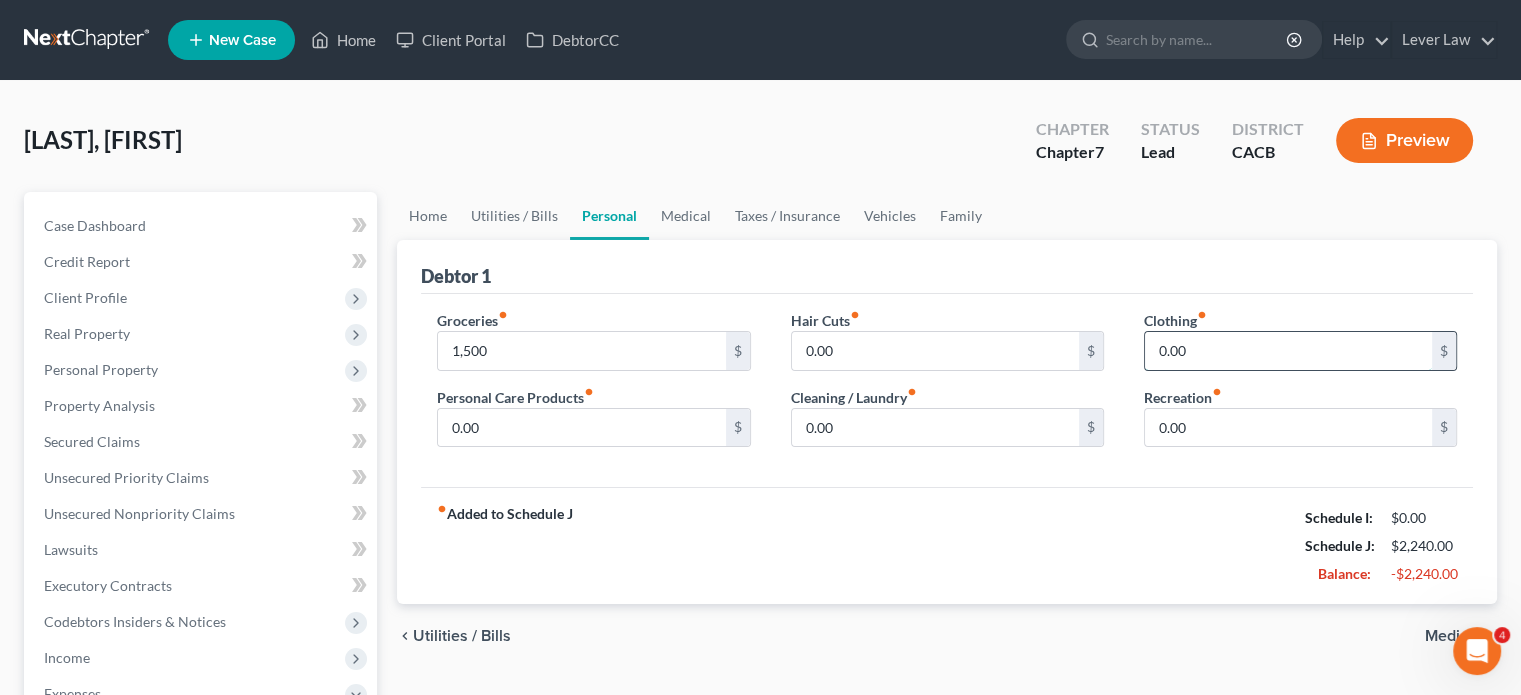 click on "0.00" at bounding box center [1288, 351] 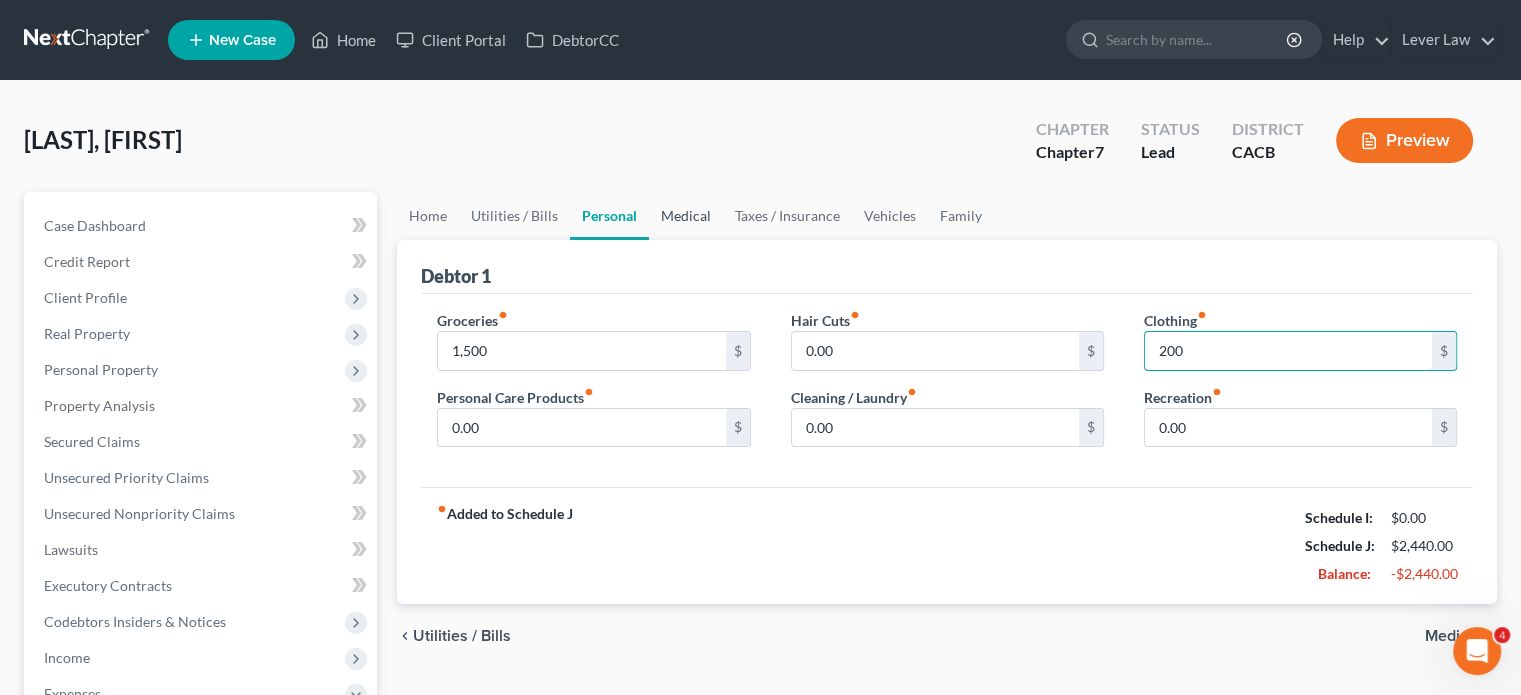 type on "200" 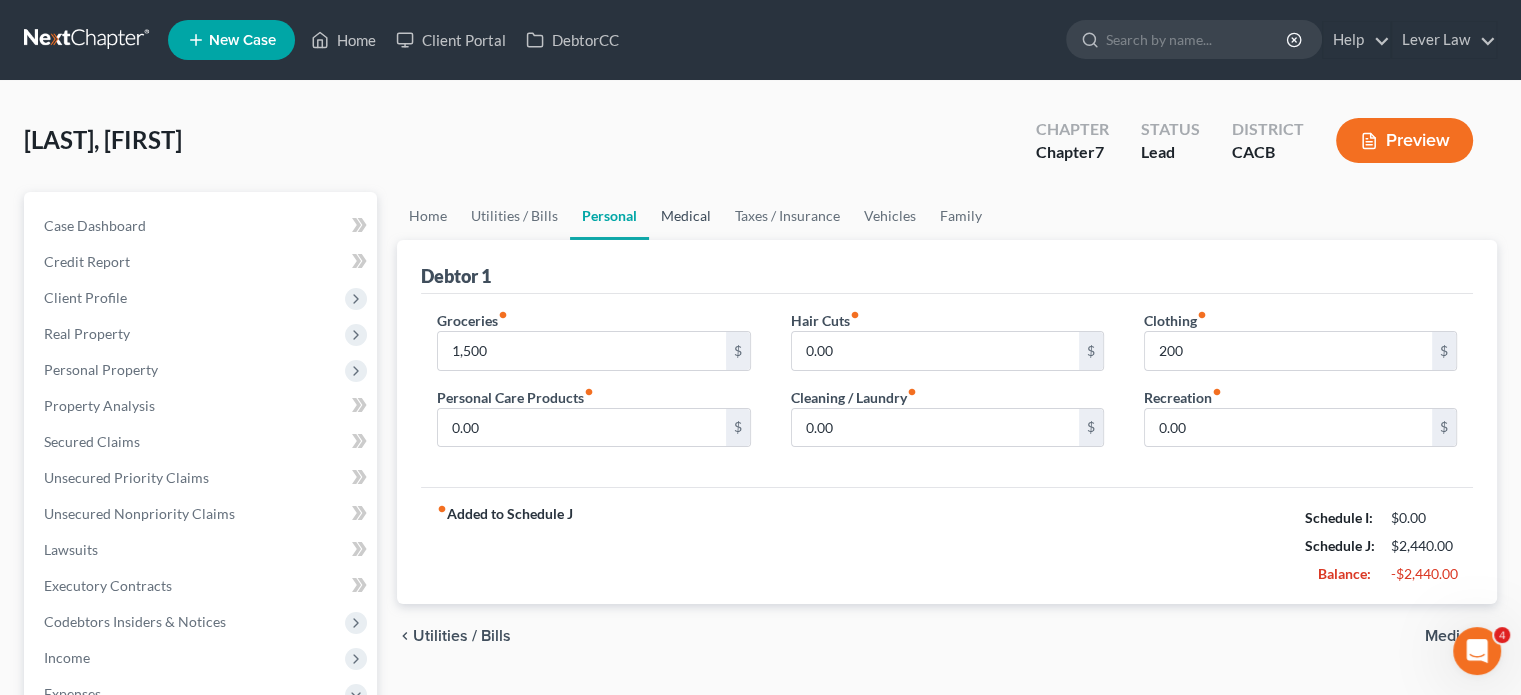 click on "Medical" at bounding box center [686, 216] 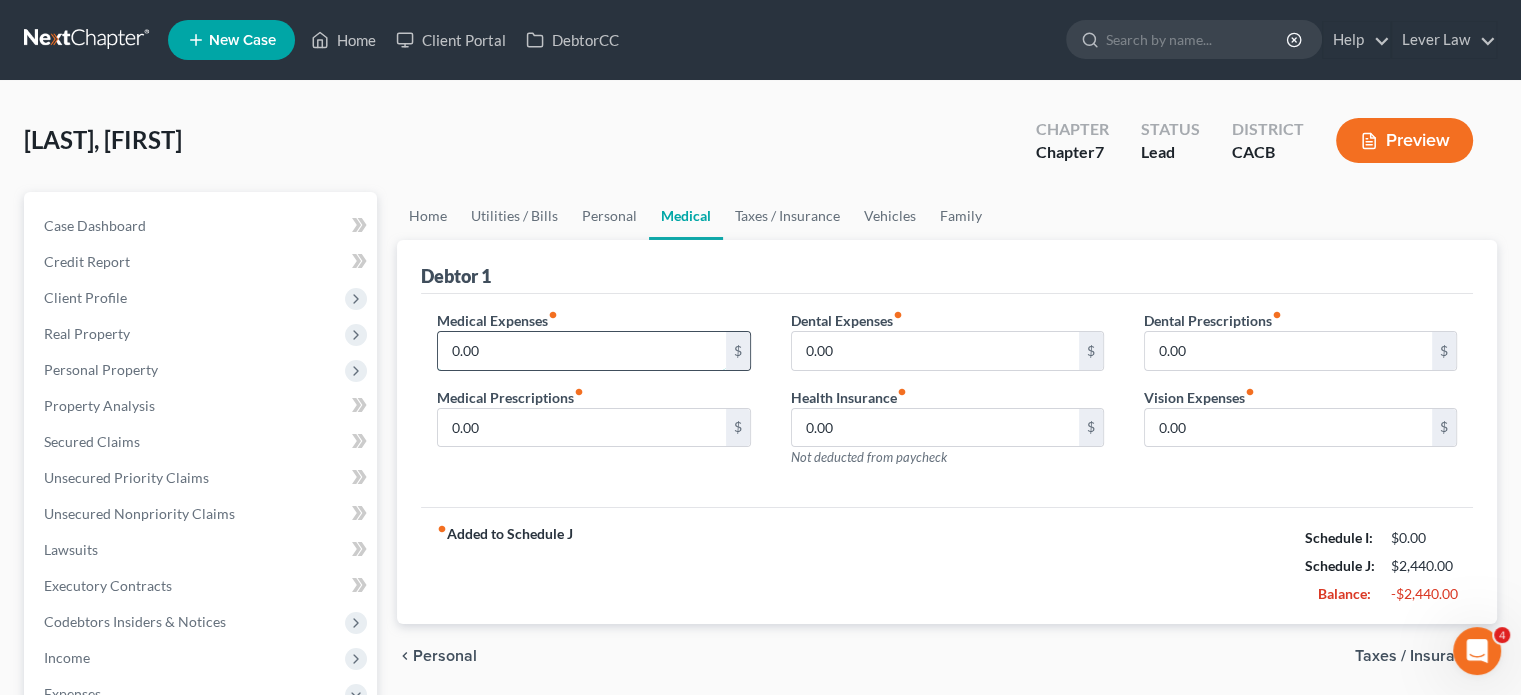 click on "0.00" at bounding box center [581, 351] 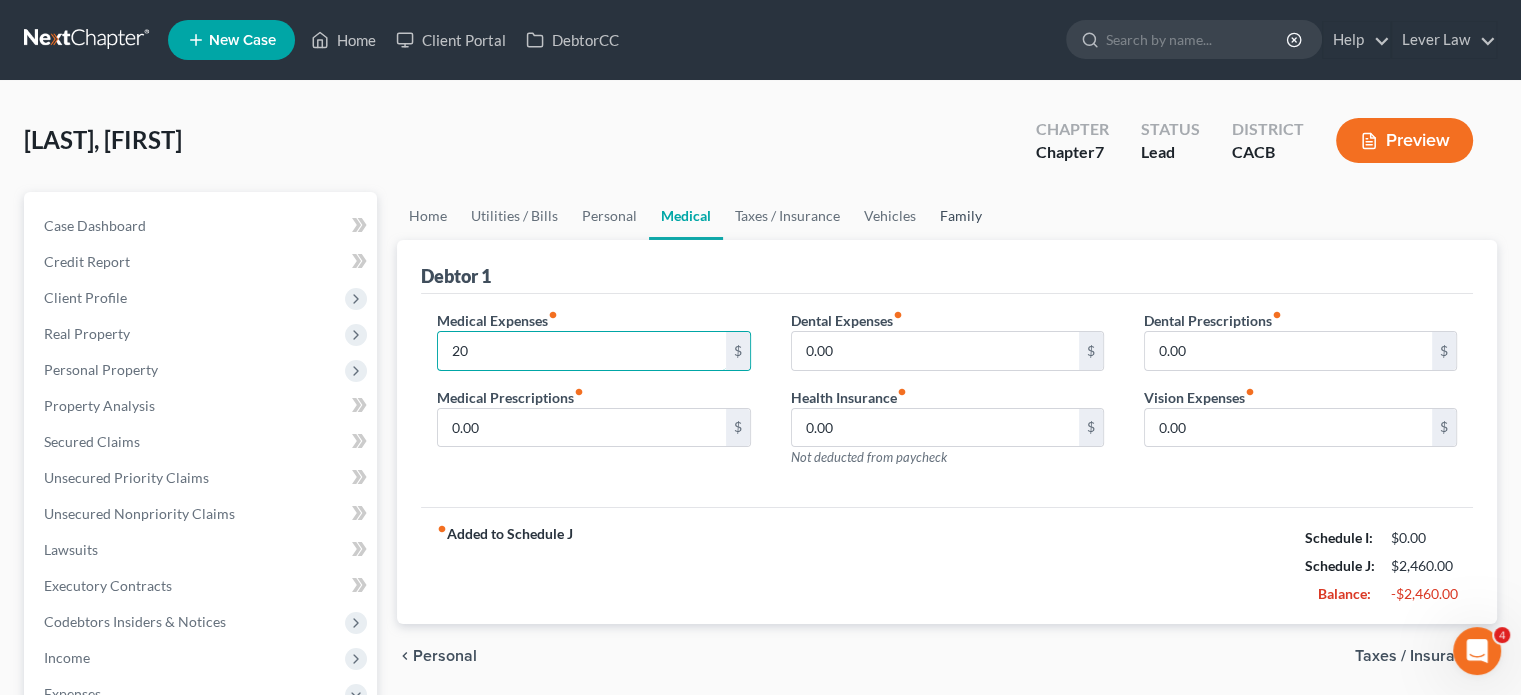 type on "20" 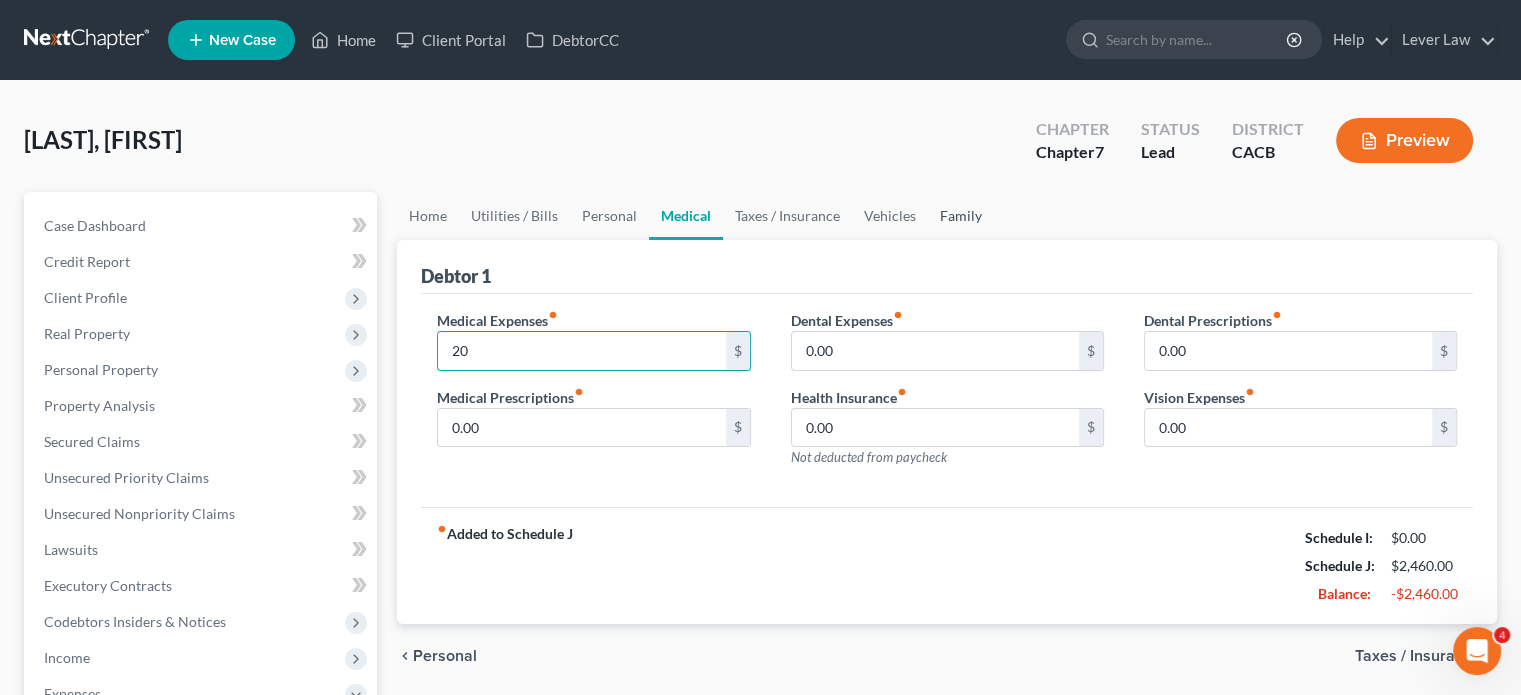 click on "Family" at bounding box center (961, 216) 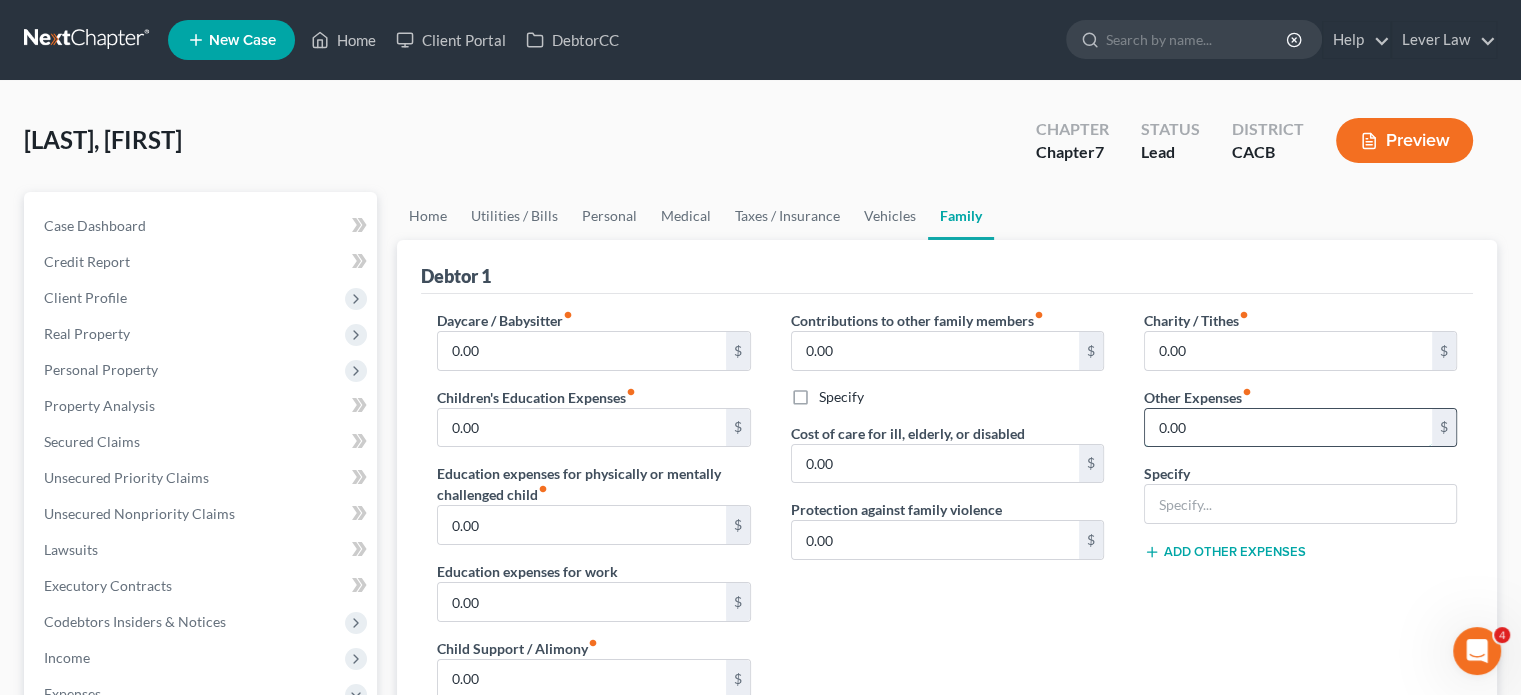 click on "0.00" at bounding box center (1288, 428) 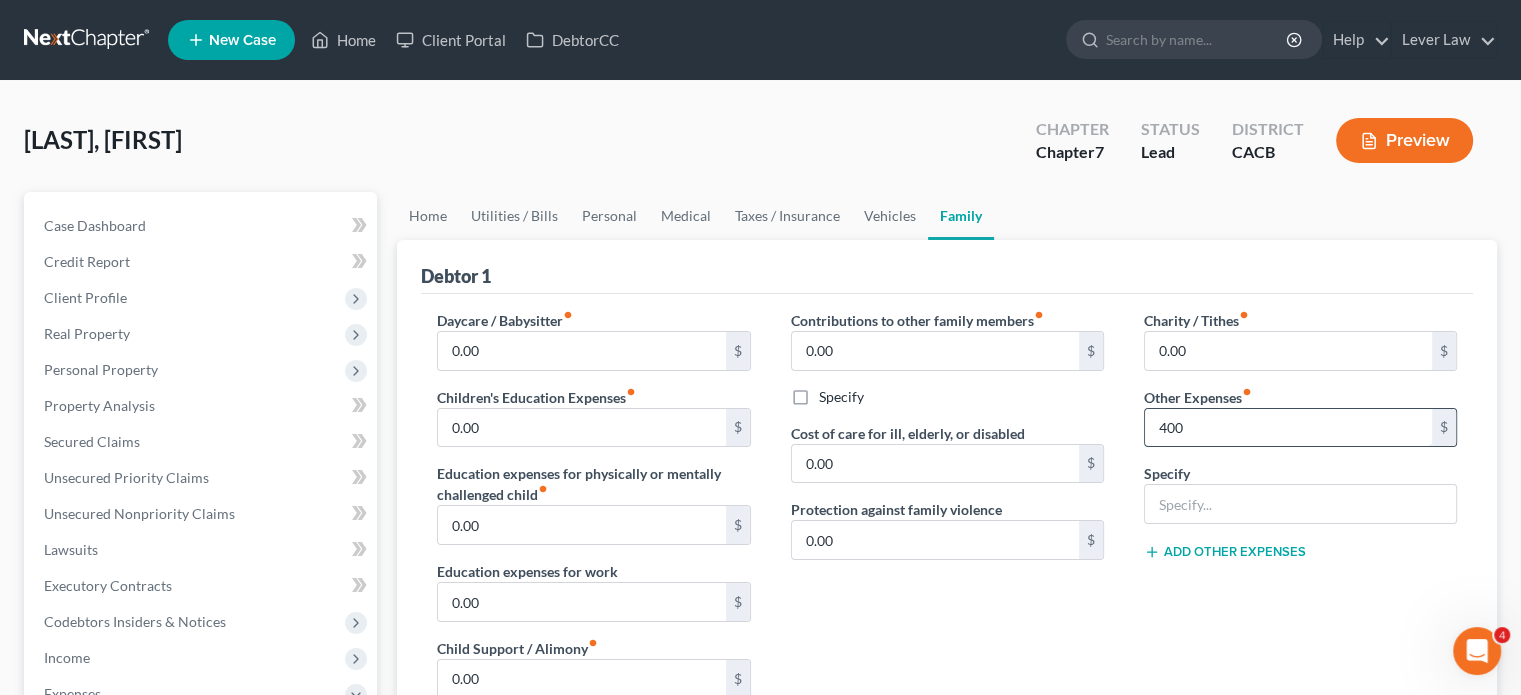 scroll, scrollTop: 0, scrollLeft: 0, axis: both 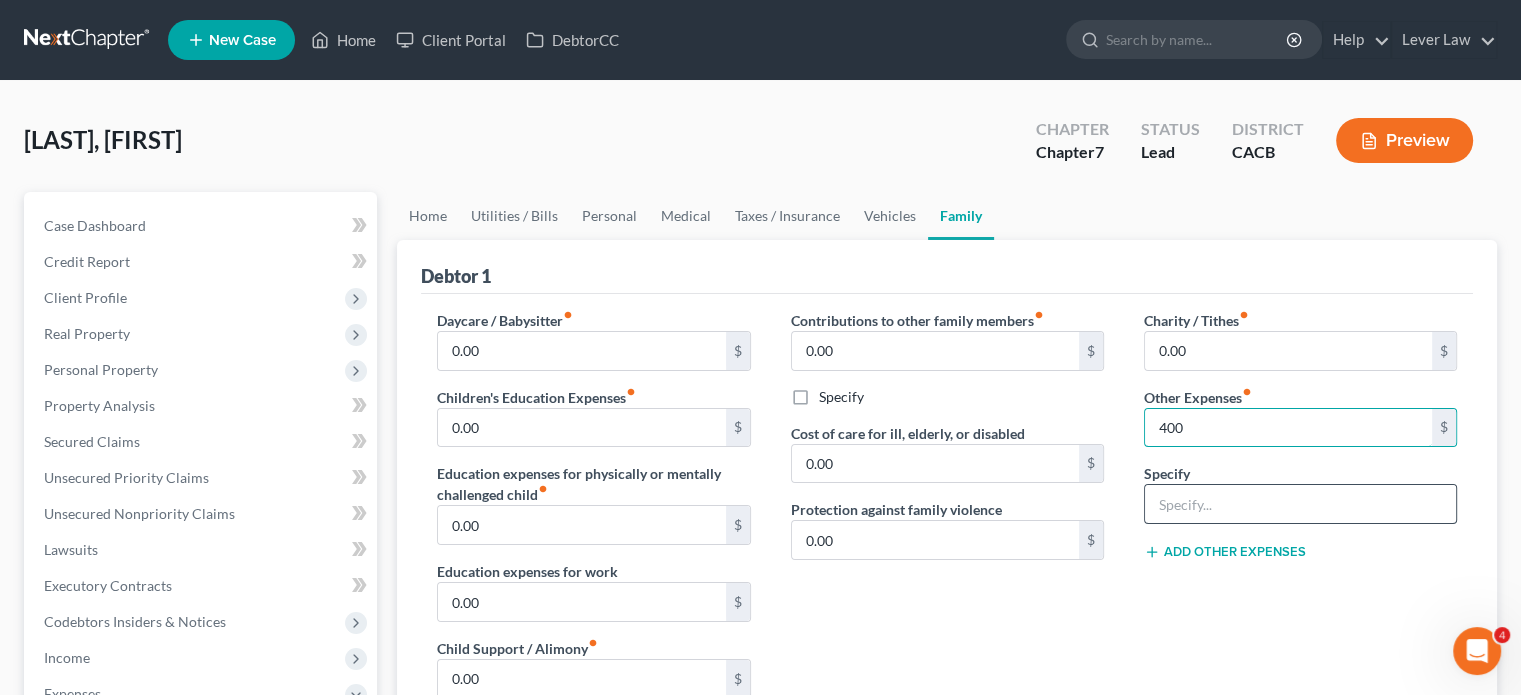 type on "400" 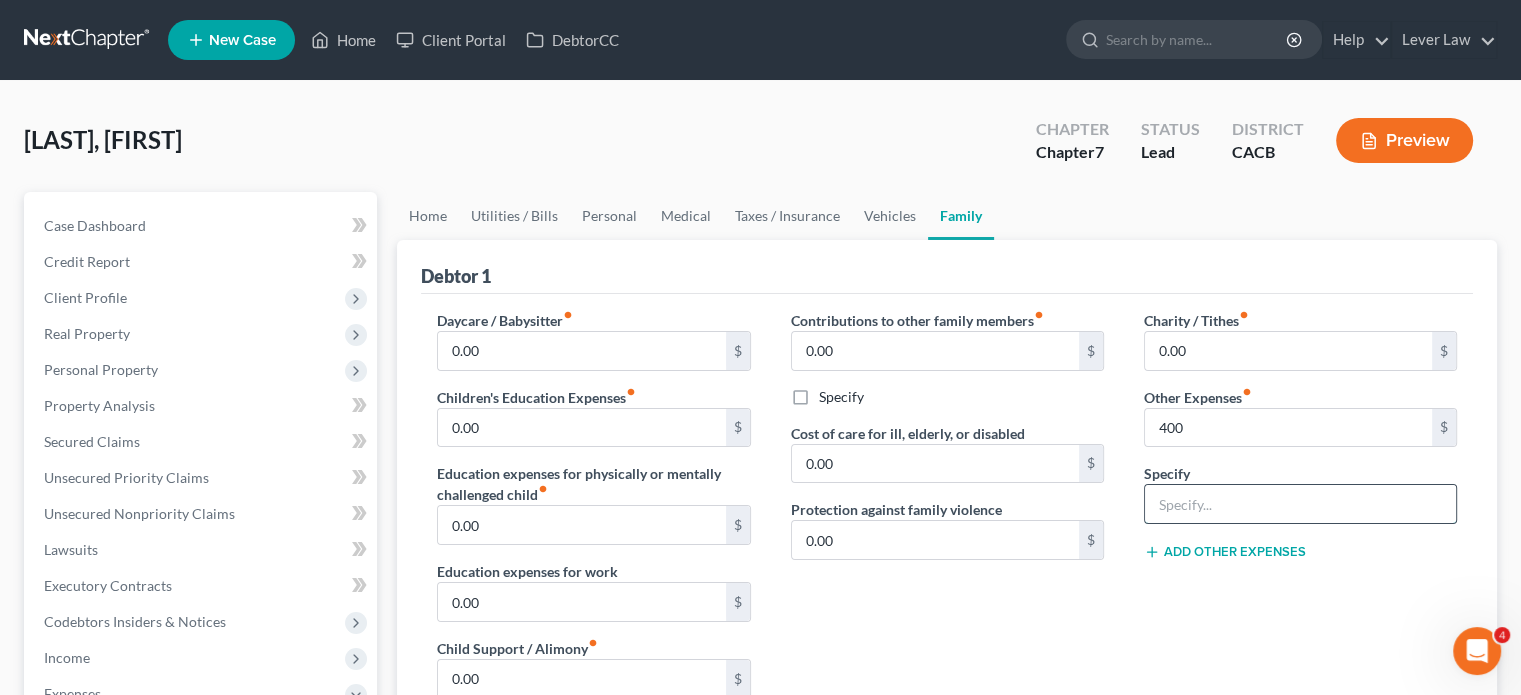 click at bounding box center [1300, 504] 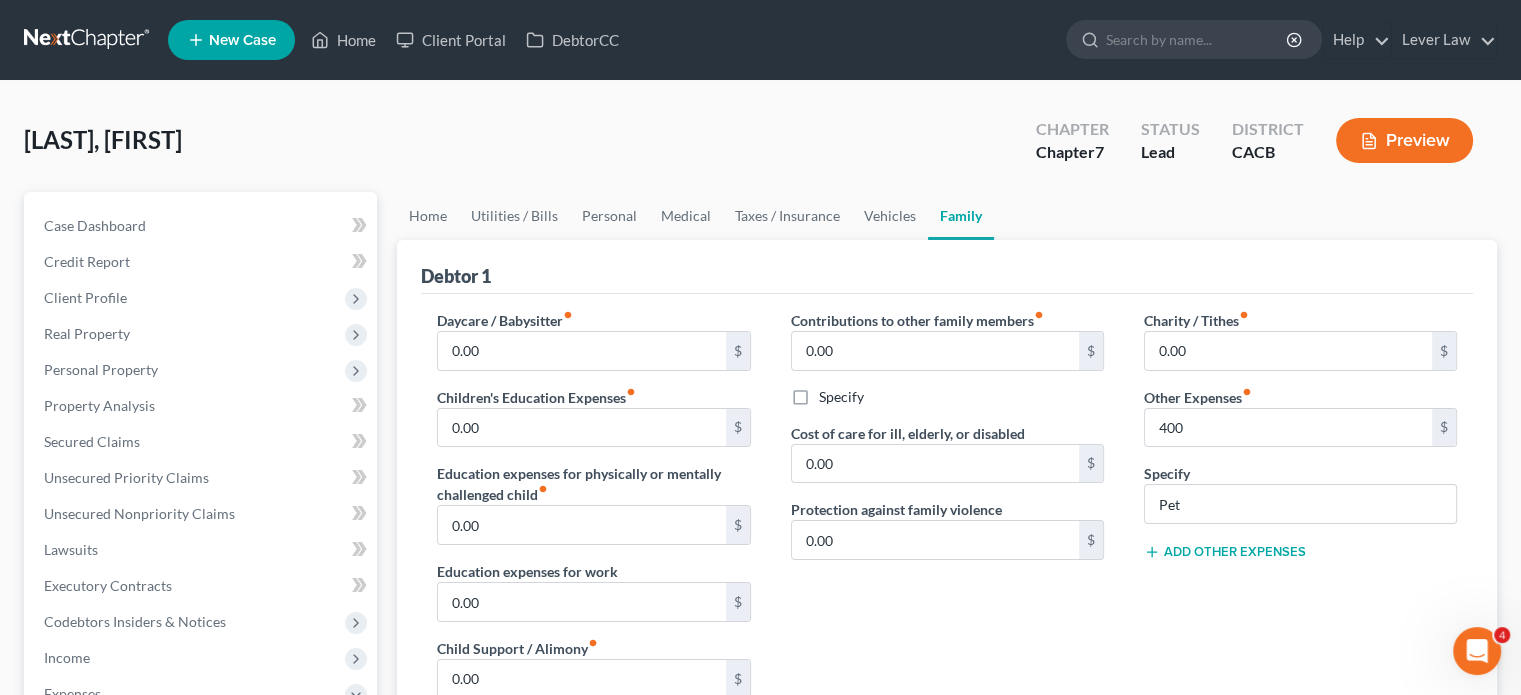click on "Charity / Tithes fiber_manual_record 0.00 $ Other Expenses fiber_manual_record 400 $ Specify Pet Add Other Expenses" at bounding box center [1300, 522] 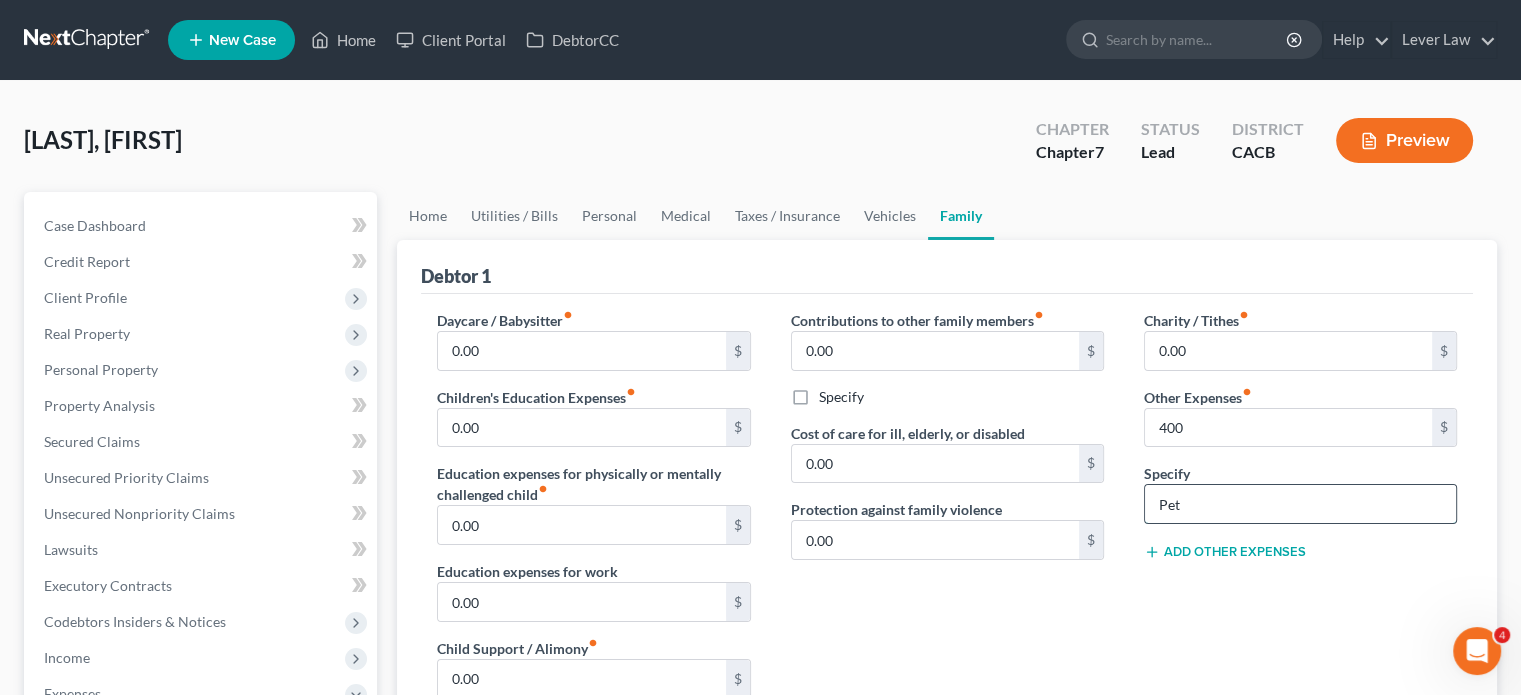 click on "Pet" at bounding box center (1300, 504) 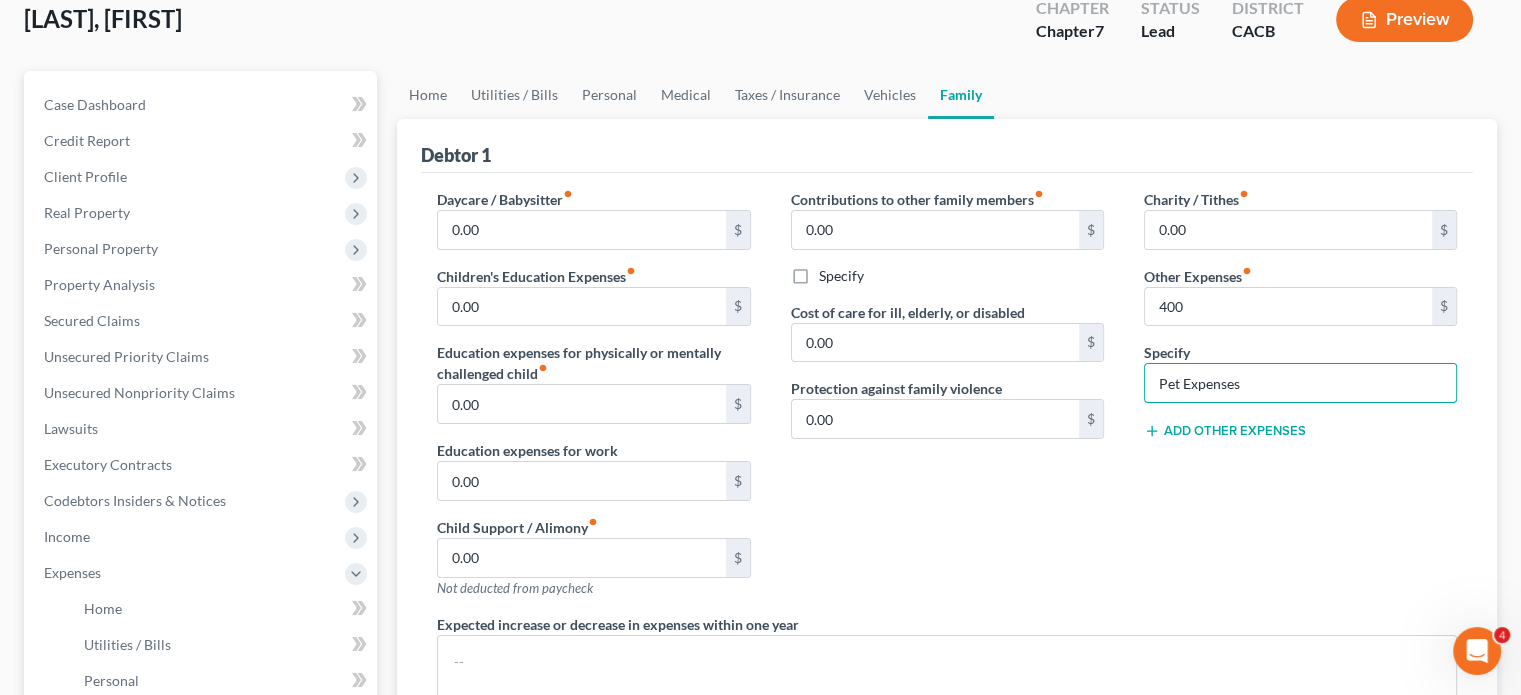 scroll, scrollTop: 105, scrollLeft: 0, axis: vertical 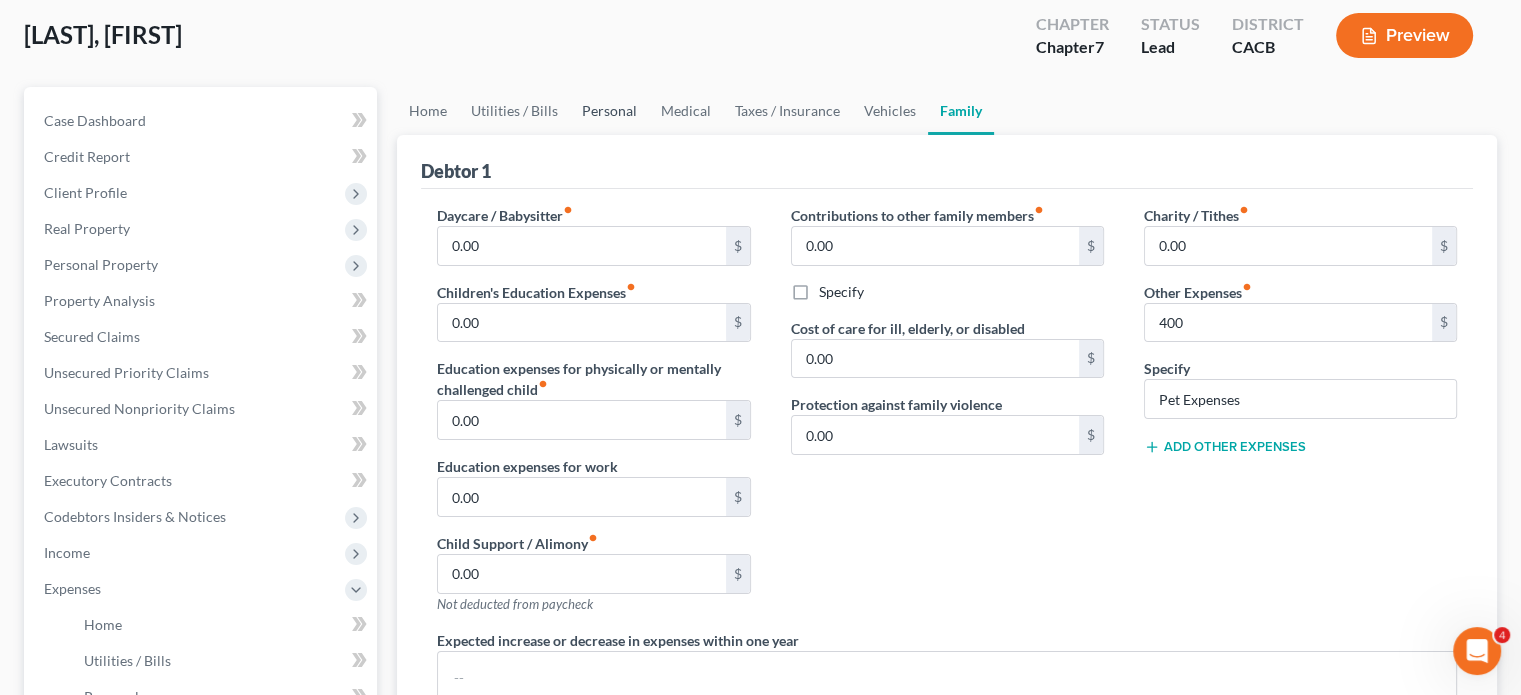 click on "Personal" at bounding box center (609, 111) 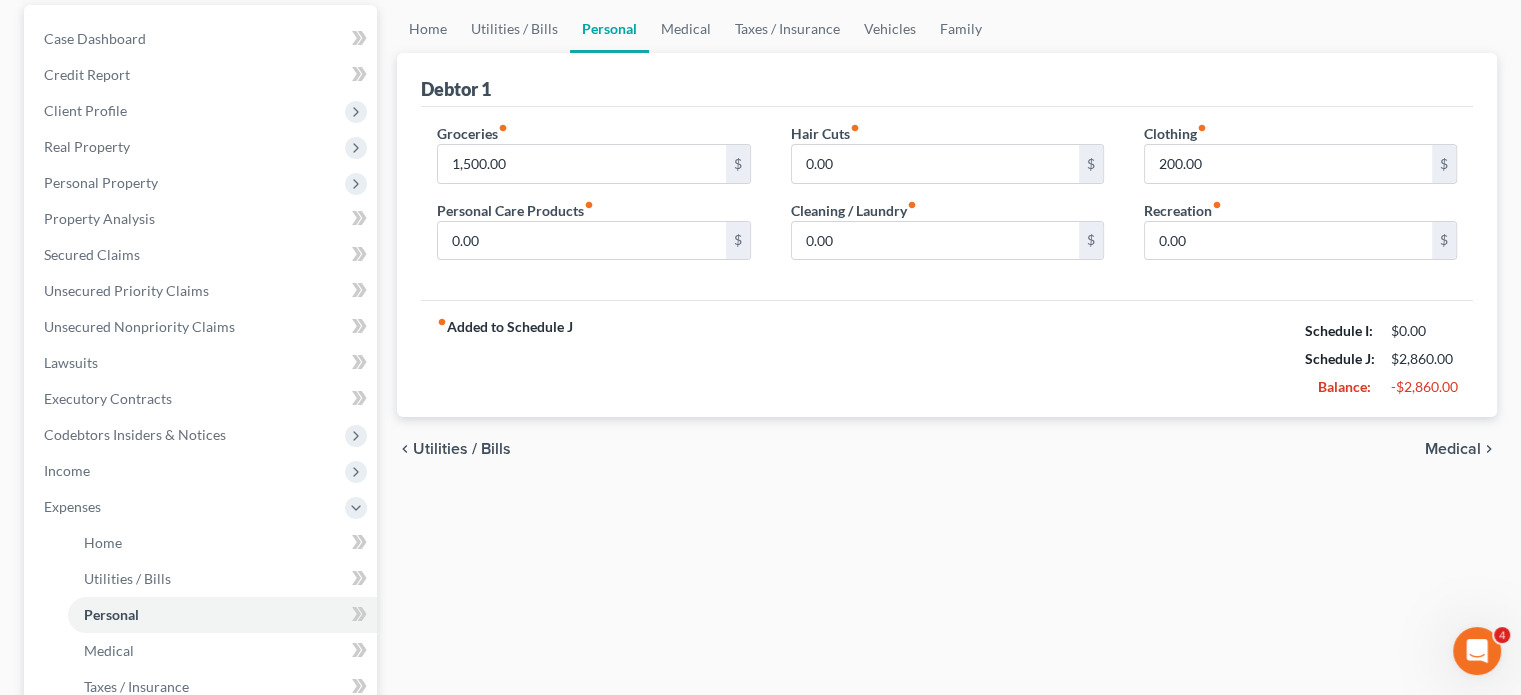 scroll, scrollTop: 170, scrollLeft: 0, axis: vertical 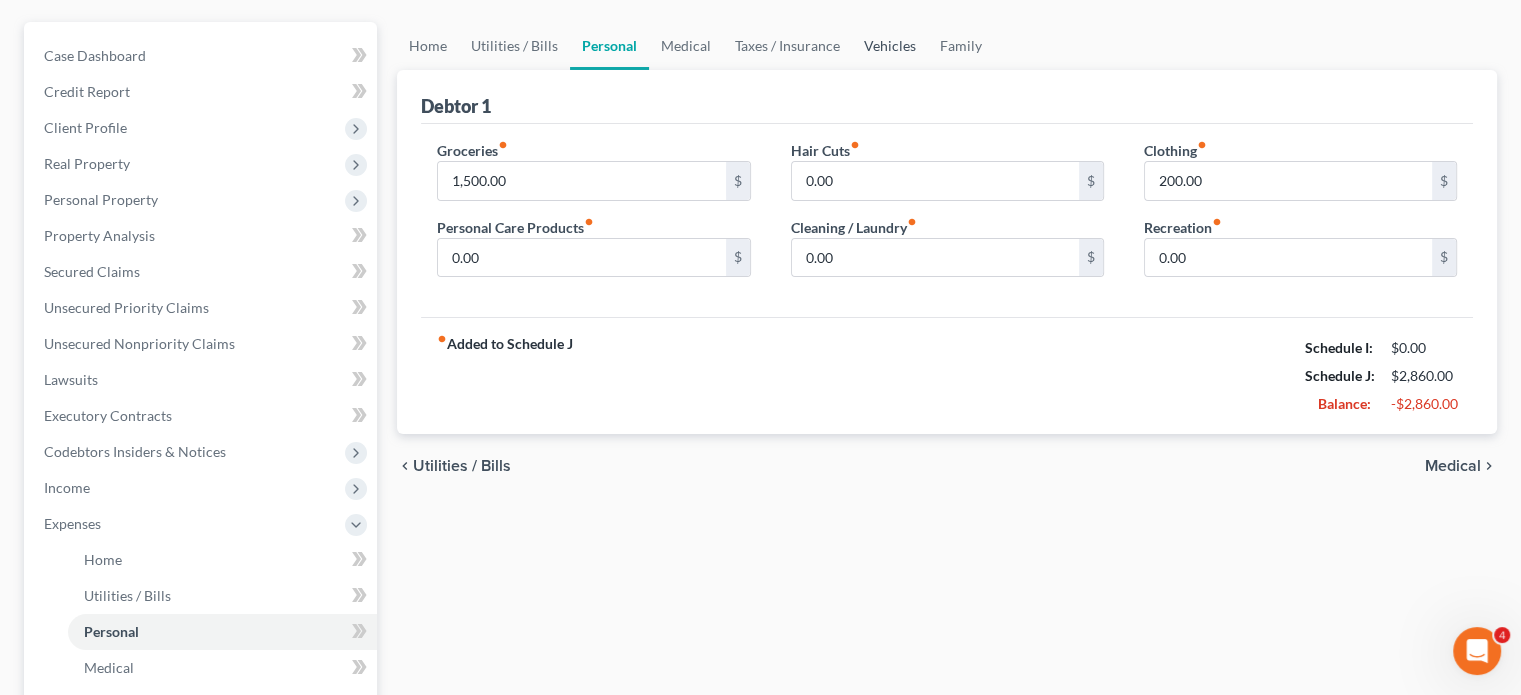 click on "Vehicles" at bounding box center (890, 46) 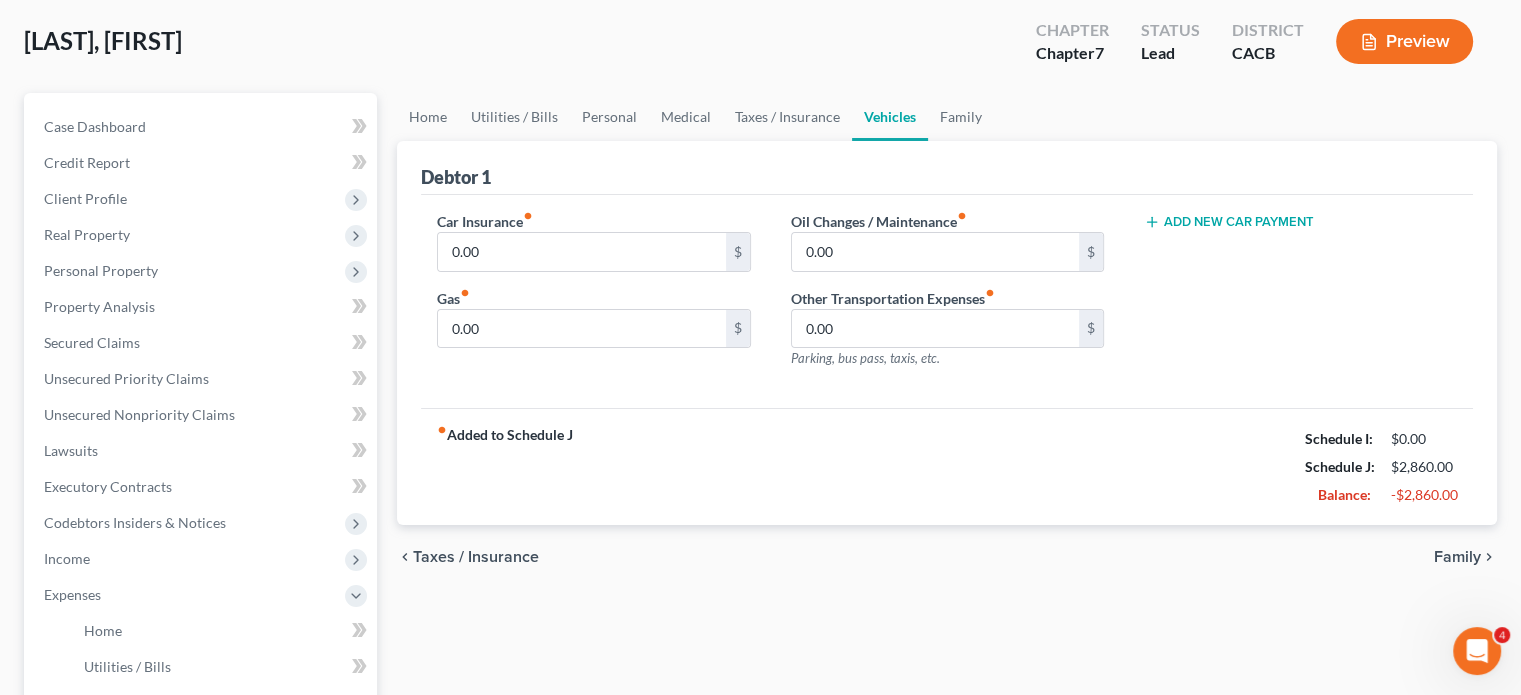 scroll, scrollTop: 0, scrollLeft: 0, axis: both 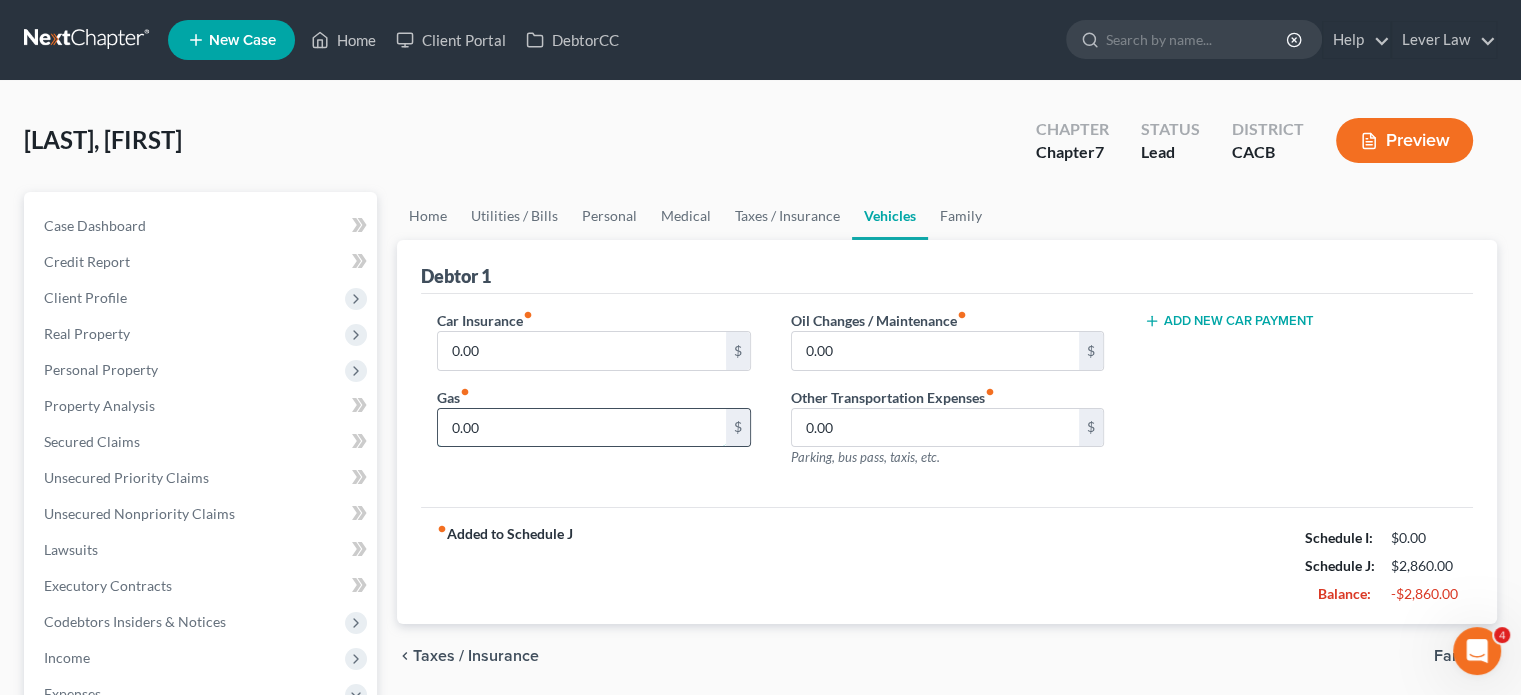 click on "0.00" at bounding box center [581, 428] 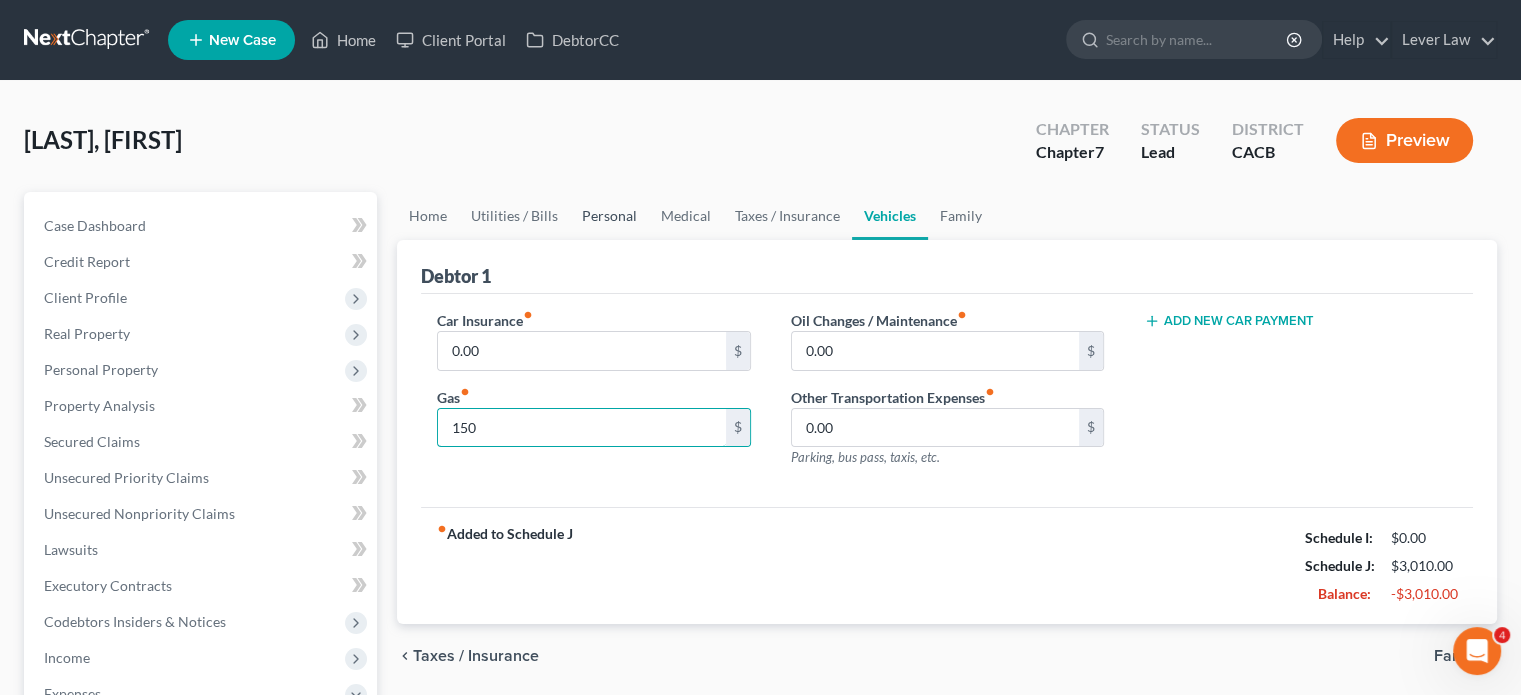 type on "150" 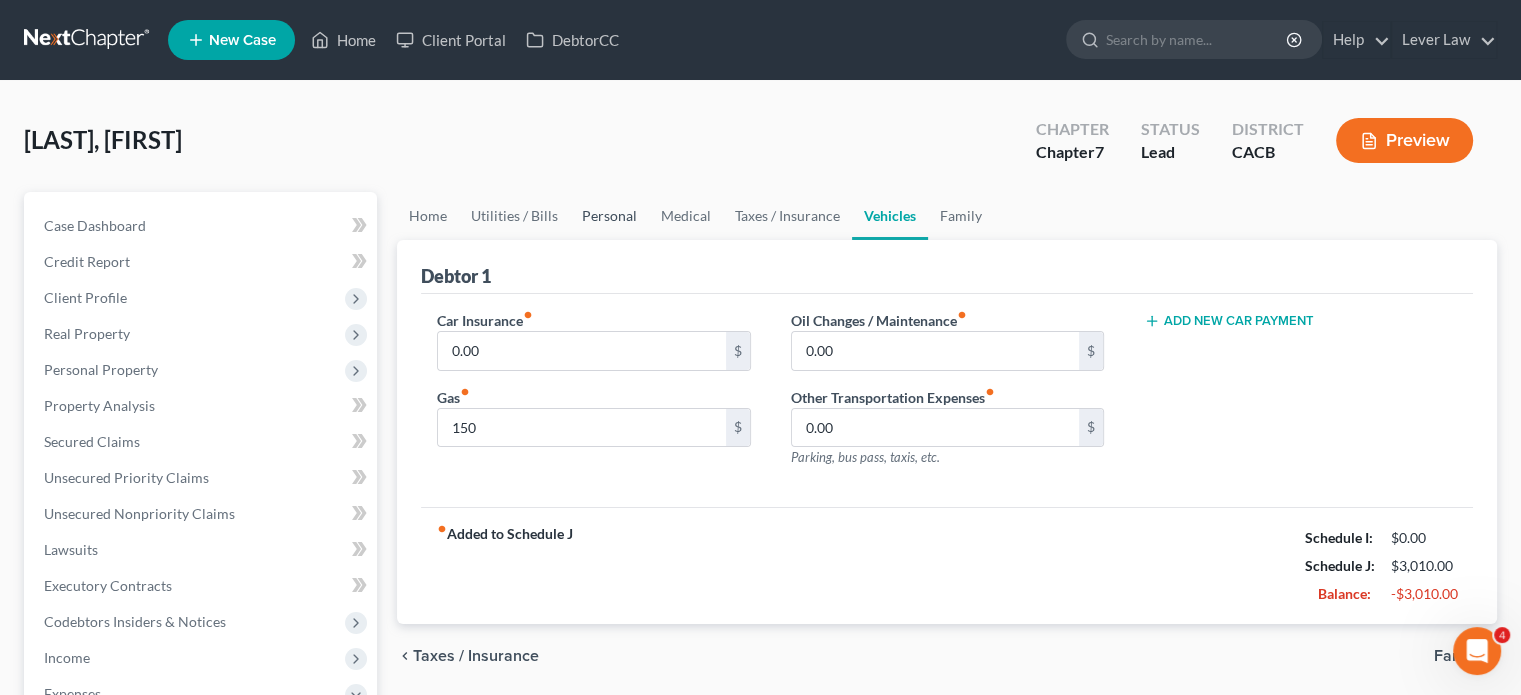 click on "Personal" at bounding box center [609, 216] 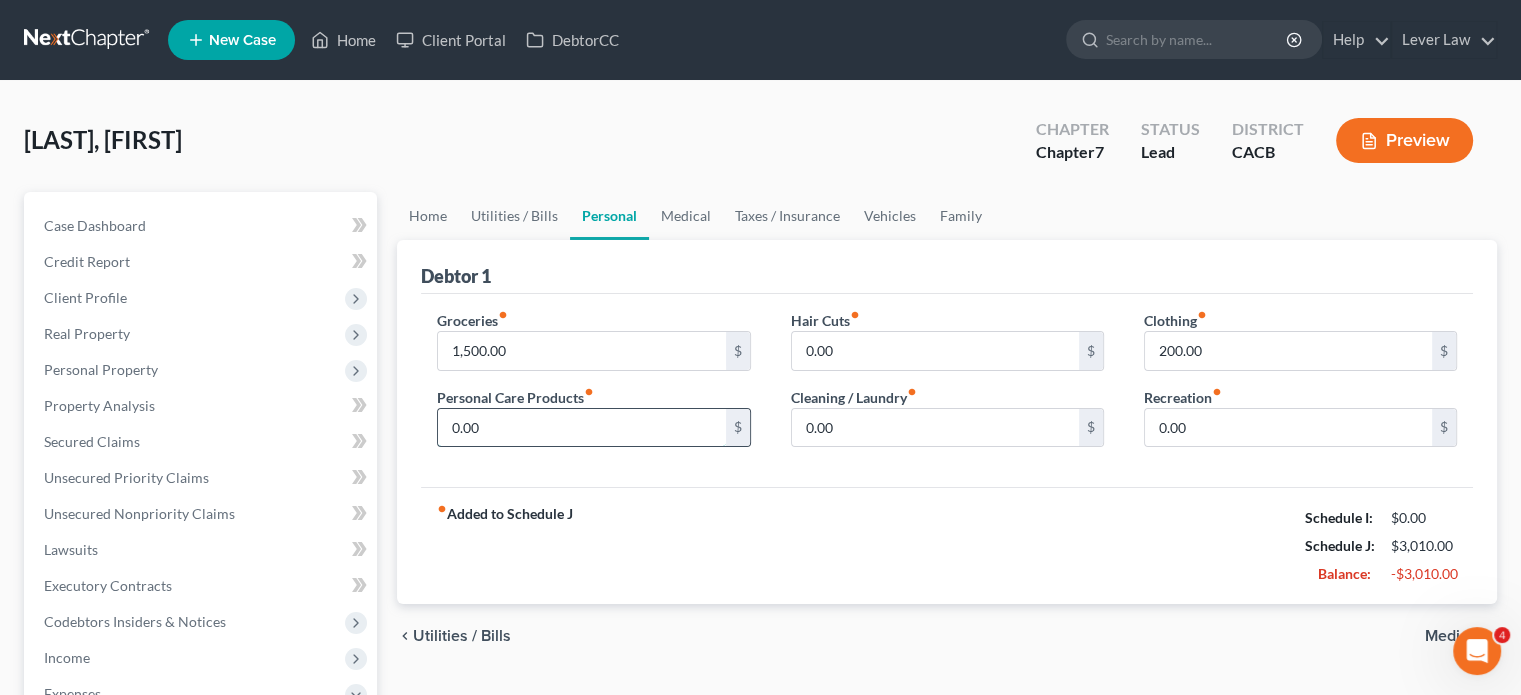 click on "0.00" at bounding box center [581, 428] 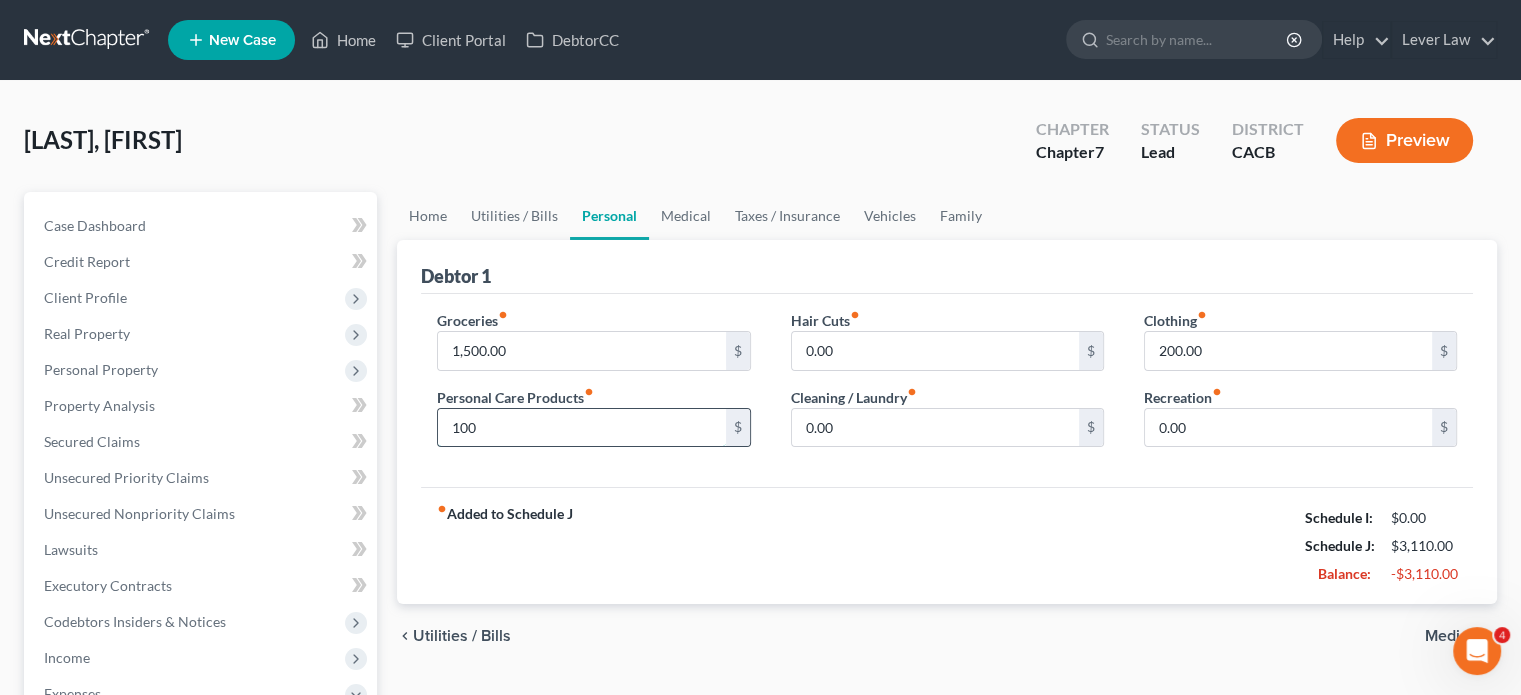 click on "100" at bounding box center [581, 428] 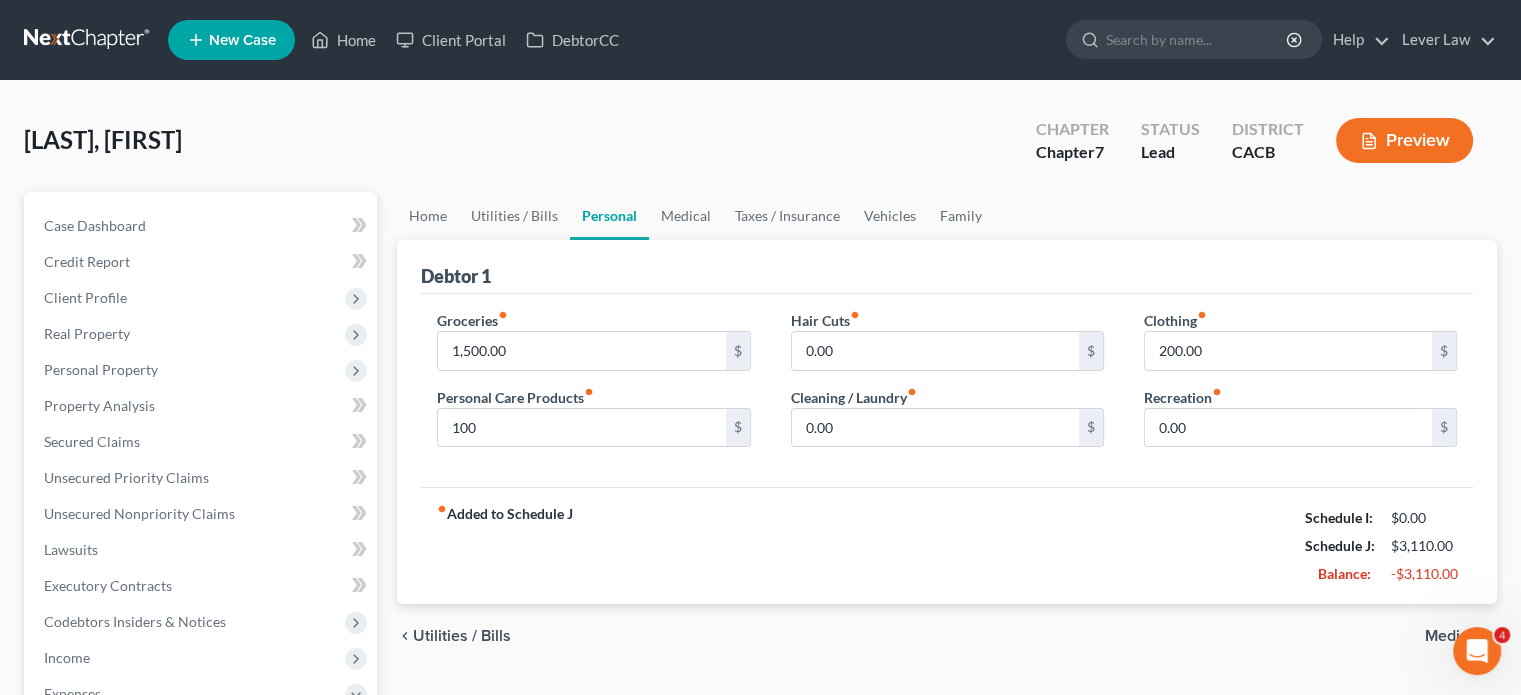 click on "Groceries fiber_manual_record $ Personal Care Products fiber_manual_record $ Hair Cuts fiber_manual_record $ Cleaning / Laundry fiber_manual_record $ Clothing fiber_manual_record $ Recreation fiber_manual_record $" at bounding box center [947, 391] 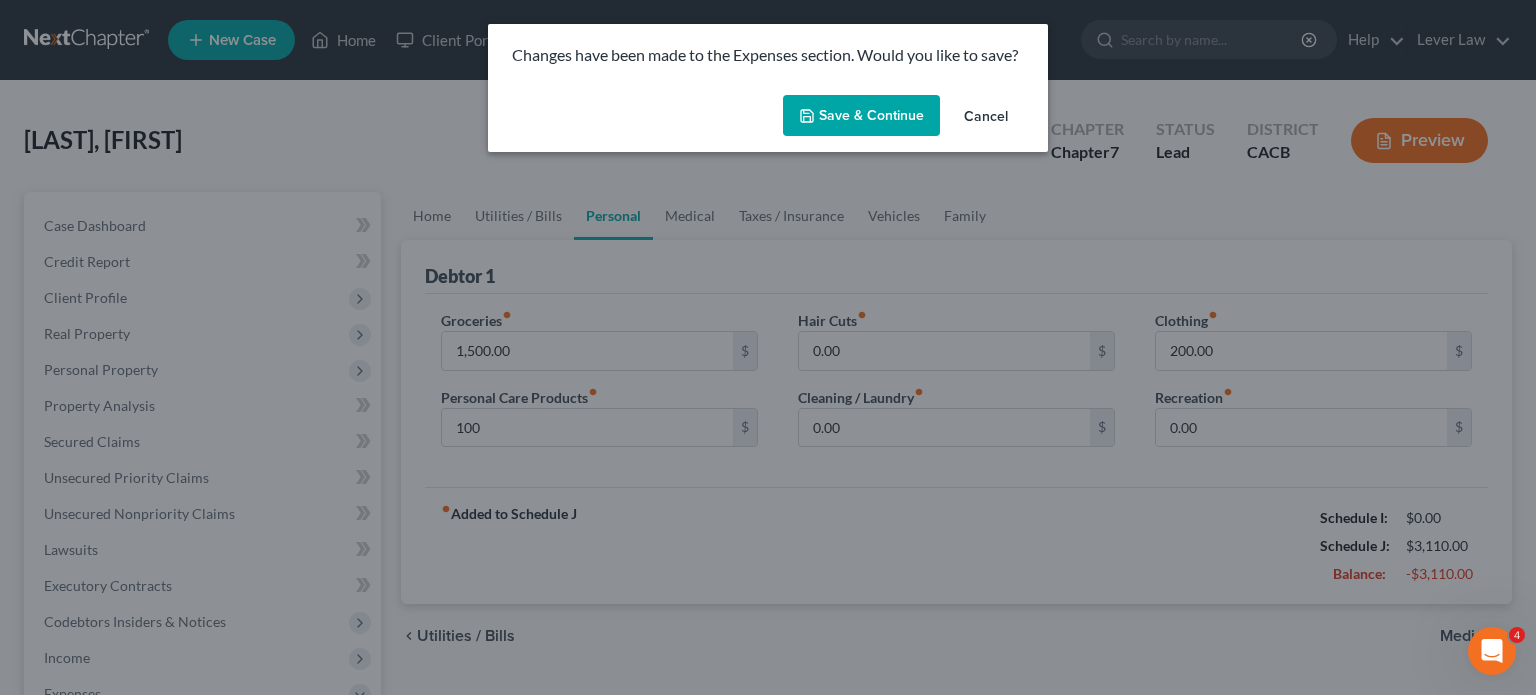 click on "Save & Continue" at bounding box center (861, 116) 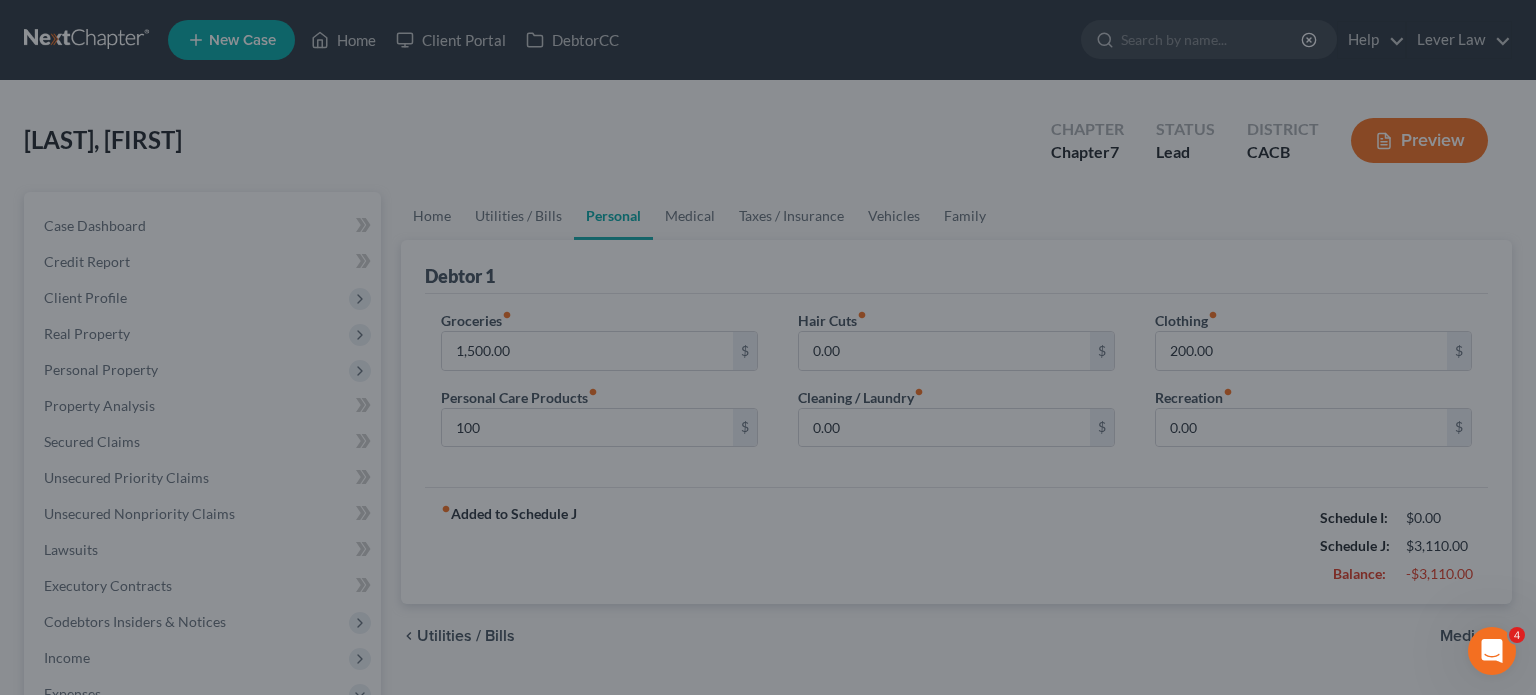 type on "100.00" 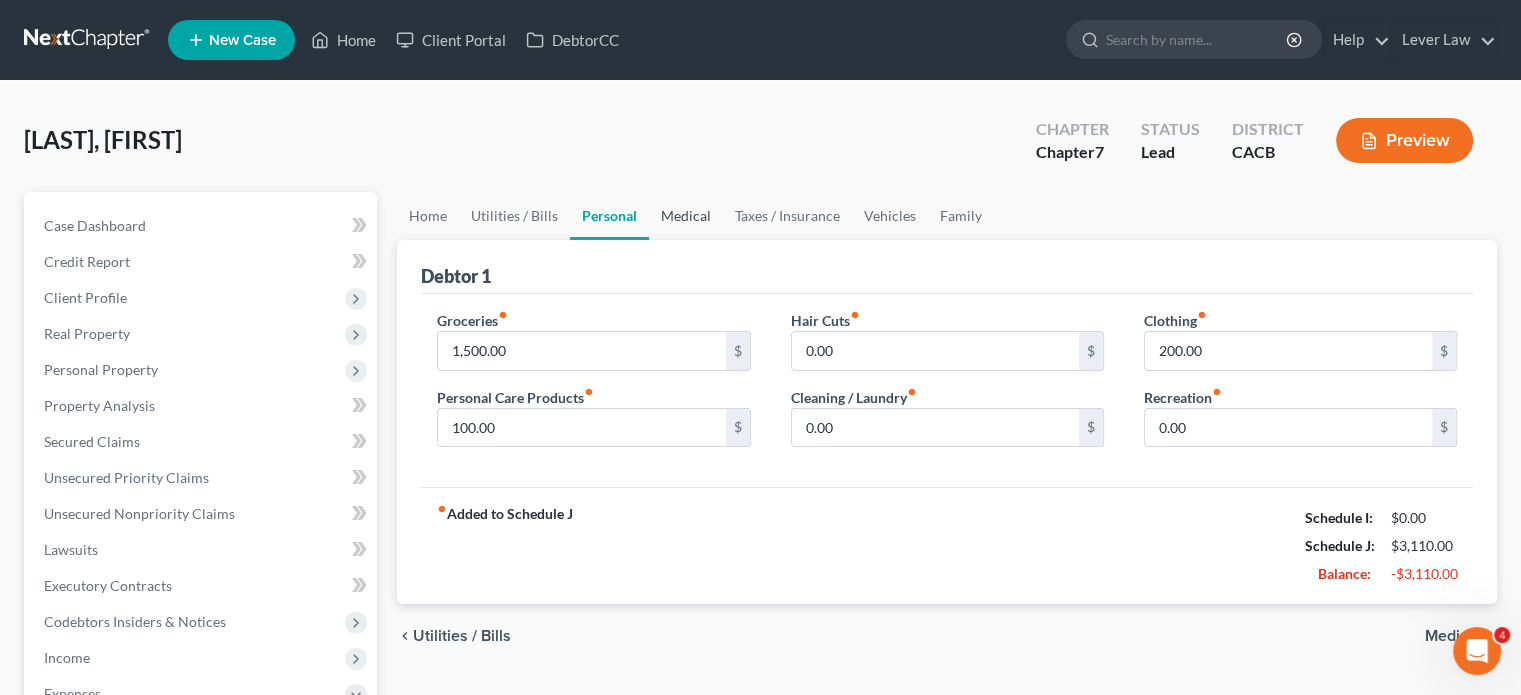 click on "Medical" at bounding box center (686, 216) 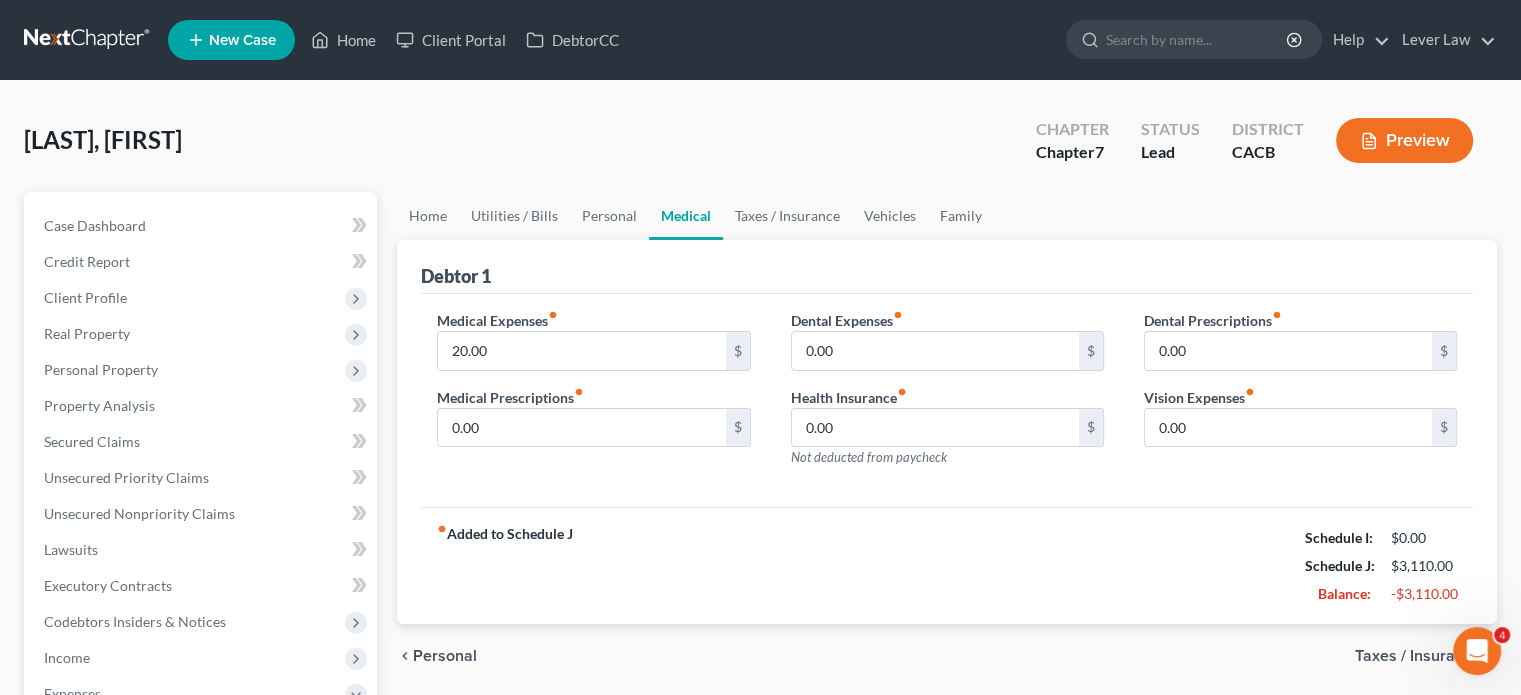 click on "Home New Case Client Portal Lever Law jkim@leverlaw.com My Account Settings Plan + Billing Account Add-Ons Upgrade to Whoa Help Center Webinars Training Videos What's new Log out New Case Home Client Portal - No Result - See all results Or Press Enter... Help Help Center Webinars Training Videos What's new Lever Law Lever Law jkim@leverlaw.com My Account Settings Plan + Billing Account Add-Ons Upgrade to Whoa Log out" at bounding box center (760, 40) 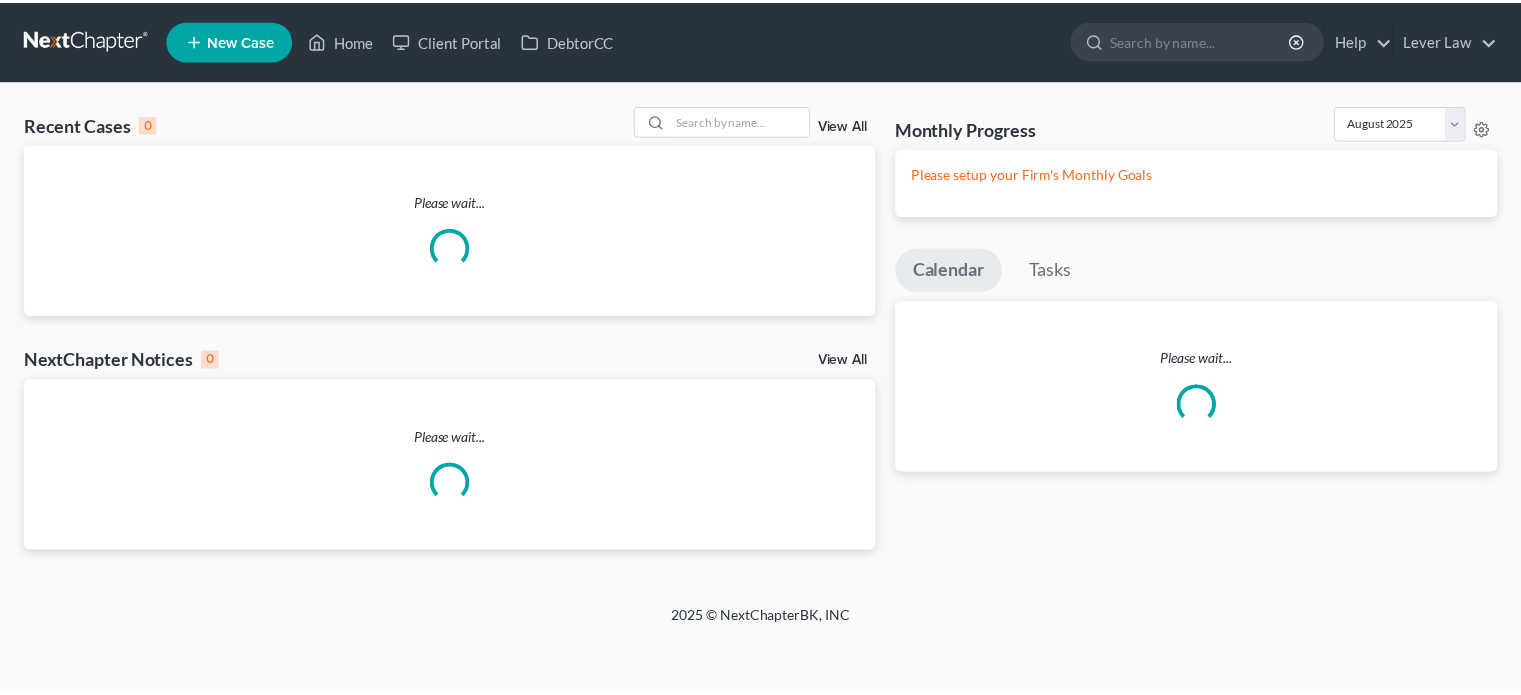 scroll, scrollTop: 0, scrollLeft: 0, axis: both 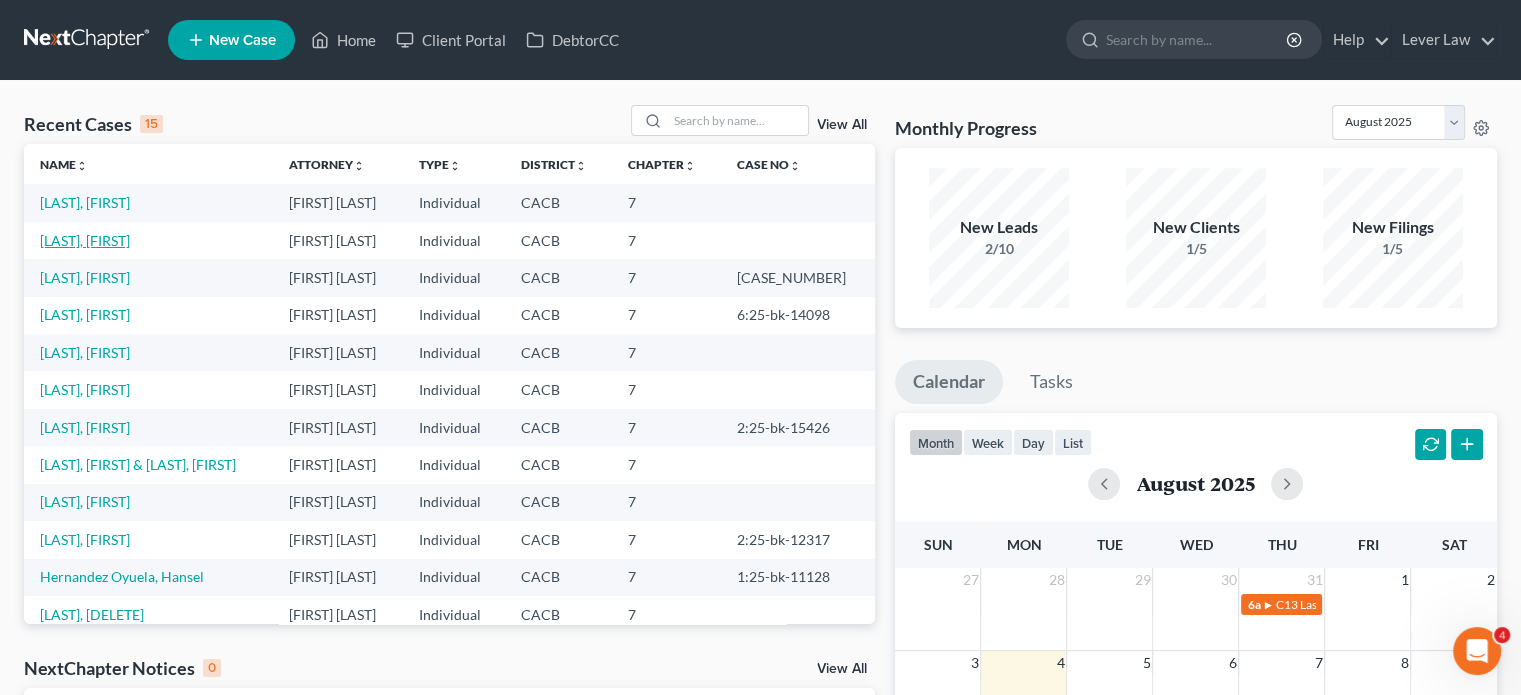 click on "[LAST], [FIRST]" at bounding box center (85, 240) 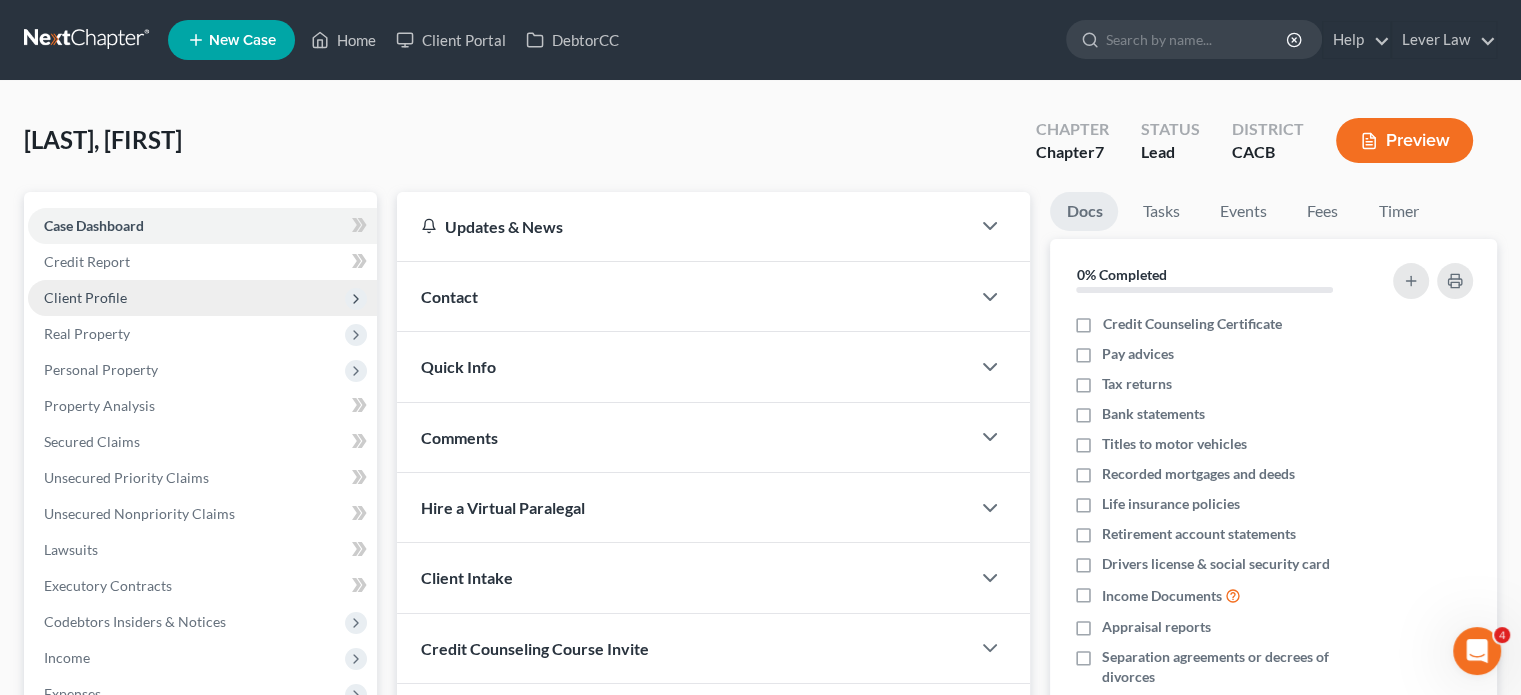 click on "Client Profile" at bounding box center (202, 298) 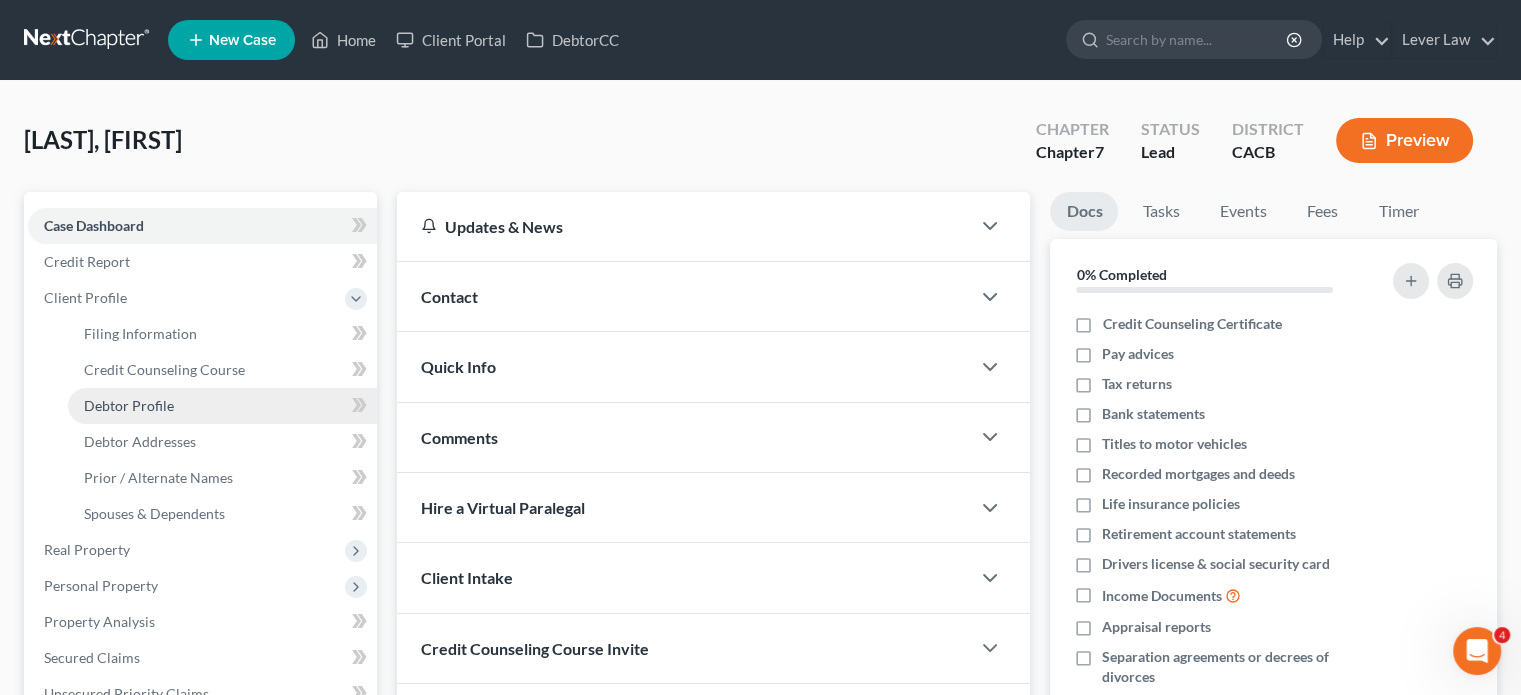click on "Debtor Profile" at bounding box center [129, 405] 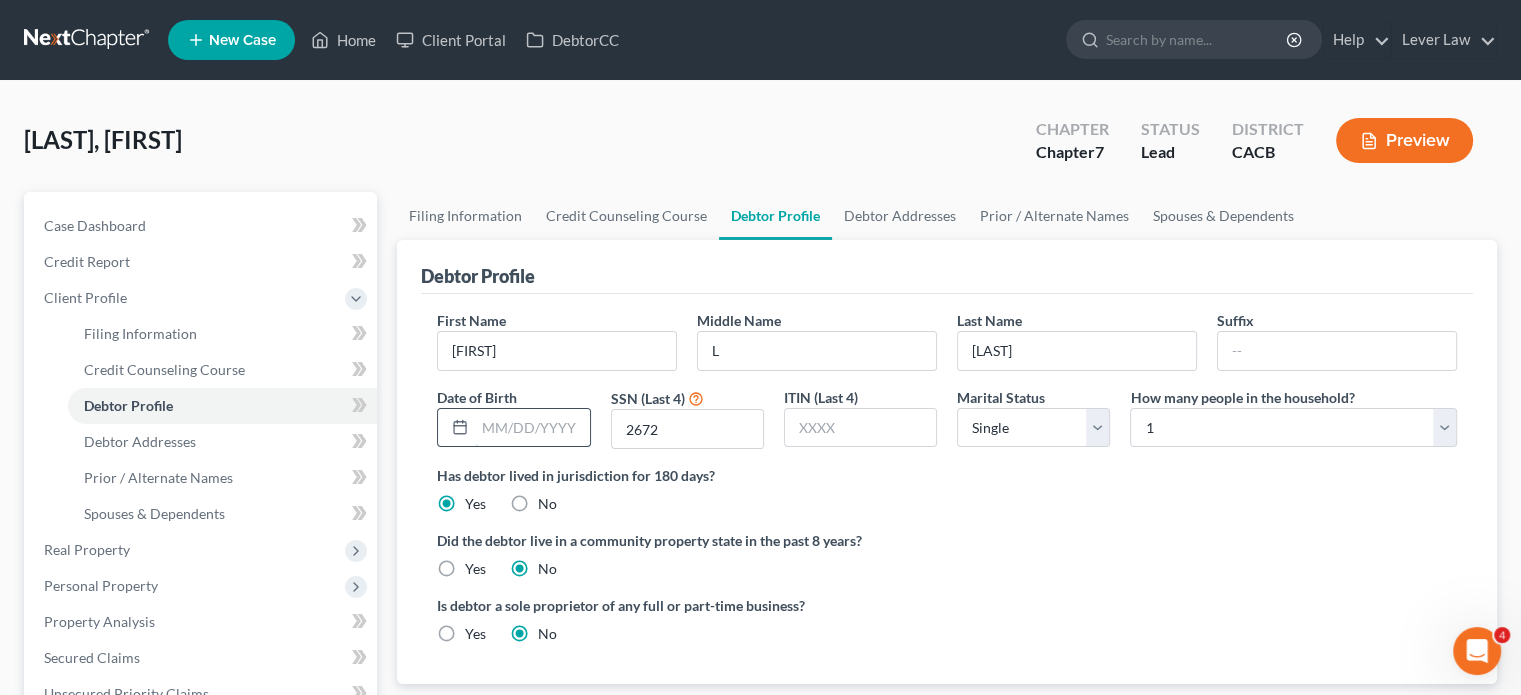 click at bounding box center [532, 428] 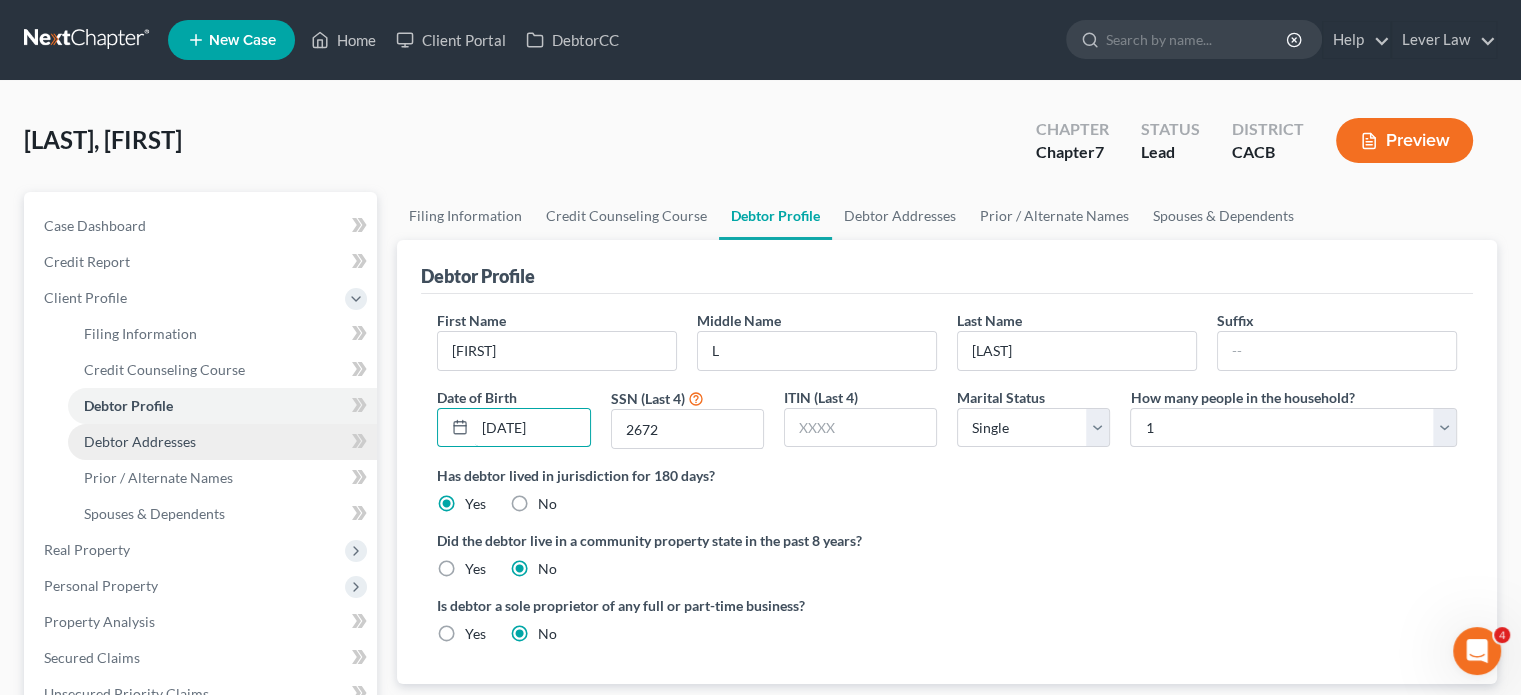 type on "02/16/1999" 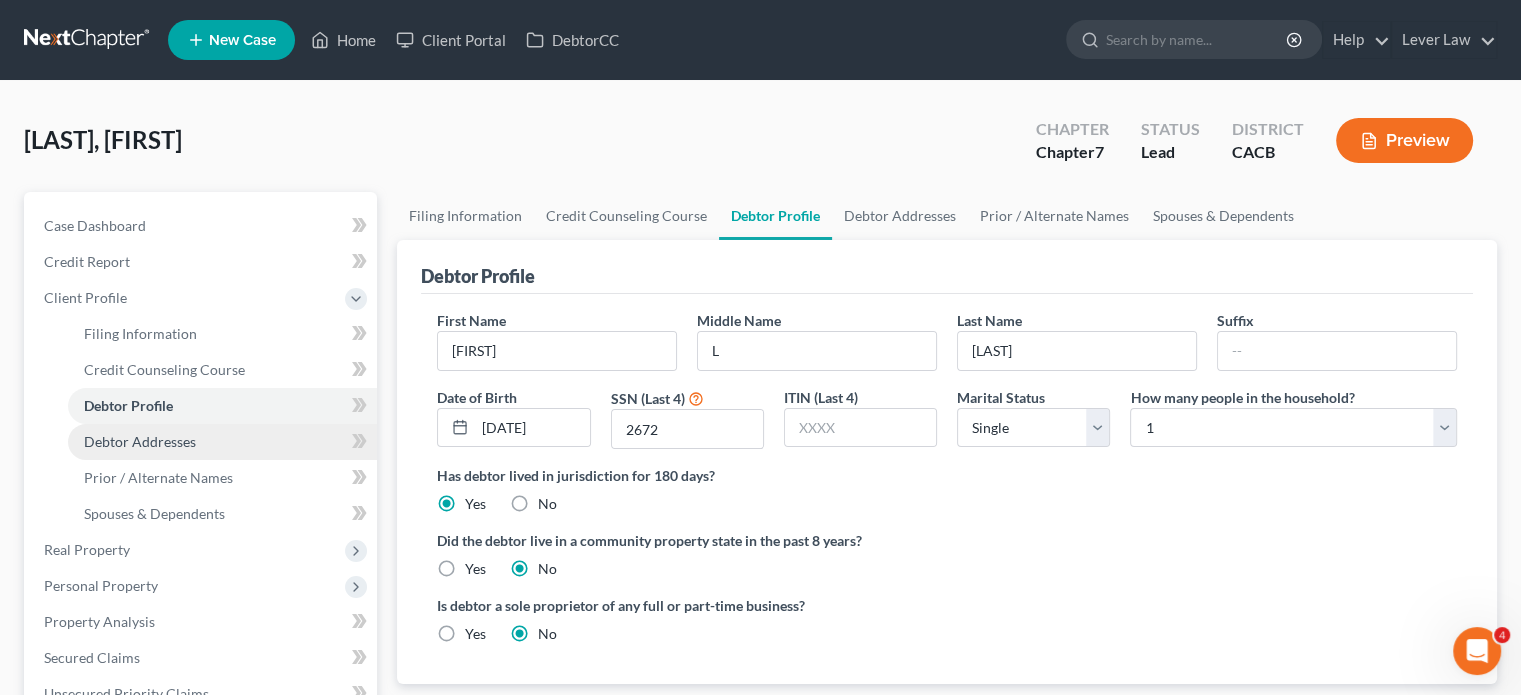 click on "Debtor Addresses" at bounding box center [222, 442] 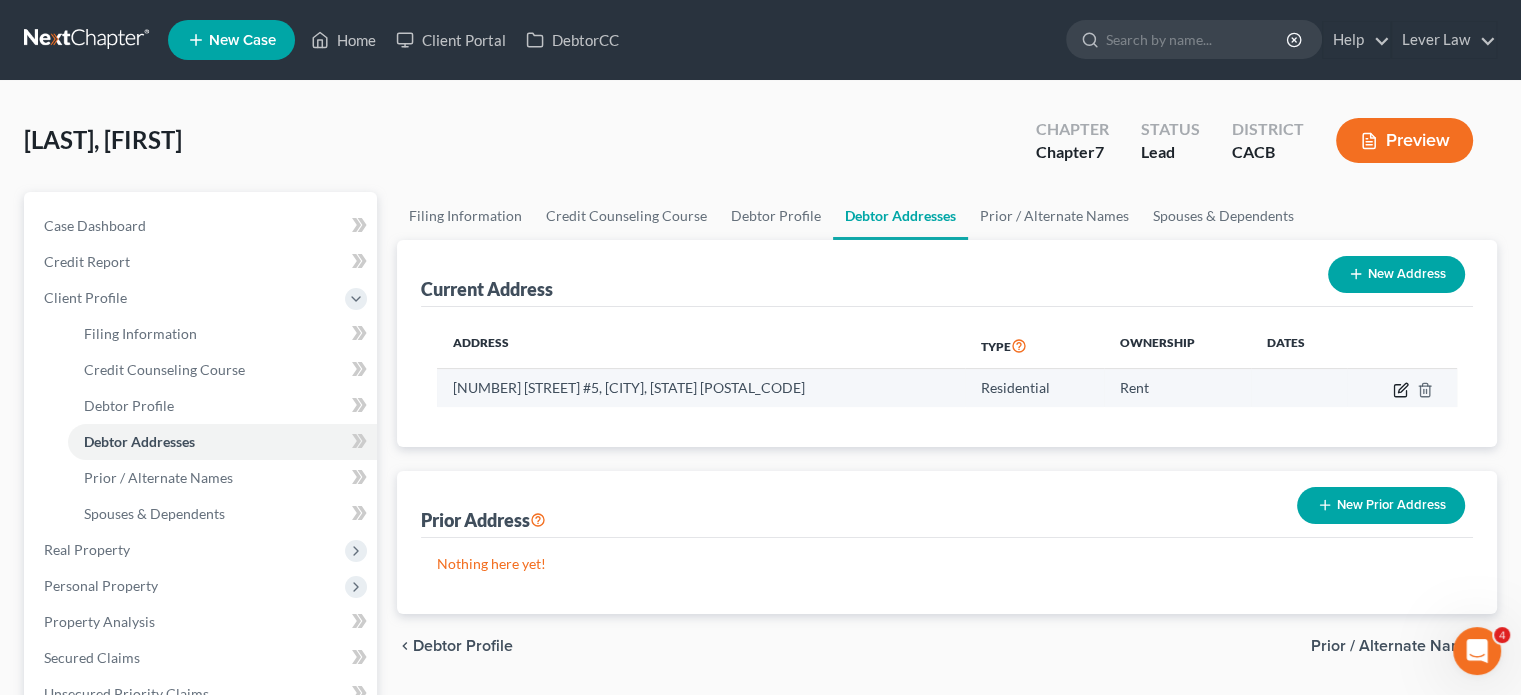 click 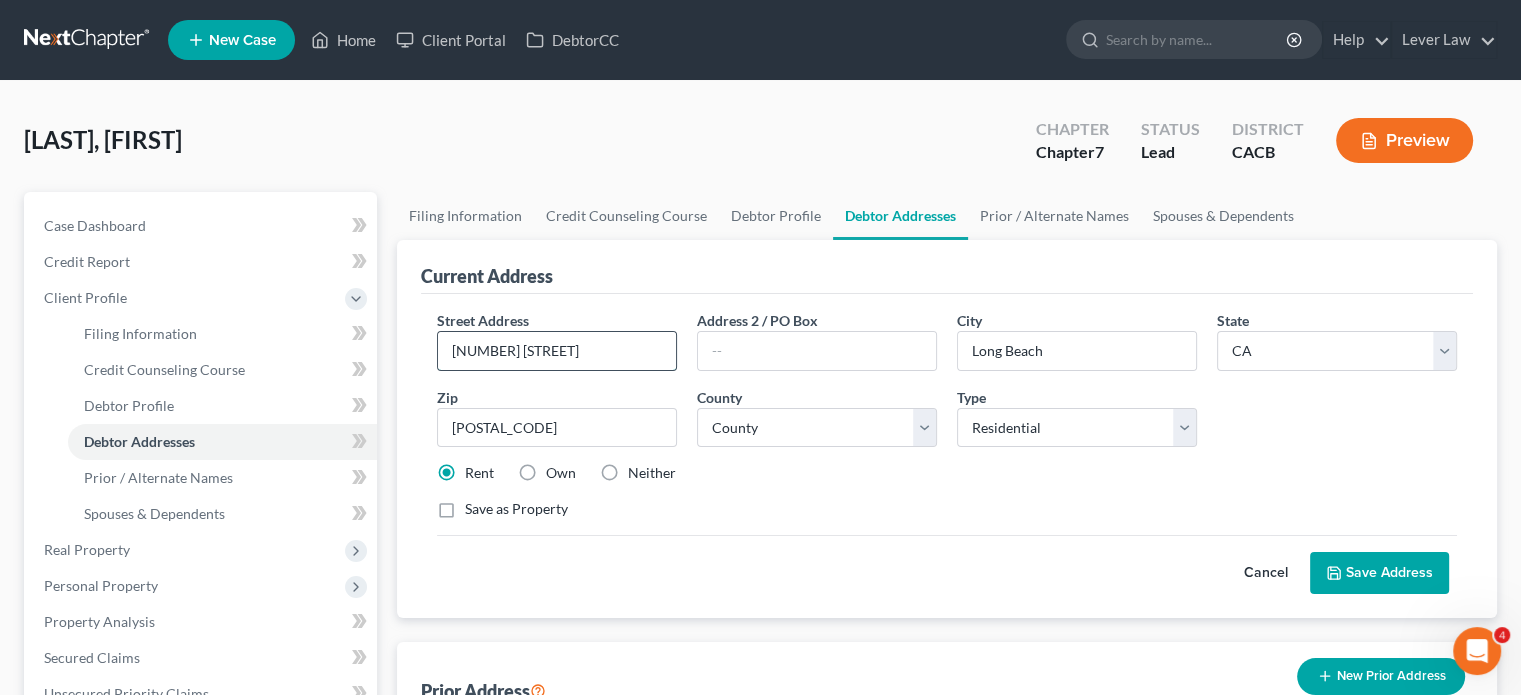 click on "1030 E. 1st St. #5" at bounding box center [557, 351] 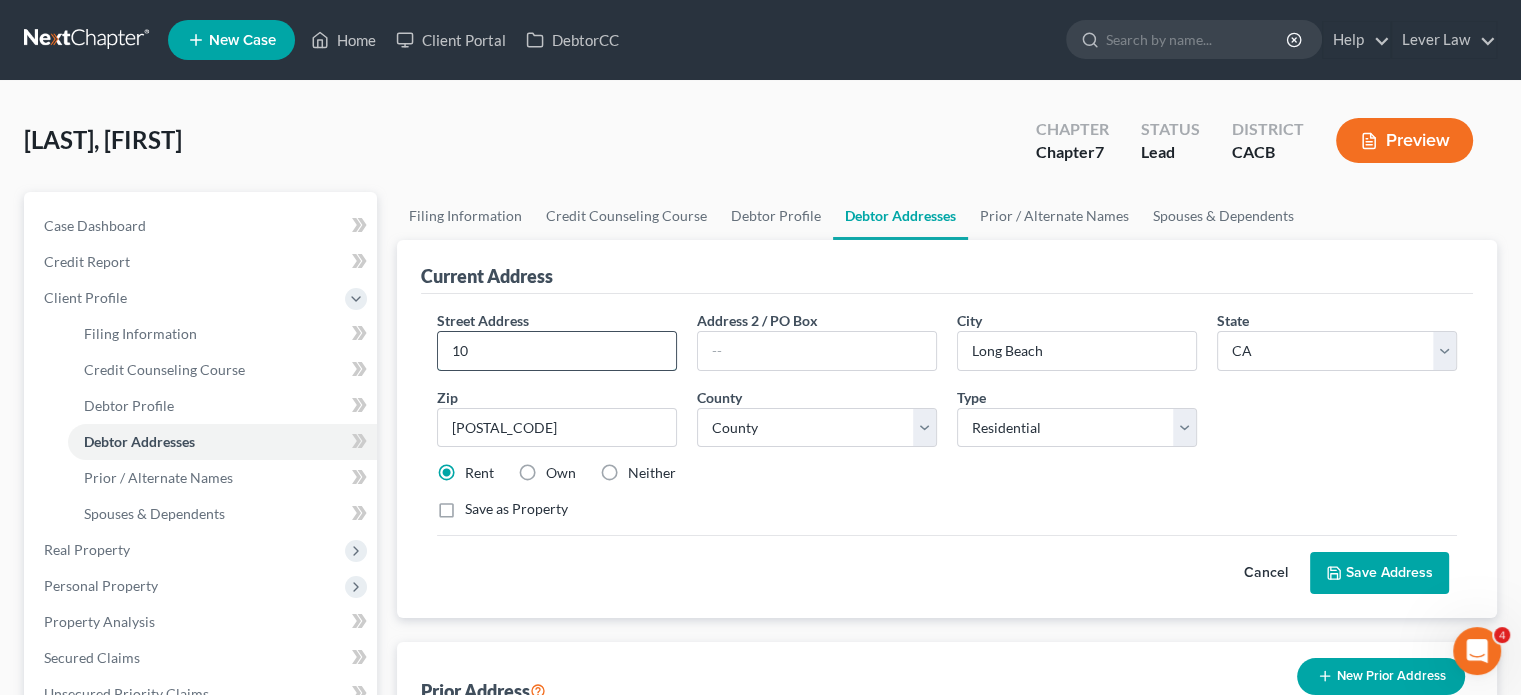 type on "1" 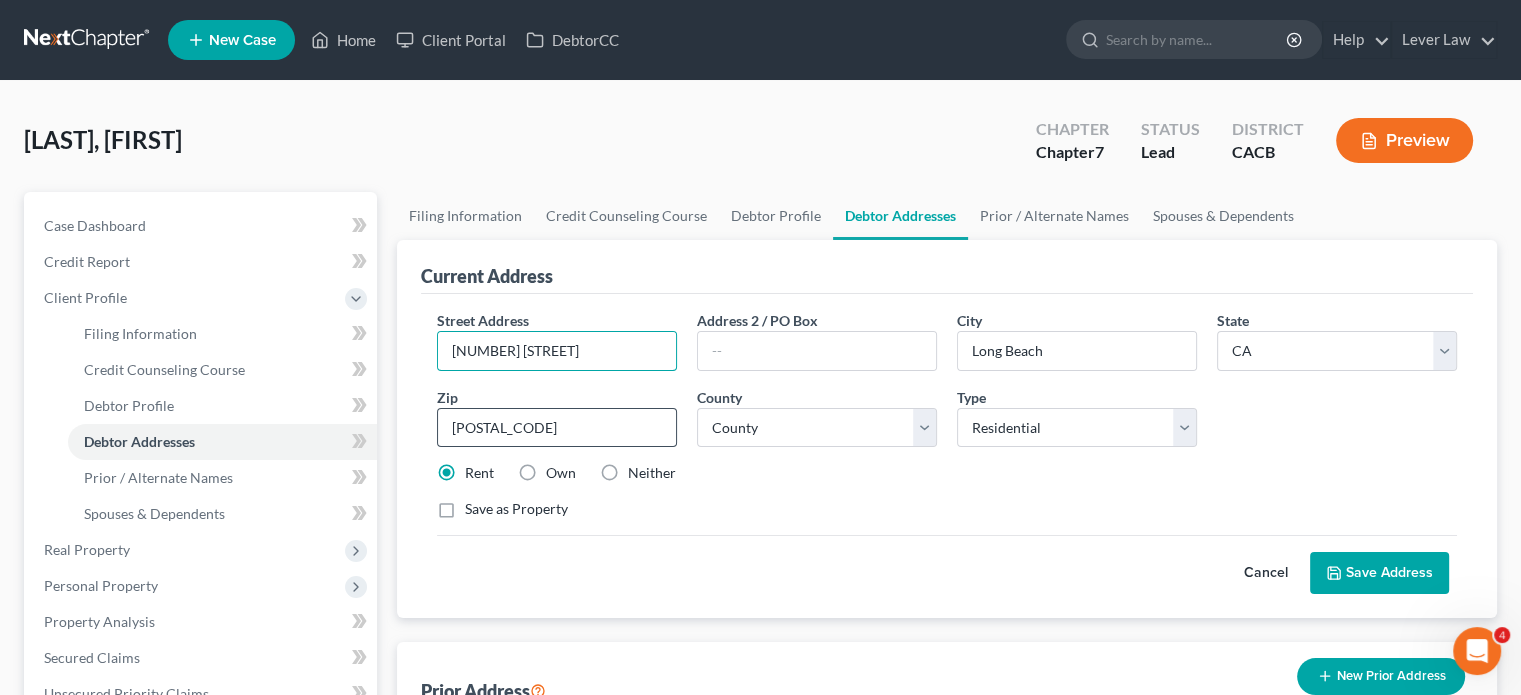 type on "3000 W. Cheryllyn Lane" 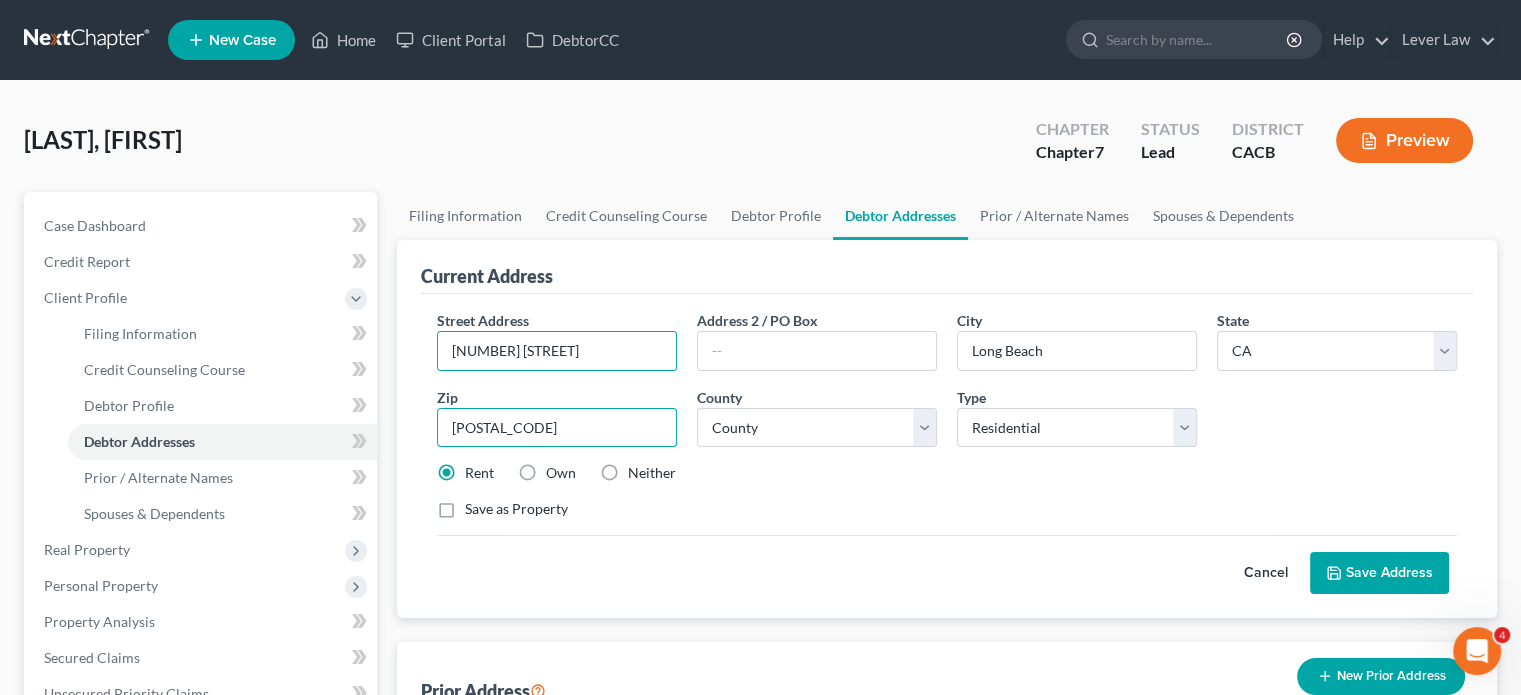 click on "90814" at bounding box center [557, 428] 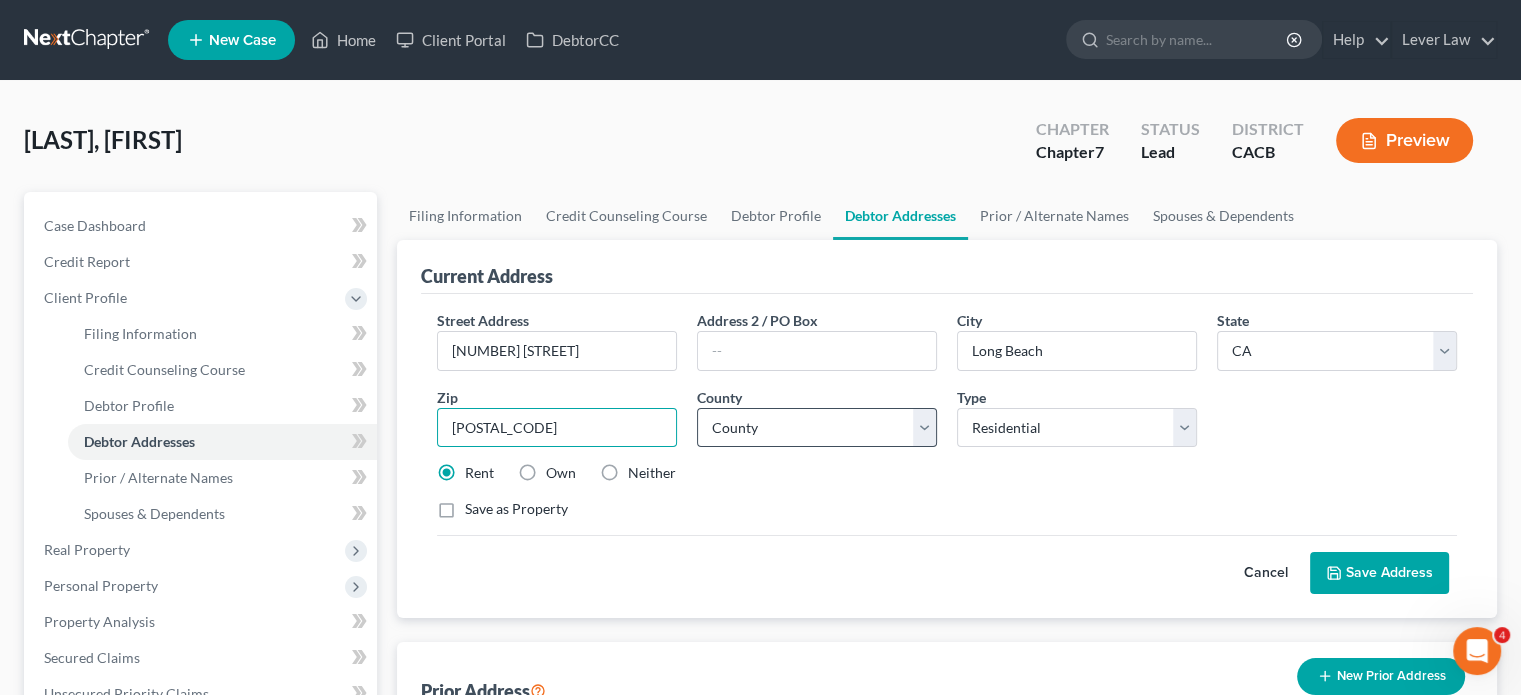 type on "92804" 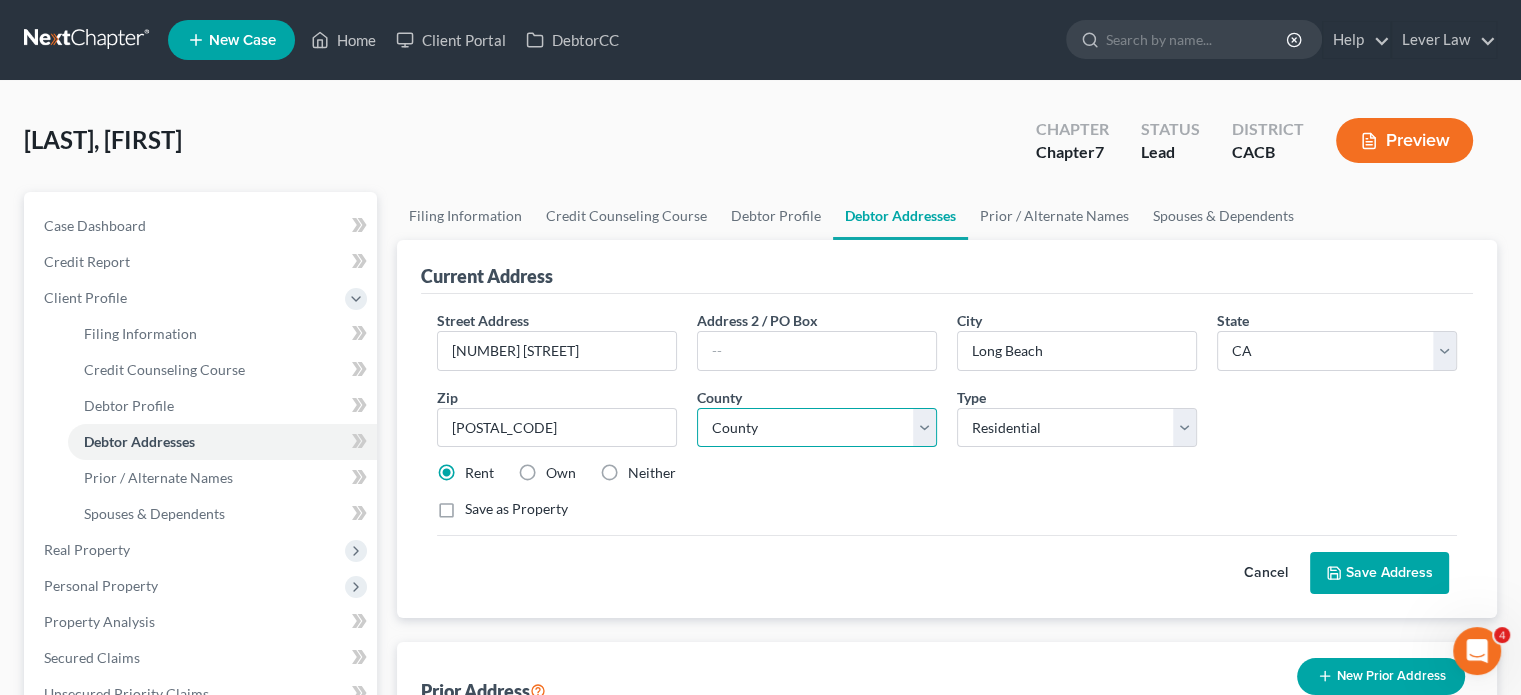type on "Anaheim" 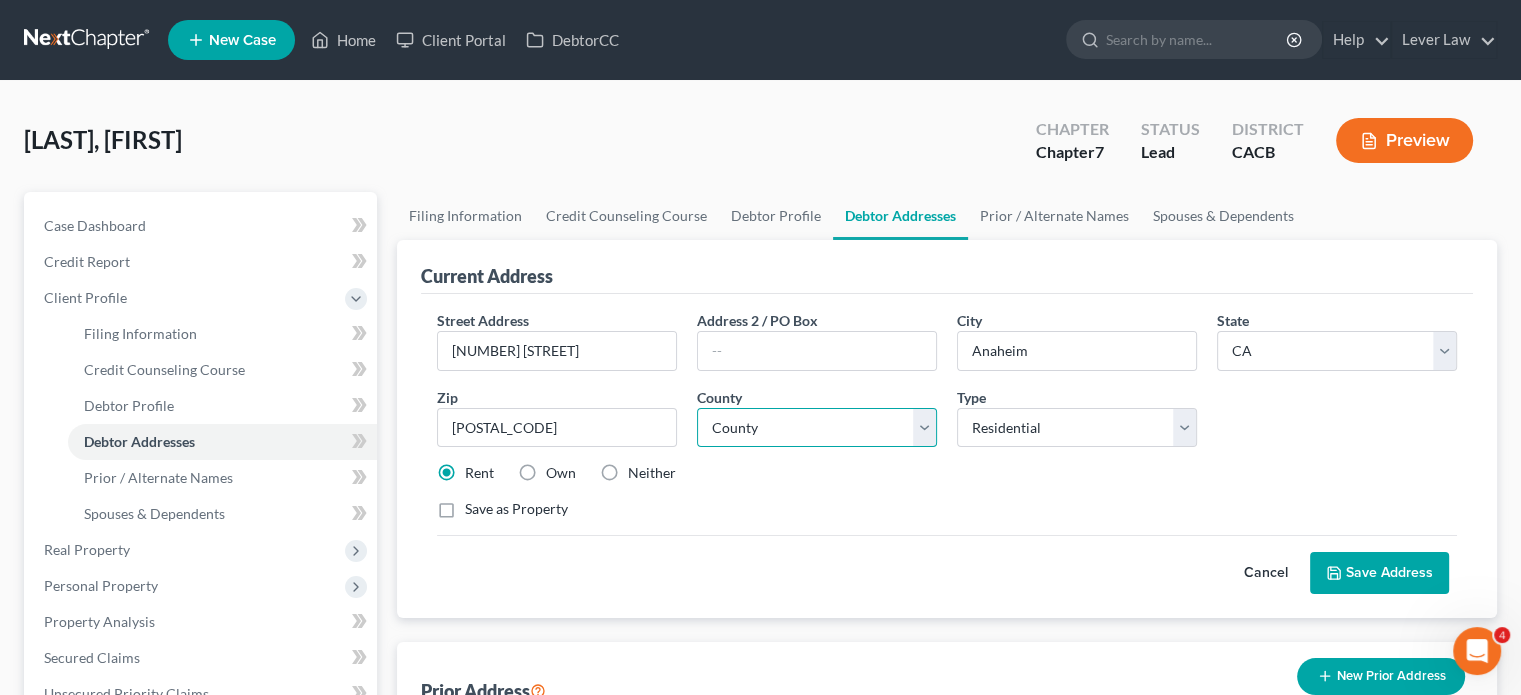 click on "County Alameda County Alpine County Amador County Butte County Calaveras County Colusa County Contra Costa County Del Norte County El Dorado County Fresno County Glenn County Humboldt County Imperial County Inyo County Kern County Kings County Lake County Lassen County Los Angeles County Madera County Marin County Mariposa County Mendocino County Merced County Modoc County Mono County Monterey County Napa County Nevada County Orange County Placer County Plumas County Riverside County Sacramento County San Benito County San Bernardino County San Diego County San Francisco County San Joaquin County San Luis Obispo County San Mateo County Santa Barbara County Santa Clara County Santa Cruz County Shasta County Sierra County Siskiyou County Solano County Sonoma County Stanislaus County Sutter County Tehama County Trinity County Tulare County Tuolumne County Ventura County Yolo County Yuba County" at bounding box center [817, 428] 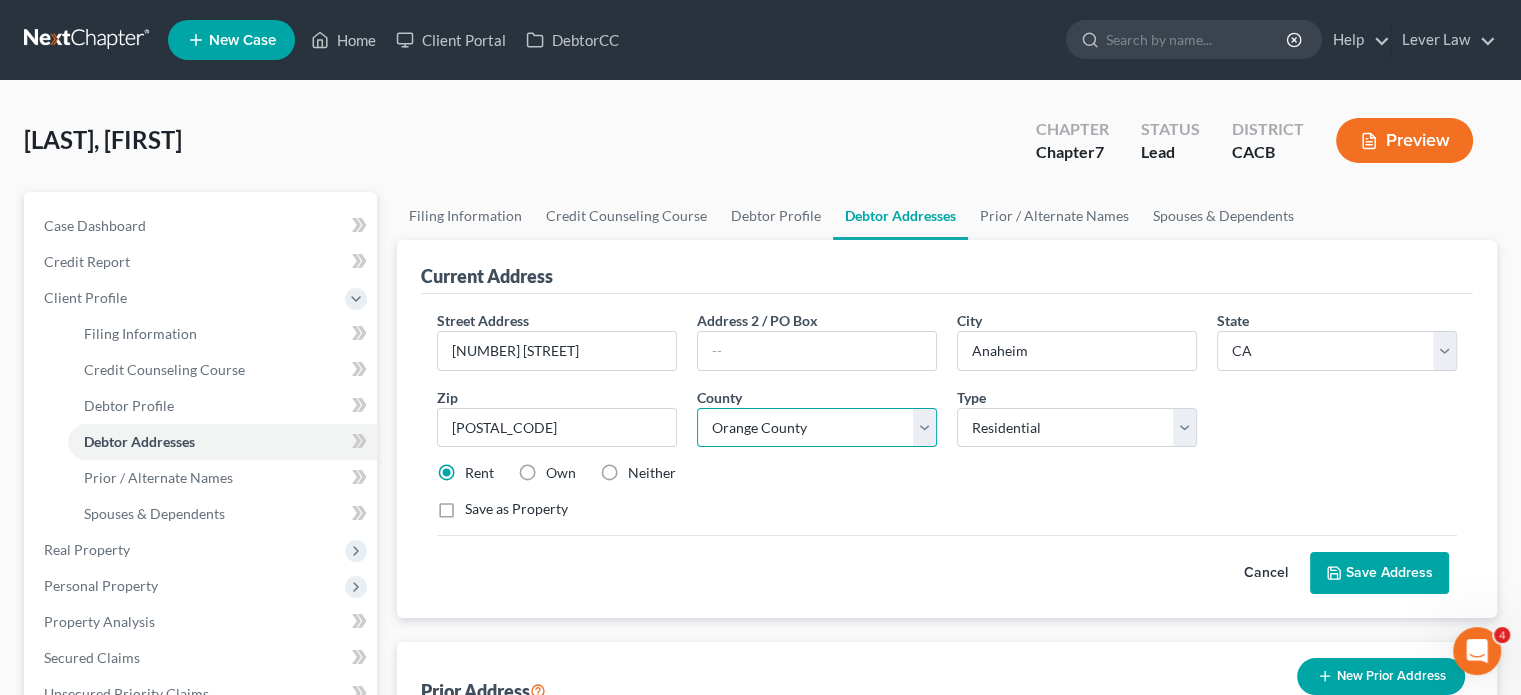 click on "County Alameda County Alpine County Amador County Butte County Calaveras County Colusa County Contra Costa County Del Norte County El Dorado County Fresno County Glenn County Humboldt County Imperial County Inyo County Kern County Kings County Lake County Lassen County Los Angeles County Madera County Marin County Mariposa County Mendocino County Merced County Modoc County Mono County Monterey County Napa County Nevada County Orange County Placer County Plumas County Riverside County Sacramento County San Benito County San Bernardino County San Diego County San Francisco County San Joaquin County San Luis Obispo County San Mateo County Santa Barbara County Santa Clara County Santa Cruz County Shasta County Sierra County Siskiyou County Solano County Sonoma County Stanislaus County Sutter County Tehama County Trinity County Tulare County Tuolumne County Ventura County Yolo County Yuba County" at bounding box center [817, 428] 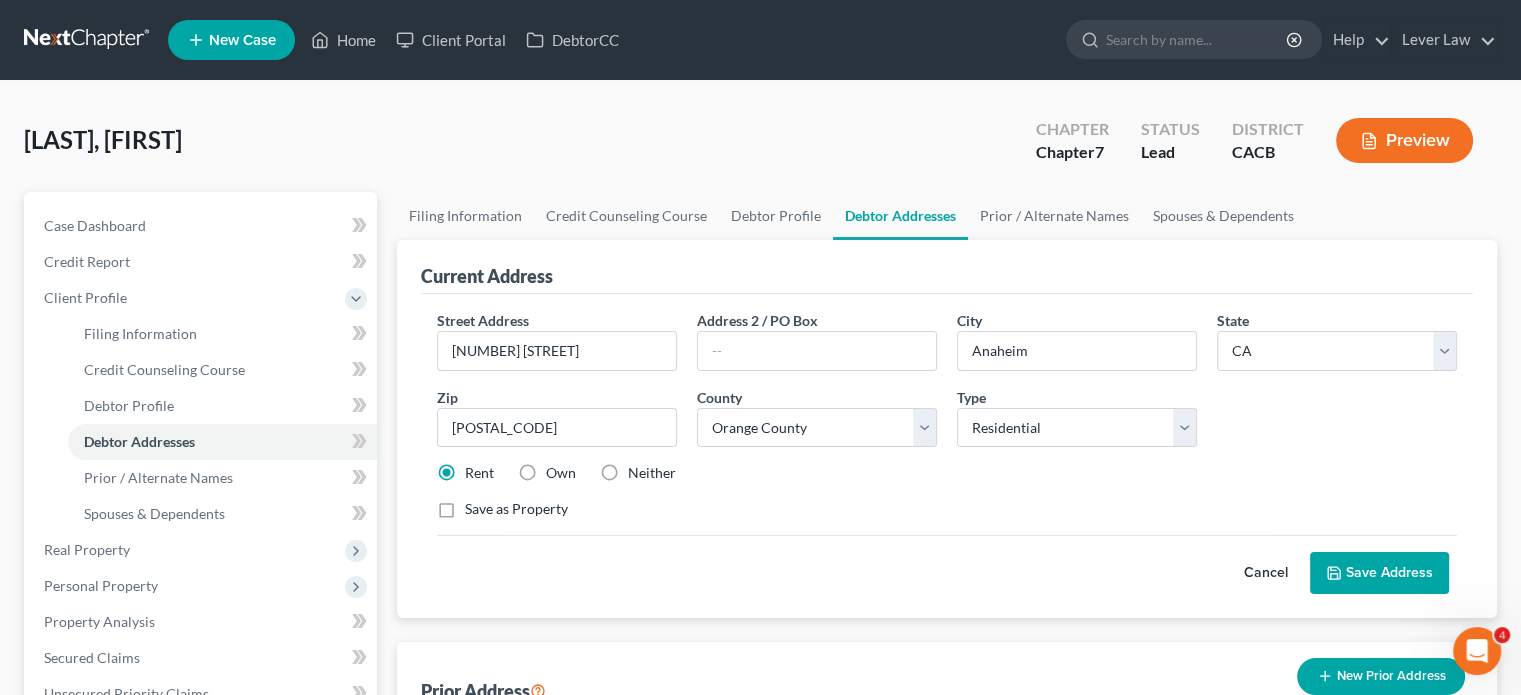 click on "Save Address" at bounding box center [1379, 573] 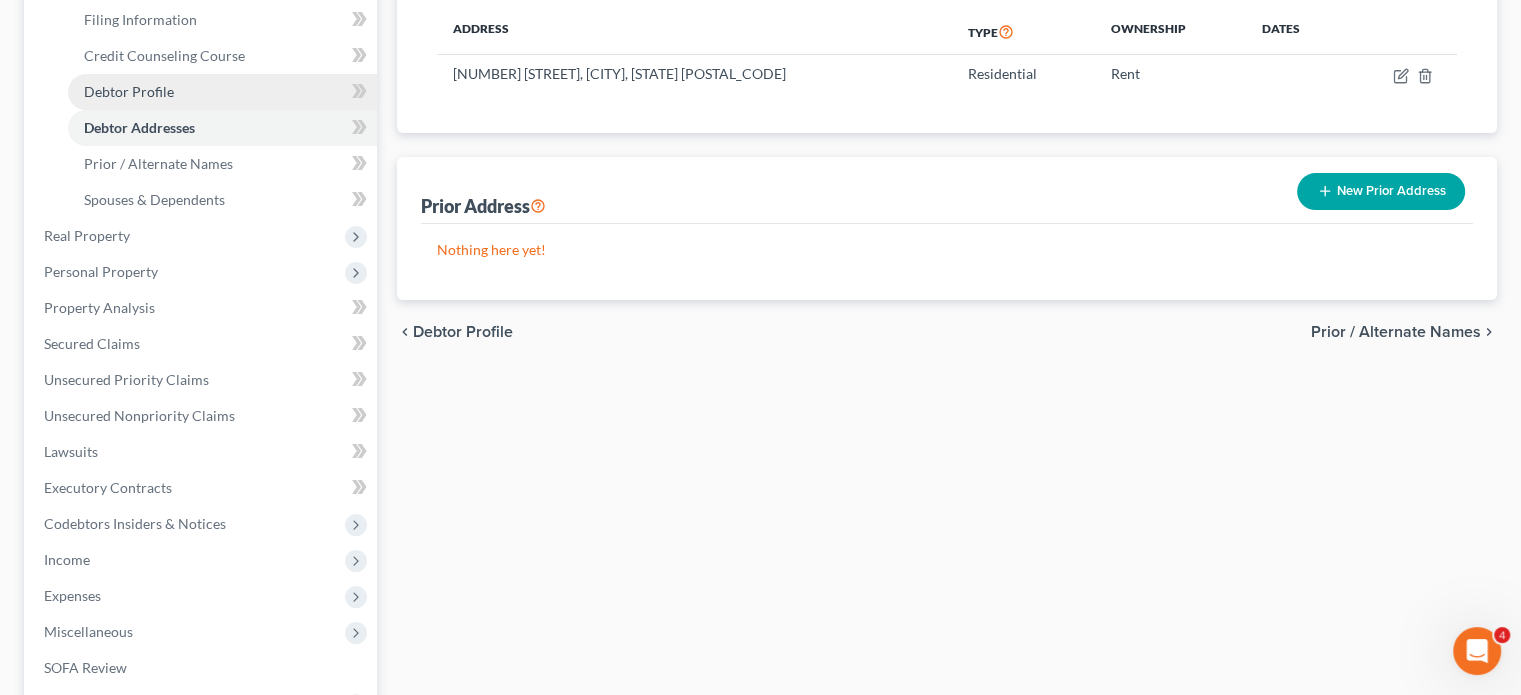 scroll, scrollTop: 315, scrollLeft: 0, axis: vertical 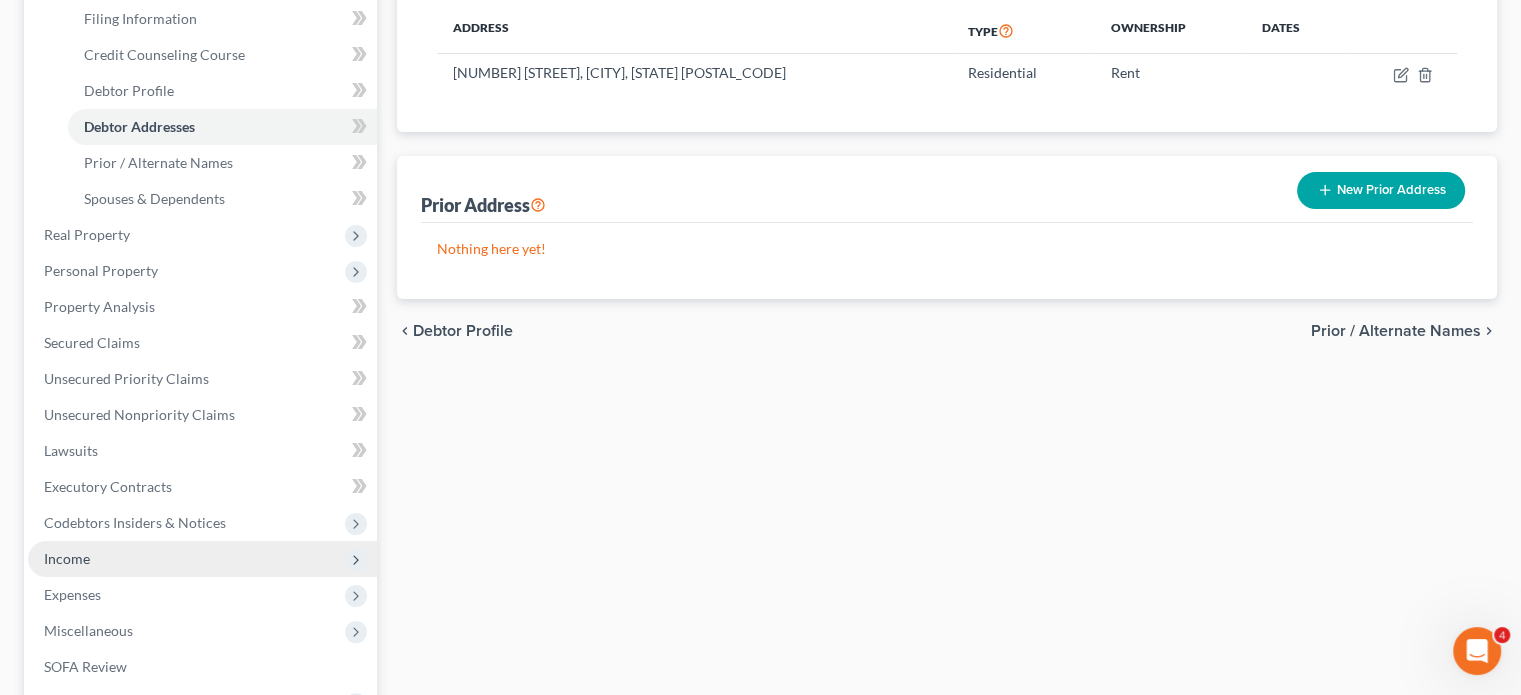 click on "Income" at bounding box center [202, 559] 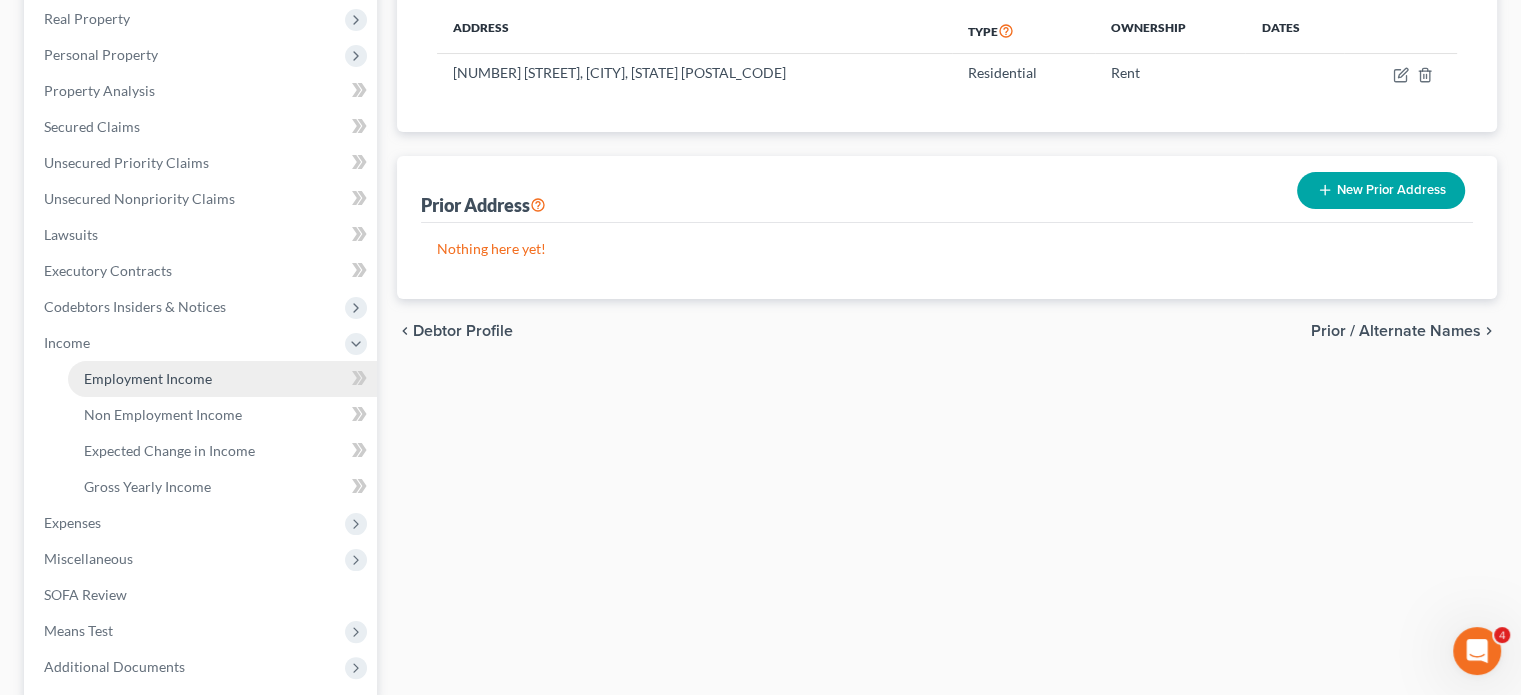 click on "Employment Income" at bounding box center (222, 379) 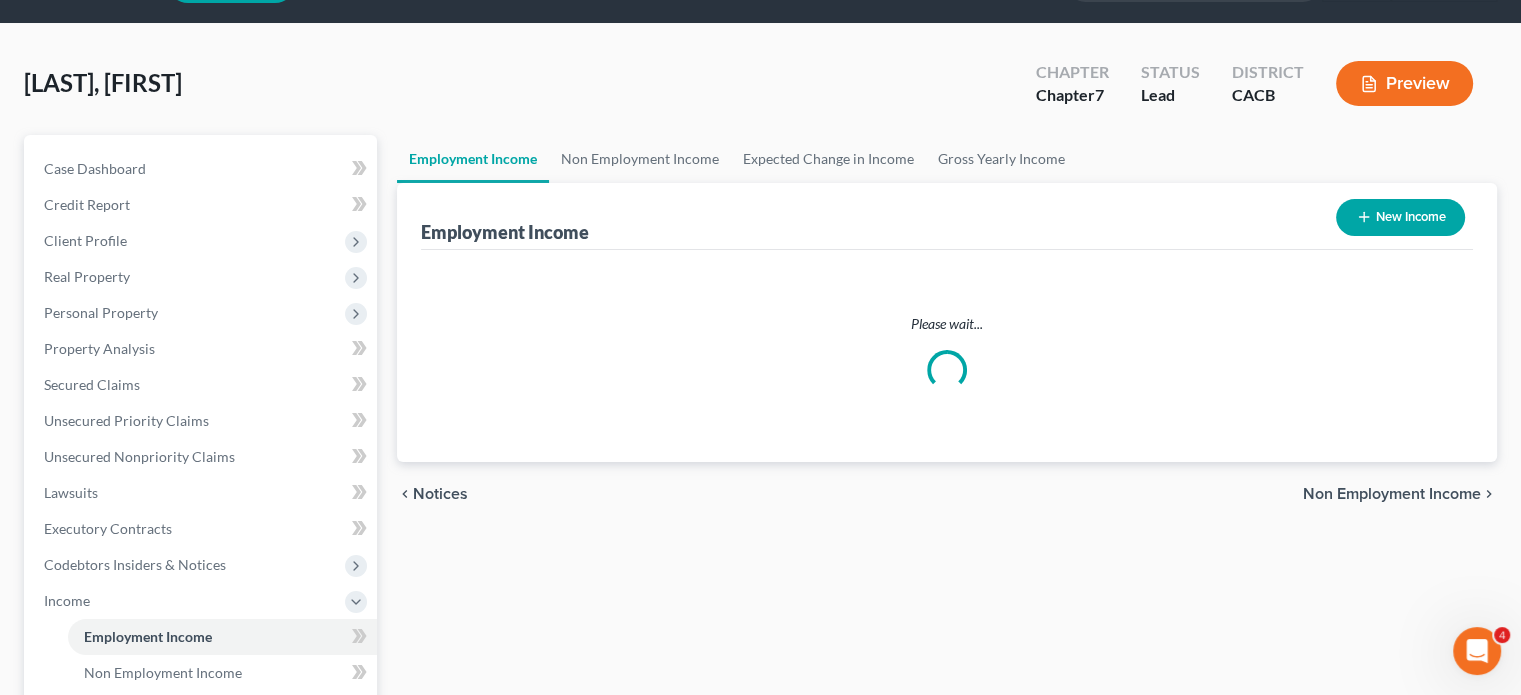 scroll, scrollTop: 0, scrollLeft: 0, axis: both 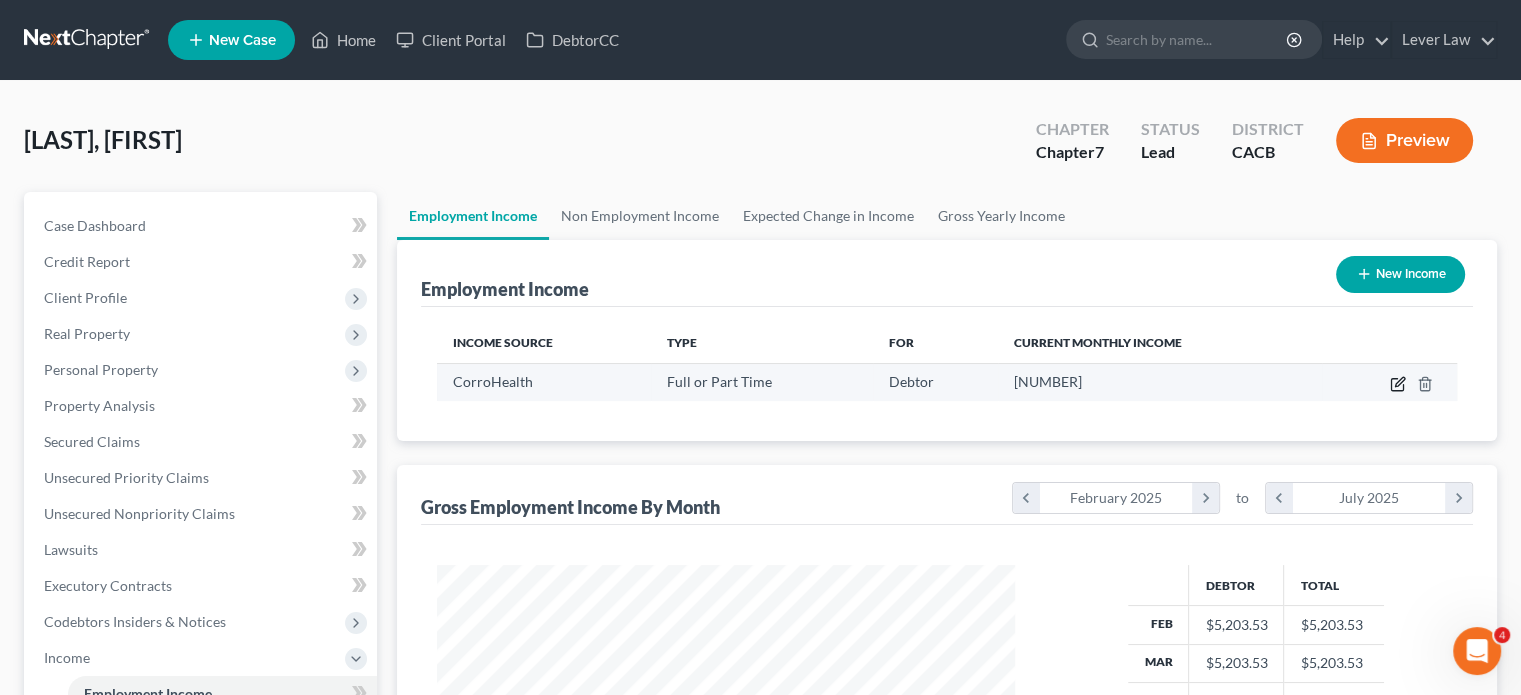 click 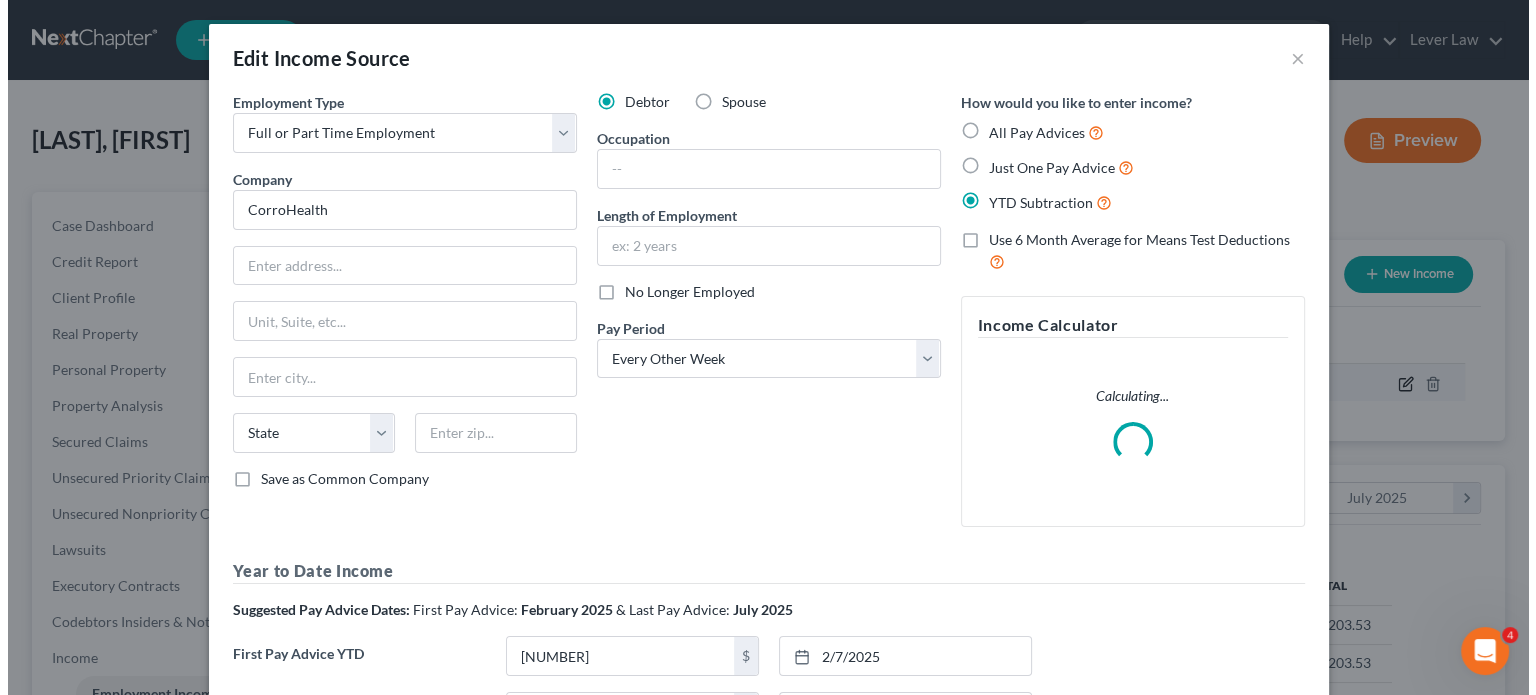 scroll, scrollTop: 999643, scrollLeft: 999375, axis: both 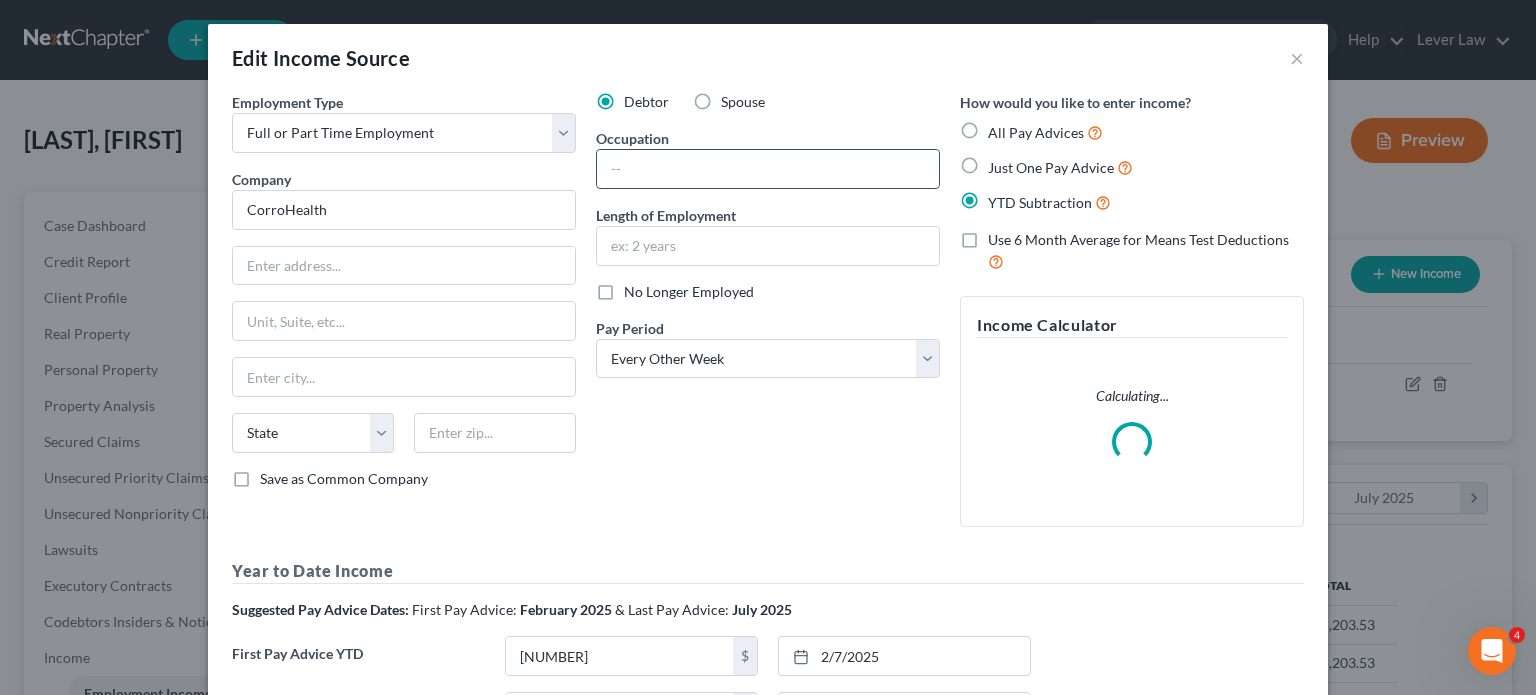 click at bounding box center [768, 169] 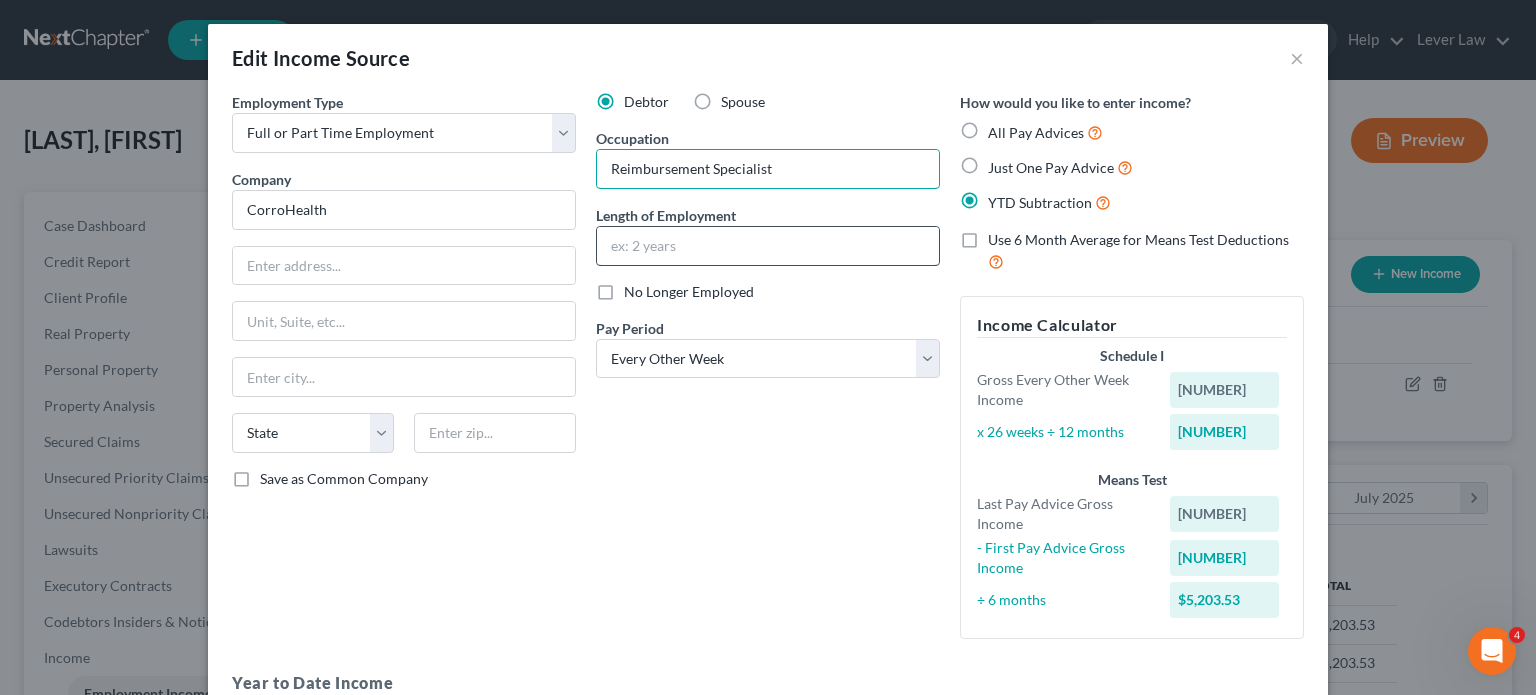type on "Reimbursement Specialist" 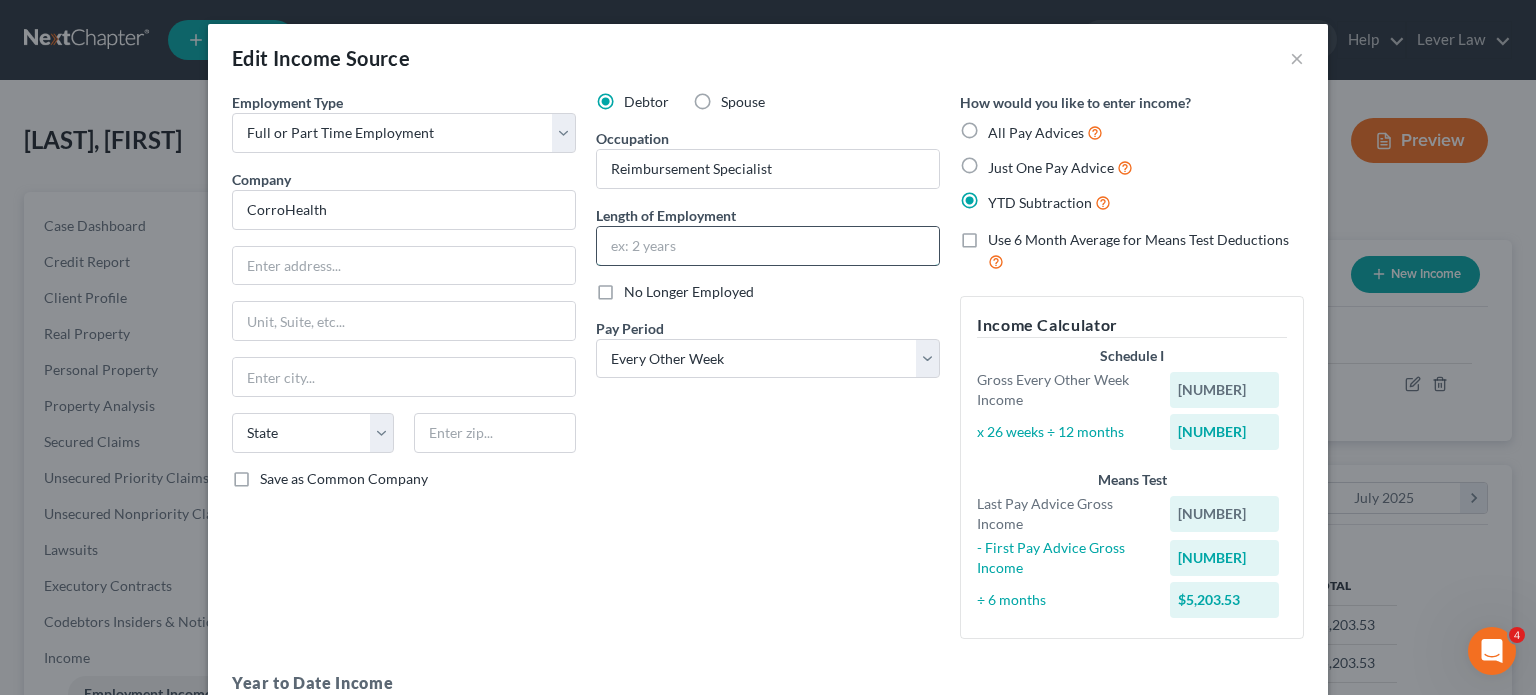 click at bounding box center (768, 246) 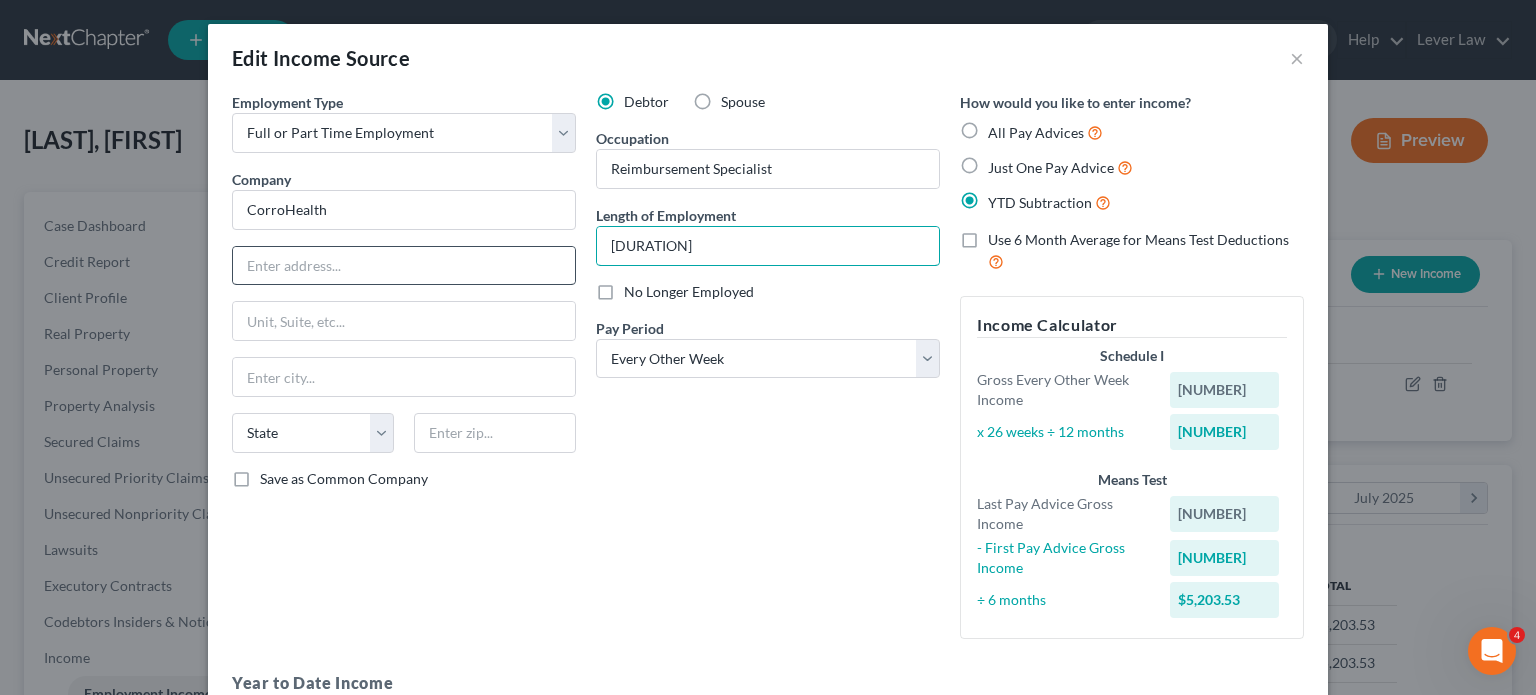 type on "4.5 years" 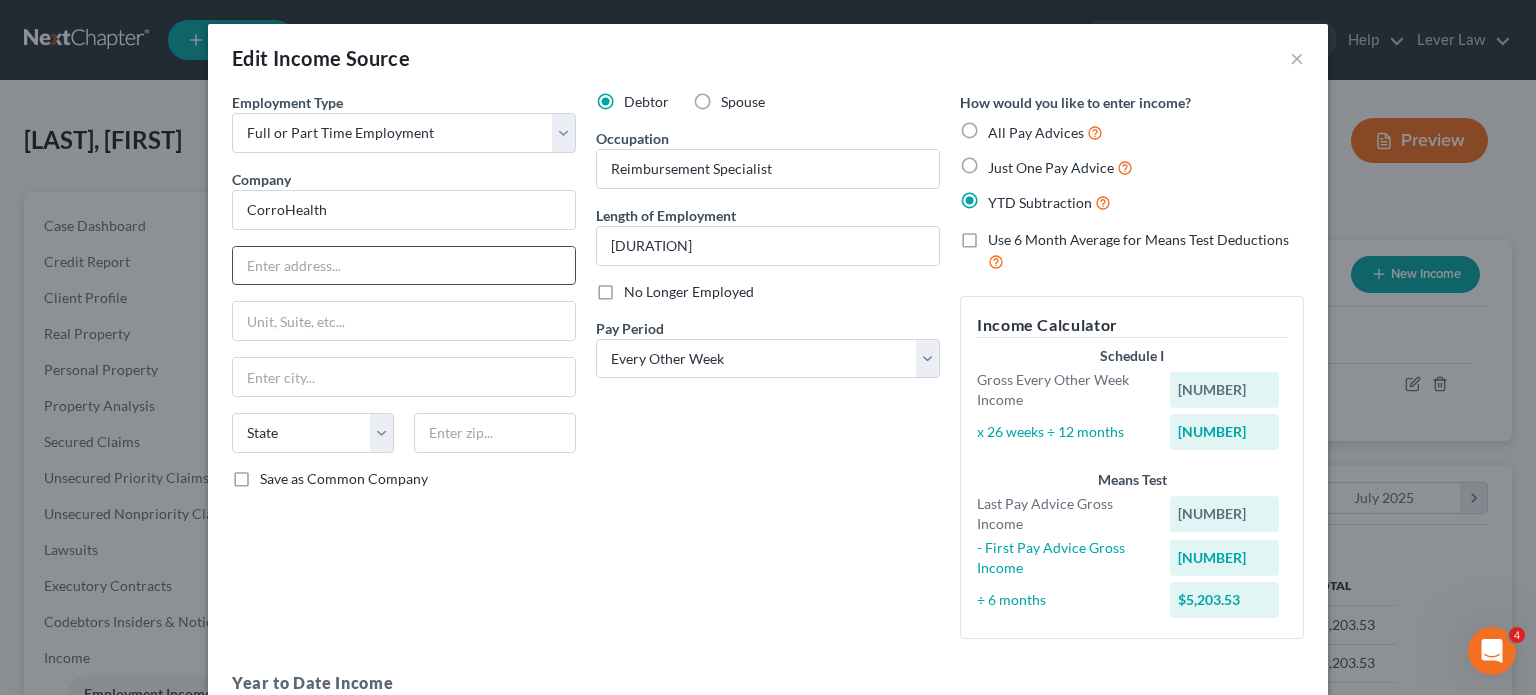 click at bounding box center [404, 266] 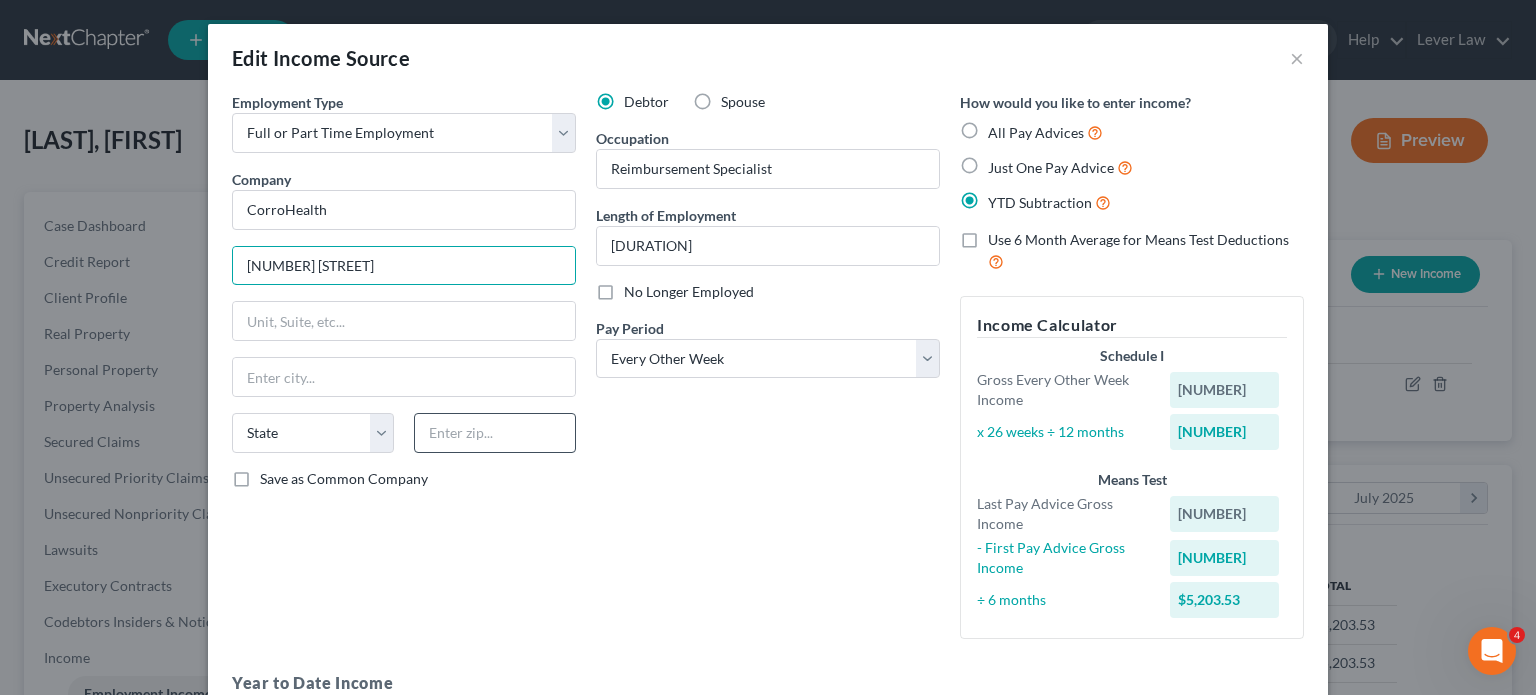 type on "6509 Windcrest Drive" 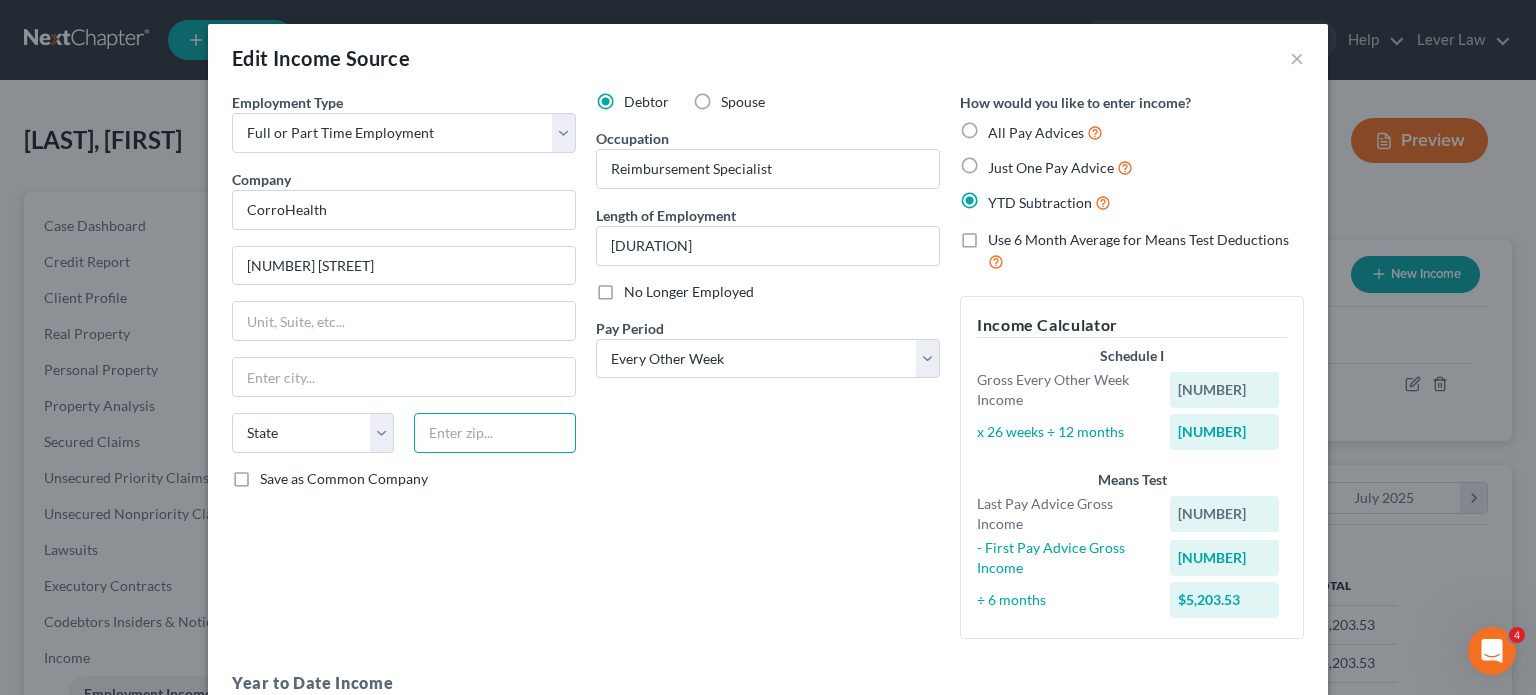 click at bounding box center [495, 433] 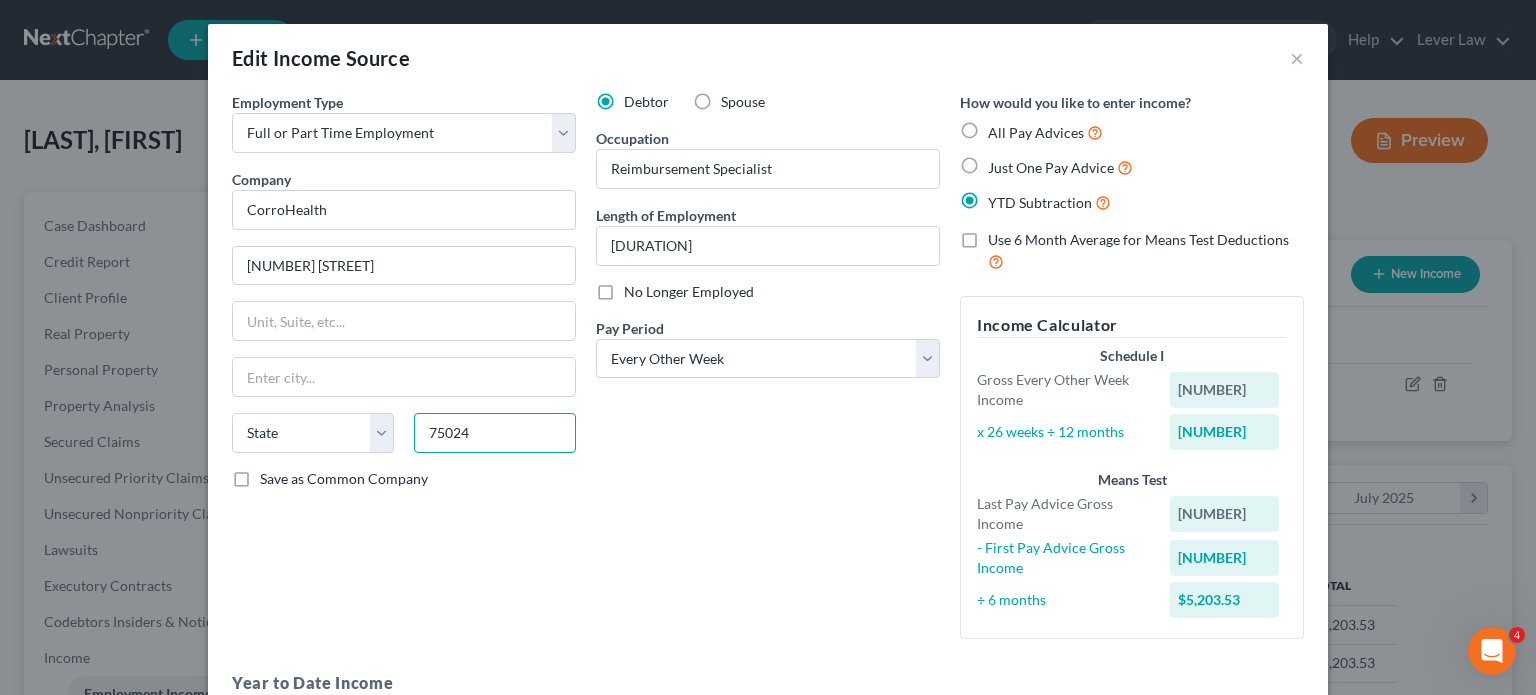 click on "75024" at bounding box center (495, 433) 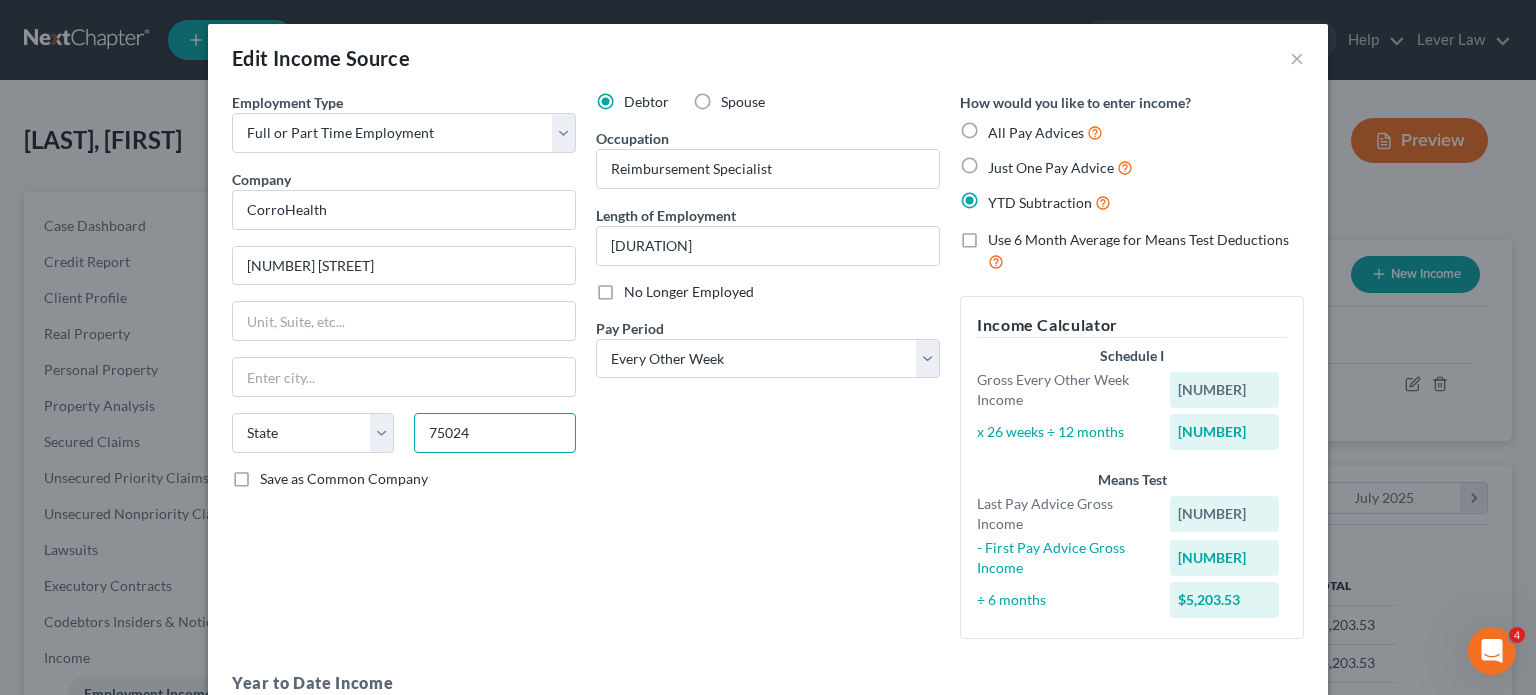 type on "75024" 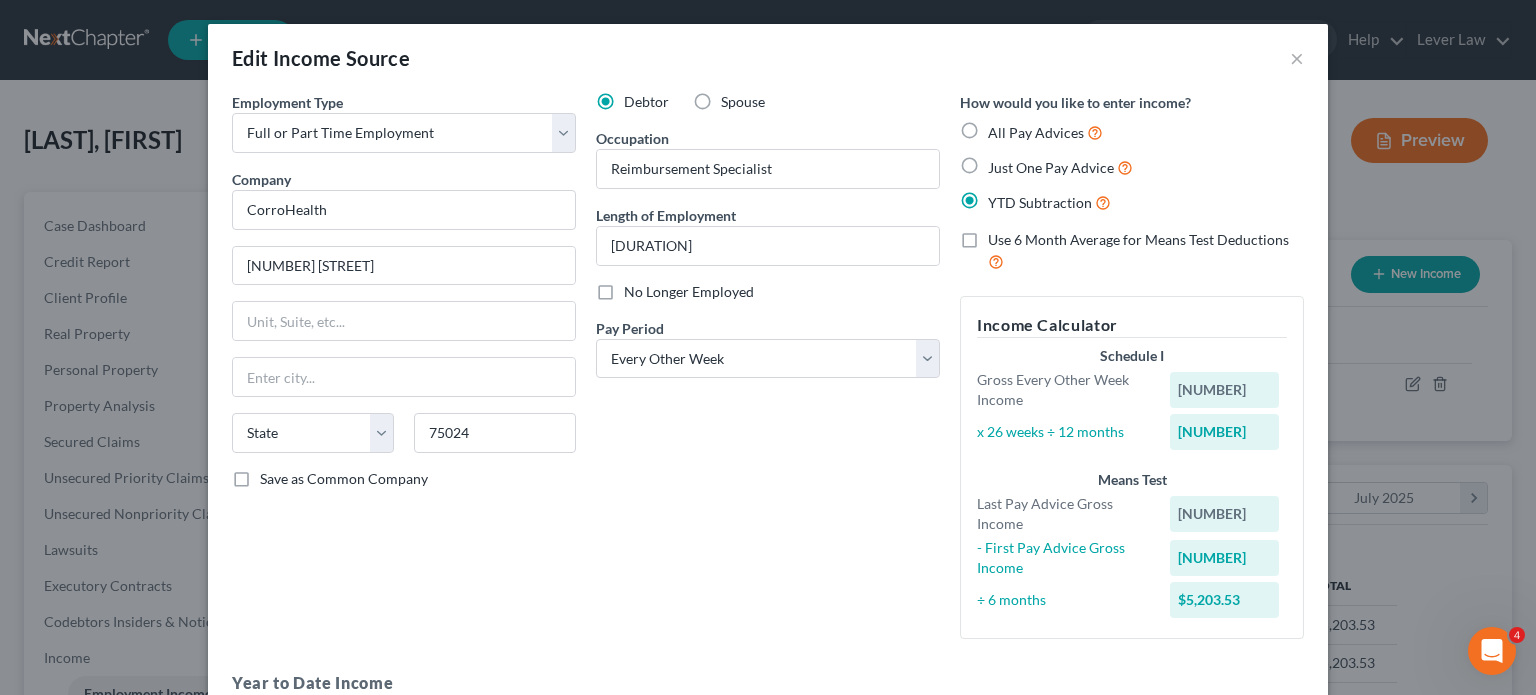 click on "Debtor Spouse Occupation Reimbursement Specialist Length of Employment 4.5 years No Longer Employed
Pay Period
*
Select Monthly Twice Monthly Every Other Week Weekly" at bounding box center (768, 373) 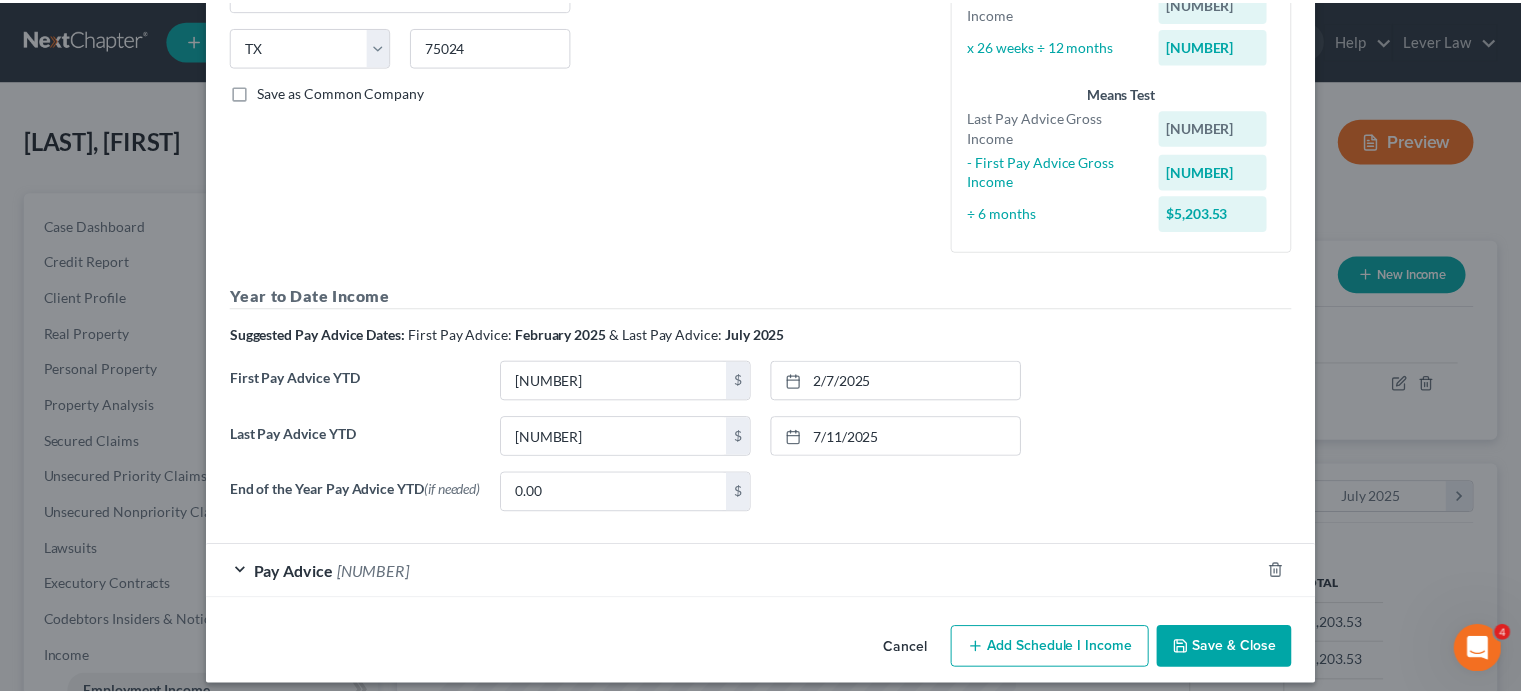 scroll, scrollTop: 404, scrollLeft: 0, axis: vertical 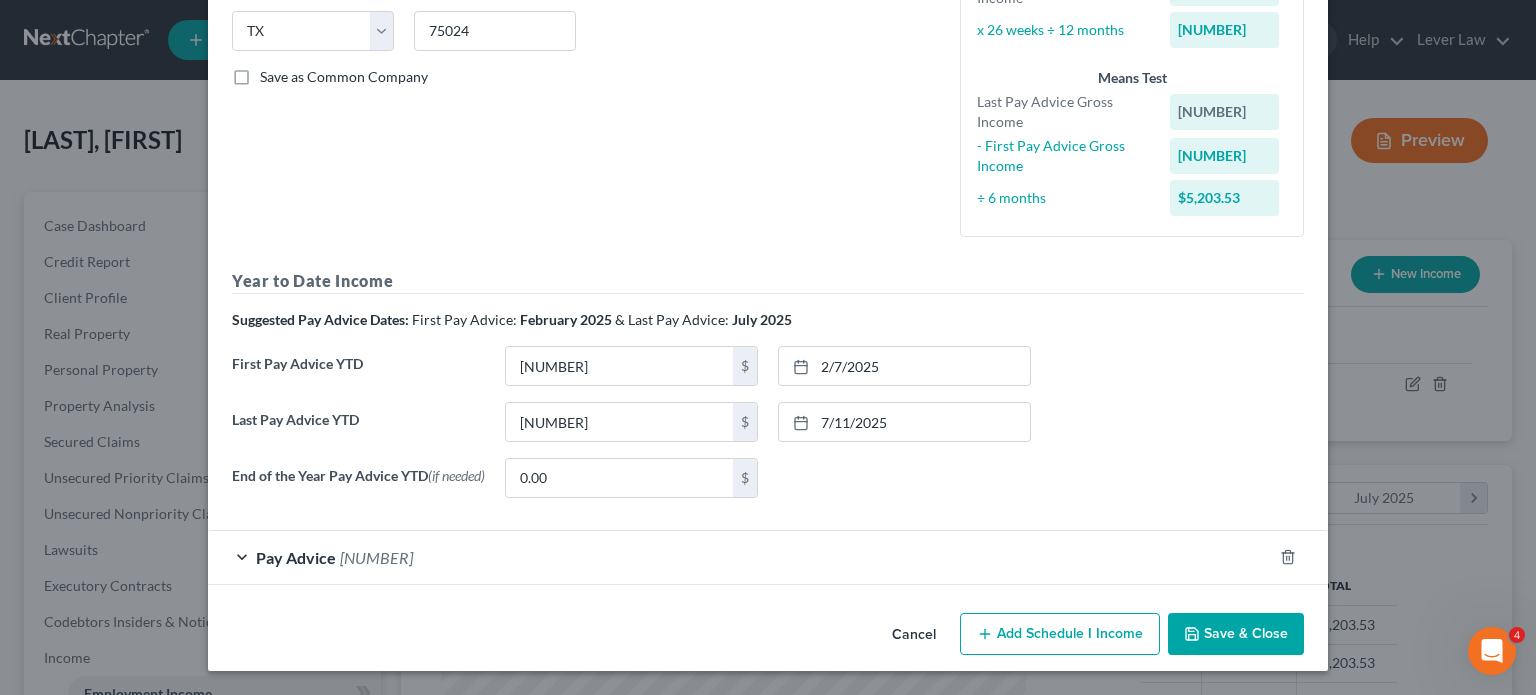 click on "Save & Close" at bounding box center [1236, 634] 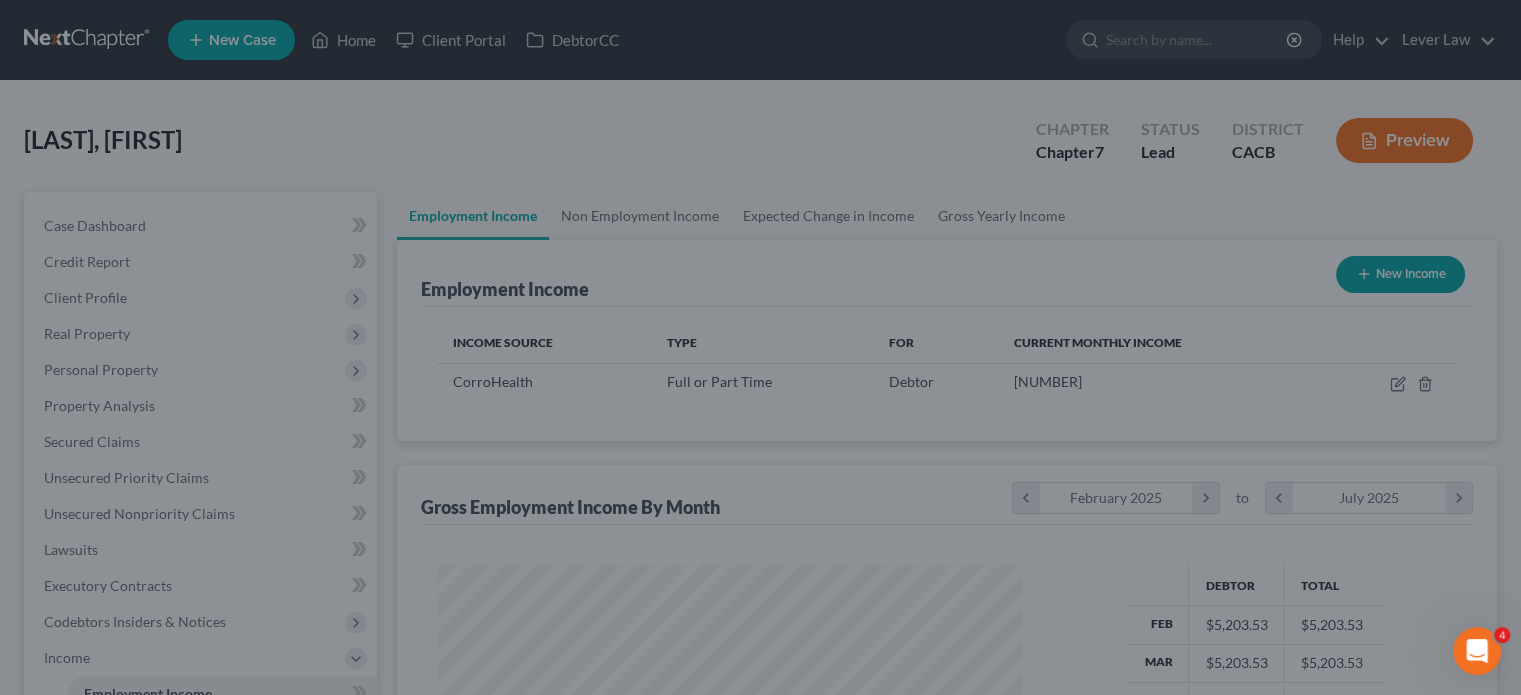 scroll, scrollTop: 356, scrollLeft: 617, axis: both 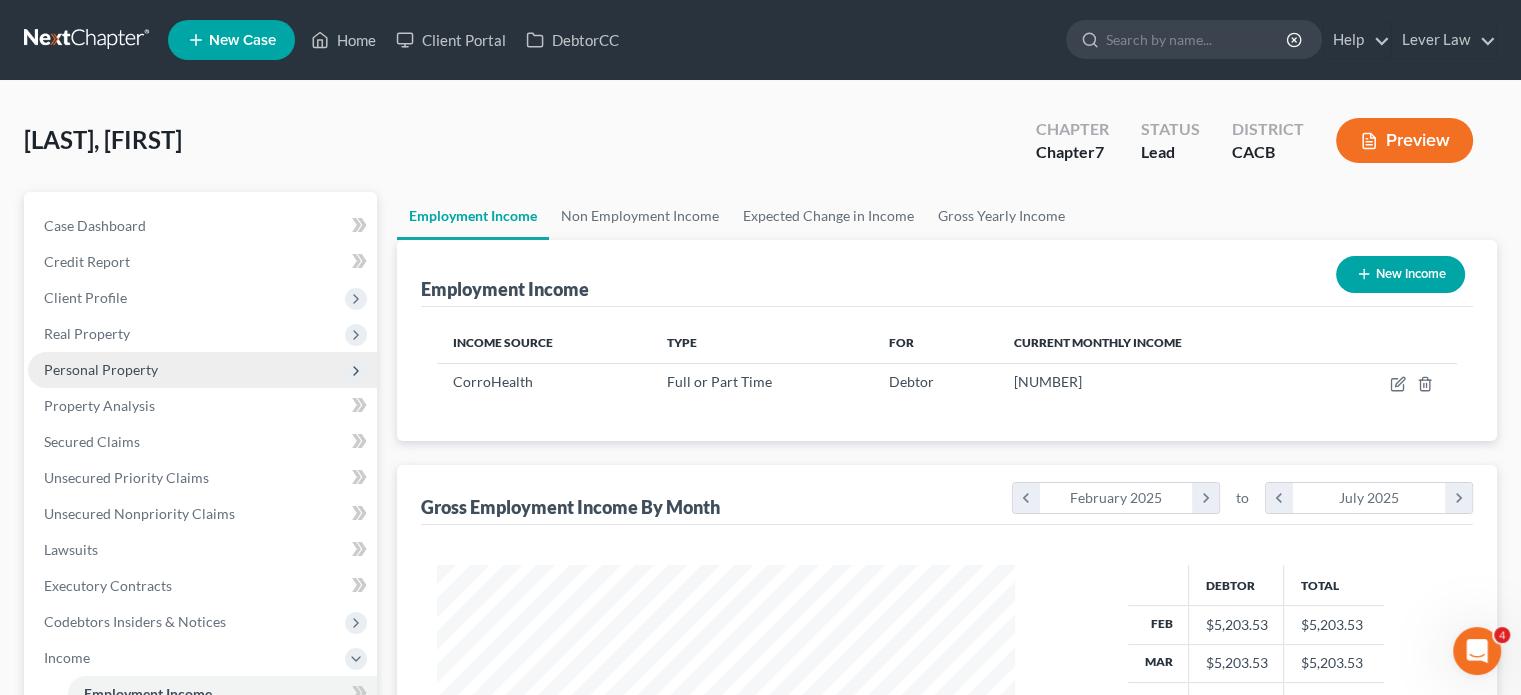 click on "Personal Property" at bounding box center (101, 369) 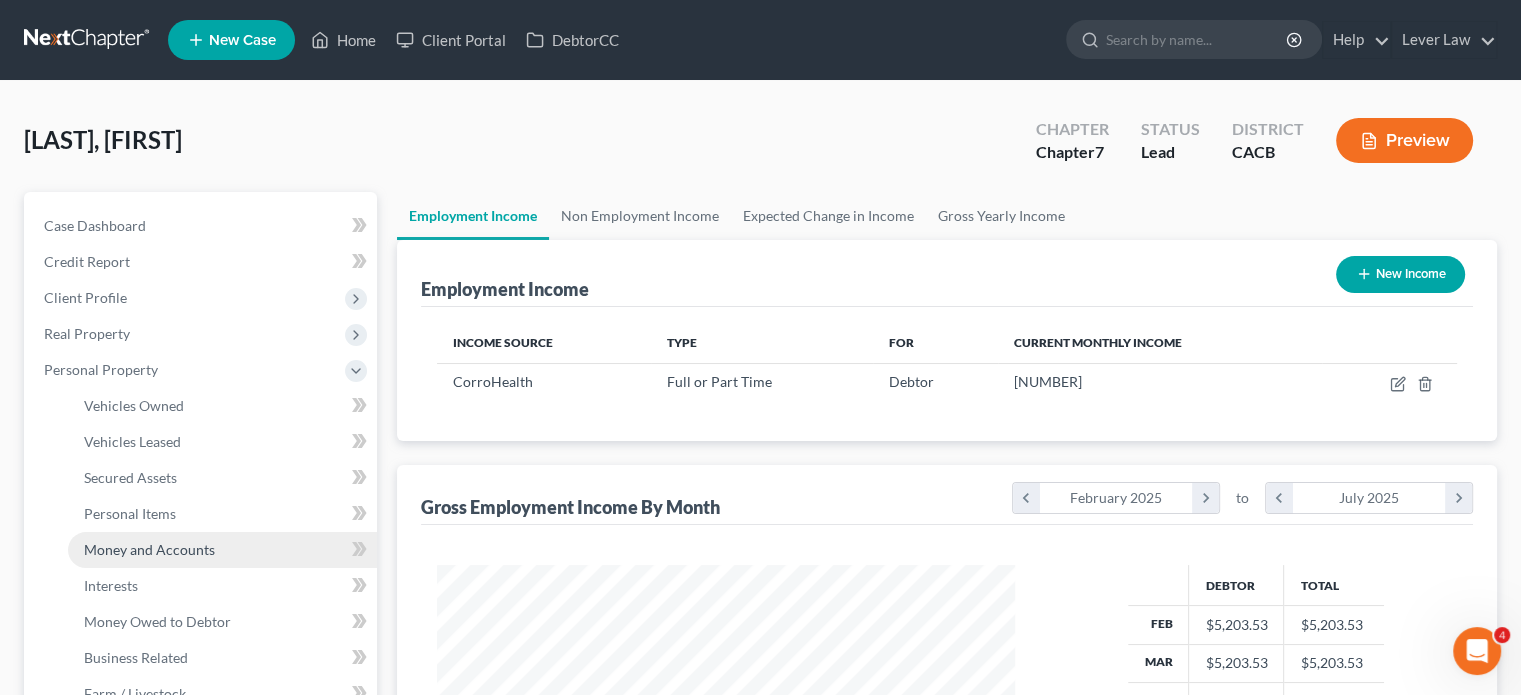 click on "Money and Accounts" at bounding box center [222, 550] 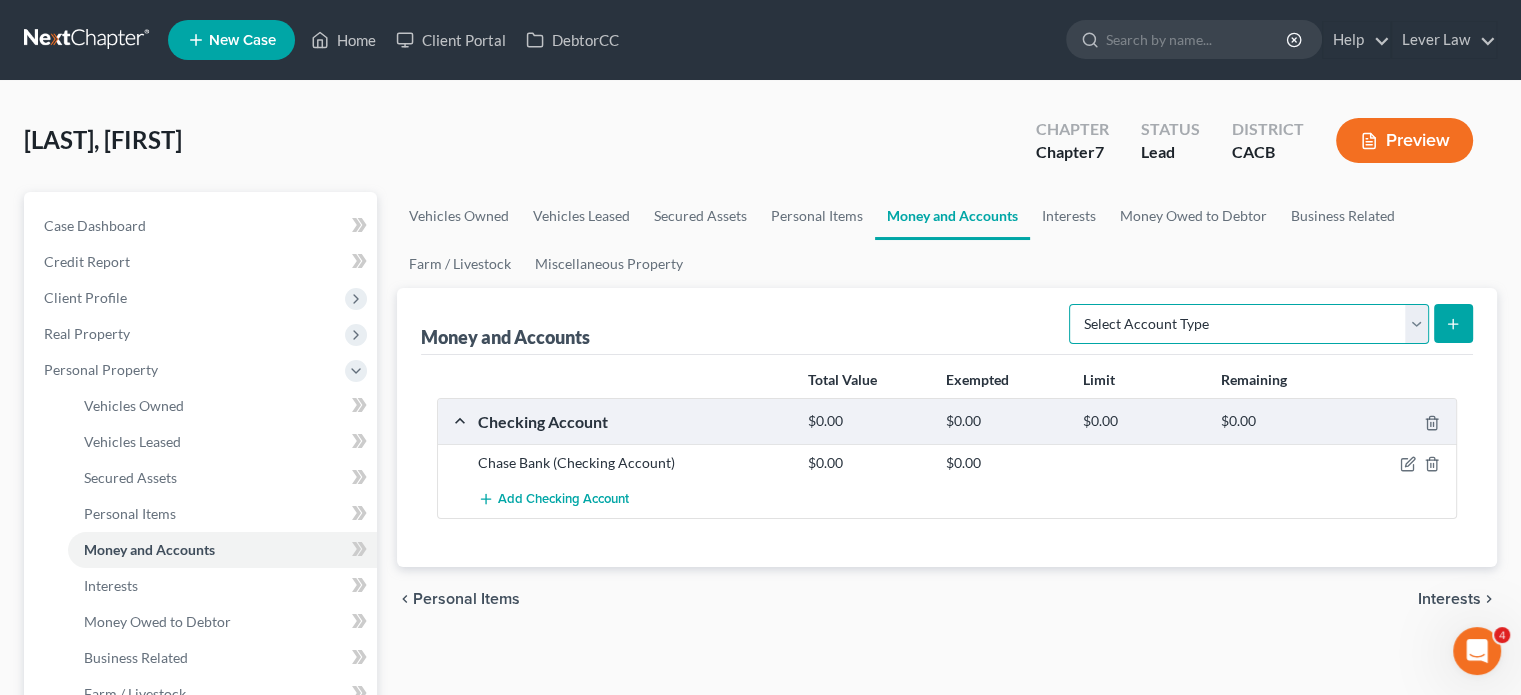 click on "Select Account Type Brokerage Cash on Hand Certificates of Deposit Checking Account Money Market Other (Credit Union, Health Savings Account, etc) Safe Deposit Box Savings Account Security Deposits or Prepayments" at bounding box center [1249, 324] 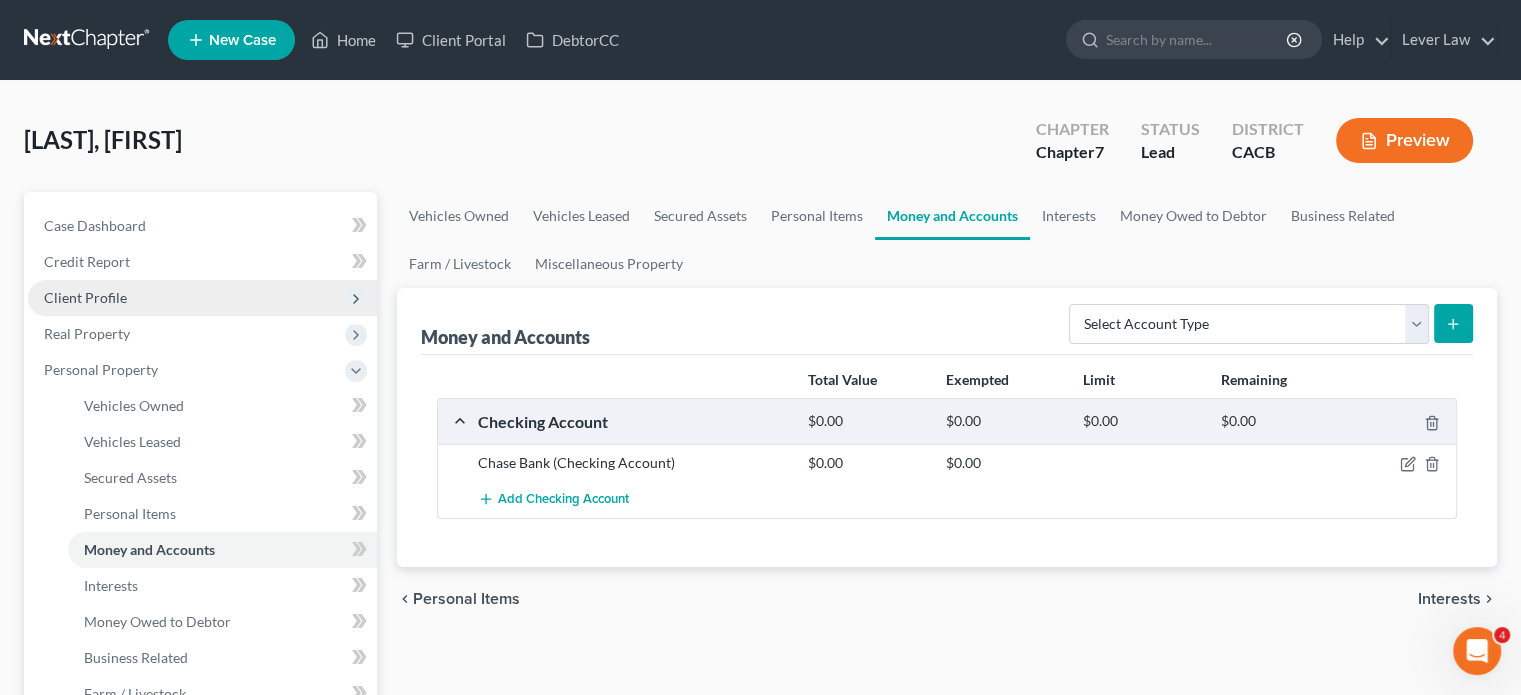 click on "Client Profile" at bounding box center (85, 297) 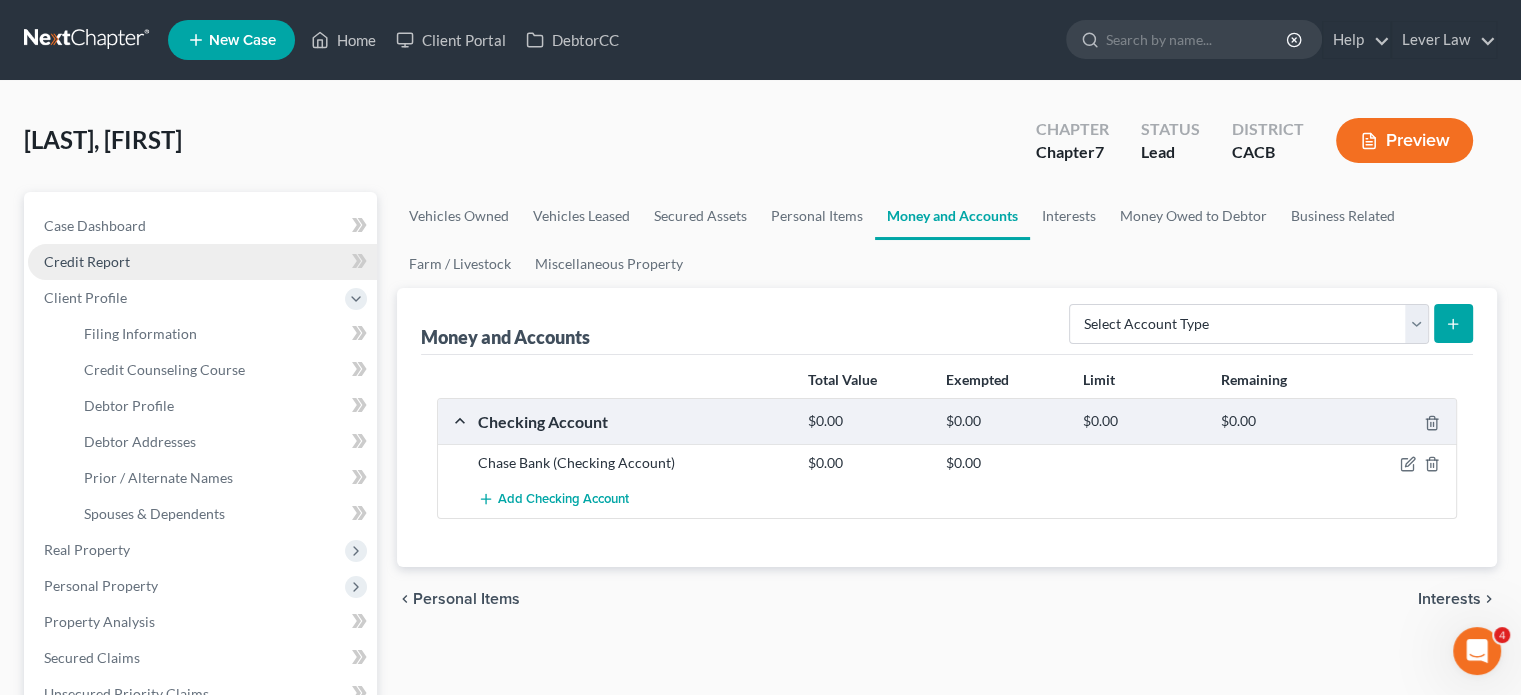 click on "Credit Report" at bounding box center [202, 262] 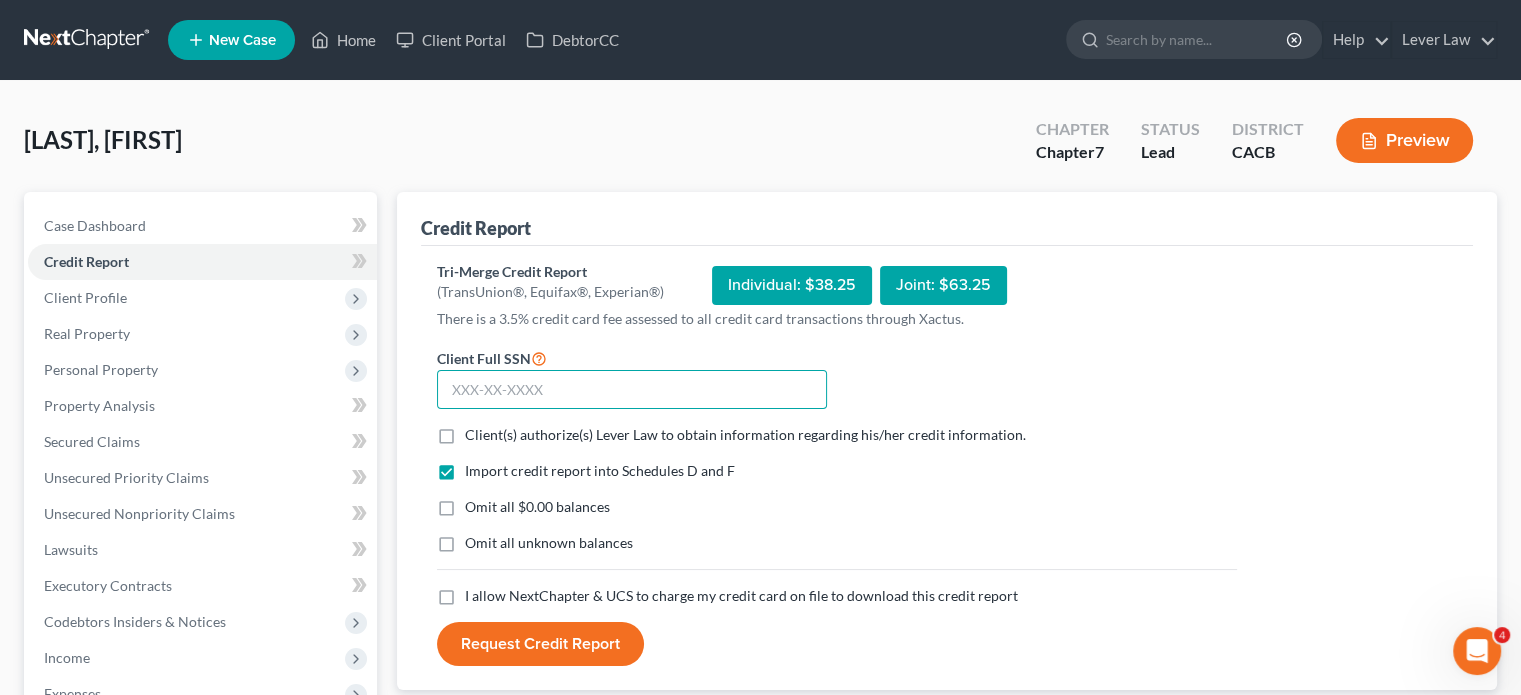 click at bounding box center (632, 390) 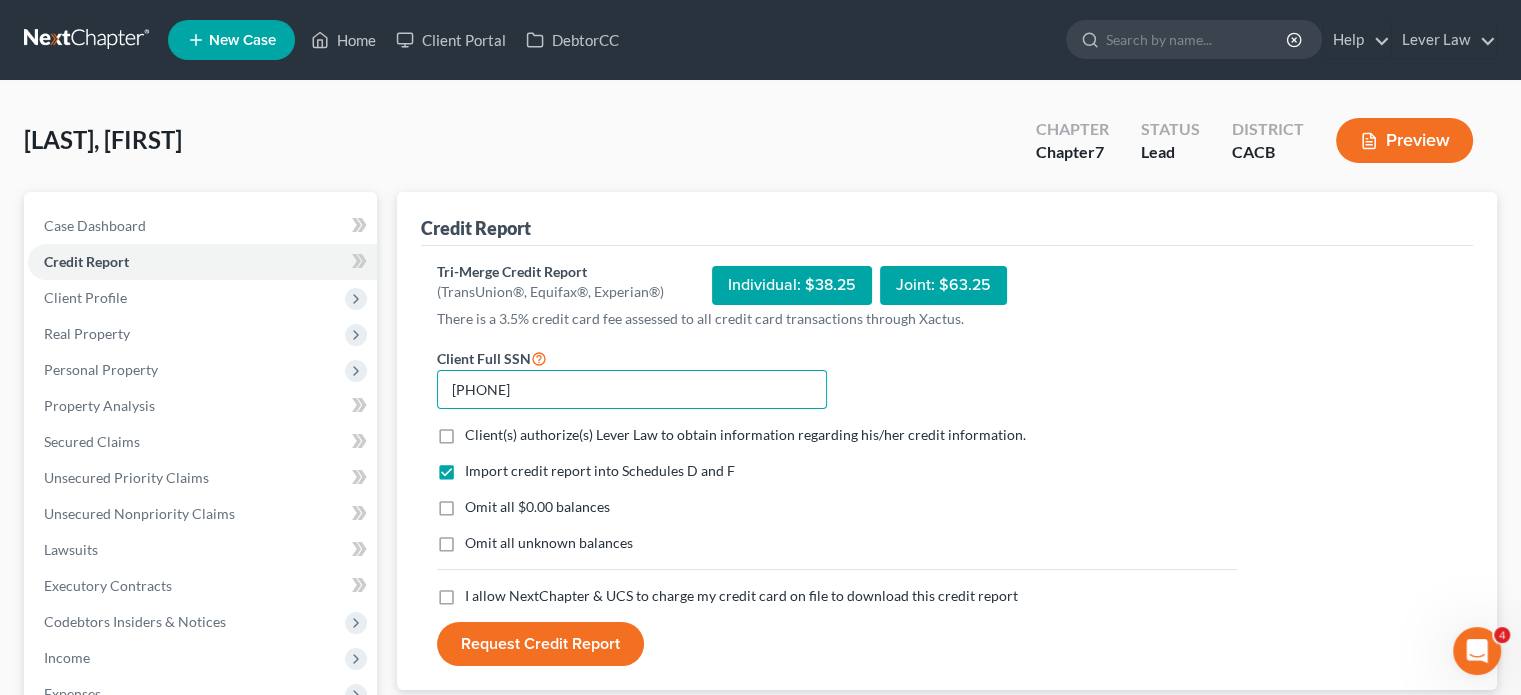type on "623-11-2672" 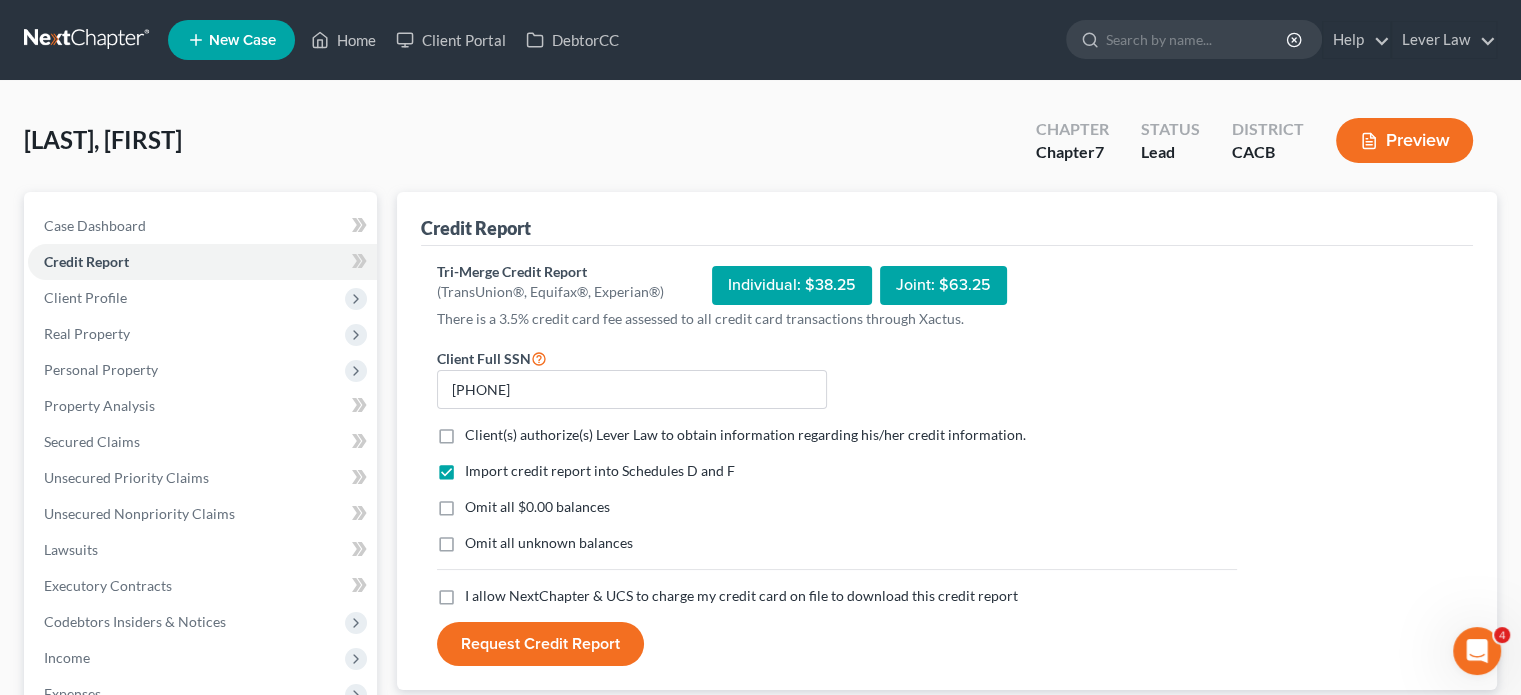 click on "Omit all $0.00 balances" at bounding box center [537, 506] 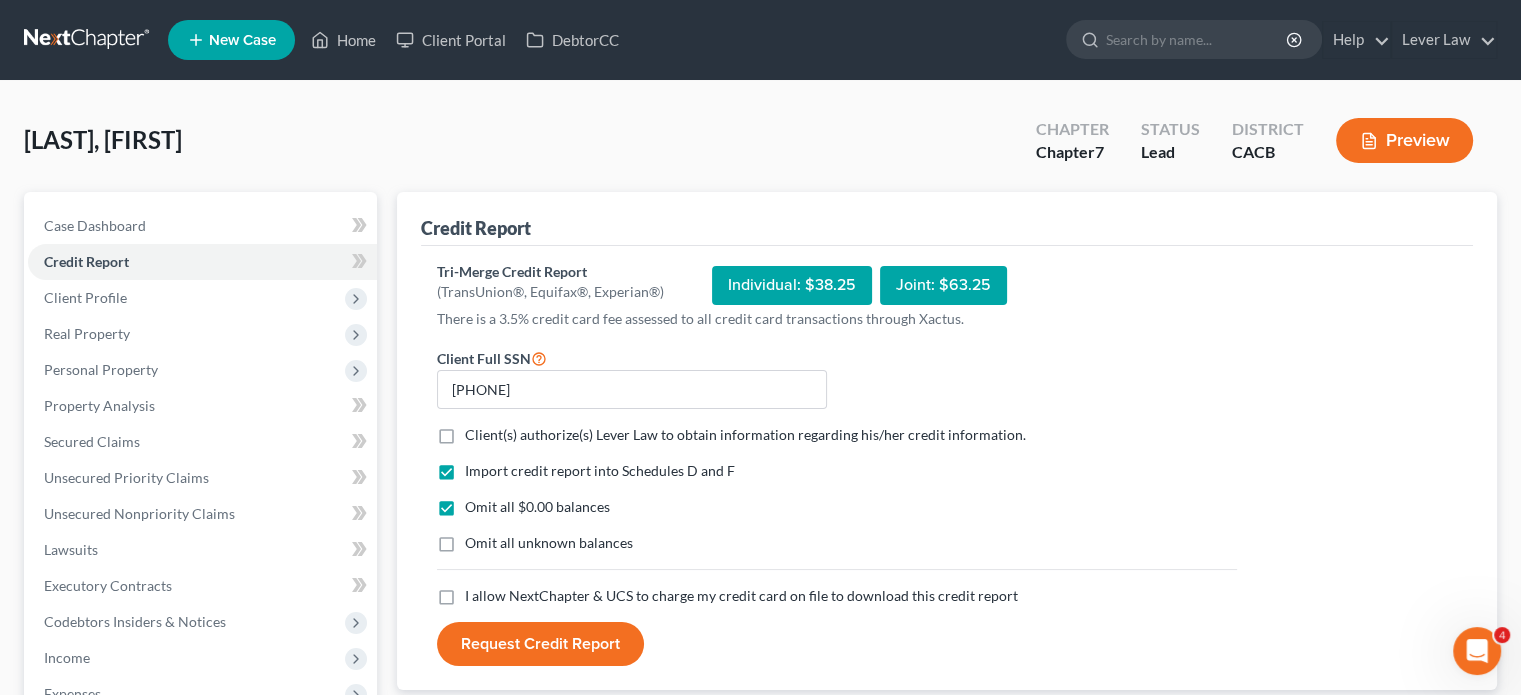 click on "Client(s) authorize(s) Lever Law to obtain information regarding his/her credit information.
*" at bounding box center (745, 435) 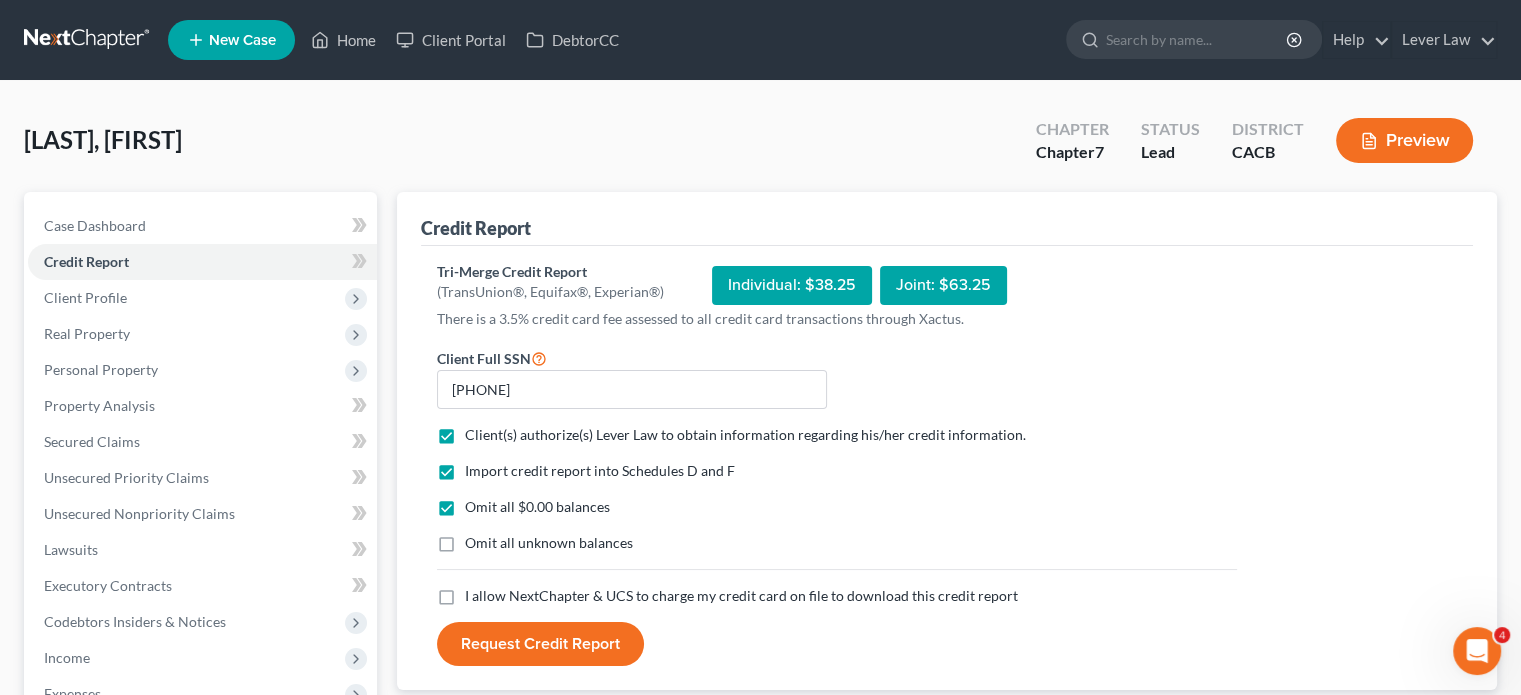 click on "Omit all unknown balances" at bounding box center [549, 543] 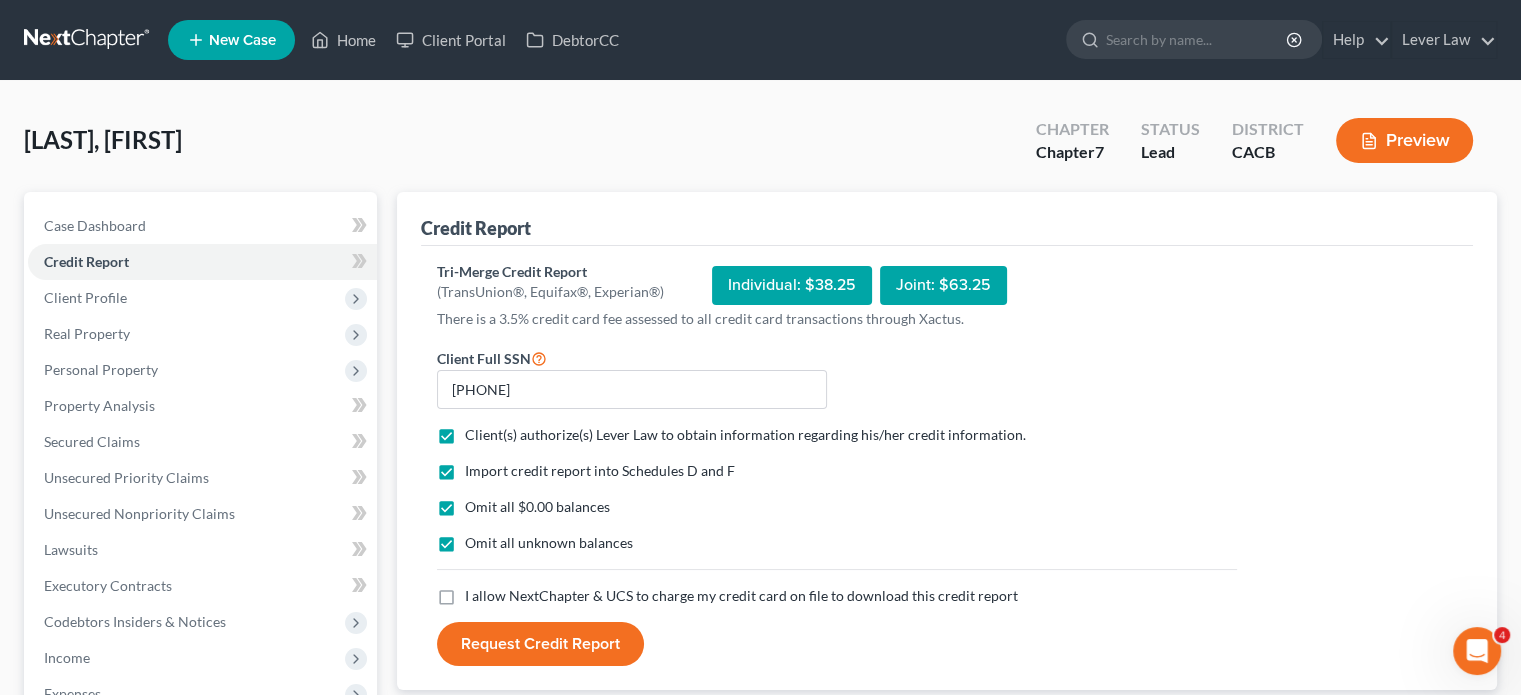 click on "I allow NextChapter & UCS to charge my credit card on file to download this credit report
*" at bounding box center [741, 596] 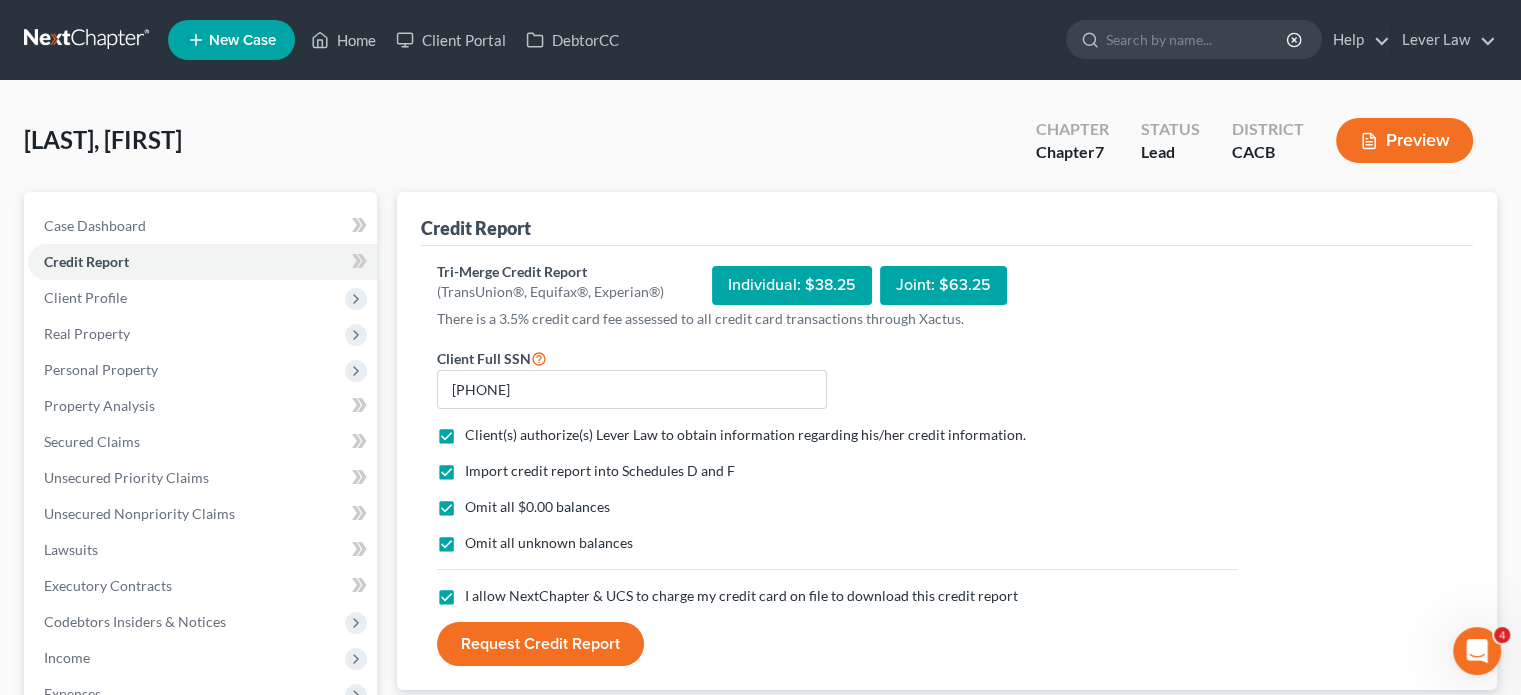 click on "Request Credit Report" at bounding box center [540, 644] 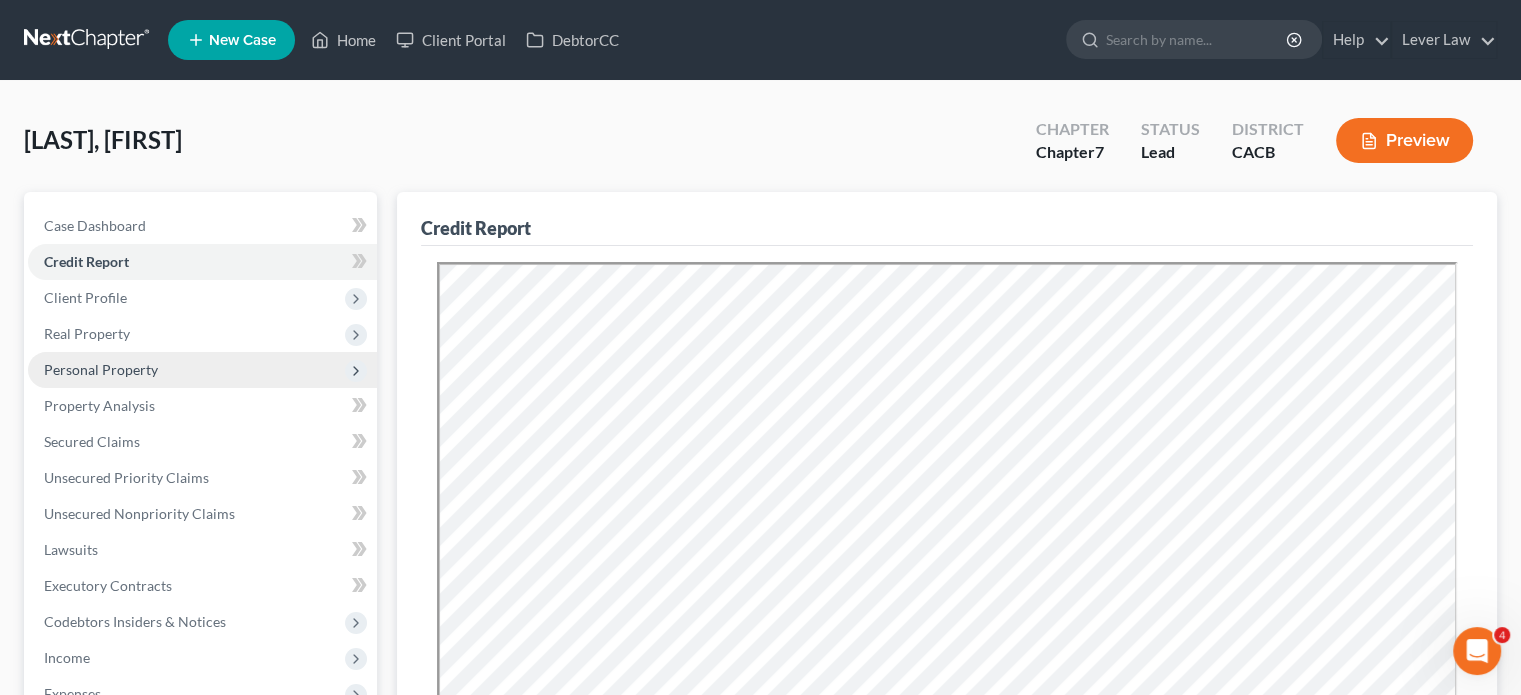scroll, scrollTop: 0, scrollLeft: 0, axis: both 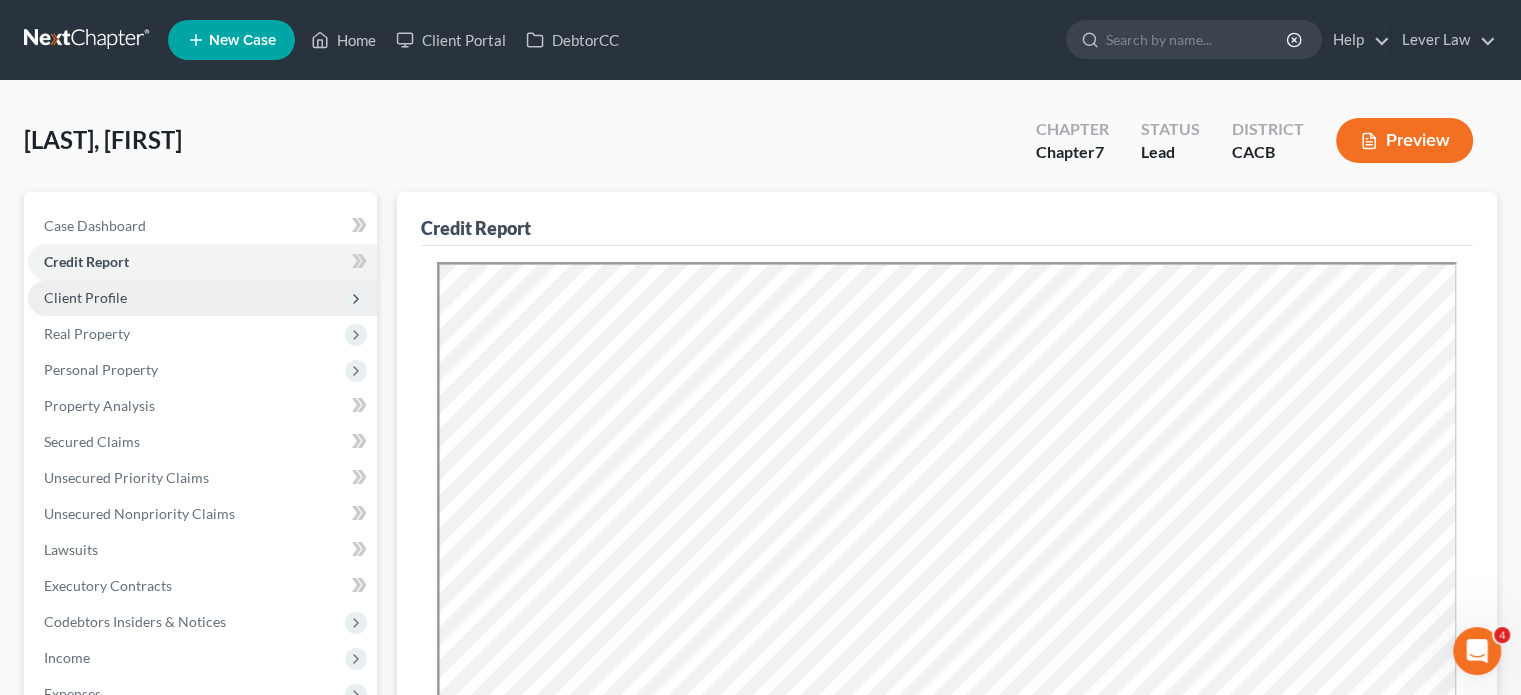 click on "Client Profile" at bounding box center (202, 298) 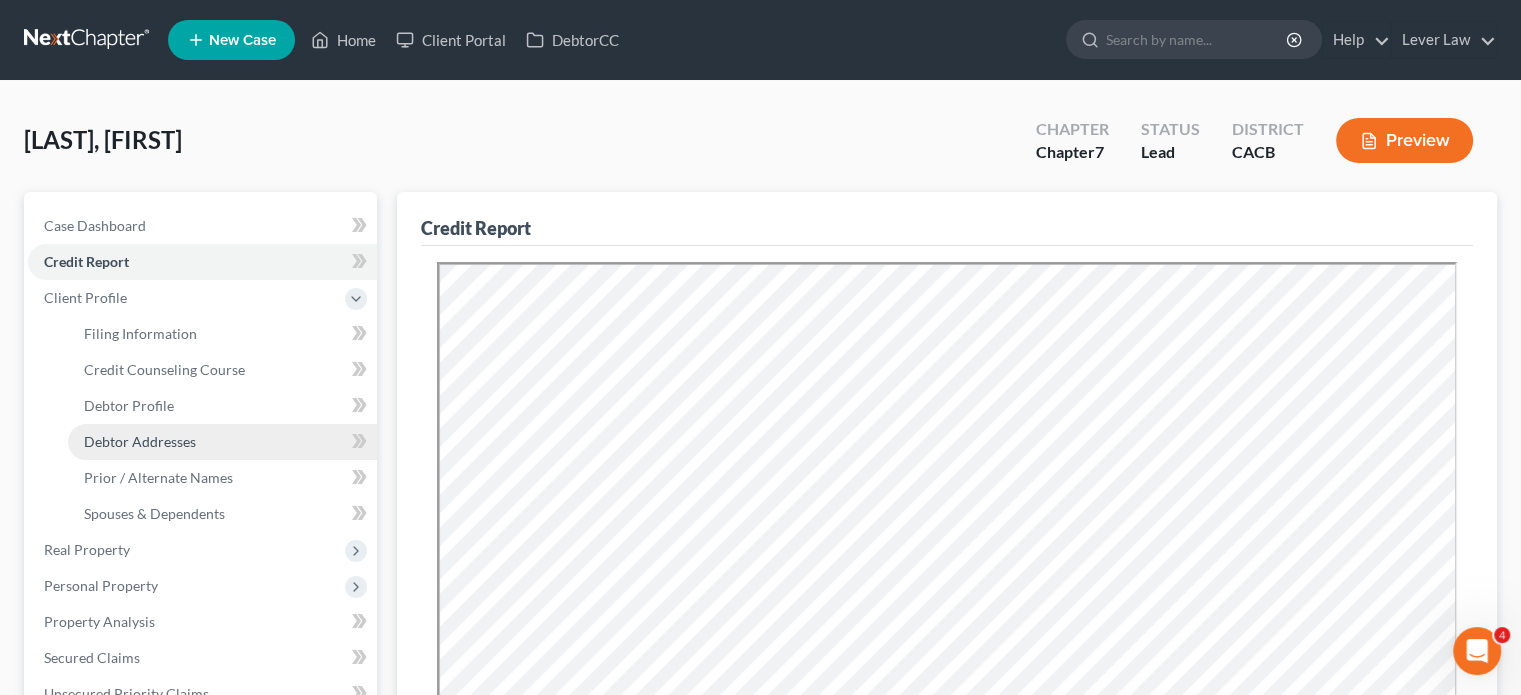 click on "Debtor Addresses" at bounding box center (222, 442) 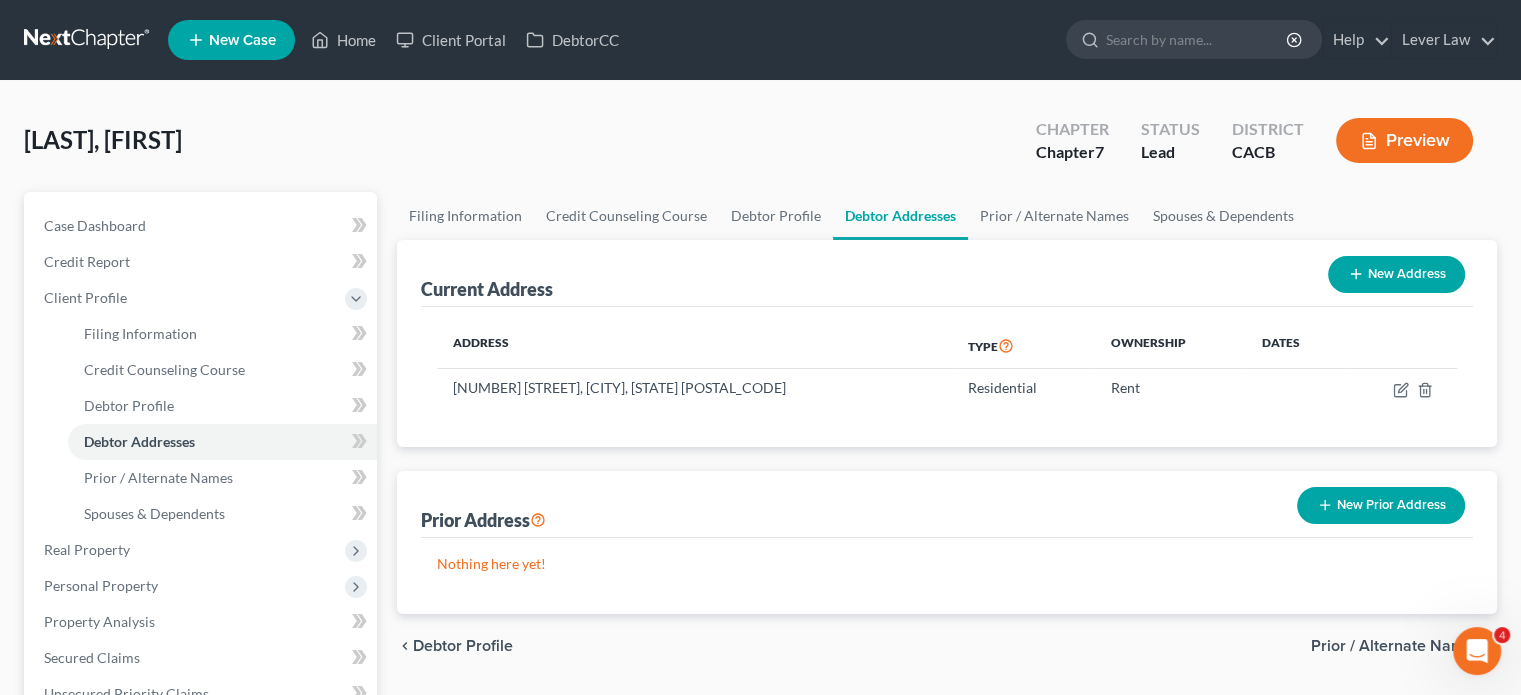 click on "New Prior Address" at bounding box center [1381, 505] 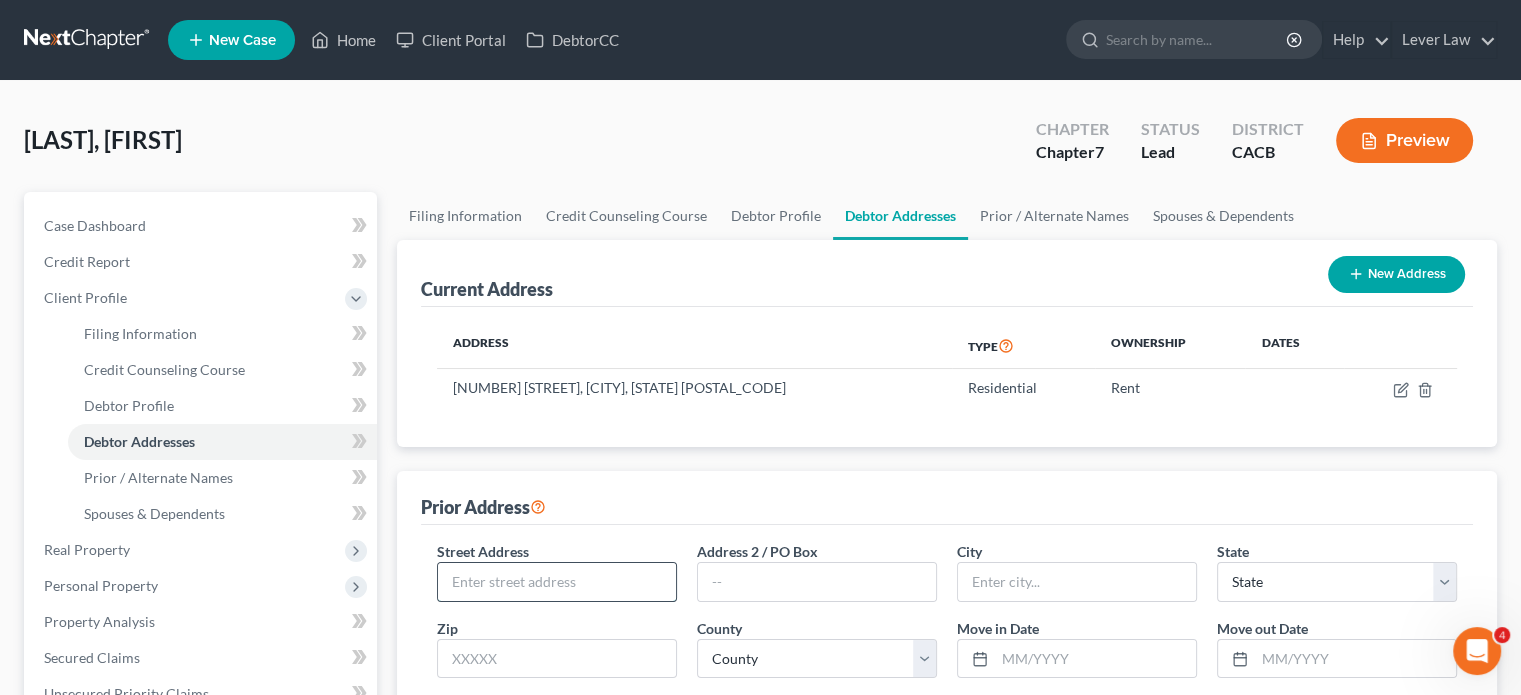 click at bounding box center [557, 582] 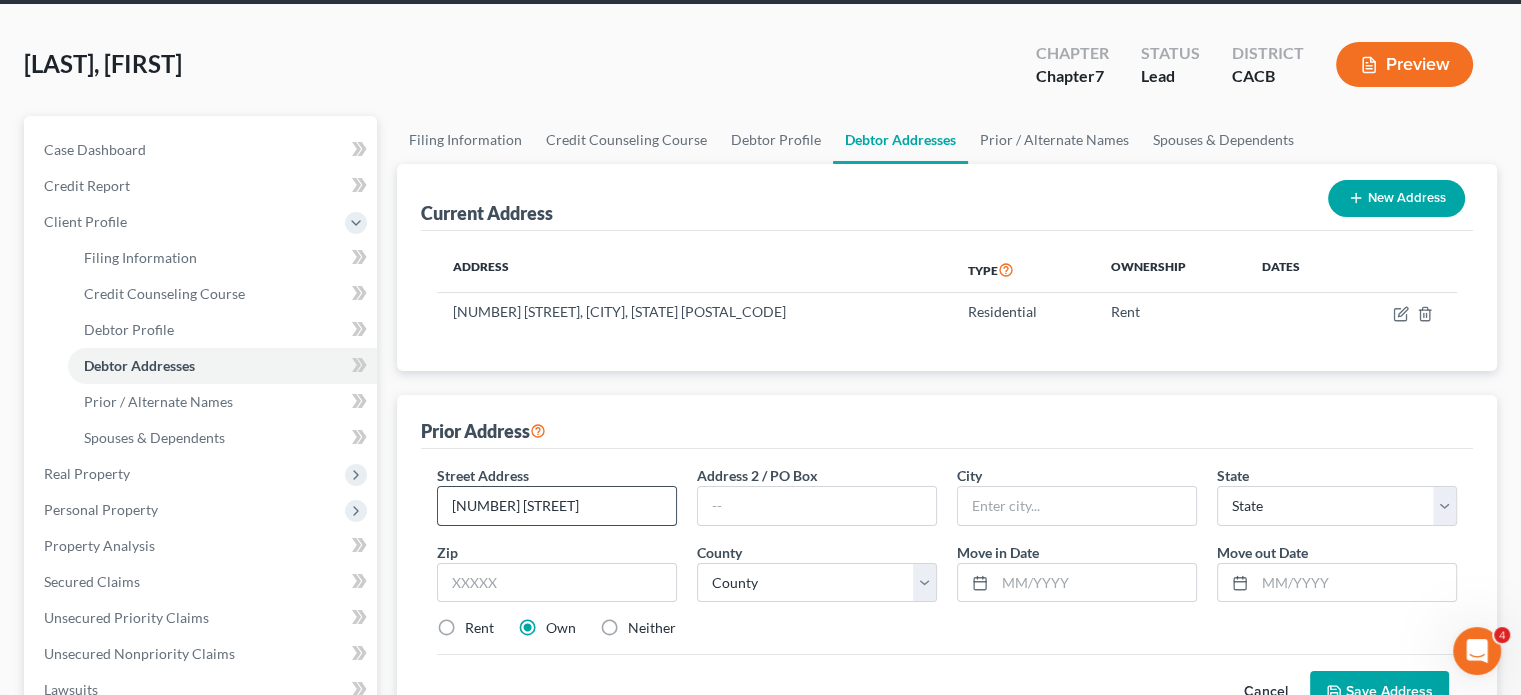 scroll, scrollTop: 76, scrollLeft: 0, axis: vertical 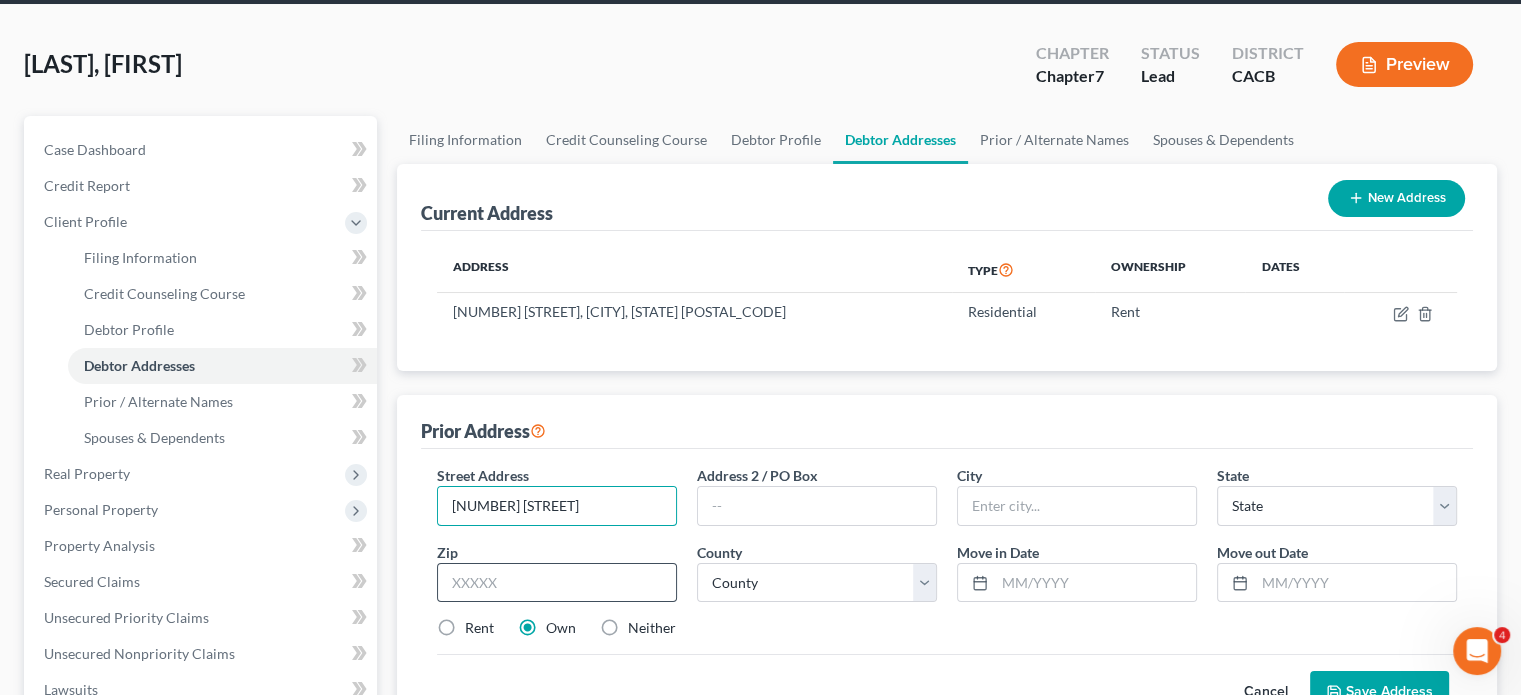 type on "1030 E. 1st St." 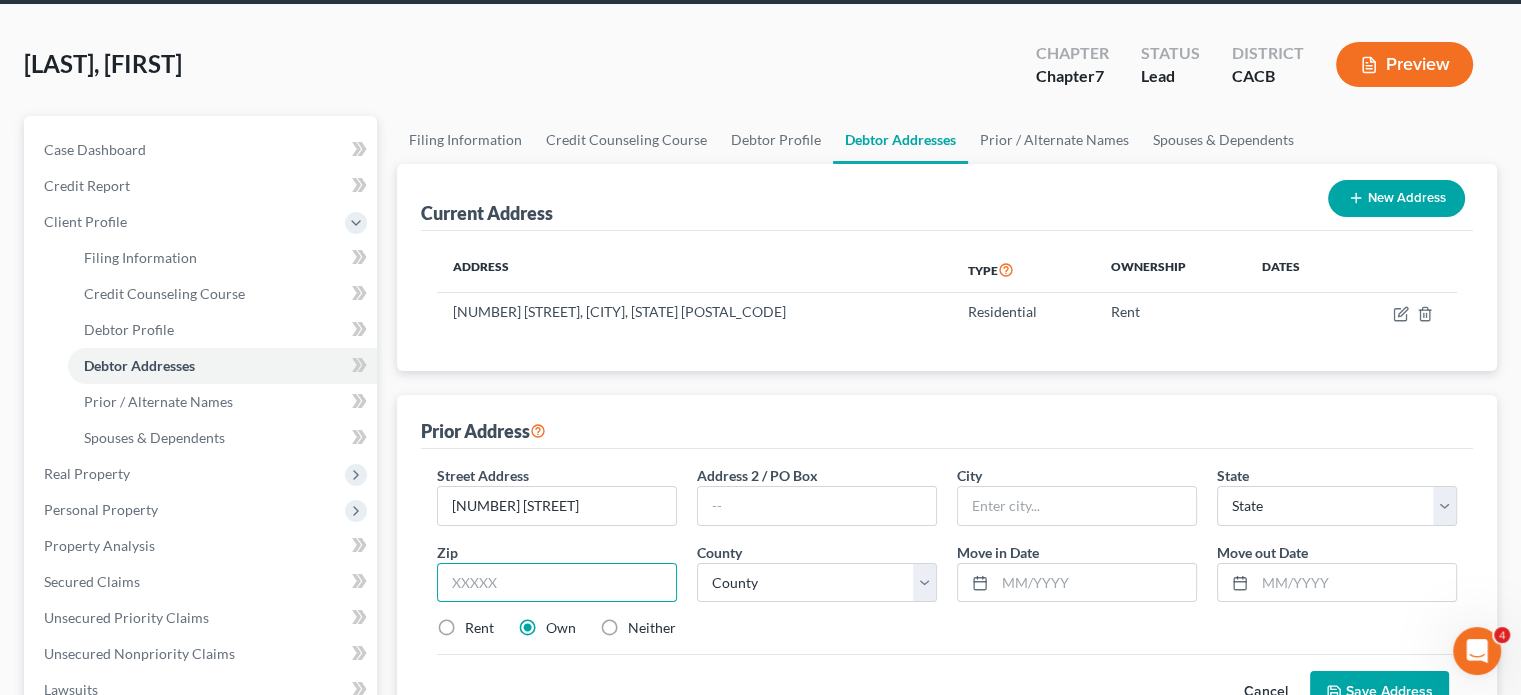 click at bounding box center [557, 583] 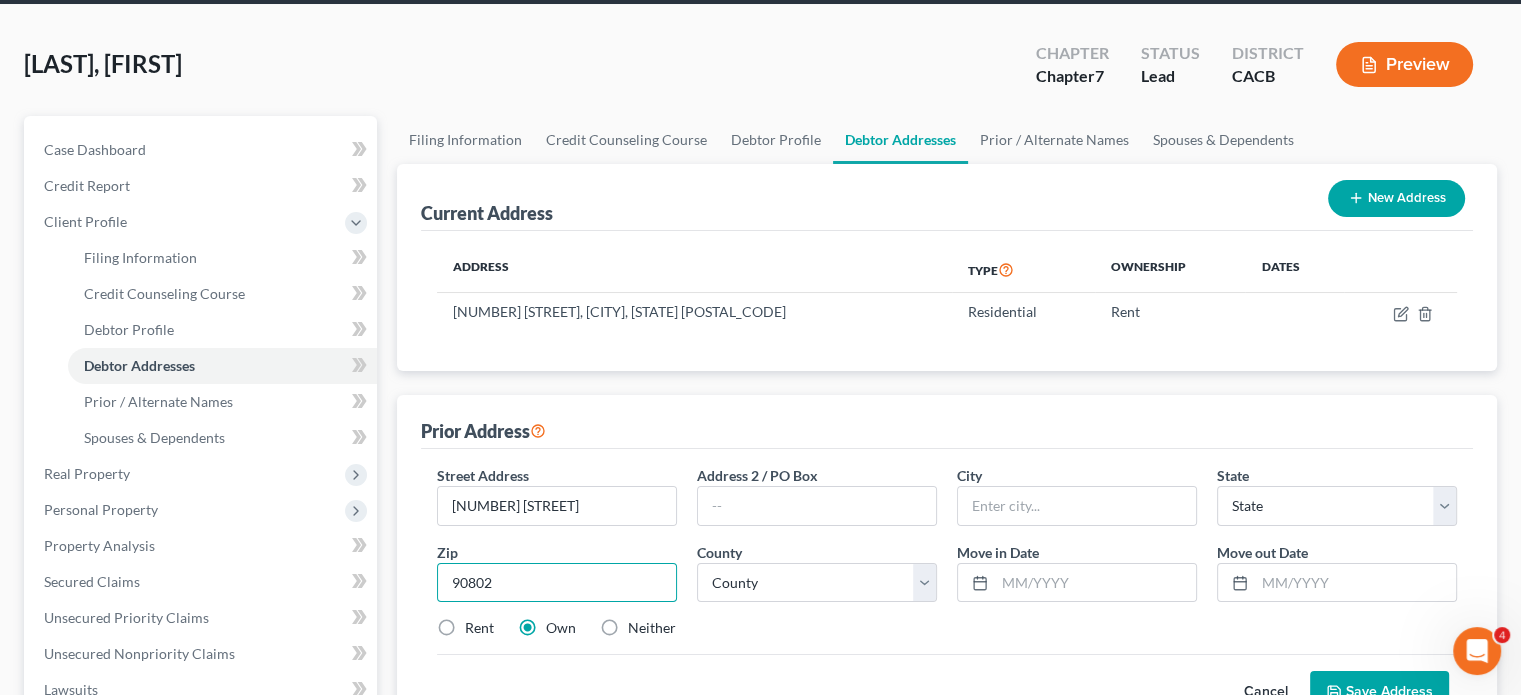 type on "90802" 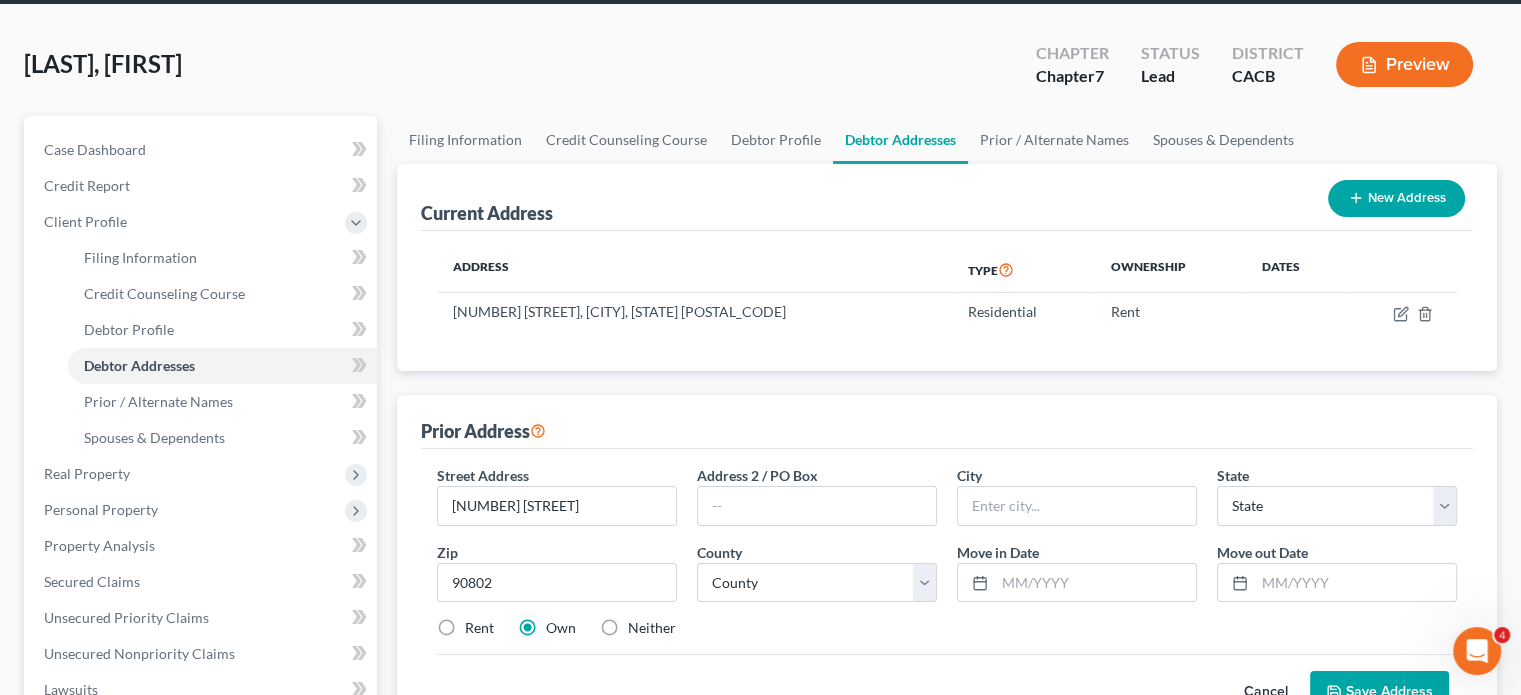 click on "Rent" at bounding box center (479, 628) 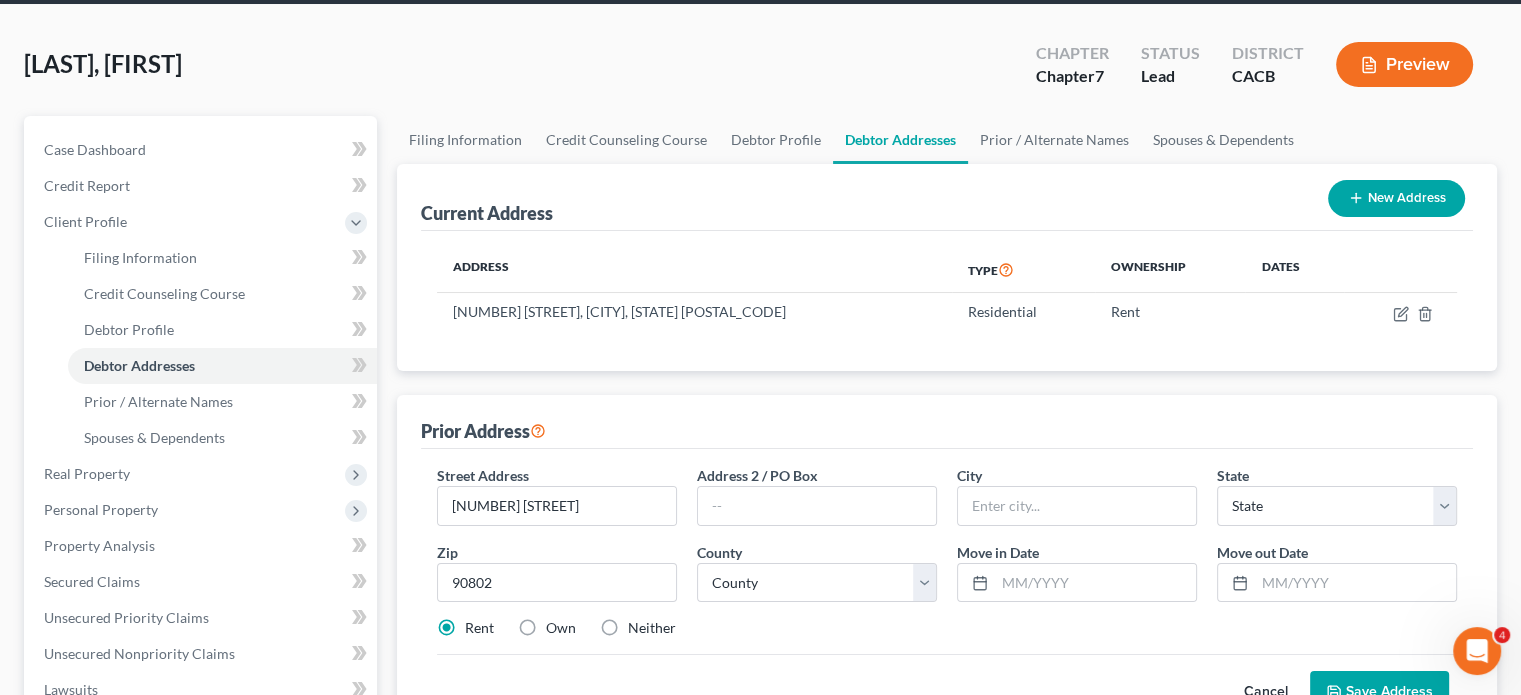 type on "Long Beach" 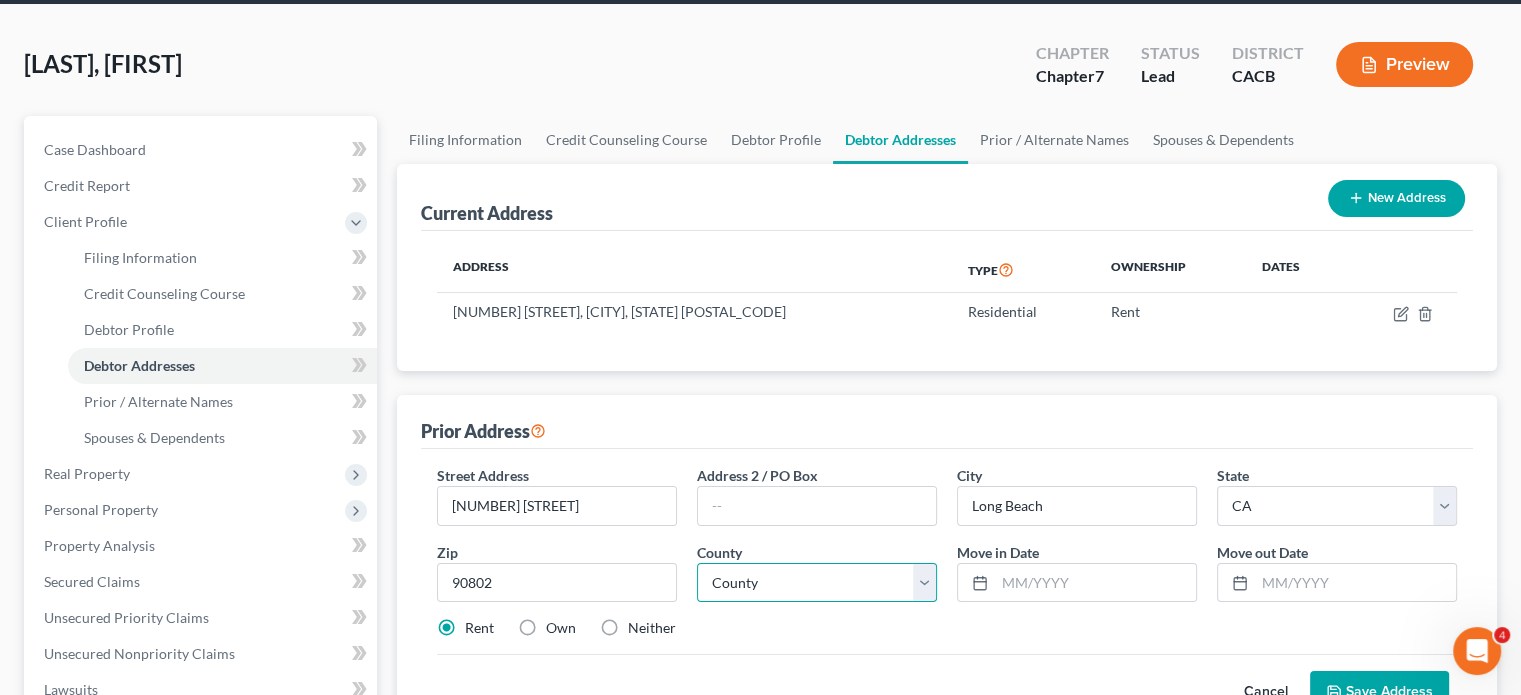 click on "County" at bounding box center [817, 583] 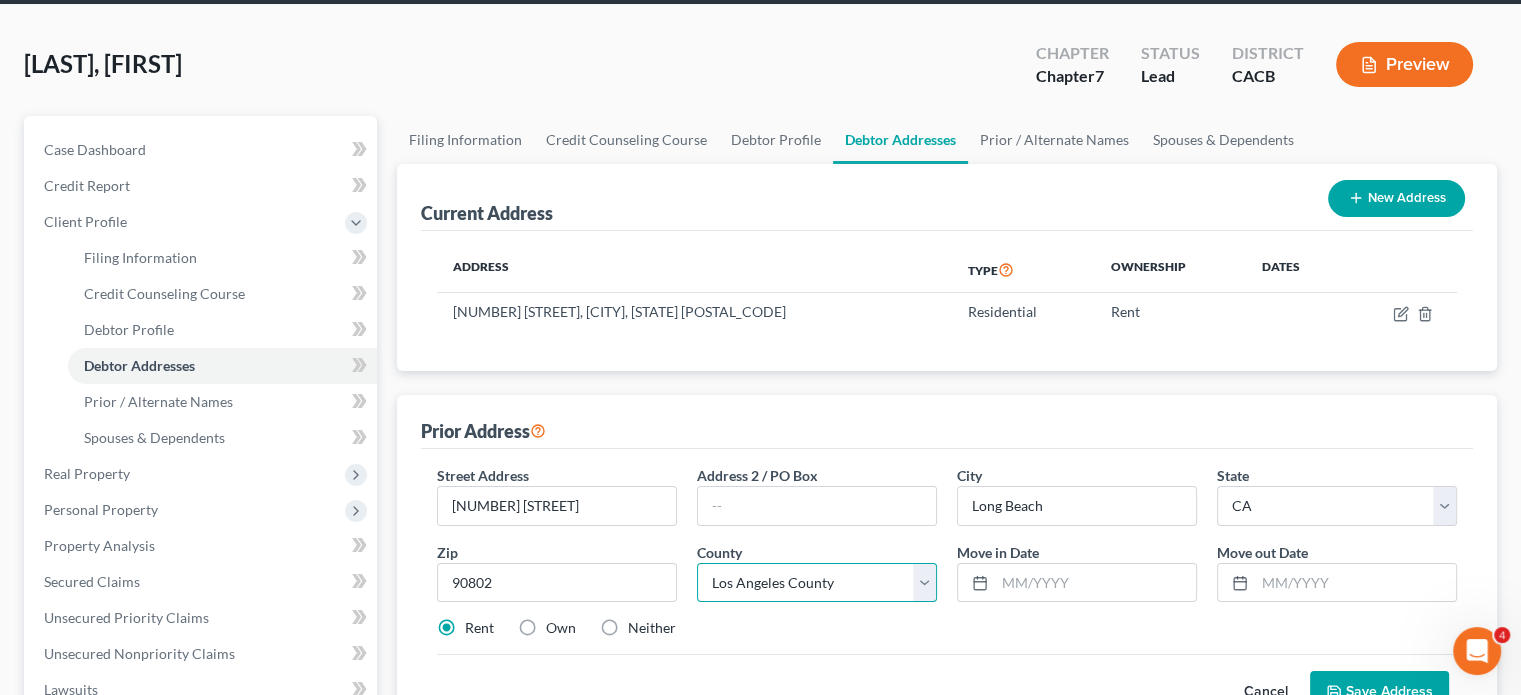 click on "County Alameda County Alpine County Amador County Butte County Calaveras County Colusa County Contra Costa County Del Norte County El Dorado County Fresno County Glenn County Humboldt County Imperial County Inyo County Kern County Kings County Lake County Lassen County Los Angeles County Madera County Marin County Mariposa County Mendocino County Merced County Modoc County Mono County Monterey County Napa County Nevada County Orange County Placer County Plumas County Riverside County Sacramento County San Benito County San Bernardino County San Diego County San Francisco County San Joaquin County San Luis Obispo County San Mateo County Santa Barbara County Santa Clara County Santa Cruz County Shasta County Sierra County Siskiyou County Solano County Sonoma County Stanislaus County Sutter County Tehama County Trinity County Tulare County Tuolumne County Ventura County Yolo County Yuba County" at bounding box center (817, 583) 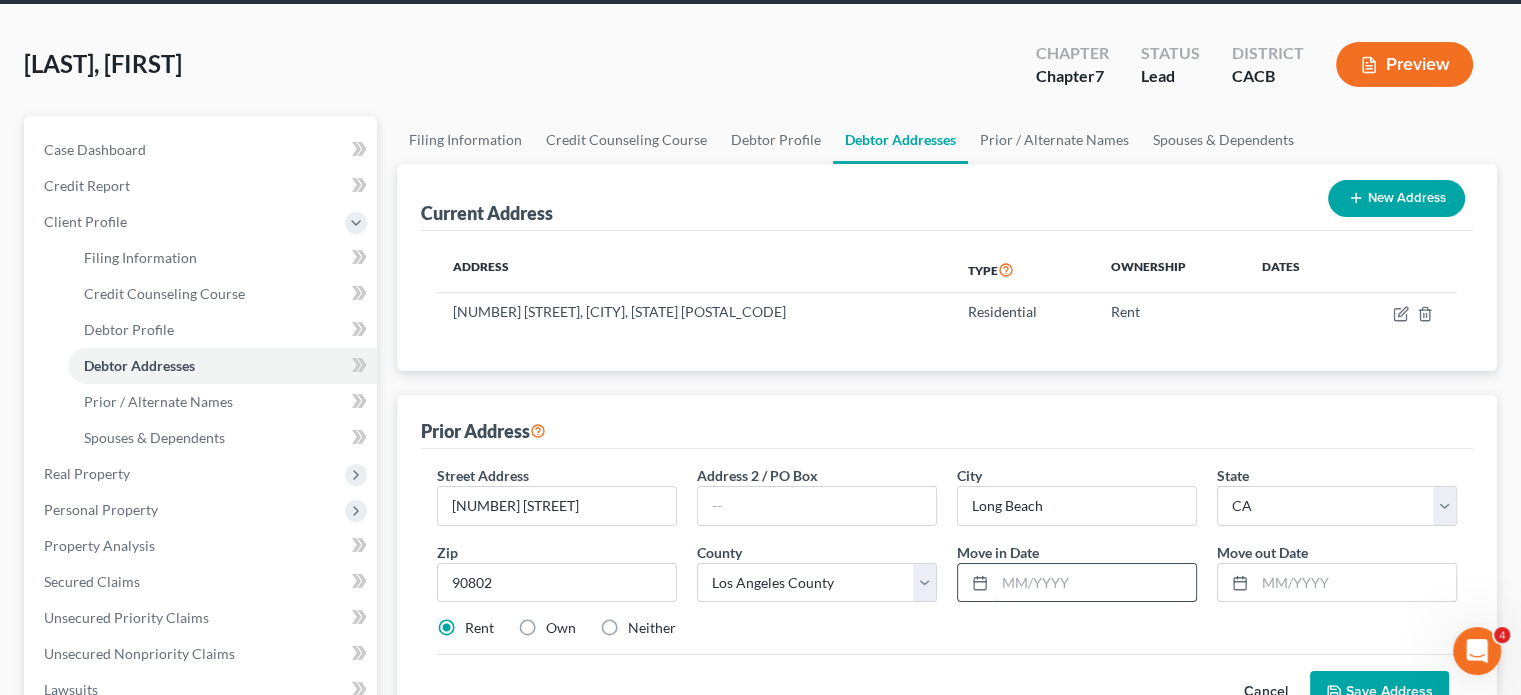 click at bounding box center [1095, 583] 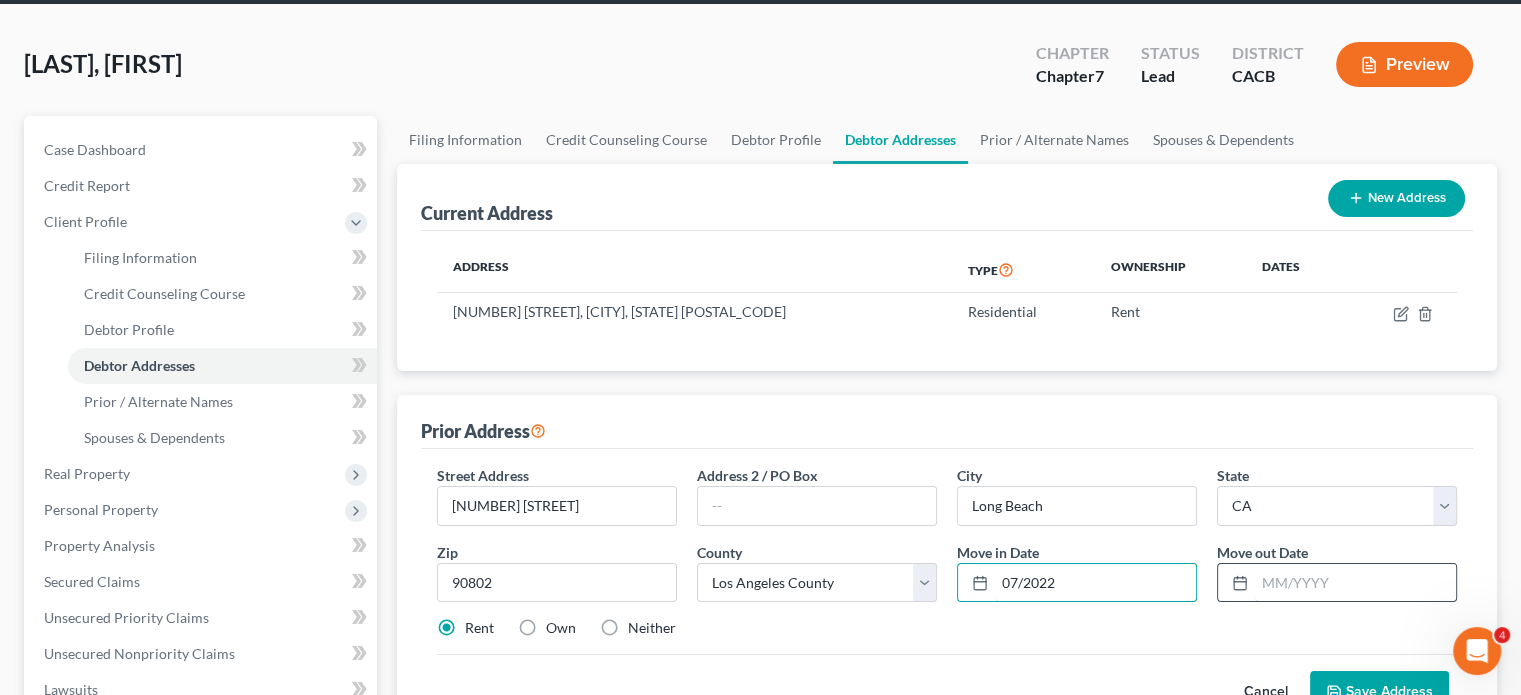 type on "07/2022" 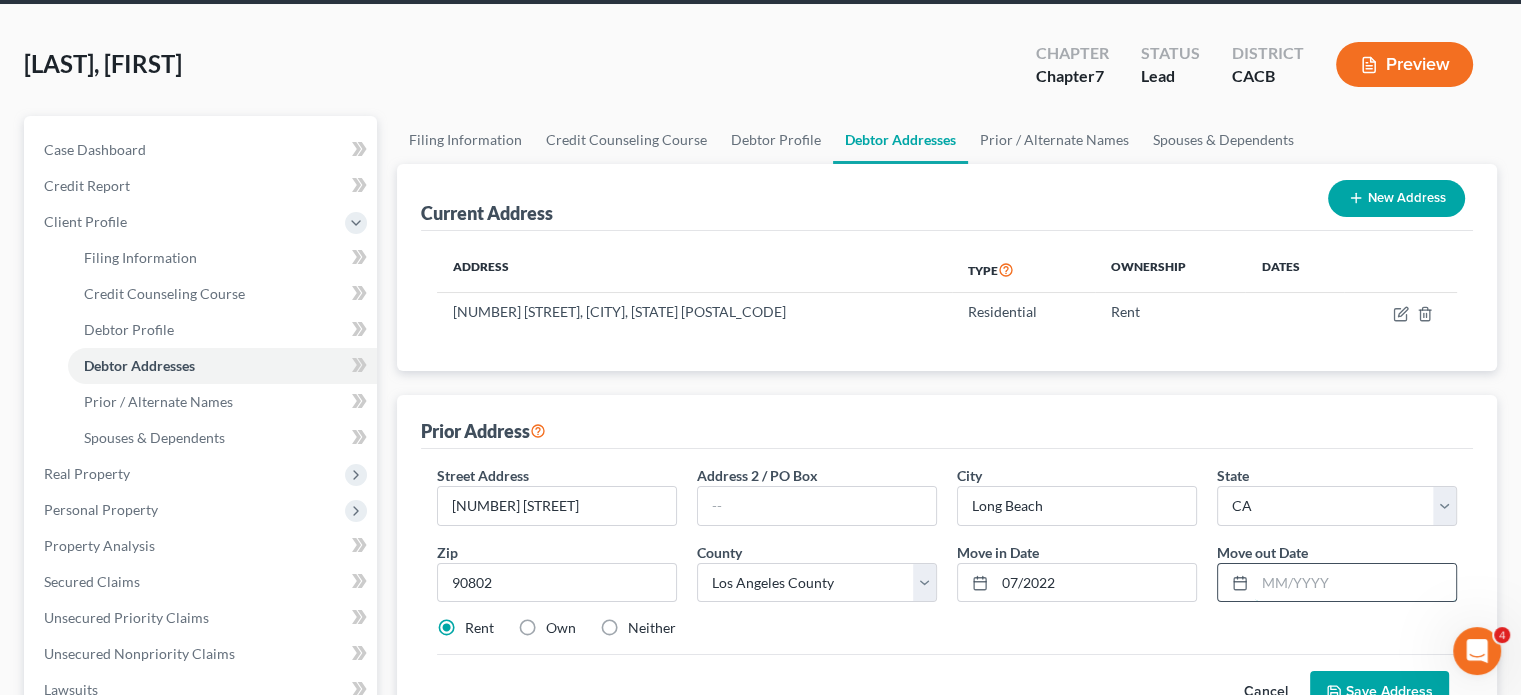 click at bounding box center [1355, 583] 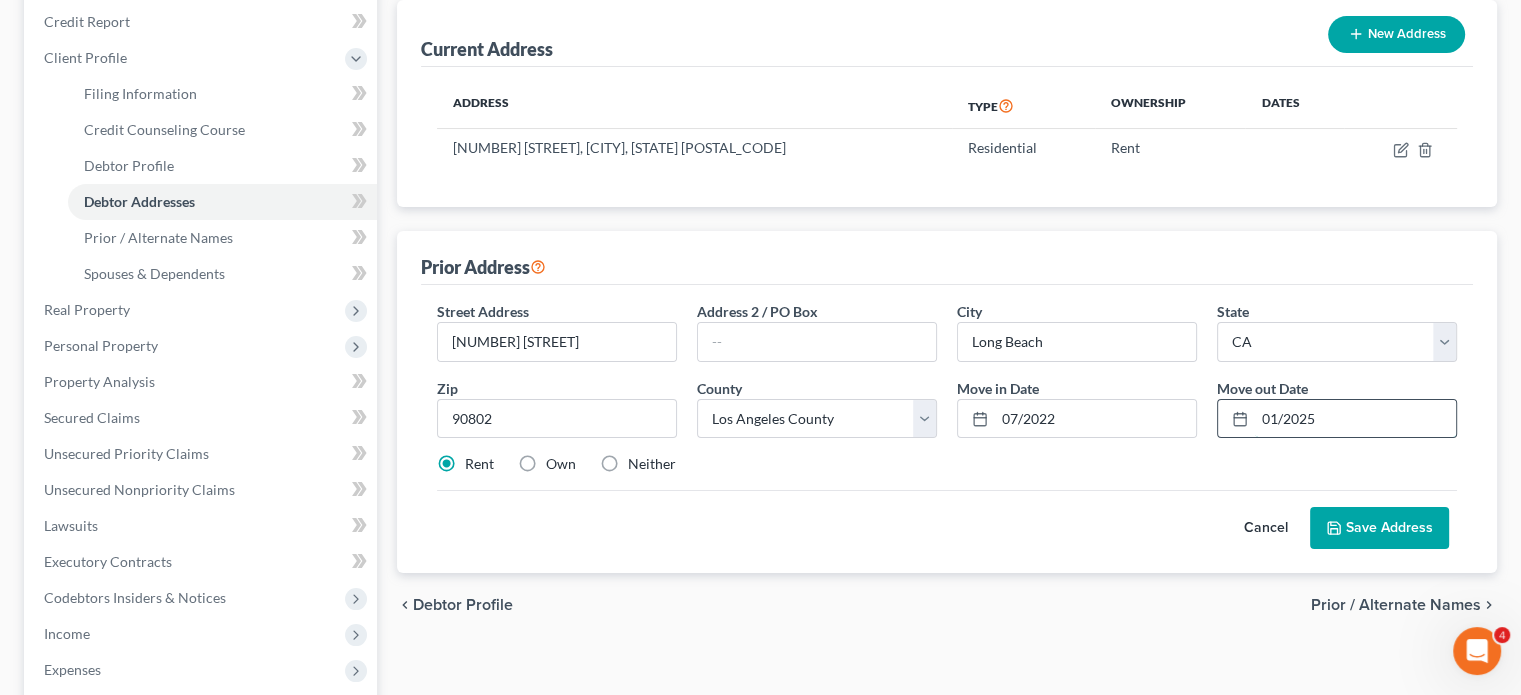 scroll, scrollTop: 243, scrollLeft: 0, axis: vertical 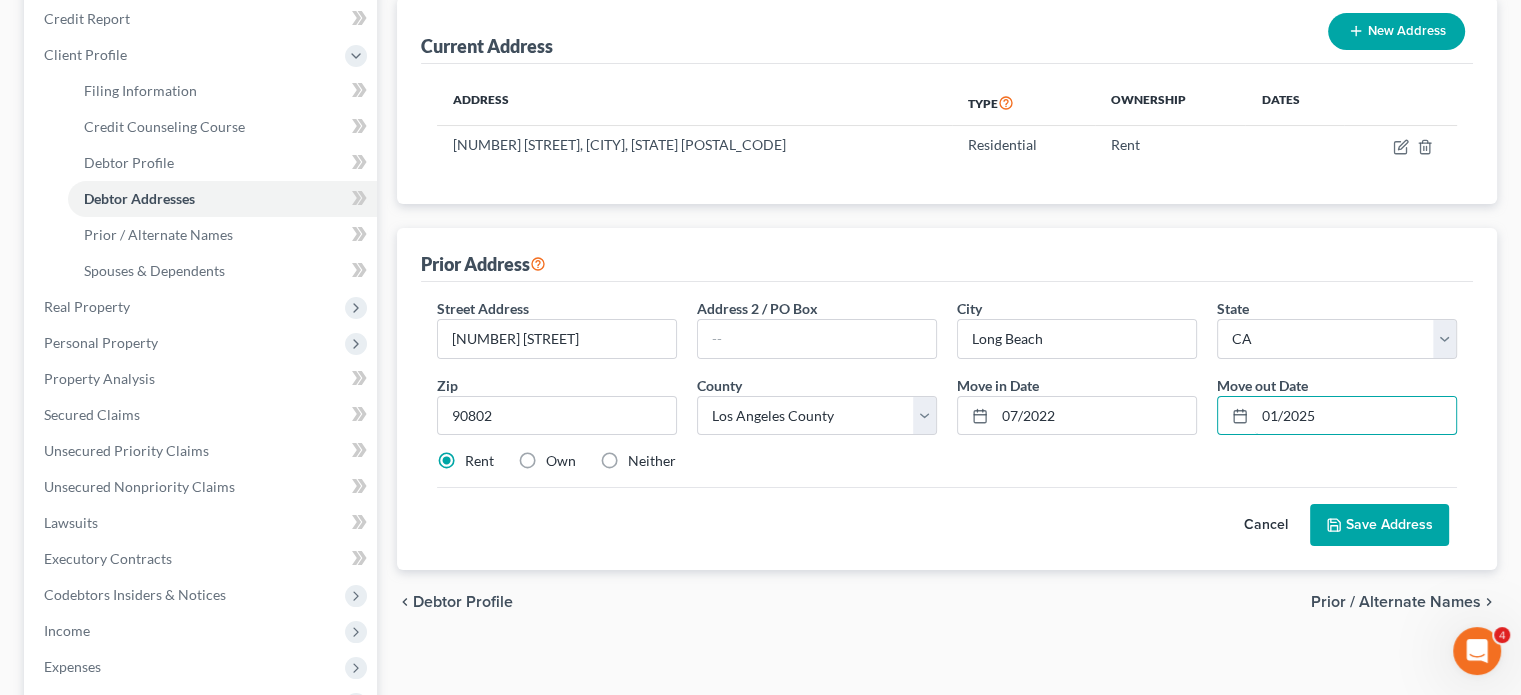 type on "01/2025" 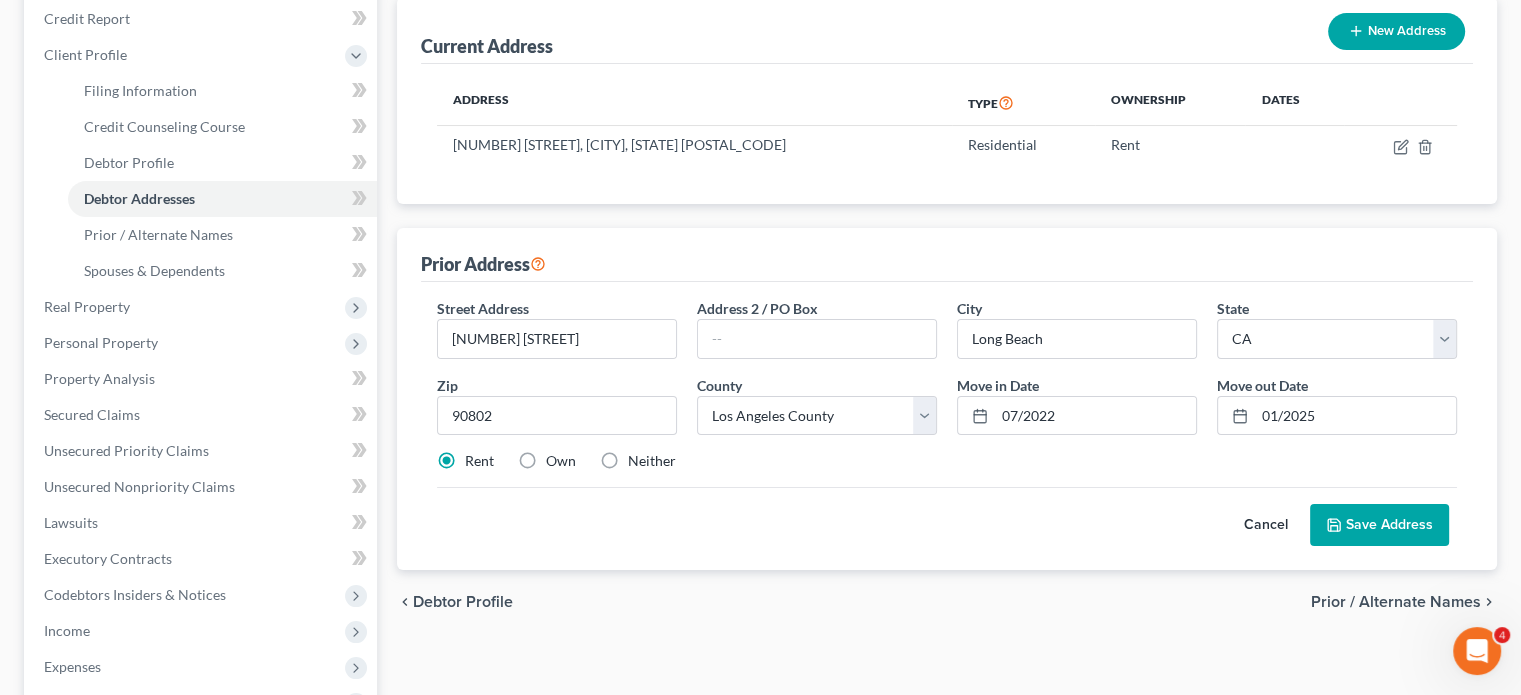 click on "Save Address" at bounding box center [1379, 525] 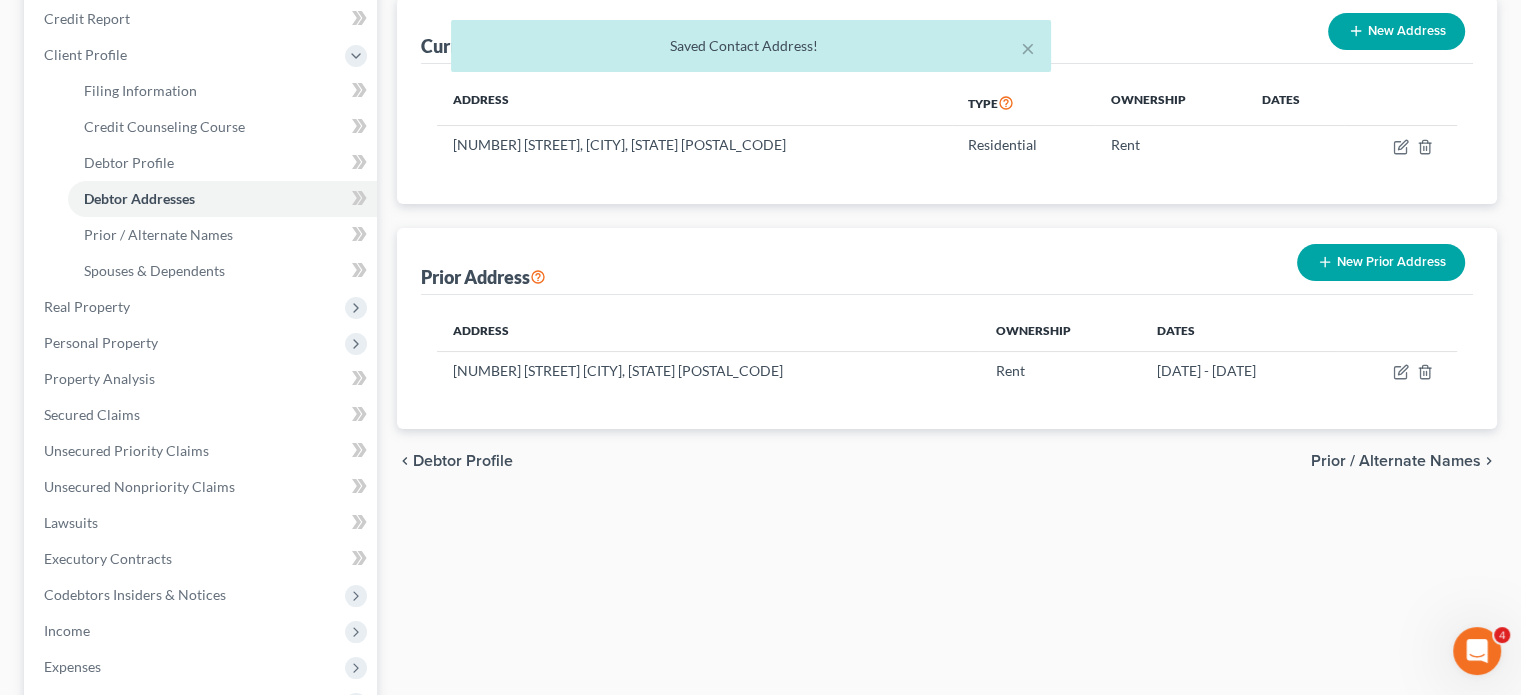 click 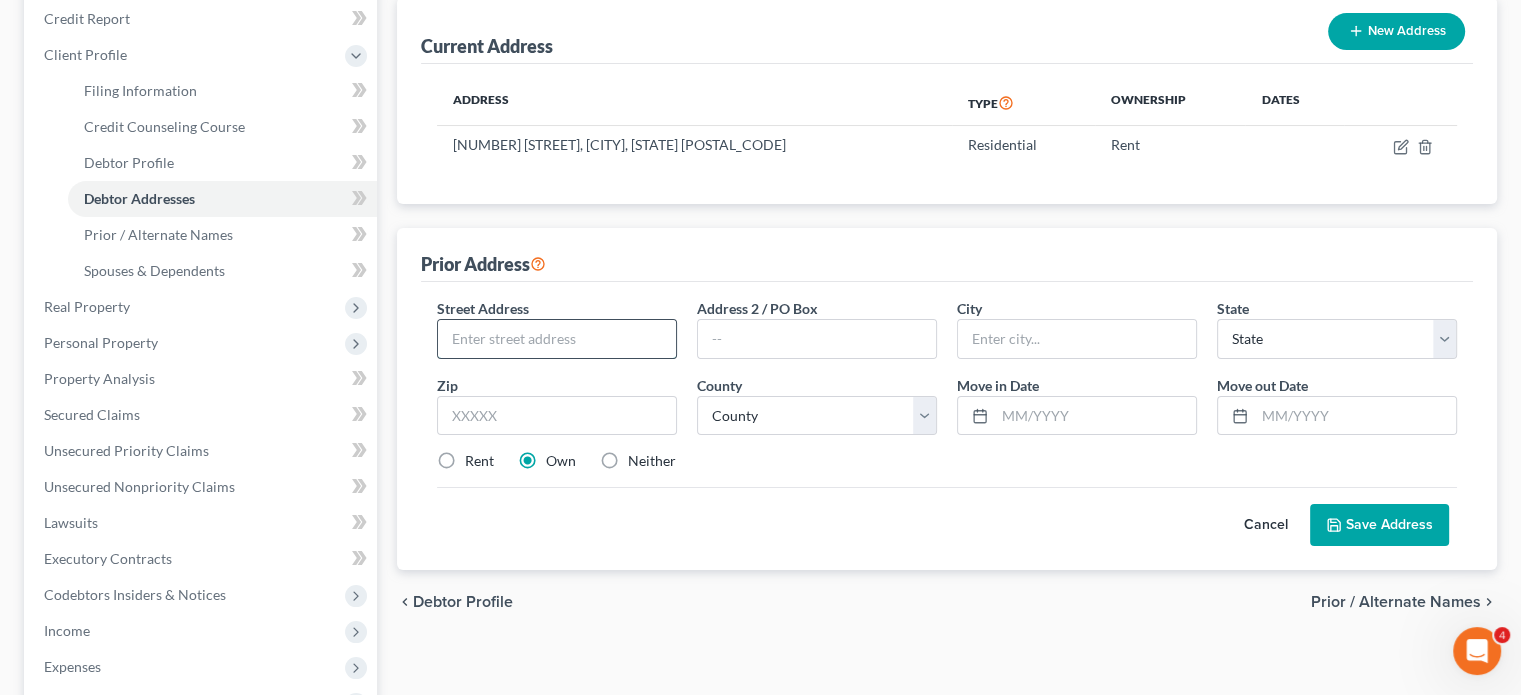 click at bounding box center (557, 339) 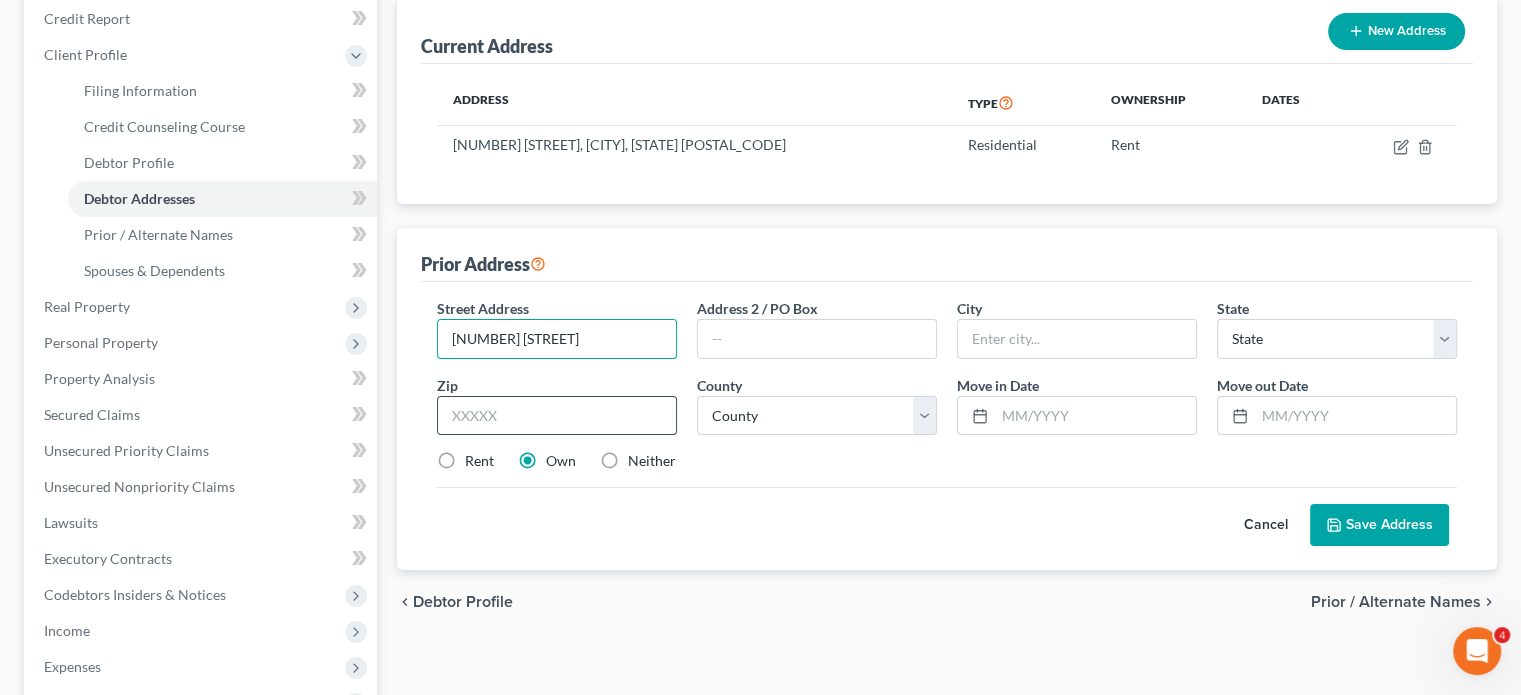type on "417 Redondo Avenue" 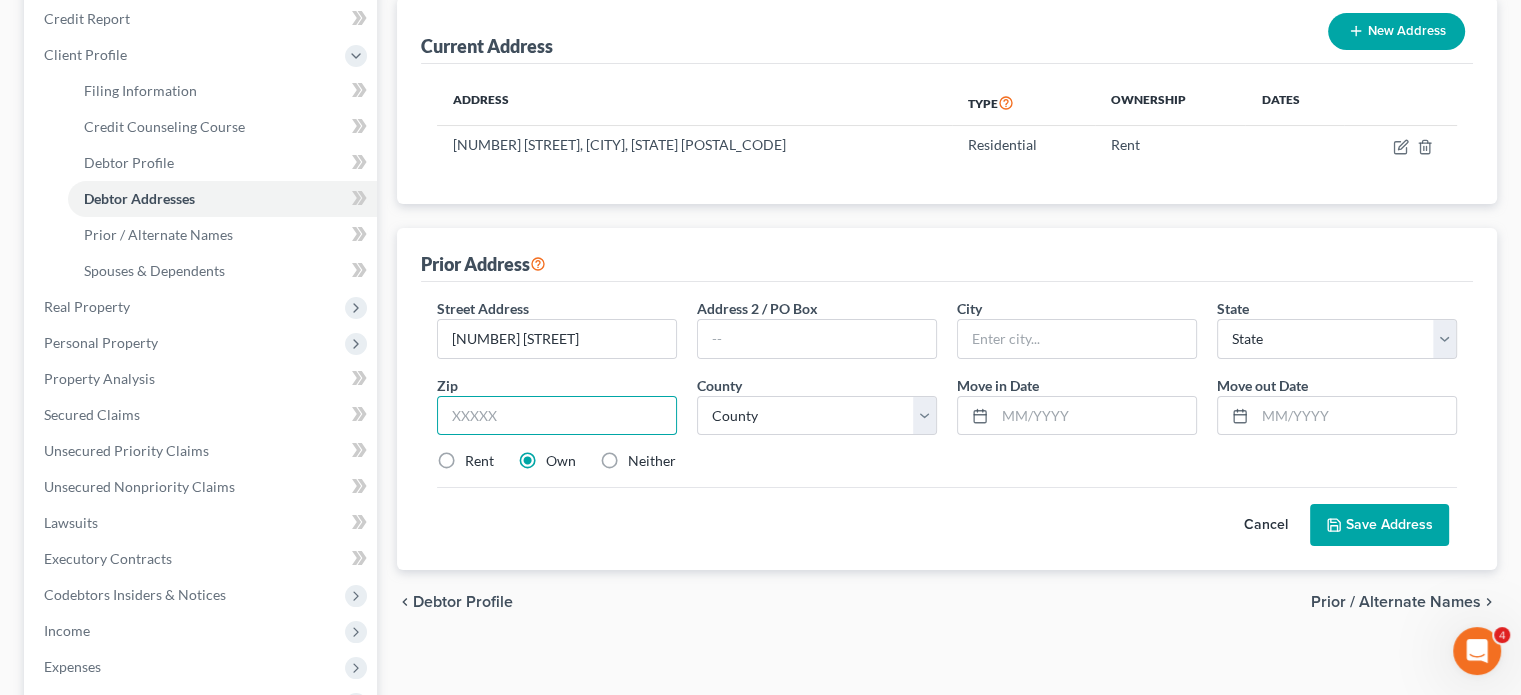 click at bounding box center (557, 416) 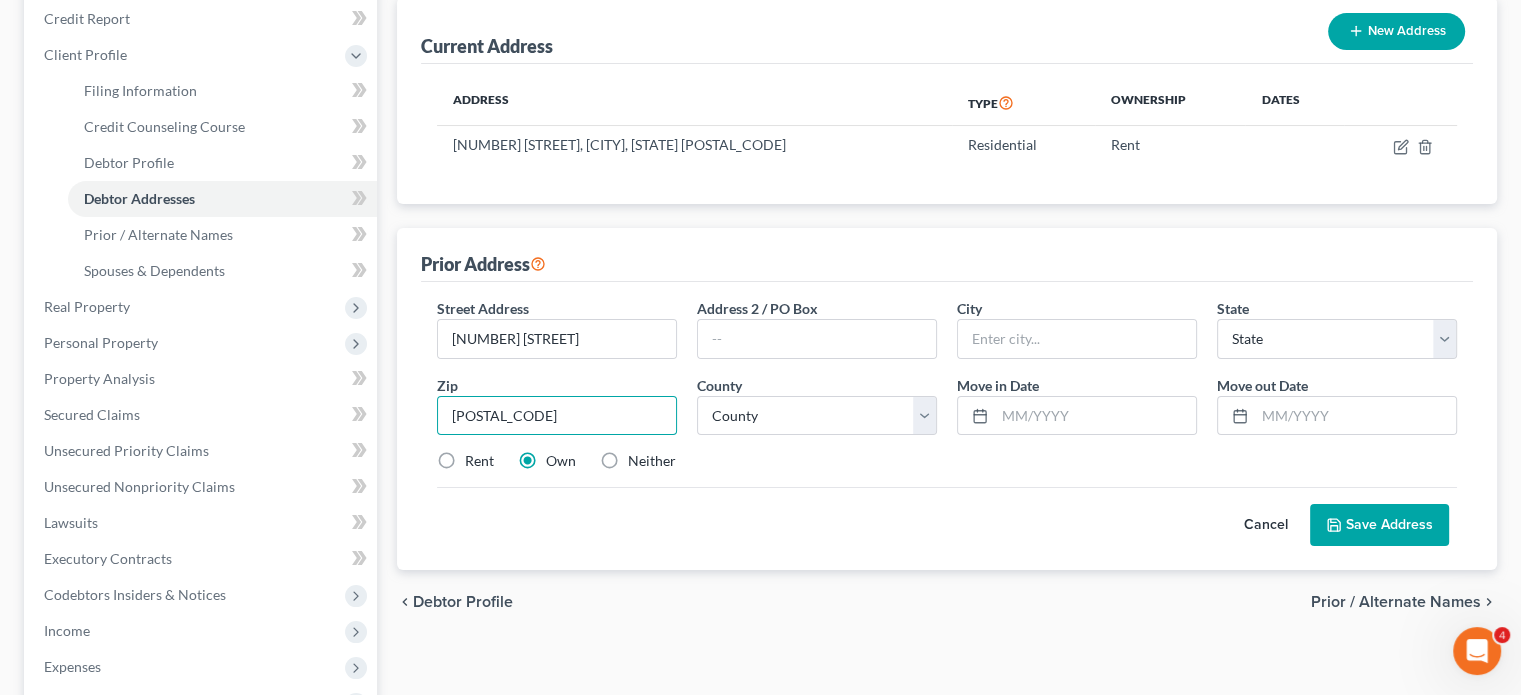 type on "90804" 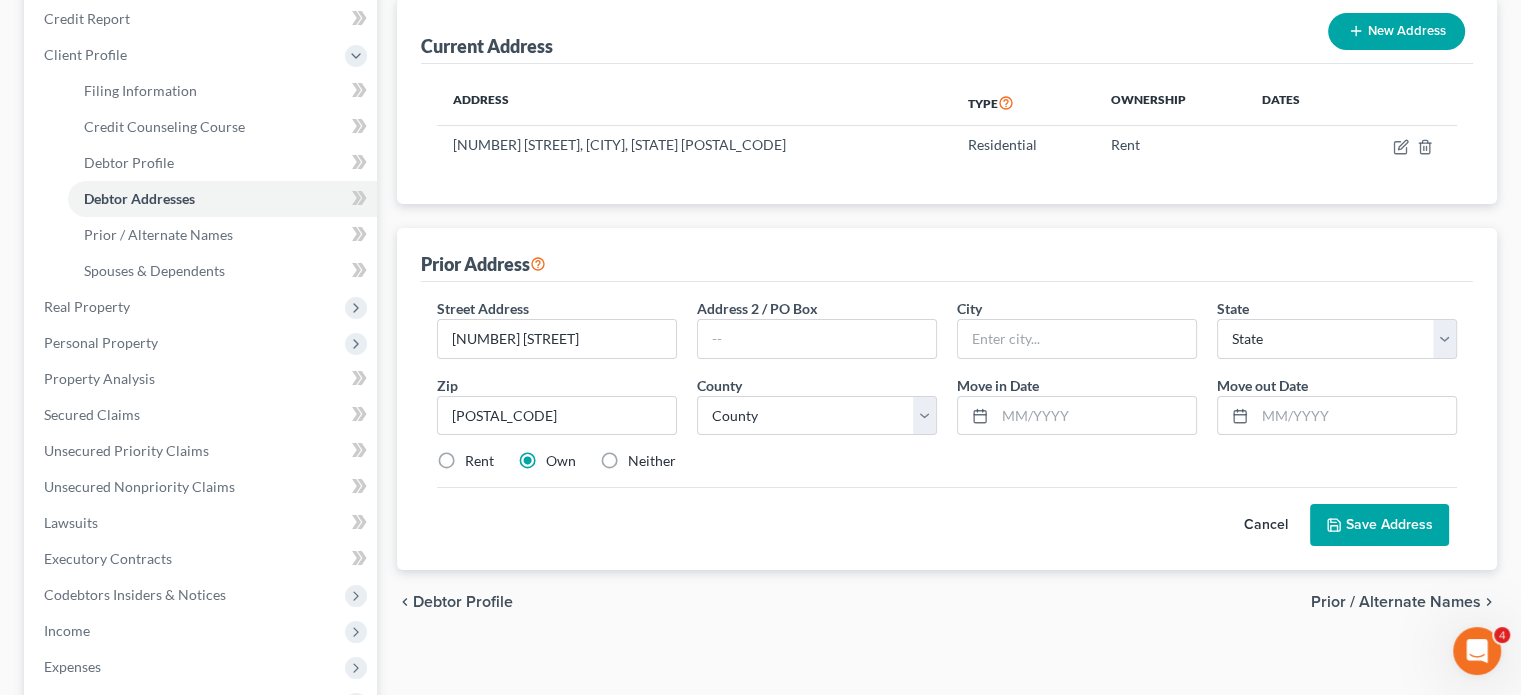 type on "Long Beach" 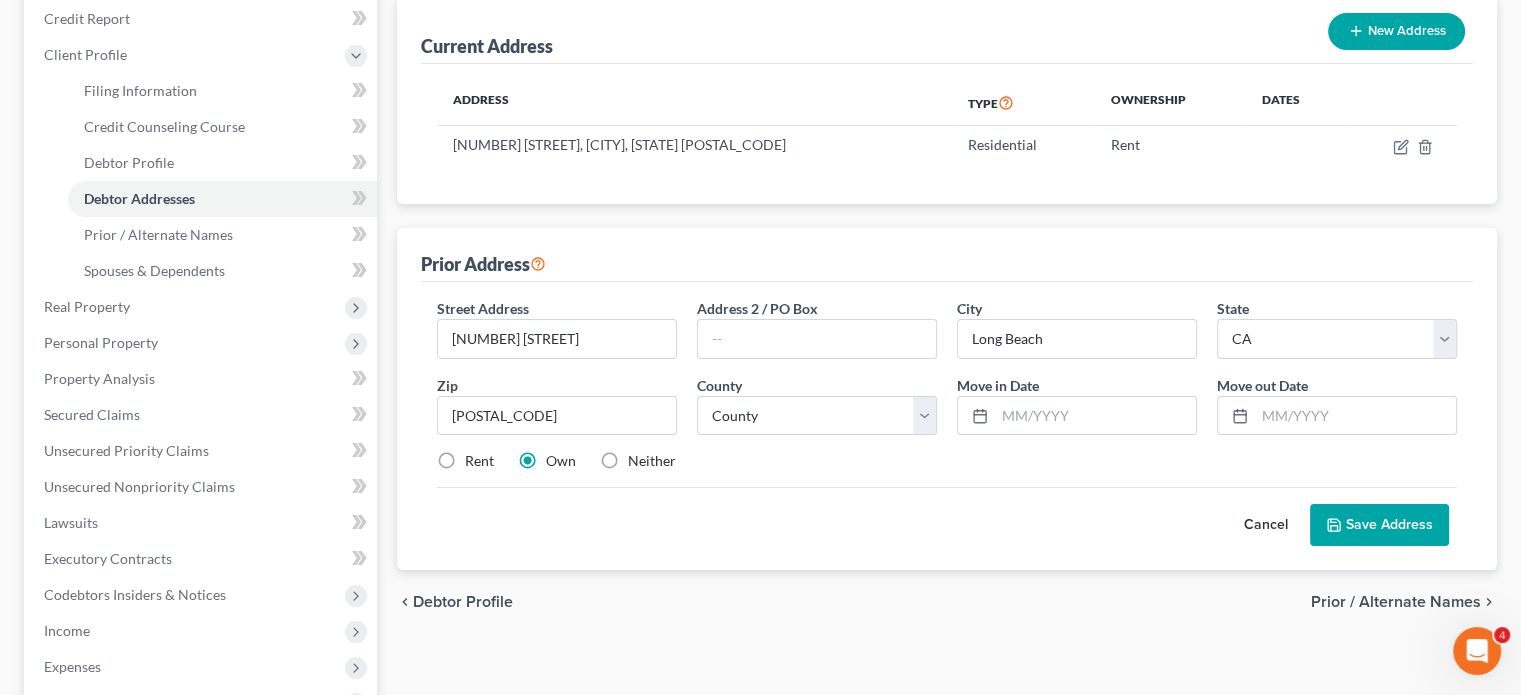 click on "Rent" at bounding box center (479, 461) 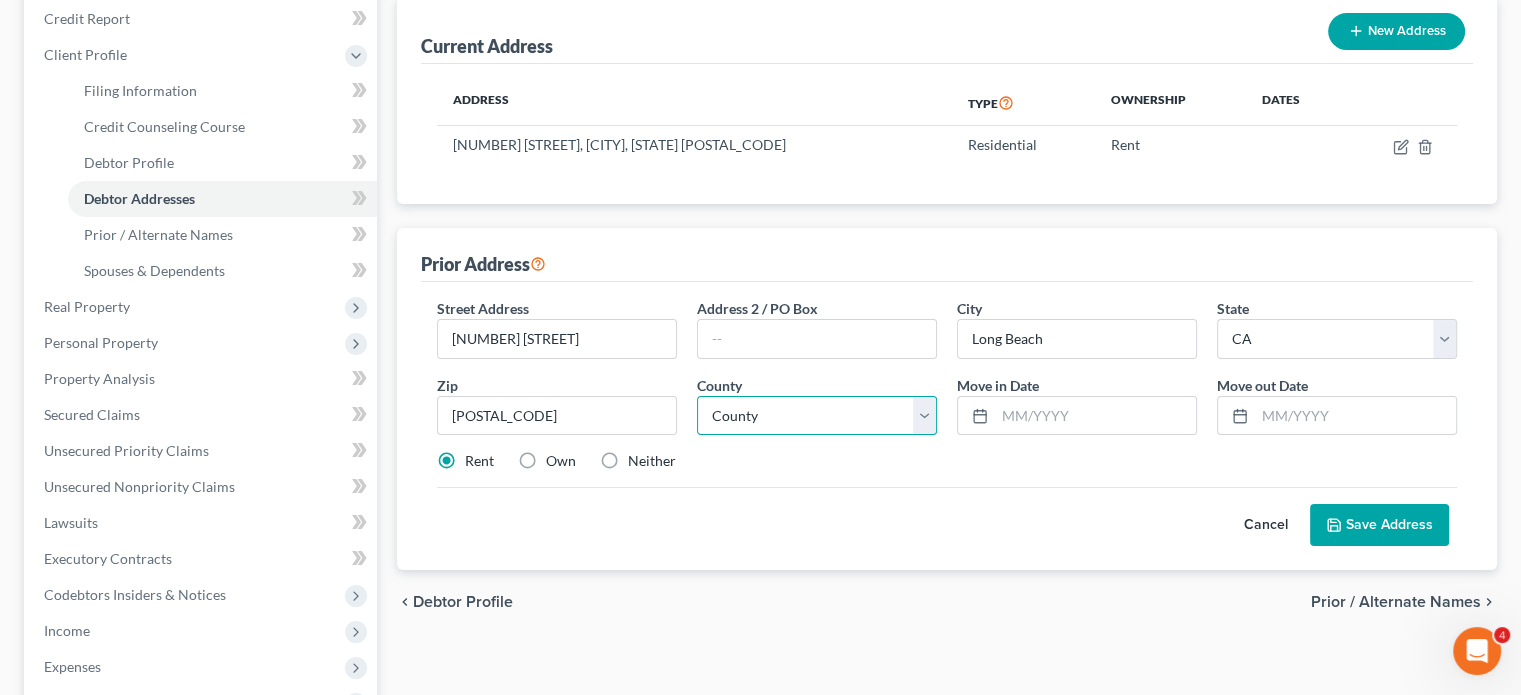 click on "County" at bounding box center [817, 416] 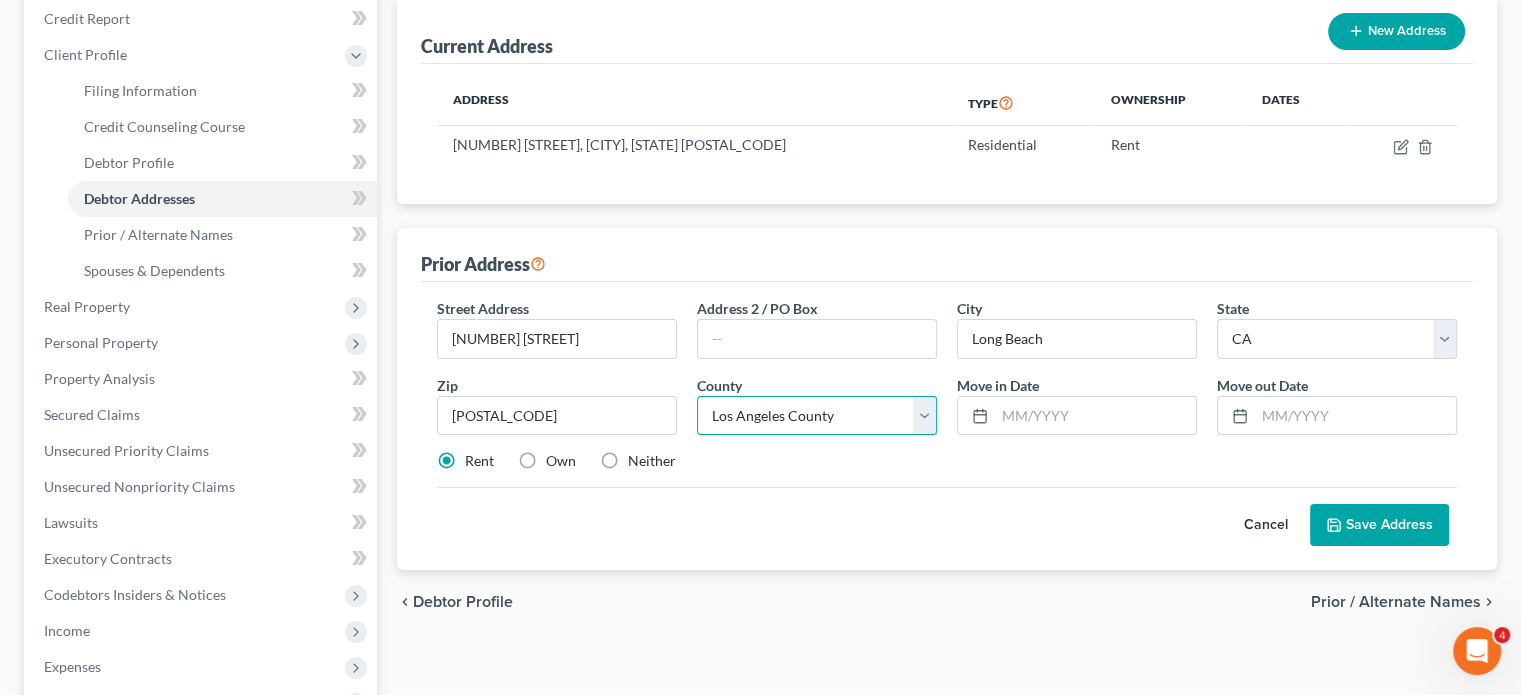 click on "County Alameda County Alpine County Amador County Butte County Calaveras County Colusa County Contra Costa County Del Norte County El Dorado County Fresno County Glenn County Humboldt County Imperial County Inyo County Kern County Kings County Lake County Lassen County Los Angeles County Madera County Marin County Mariposa County Mendocino County Merced County Modoc County Mono County Monterey County Napa County Nevada County Orange County Placer County Plumas County Riverside County Sacramento County San Benito County San Bernardino County San Diego County San Francisco County San Joaquin County San Luis Obispo County San Mateo County Santa Barbara County Santa Clara County Santa Cruz County Shasta County Sierra County Siskiyou County Solano County Sonoma County Stanislaus County Sutter County Tehama County Trinity County Tulare County Tuolumne County Ventura County Yolo County Yuba County" at bounding box center (817, 416) 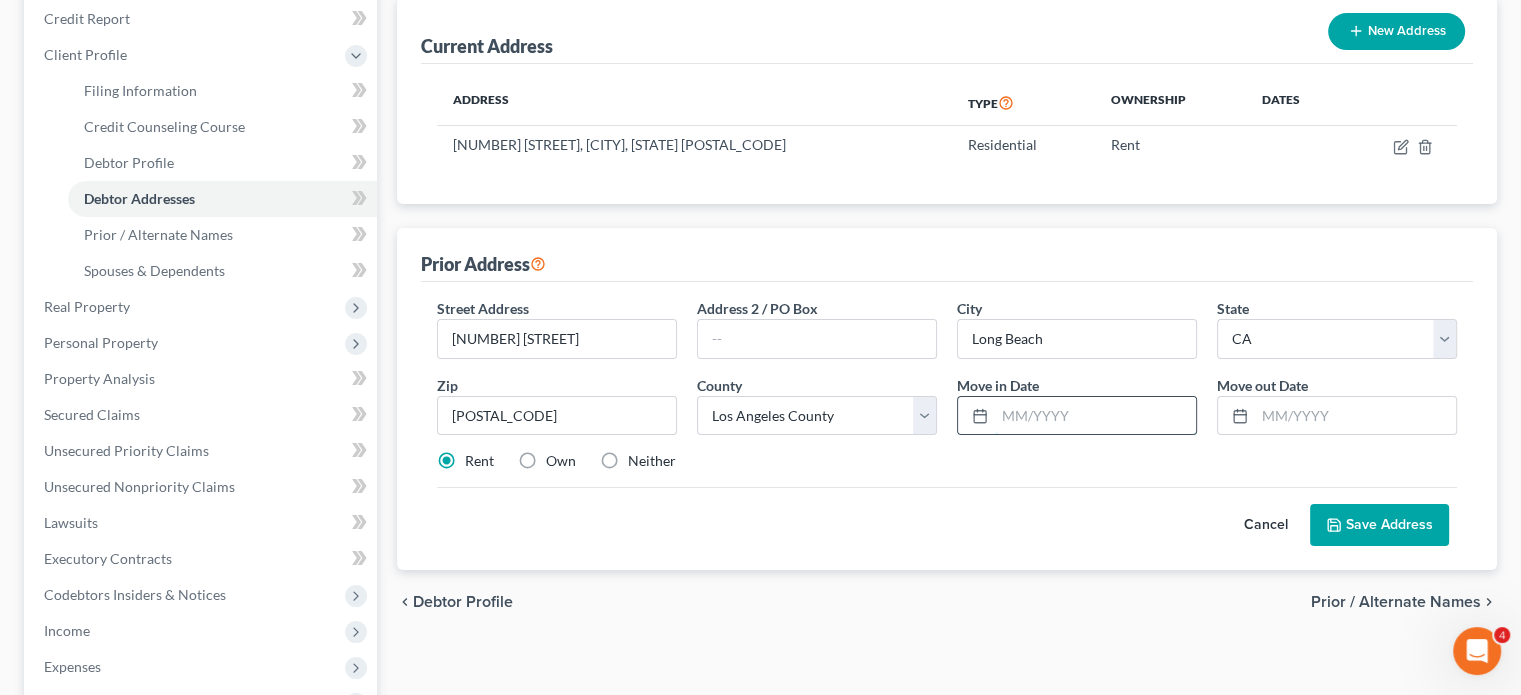 click at bounding box center [1095, 416] 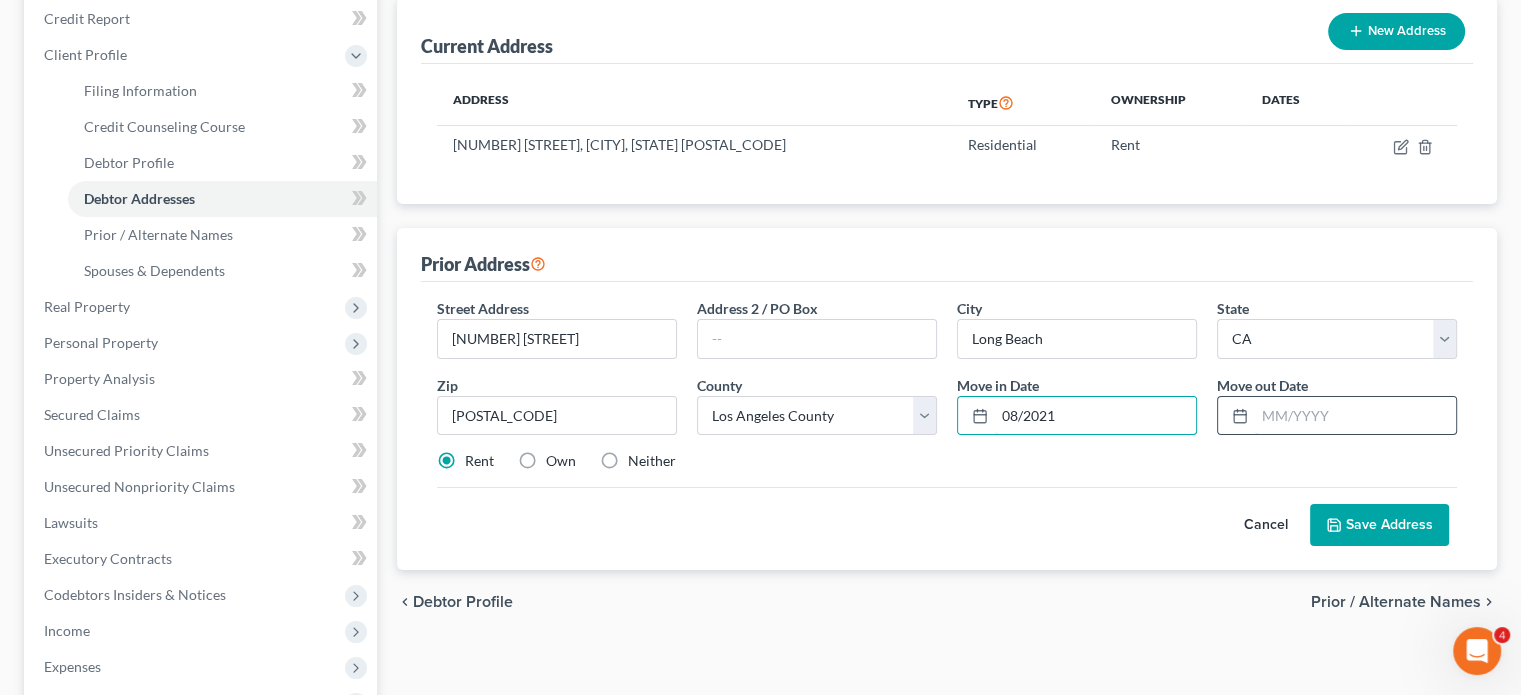 type on "08/2021" 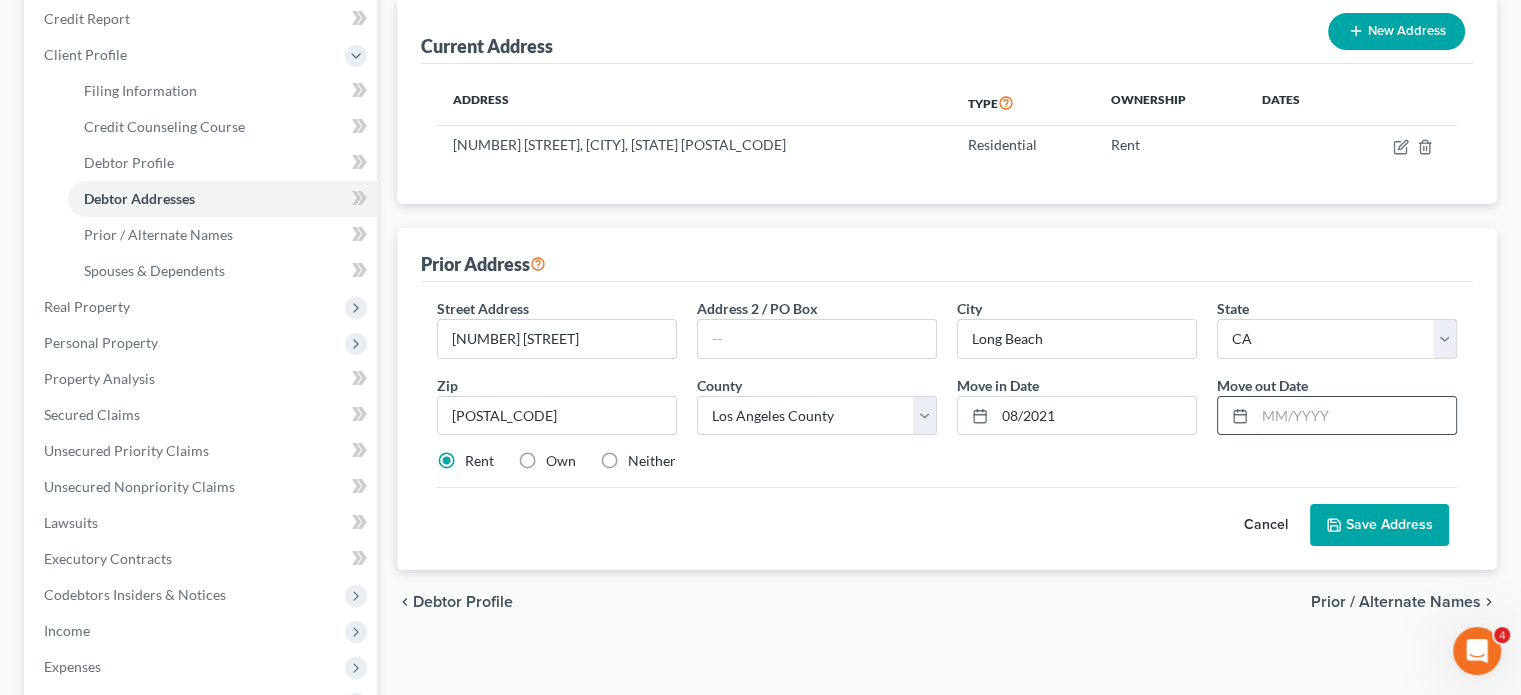 click at bounding box center [1355, 416] 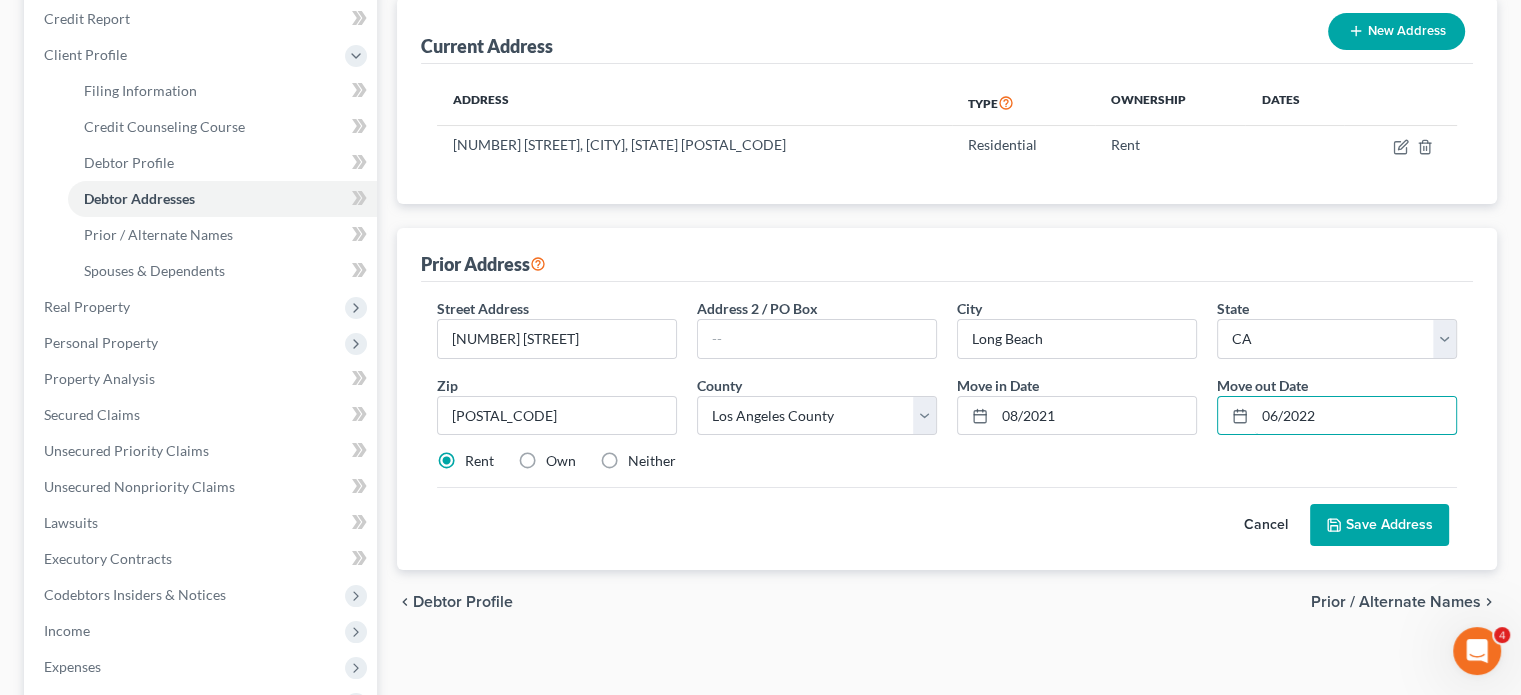 type on "06/2022" 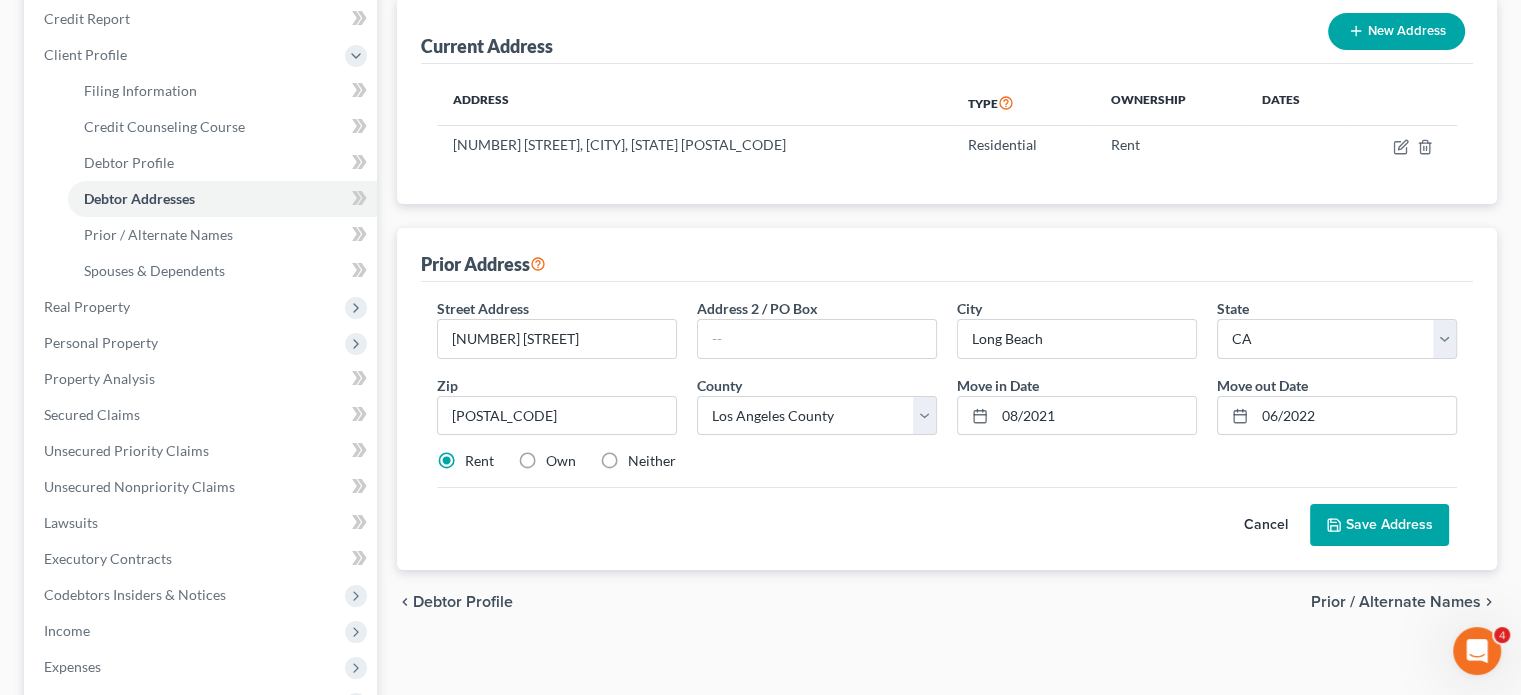click on "Save Address" at bounding box center [1379, 525] 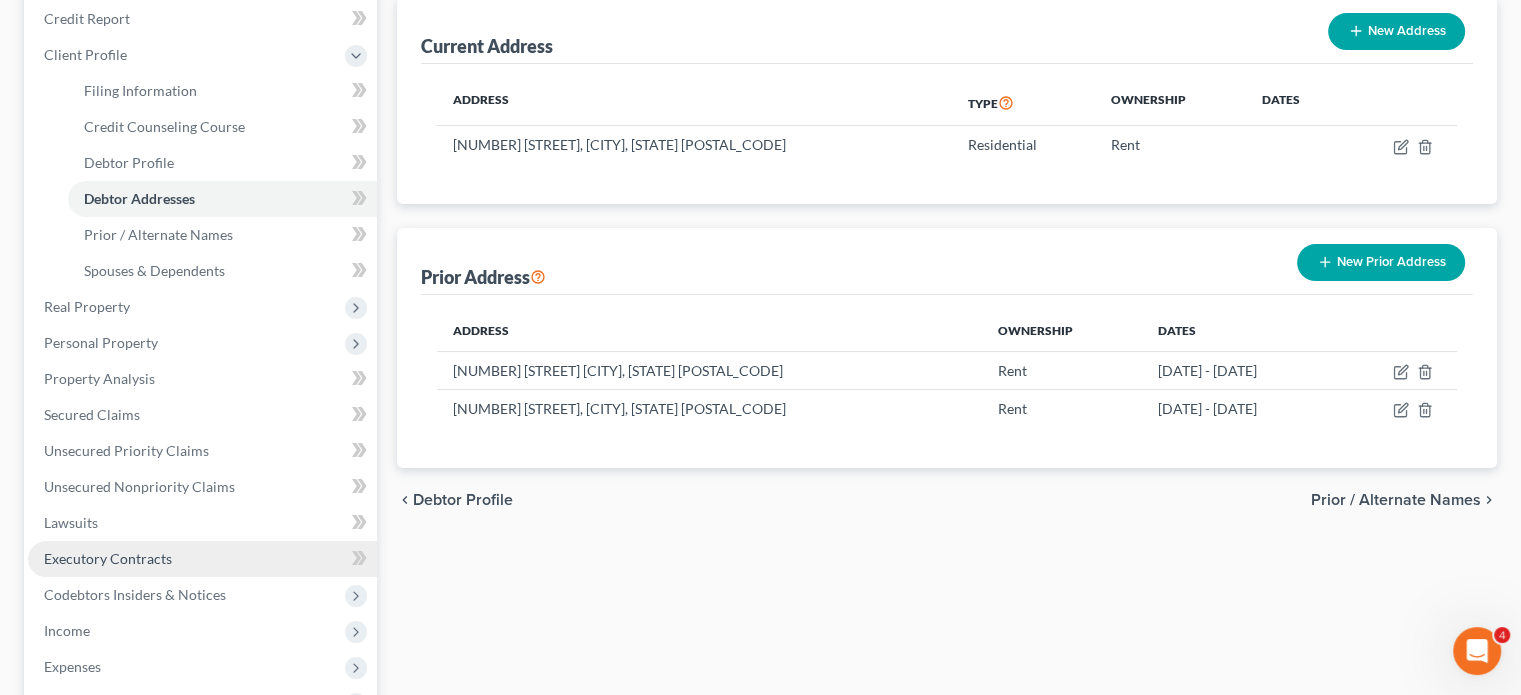 scroll, scrollTop: 394, scrollLeft: 0, axis: vertical 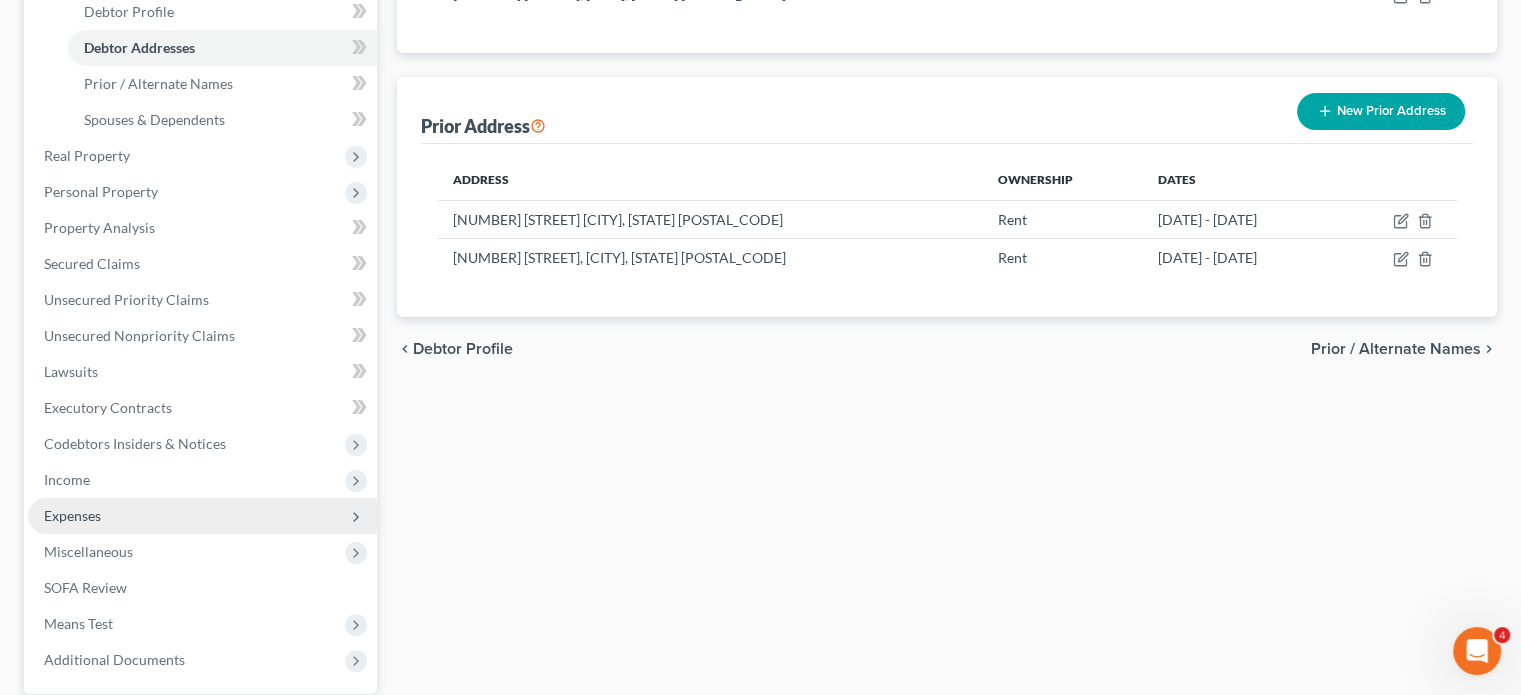click on "Expenses" at bounding box center [202, 516] 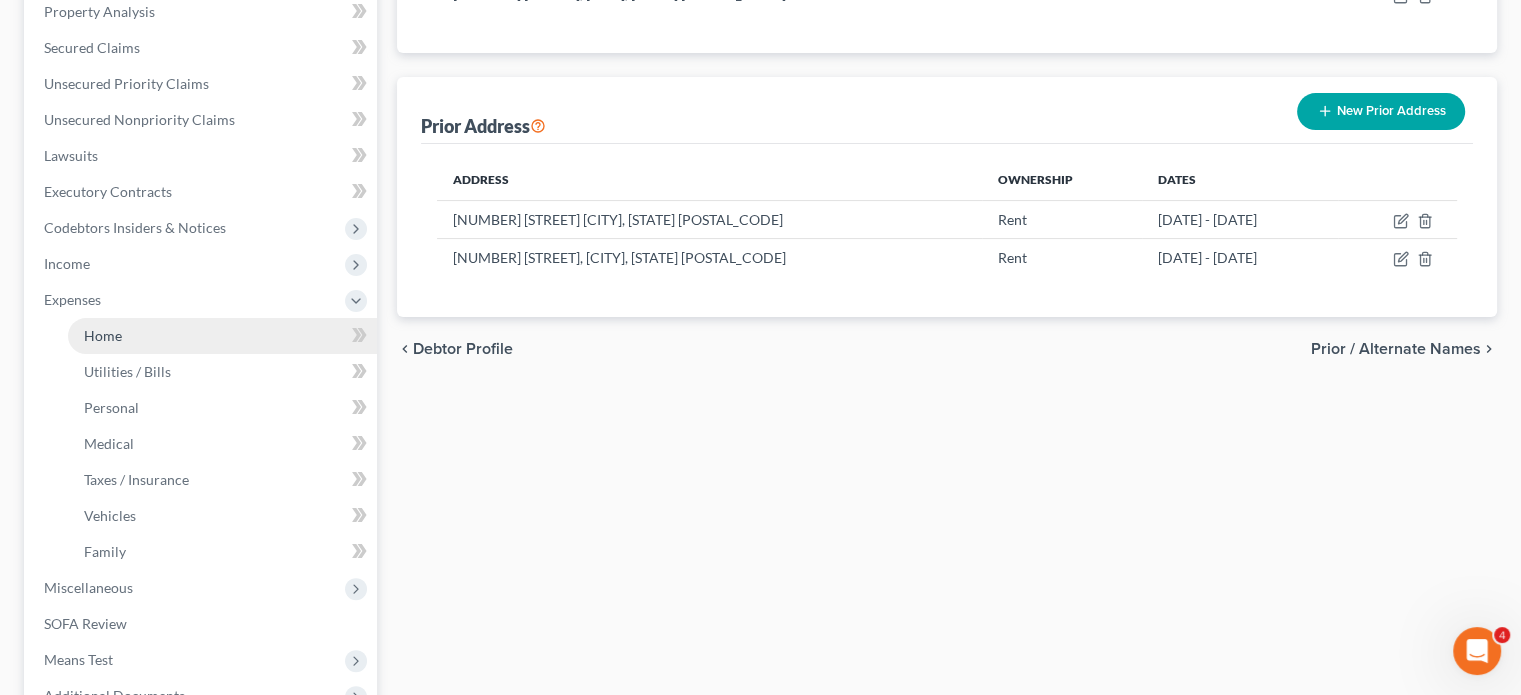 click on "Home" at bounding box center (222, 336) 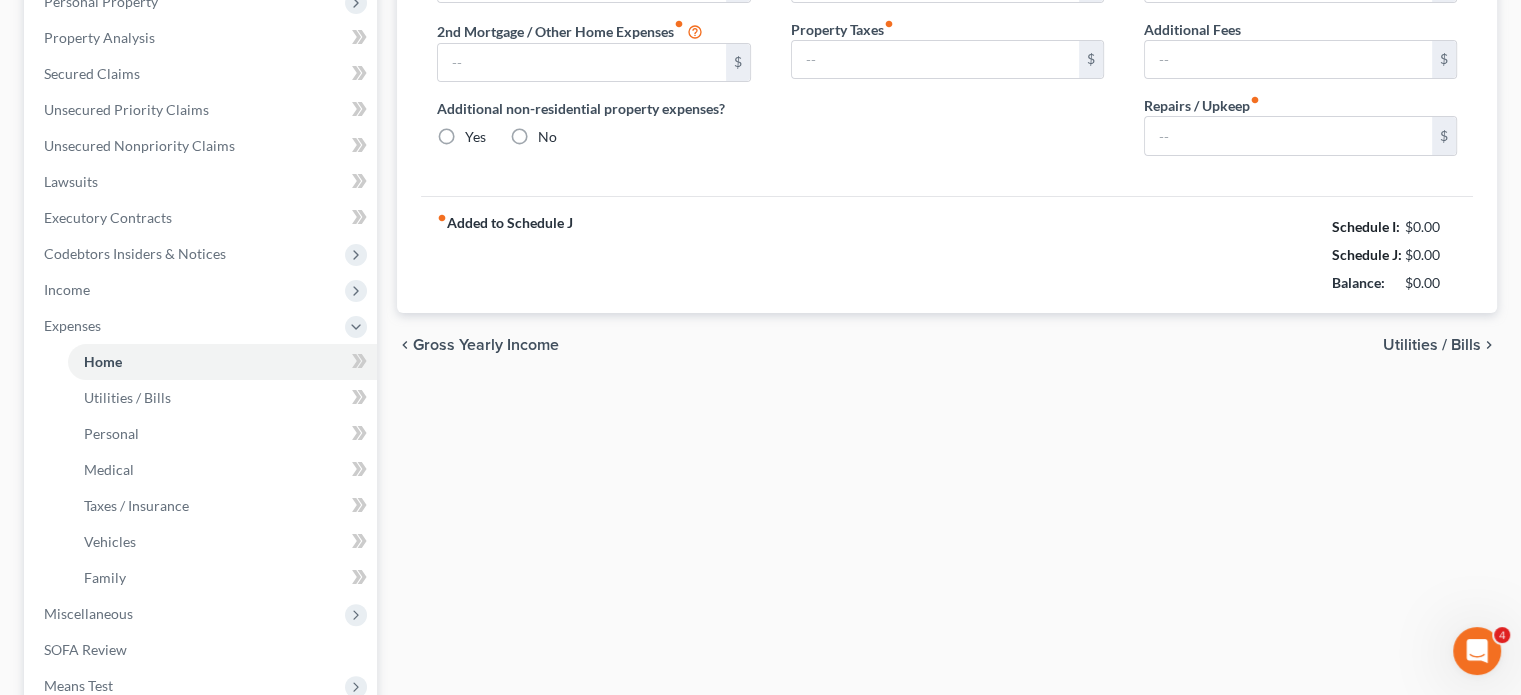 type on "0.00" 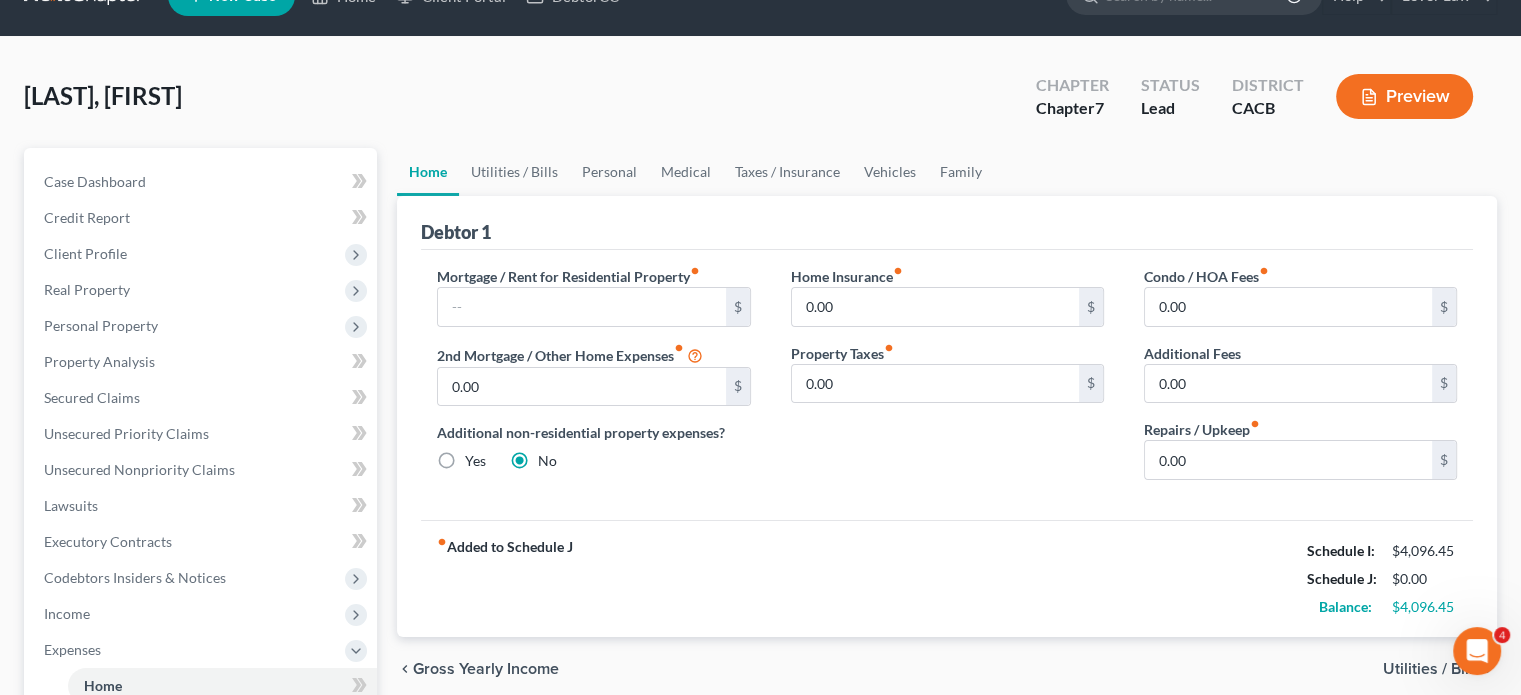scroll, scrollTop: 0, scrollLeft: 0, axis: both 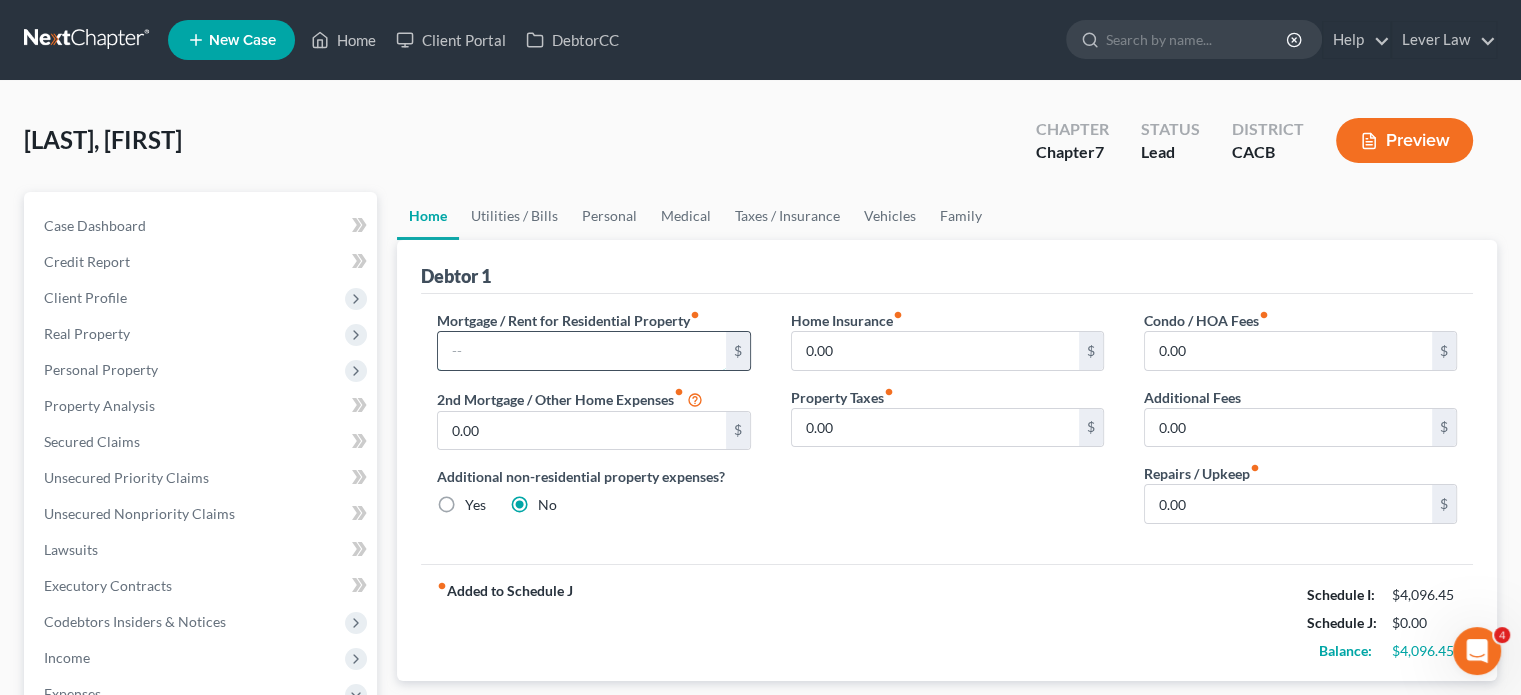 click at bounding box center (581, 351) 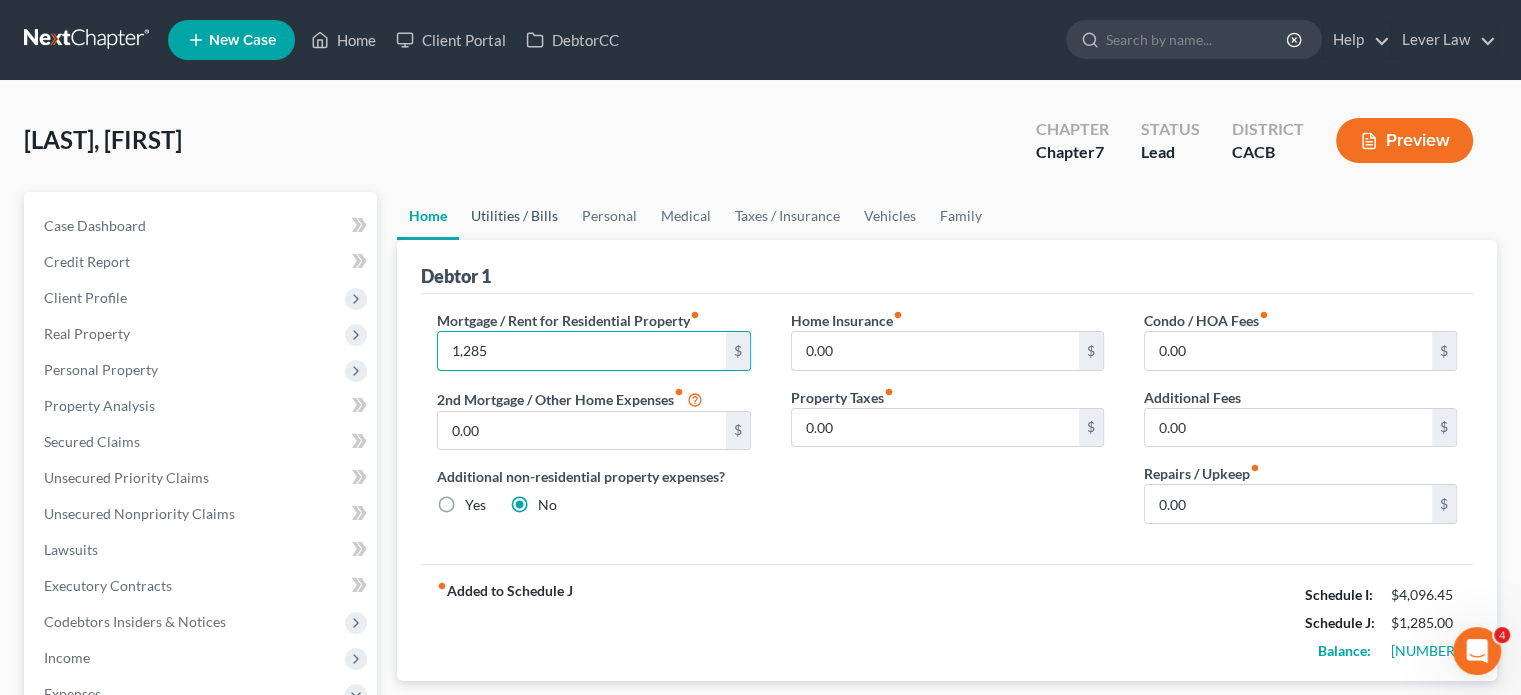 type on "1,285" 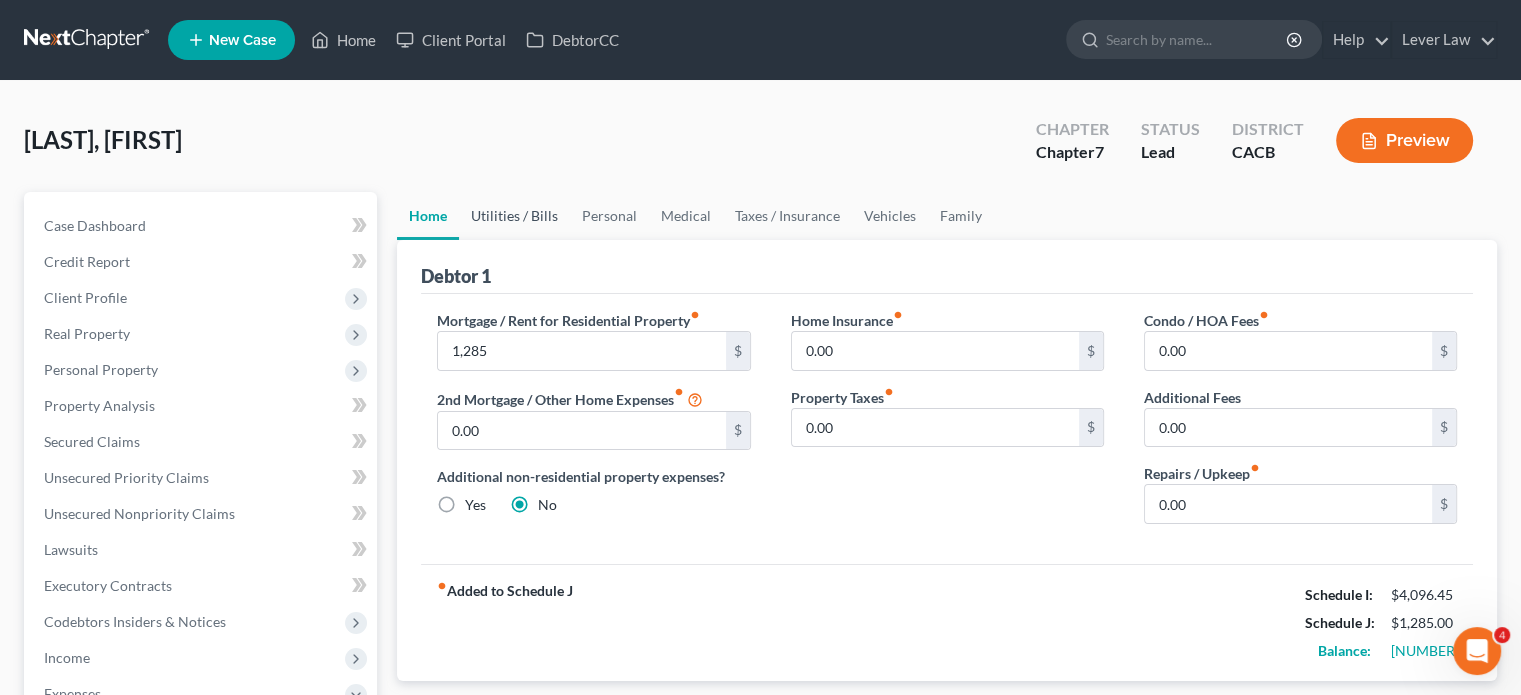 click on "Utilities / Bills" at bounding box center (514, 216) 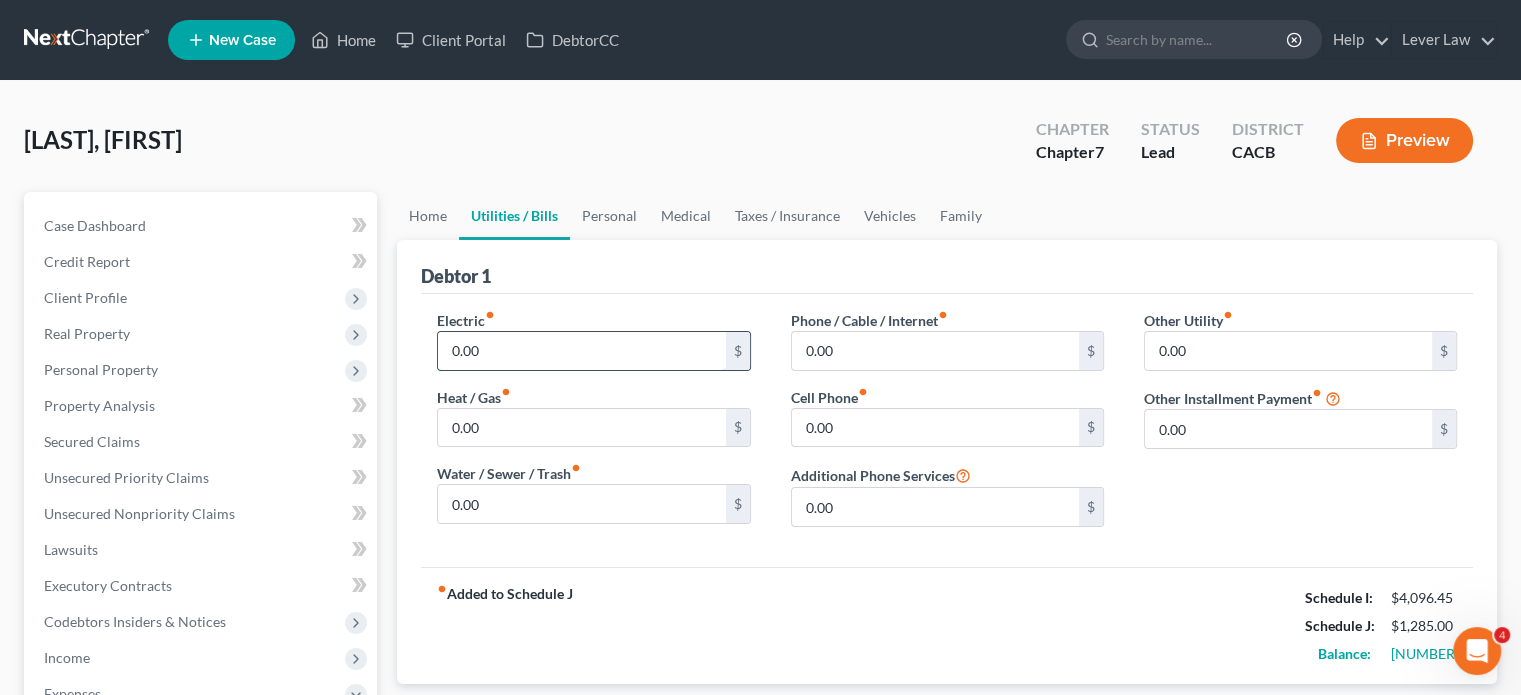 click on "0.00" at bounding box center (581, 351) 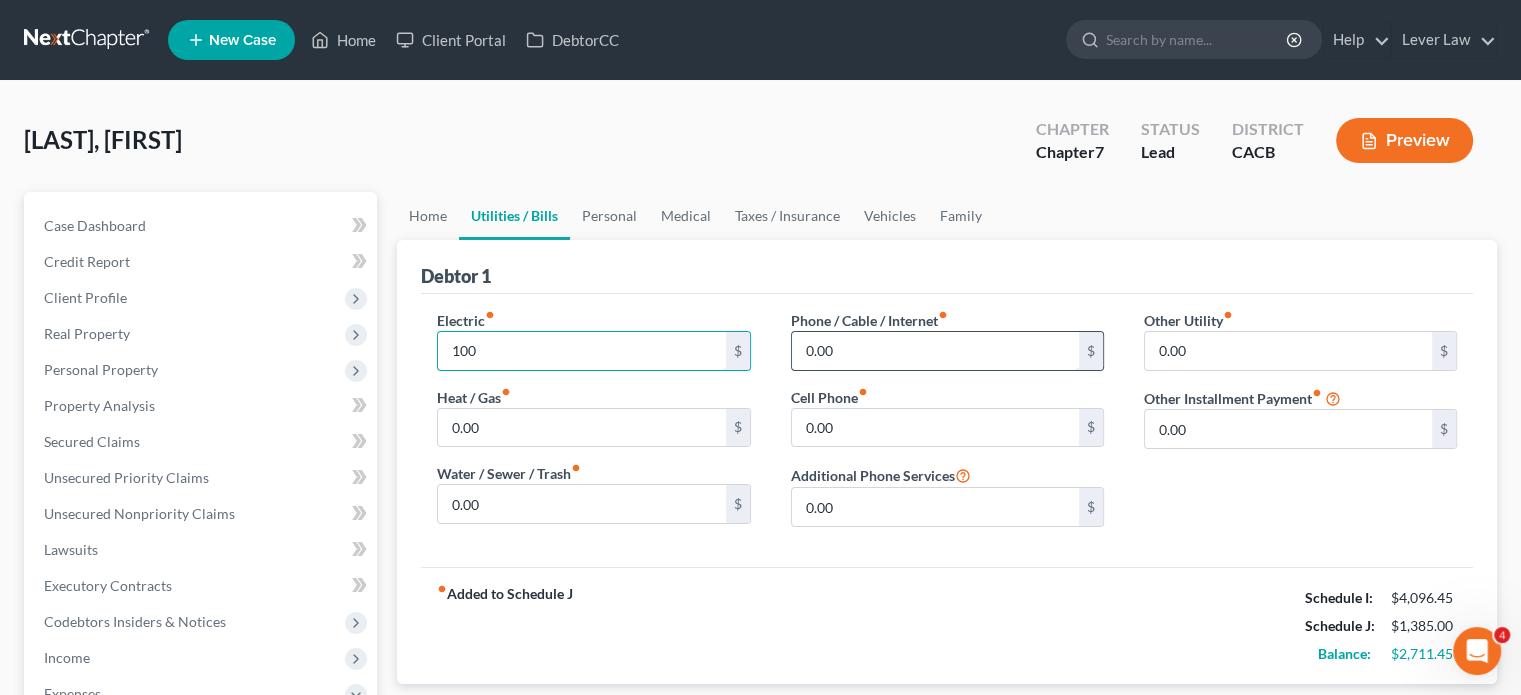type on "100" 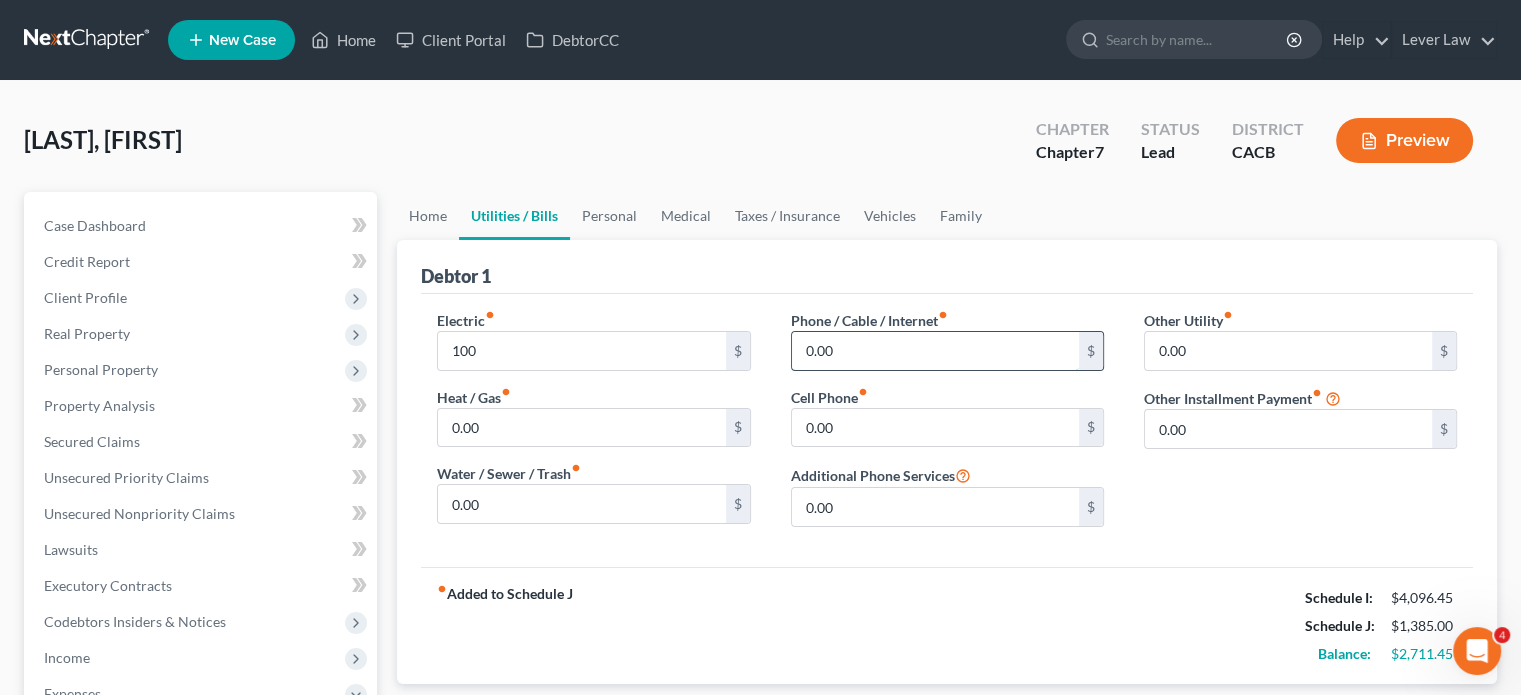 click on "0.00" at bounding box center [935, 351] 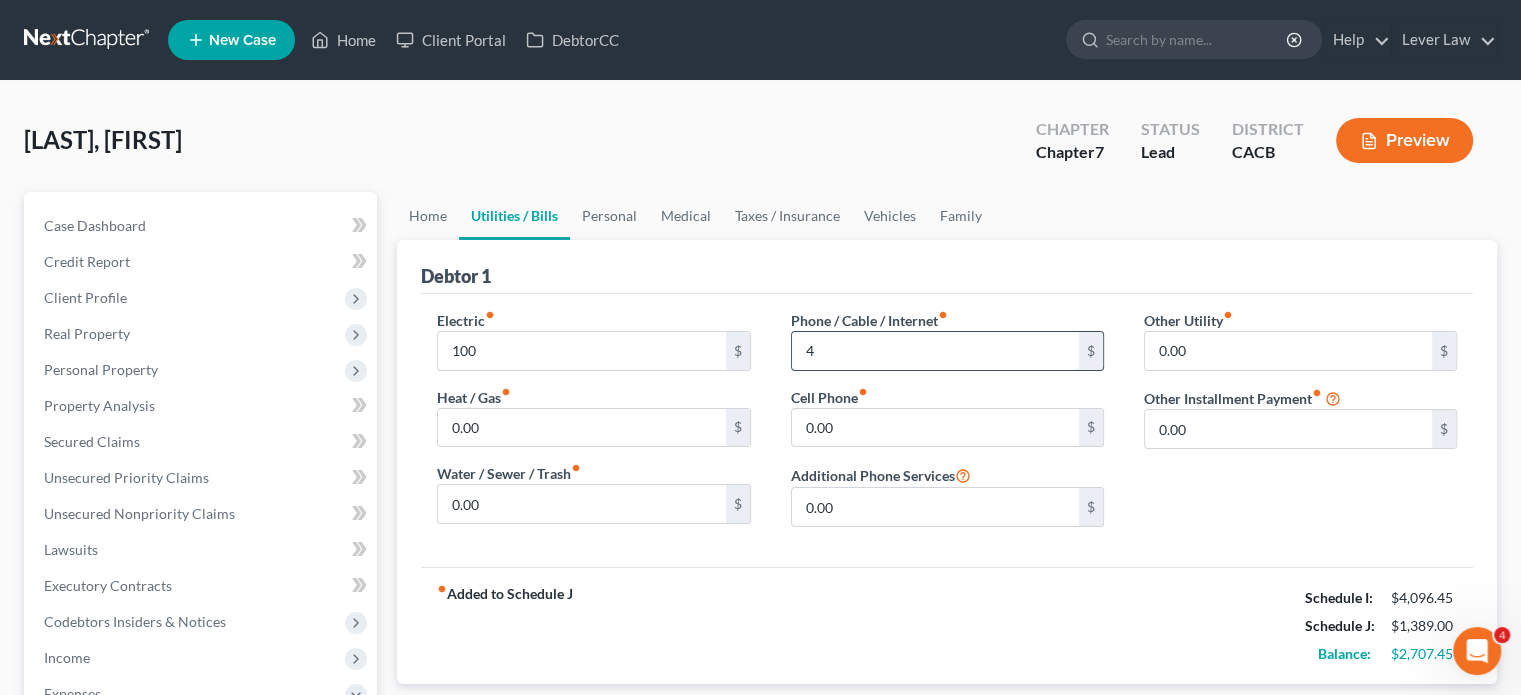 click on "4" at bounding box center (935, 351) 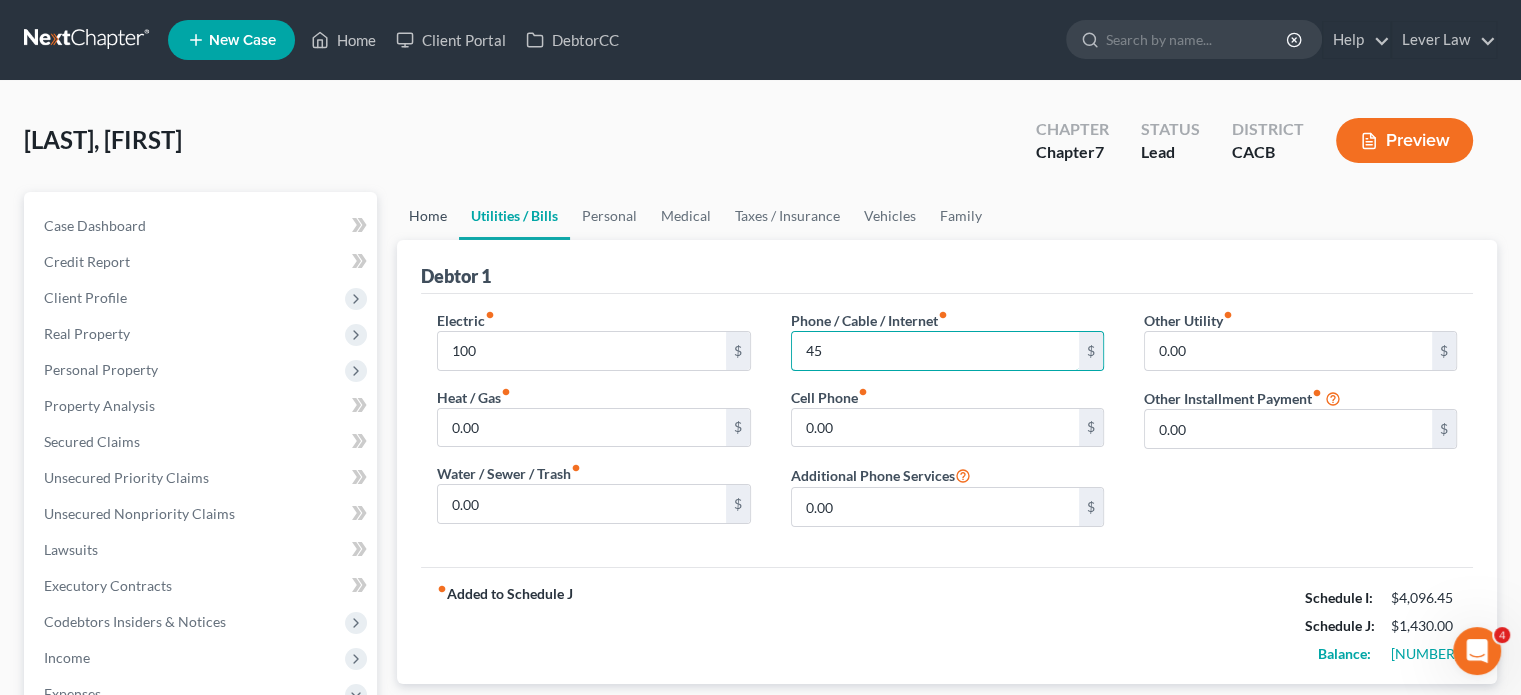 type on "45" 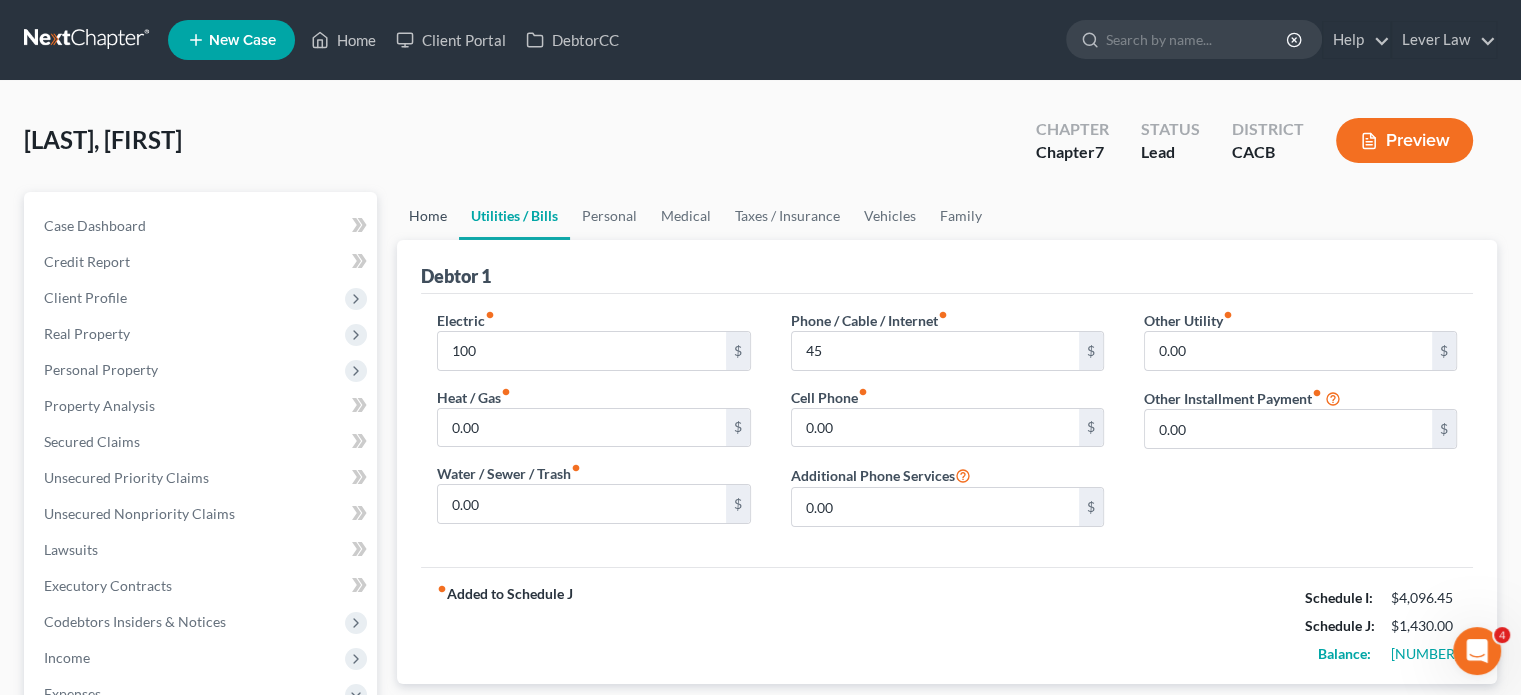 click on "Home" at bounding box center [428, 216] 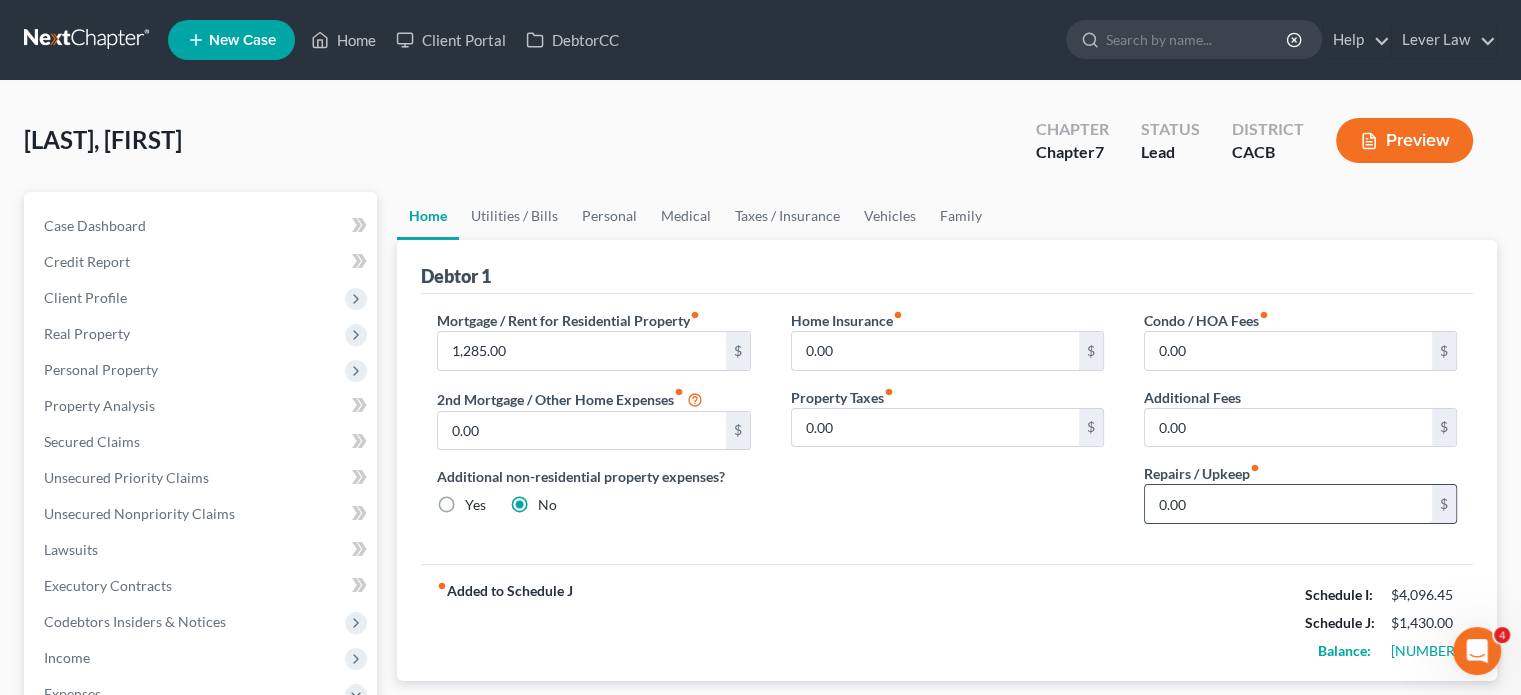 click on "0.00" at bounding box center [1288, 504] 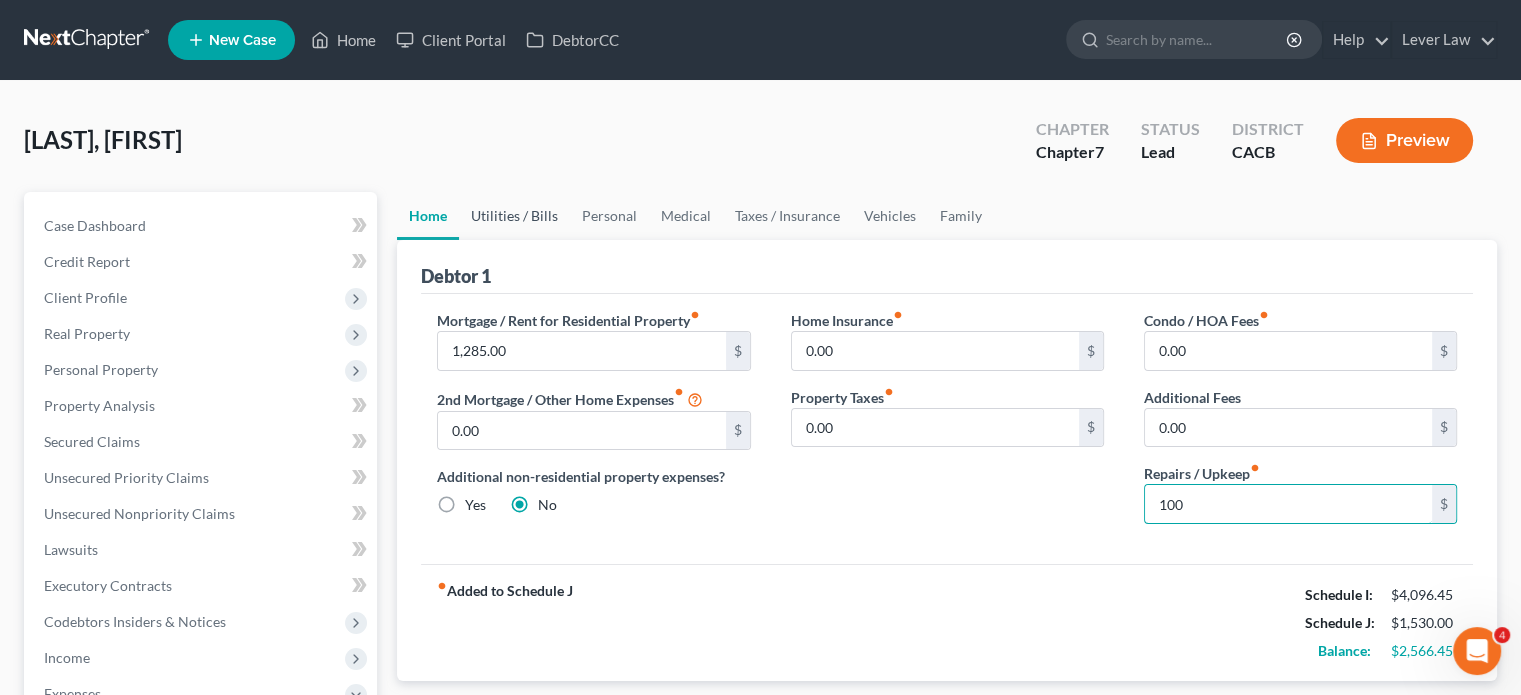 type on "100" 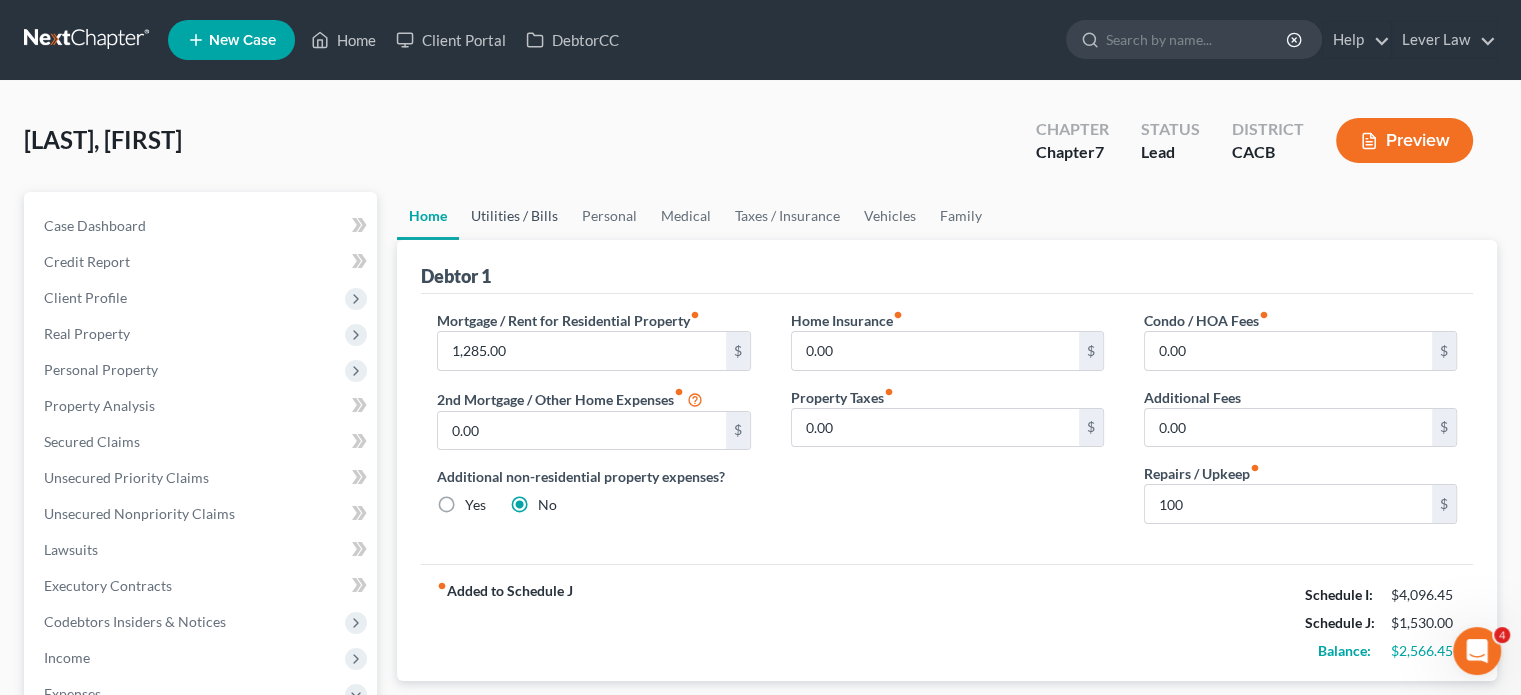 click on "Utilities / Bills" at bounding box center (514, 216) 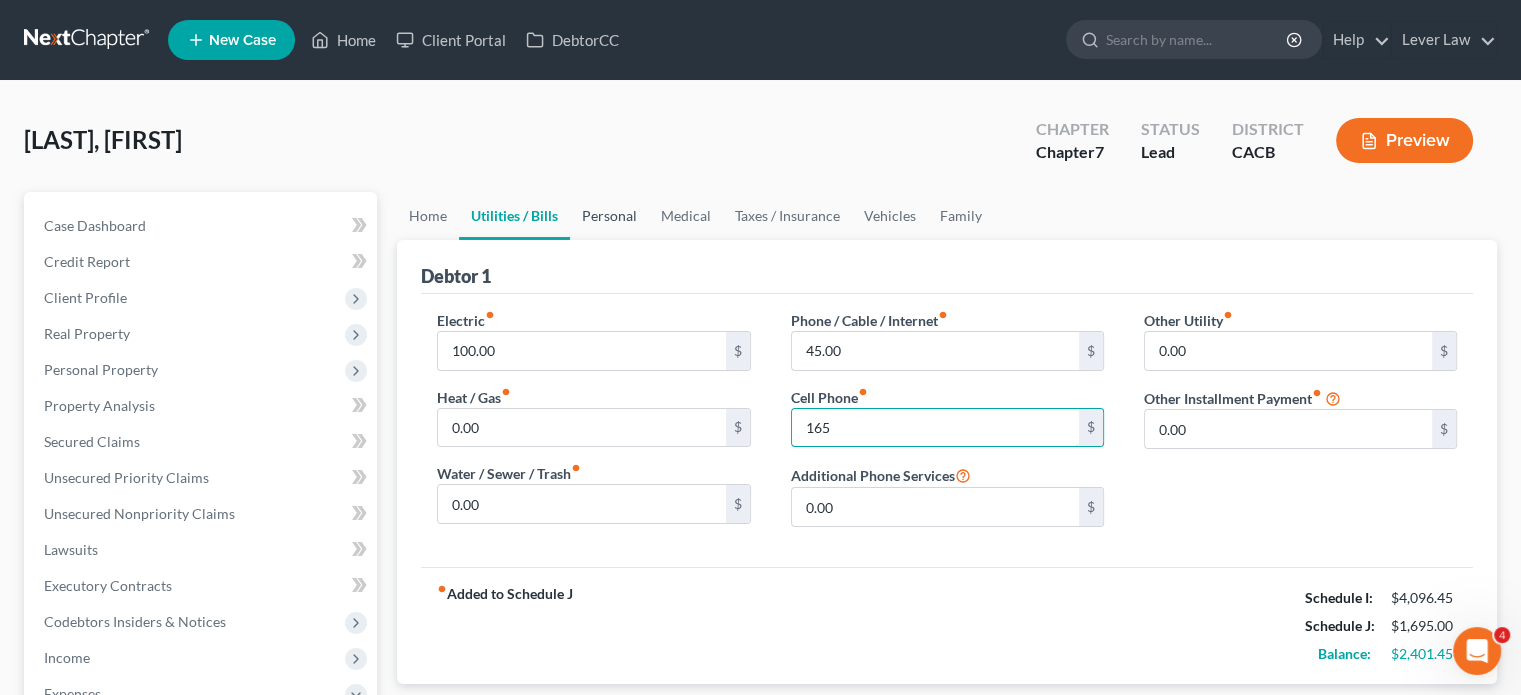 type on "165" 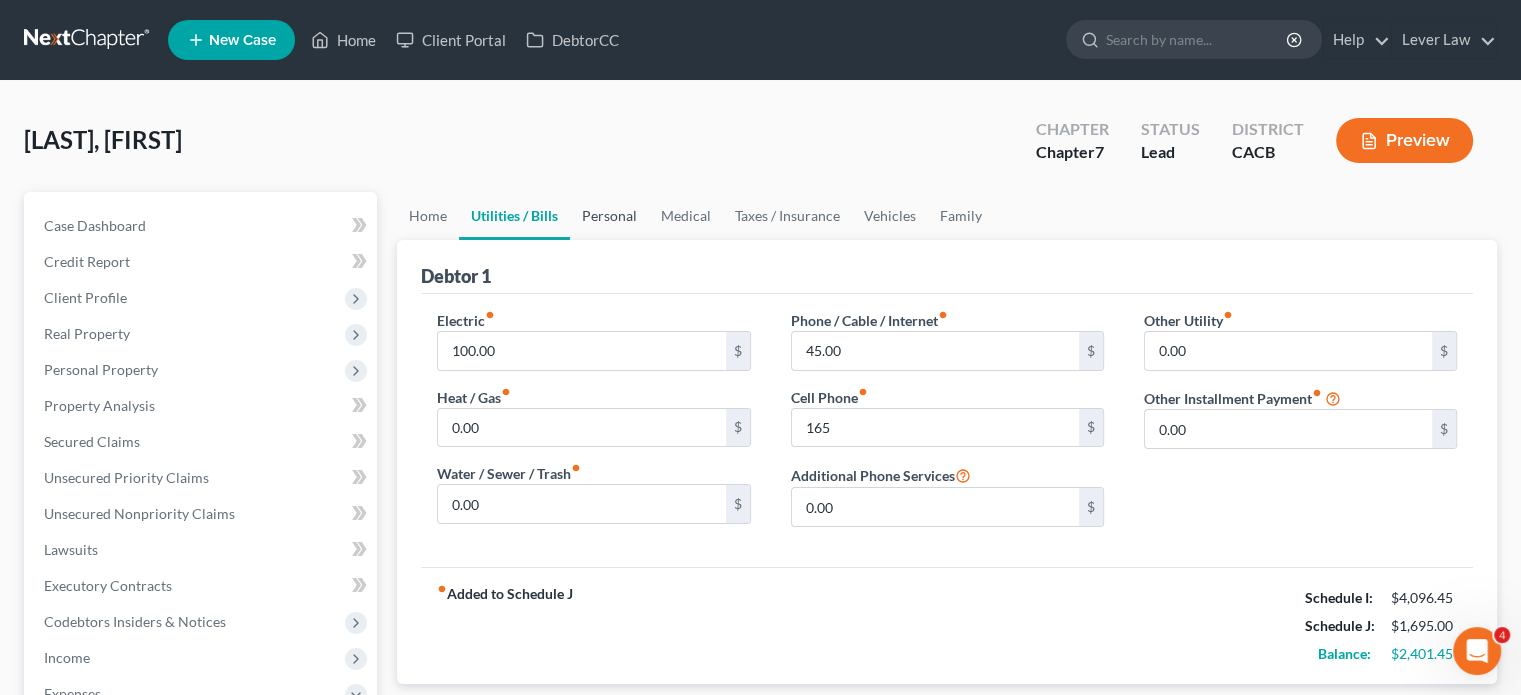 click on "Personal" at bounding box center (609, 216) 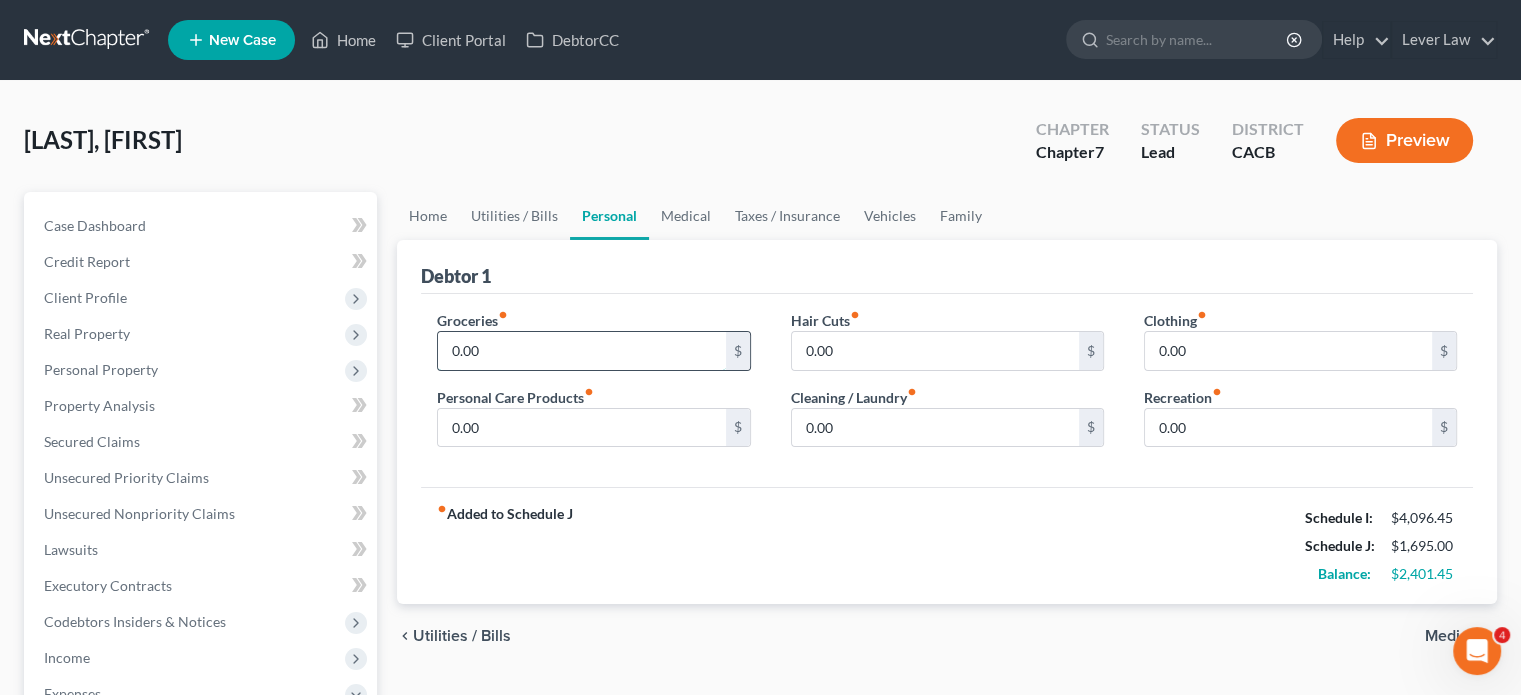 click on "0.00" at bounding box center (581, 351) 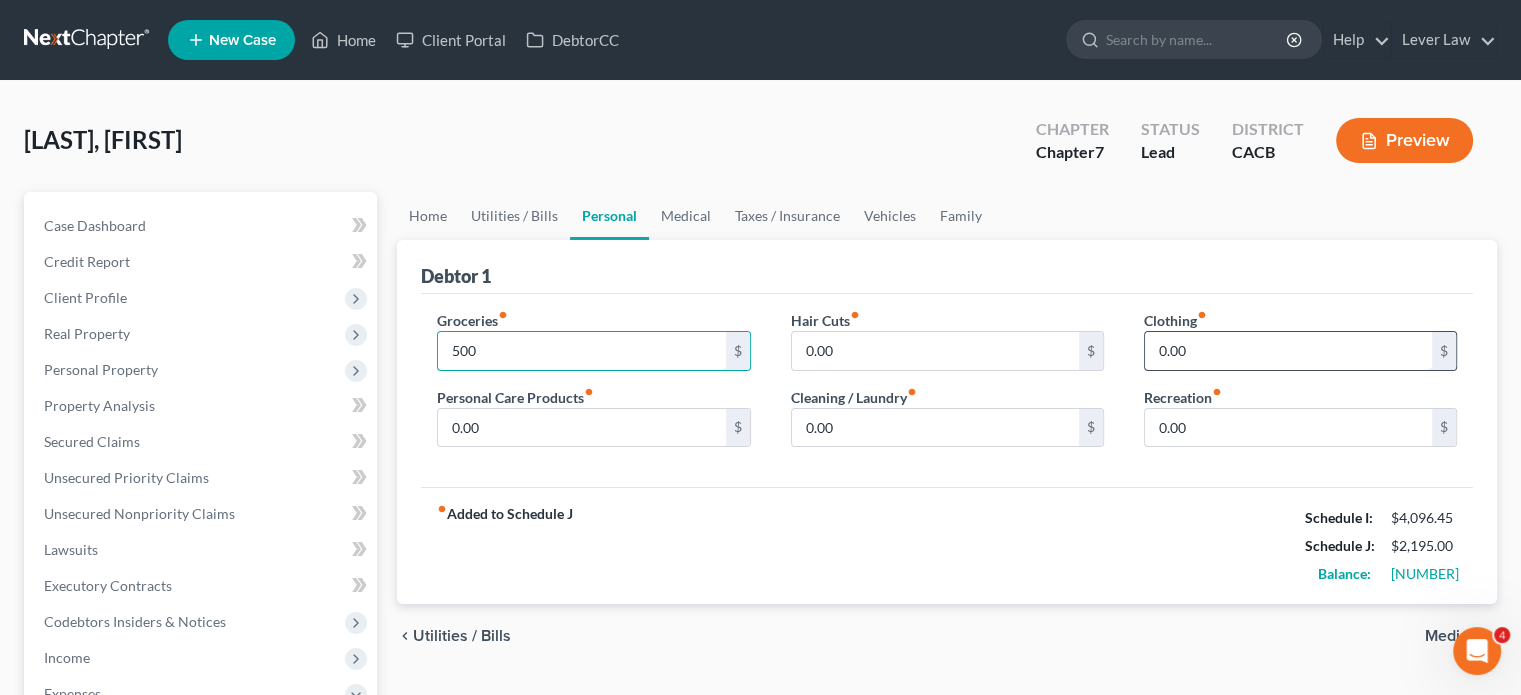 type on "500" 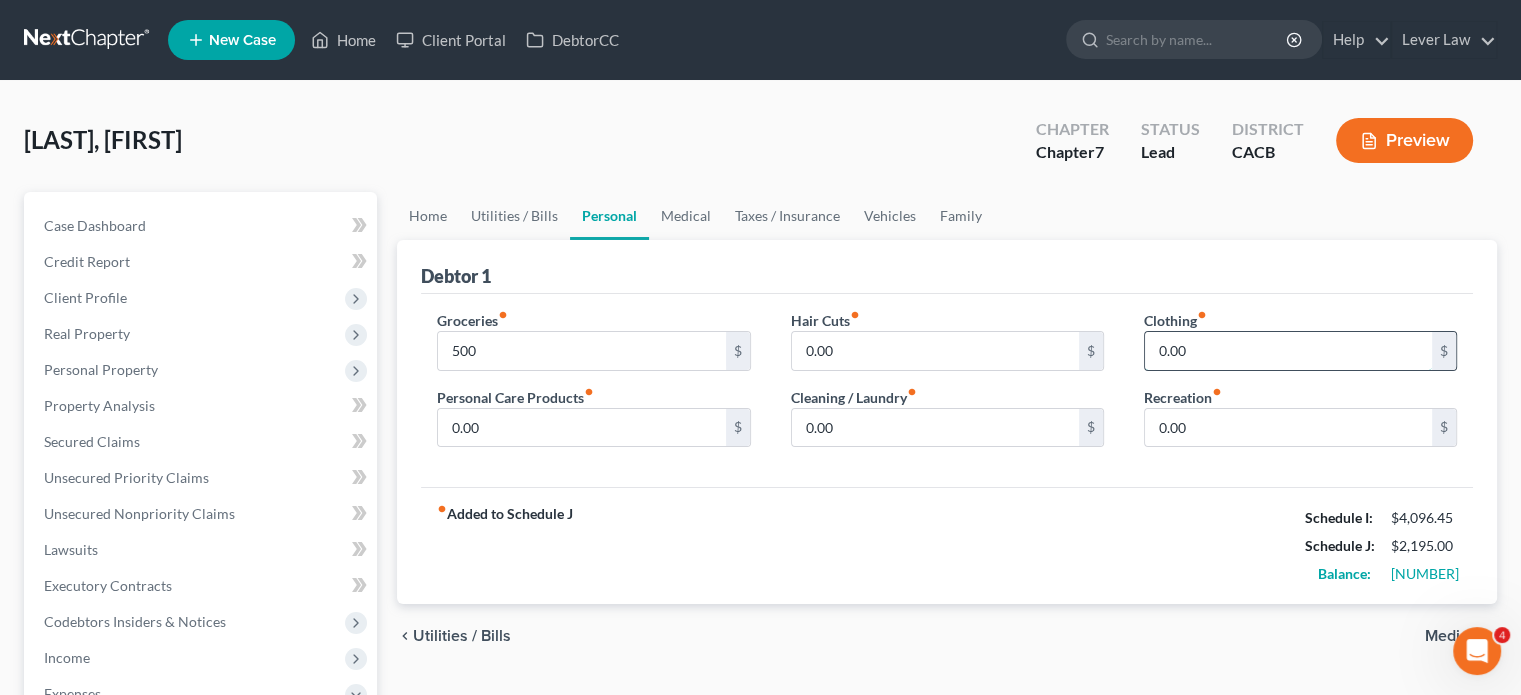 click on "0.00" at bounding box center [1288, 351] 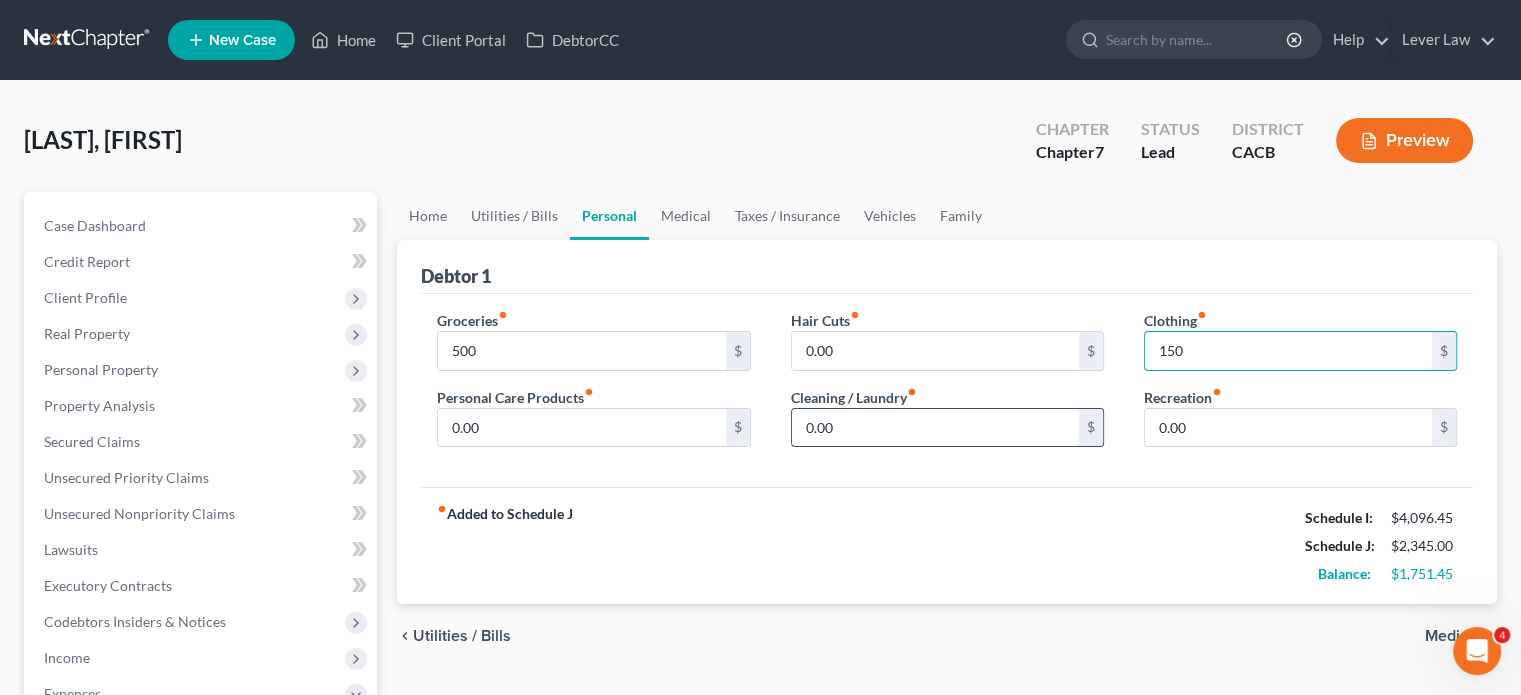 type on "150" 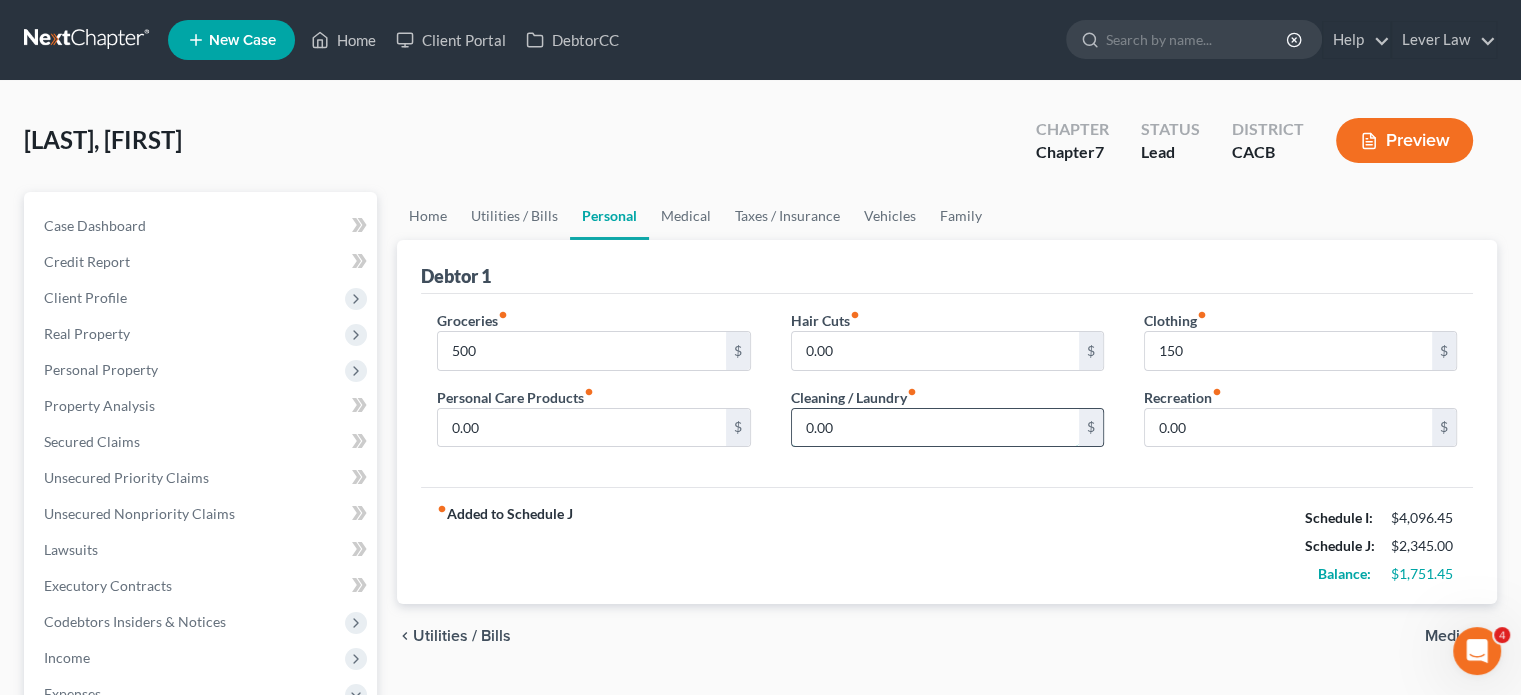 click on "0.00" at bounding box center [935, 428] 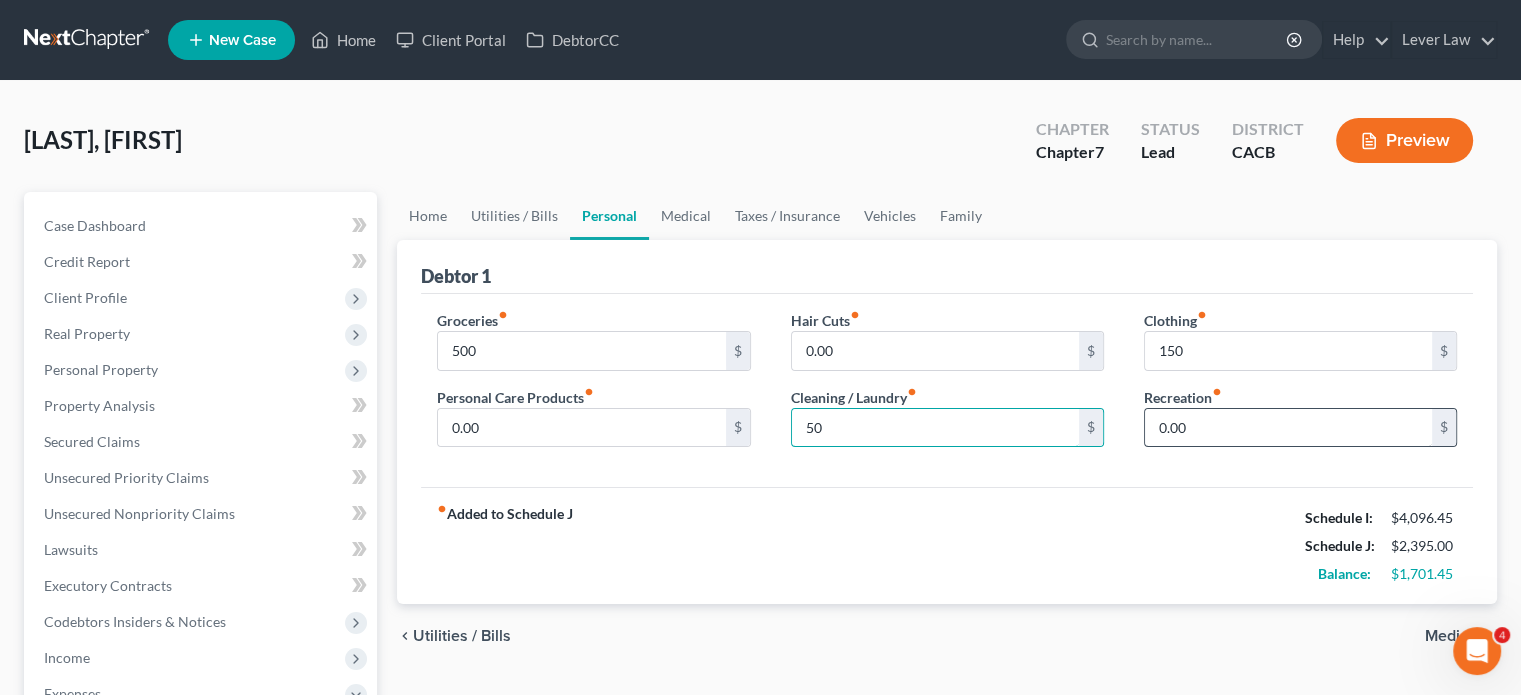 type on "50" 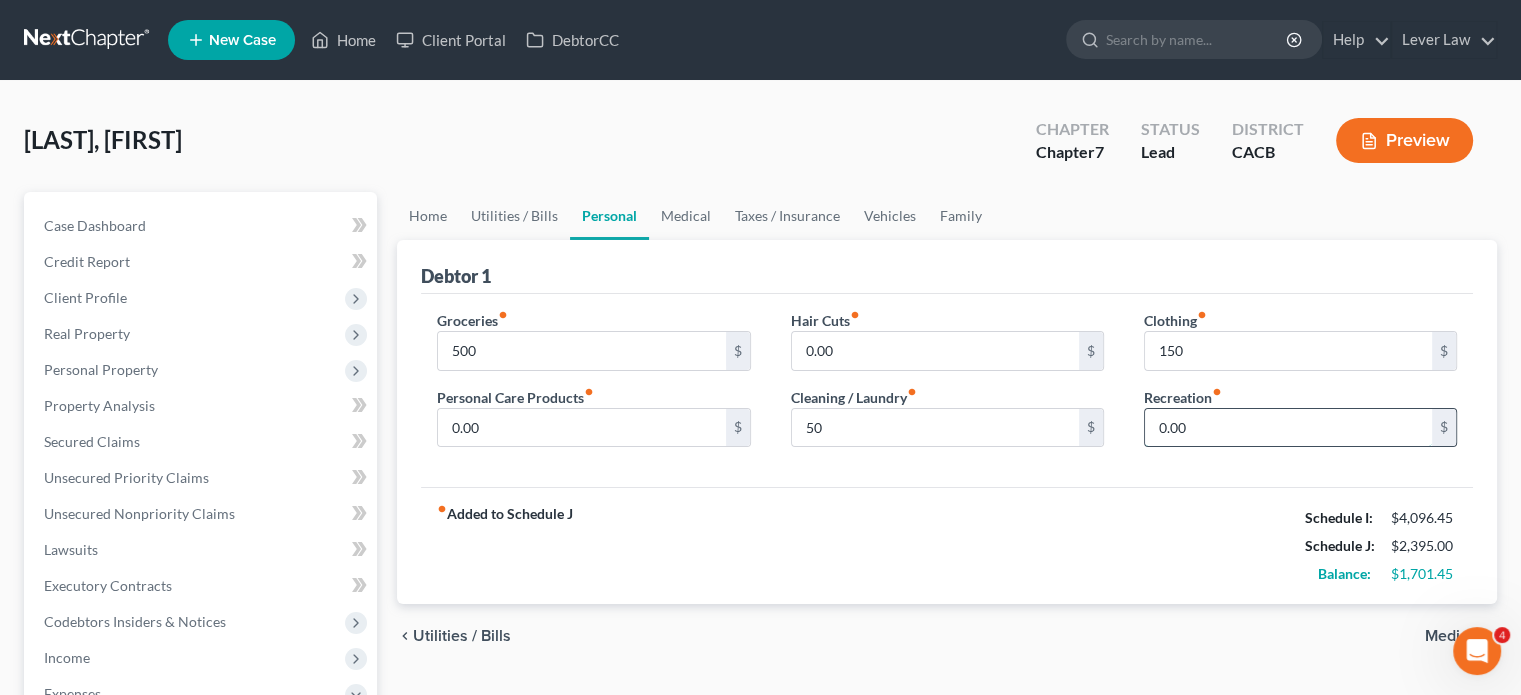 click on "0.00" at bounding box center [1288, 428] 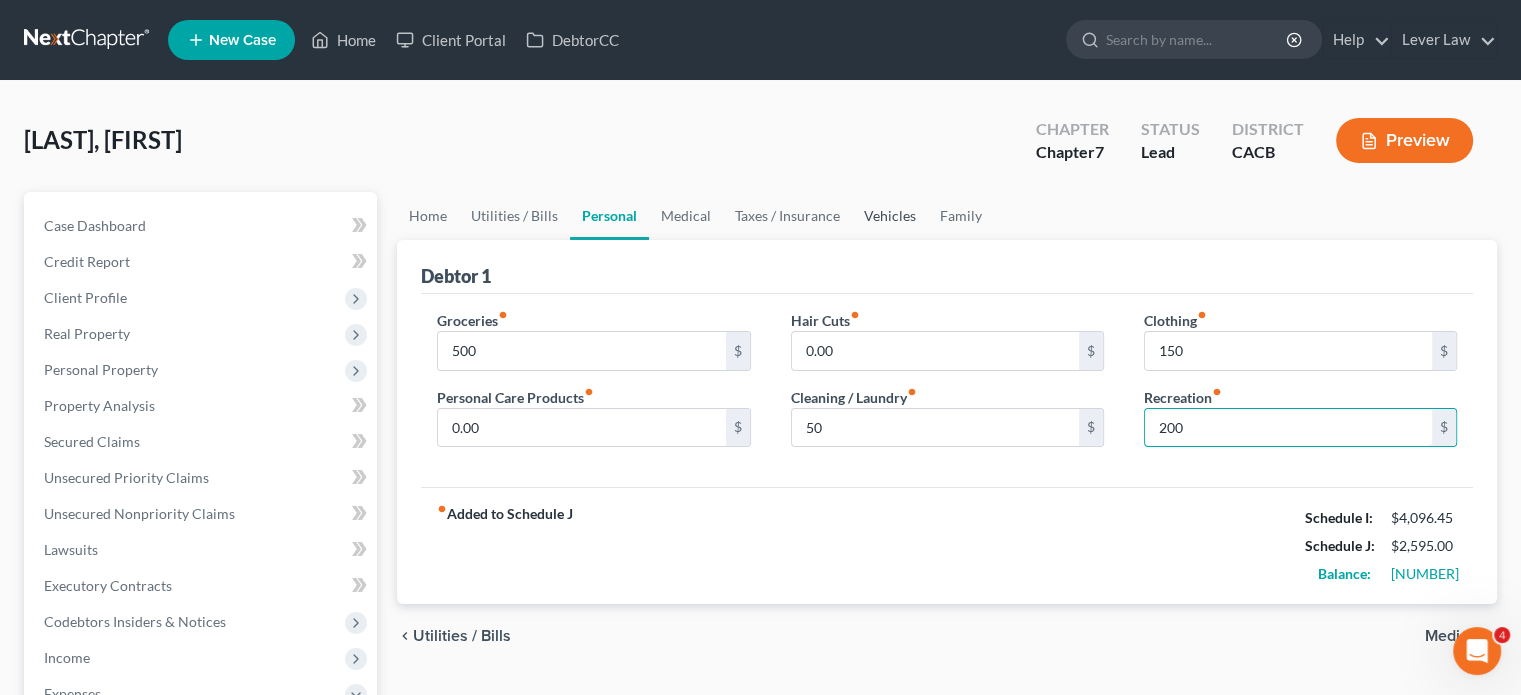 type on "200" 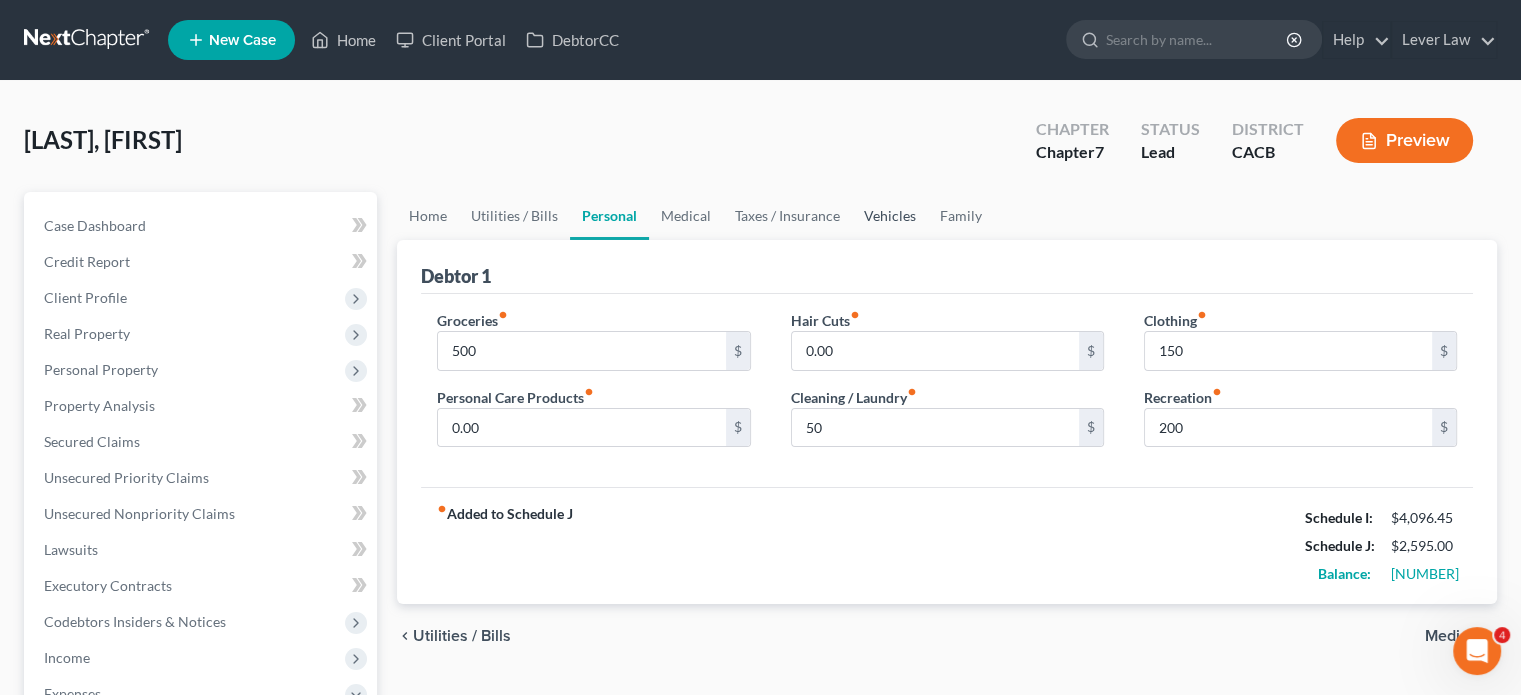 click on "Vehicles" at bounding box center [890, 216] 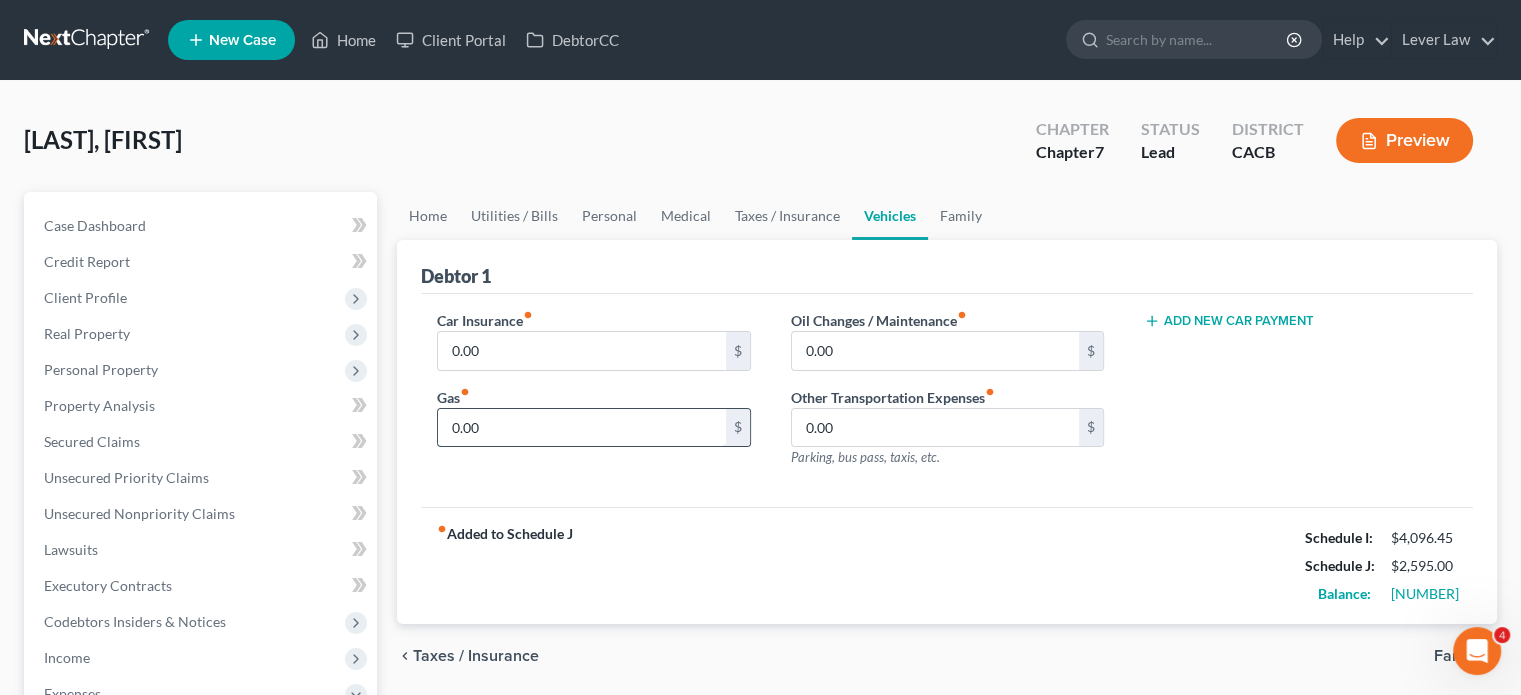 click on "0.00" at bounding box center (581, 428) 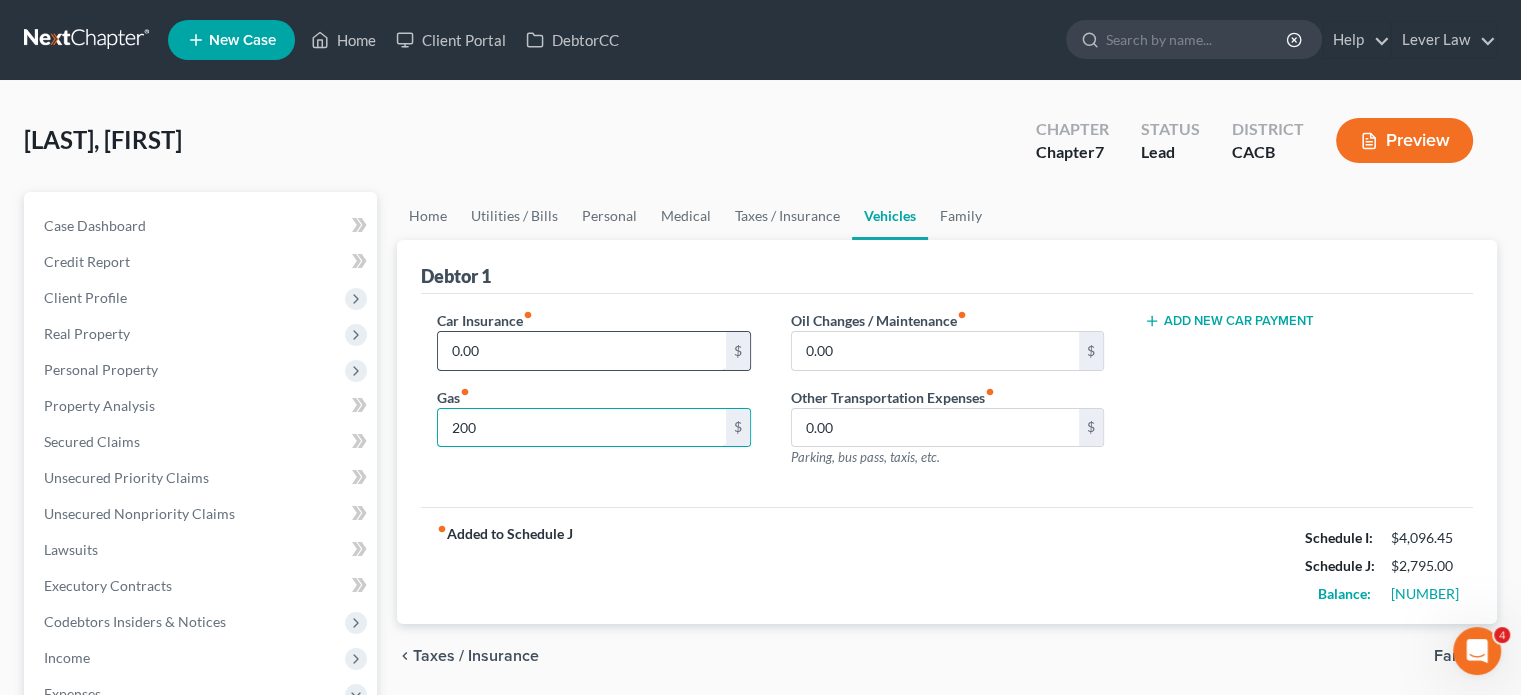 type on "200" 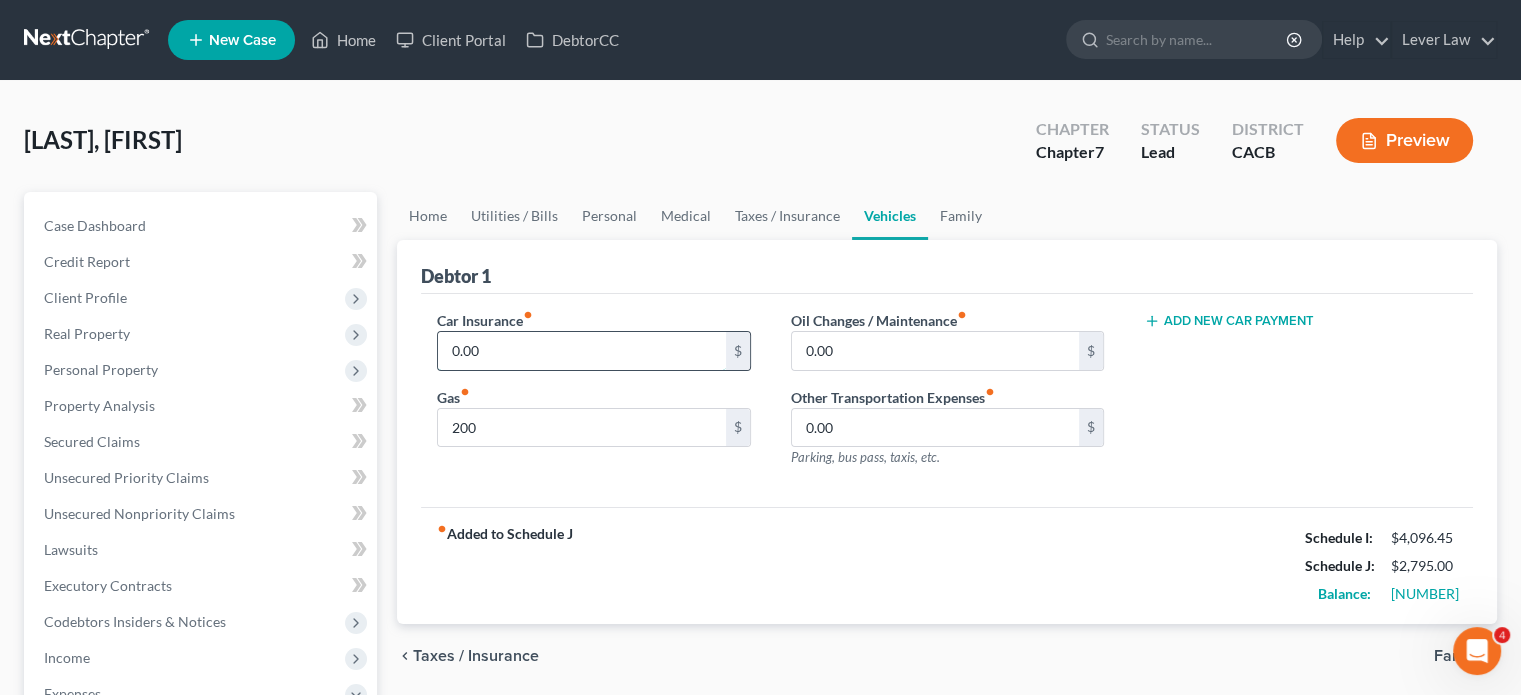 click on "0.00" at bounding box center [581, 351] 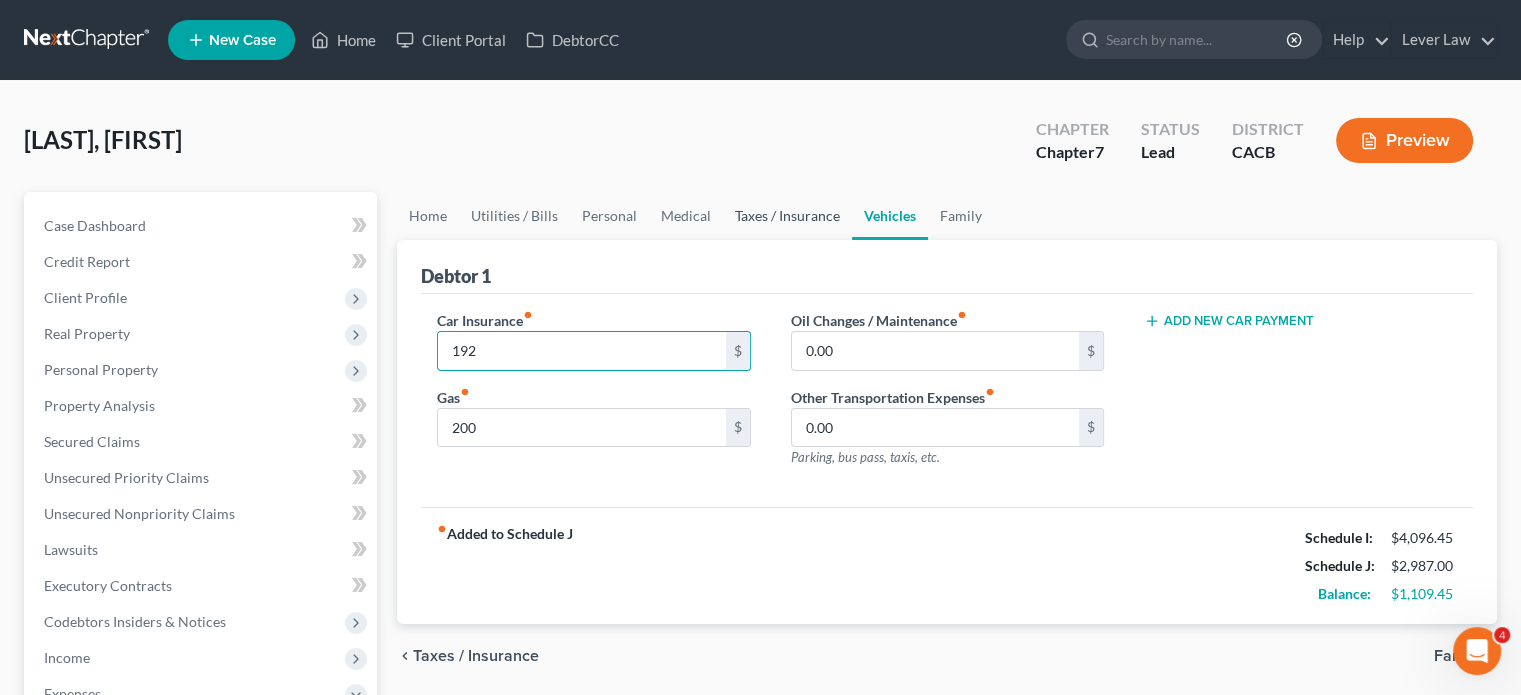 type on "192" 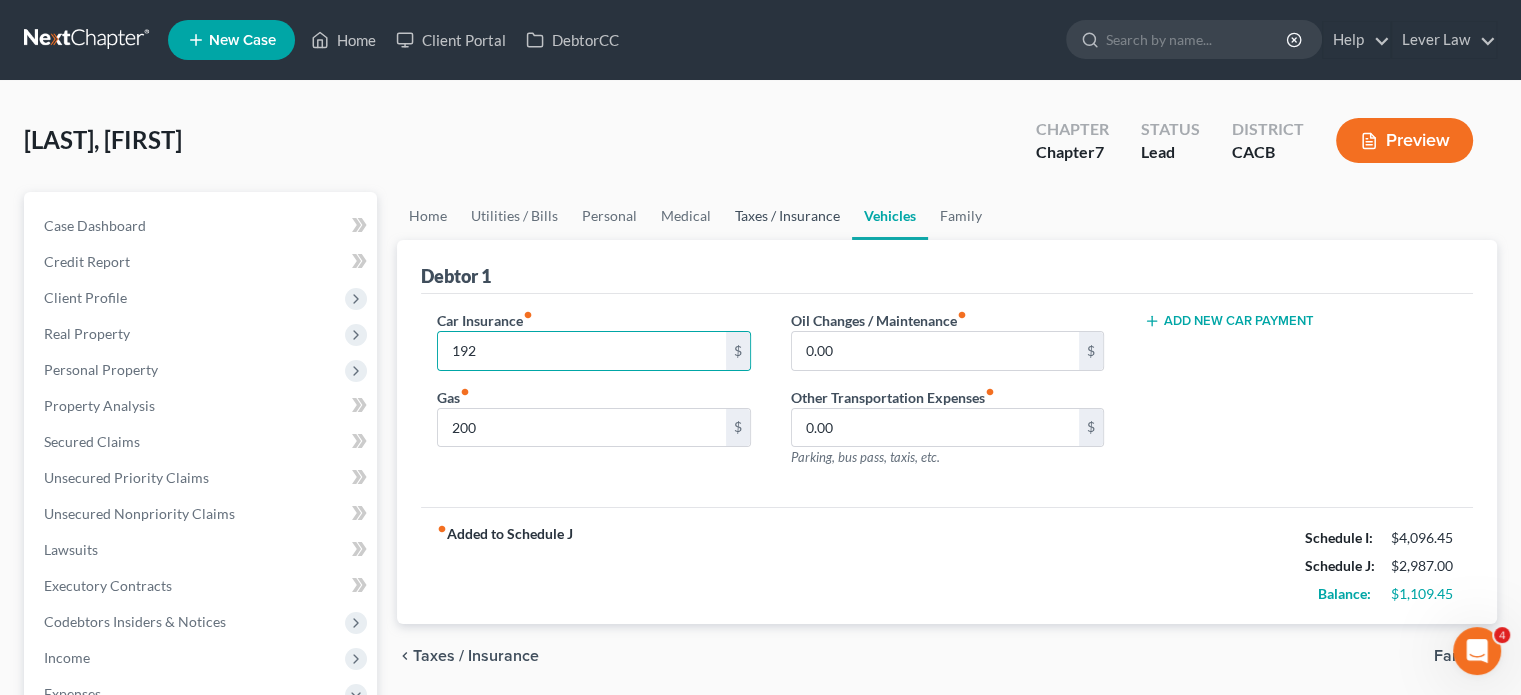 click on "Taxes / Insurance" at bounding box center (787, 216) 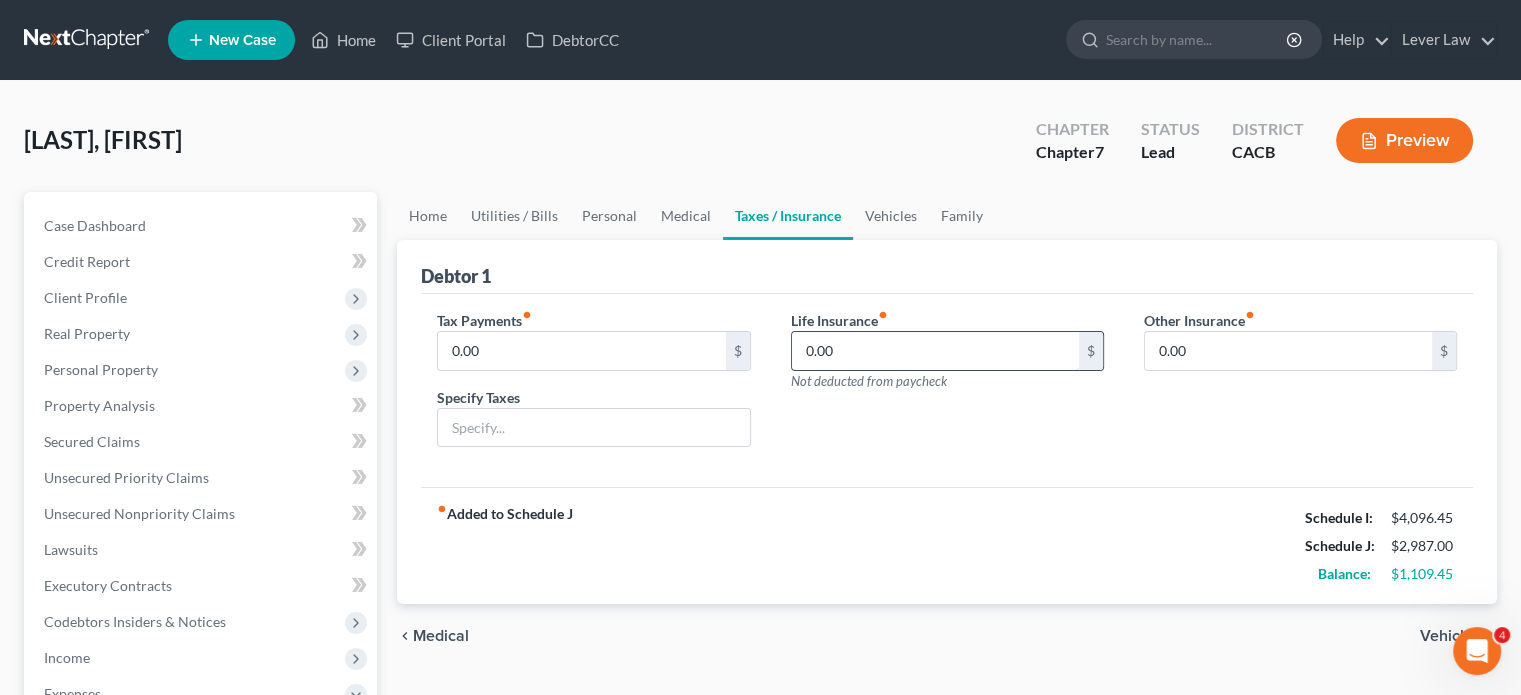click on "0.00" at bounding box center (935, 351) 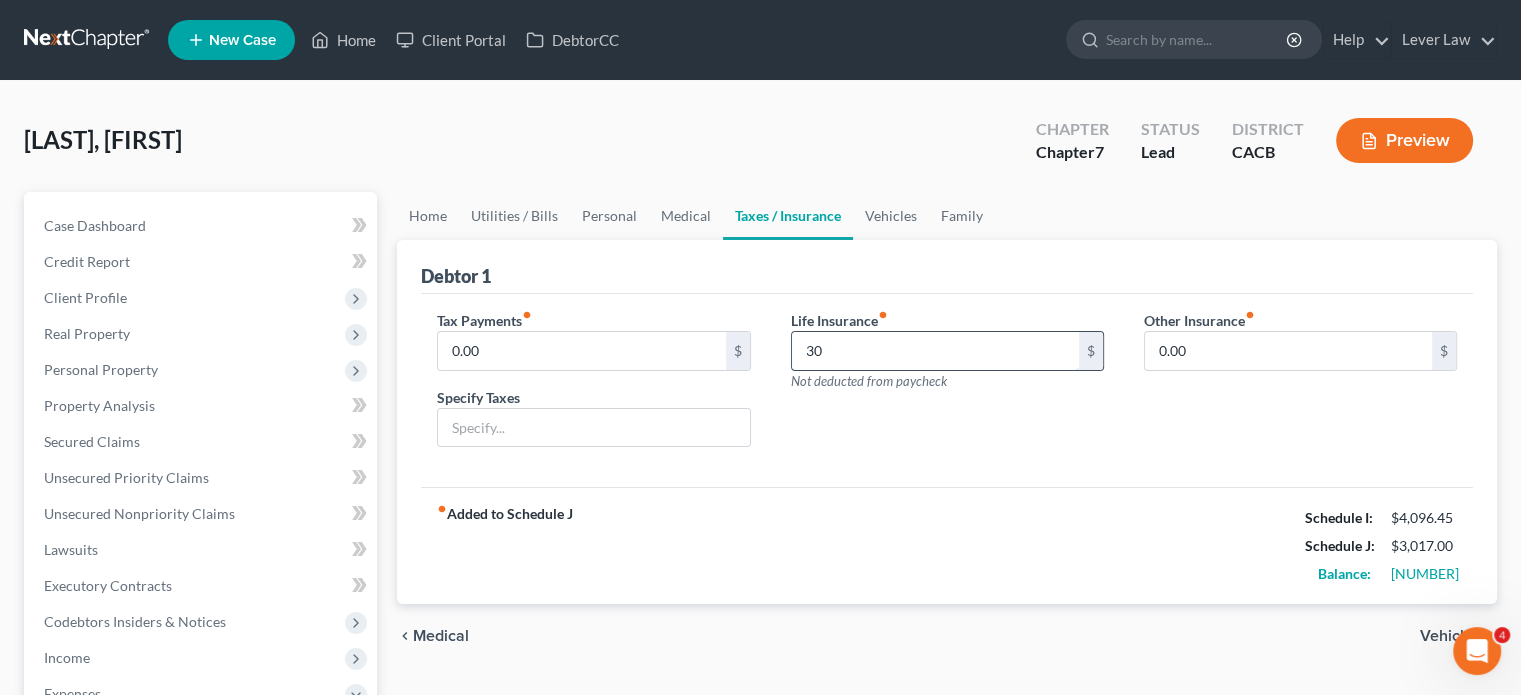 type on "3" 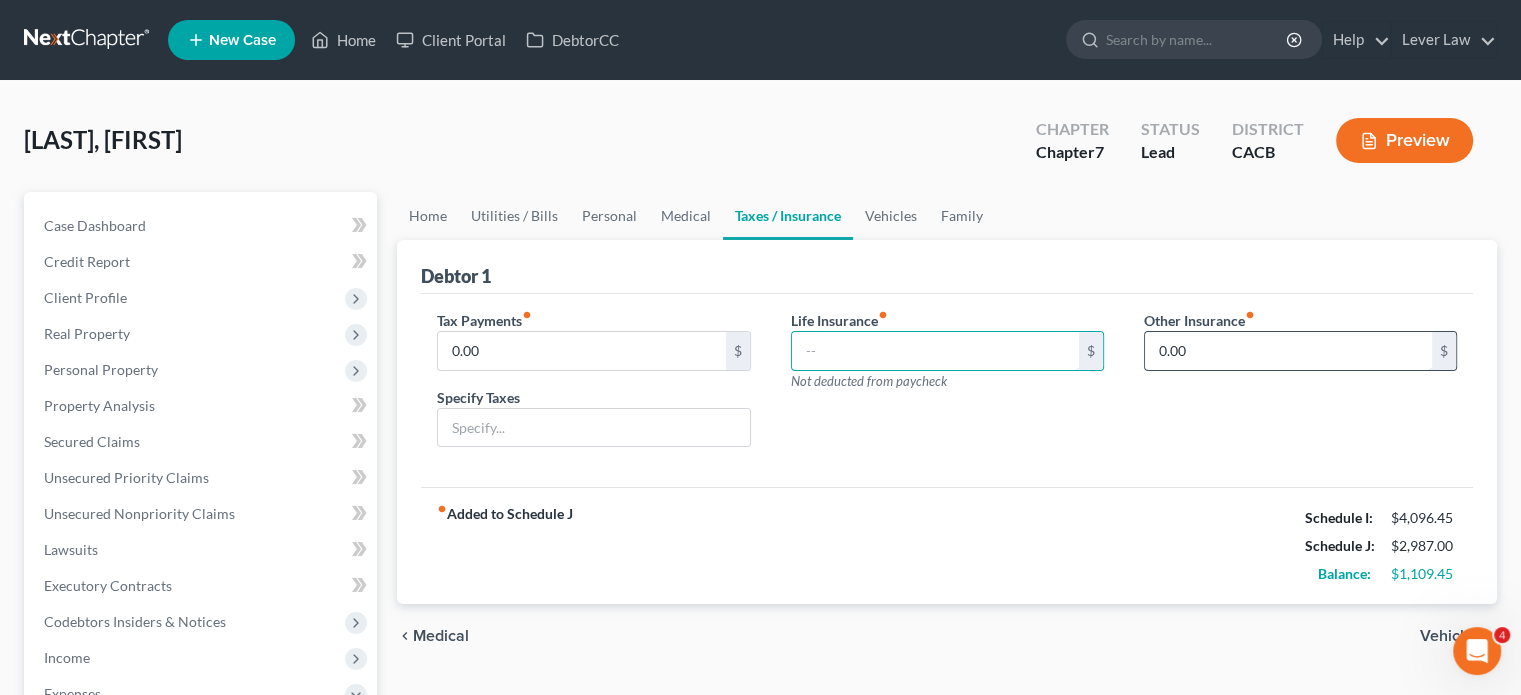 type 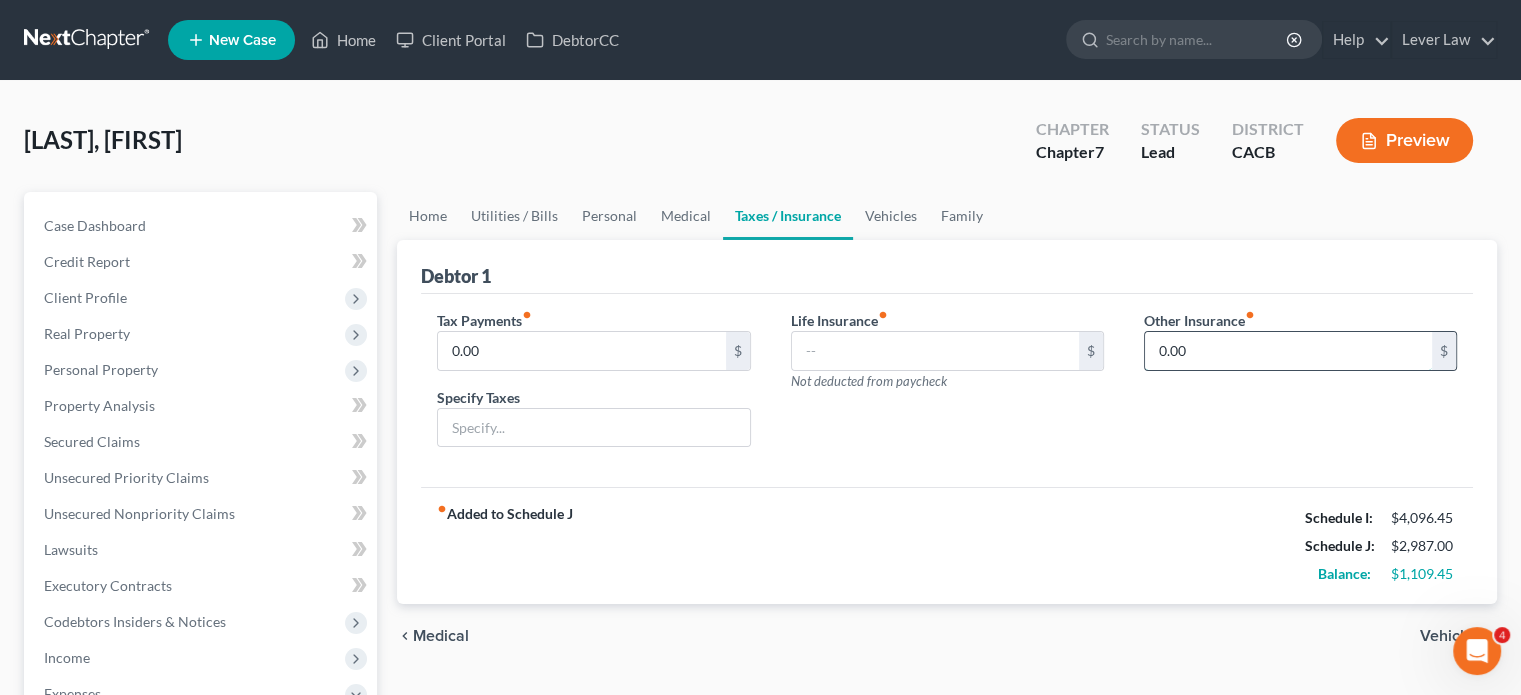 click on "0.00" at bounding box center [1288, 351] 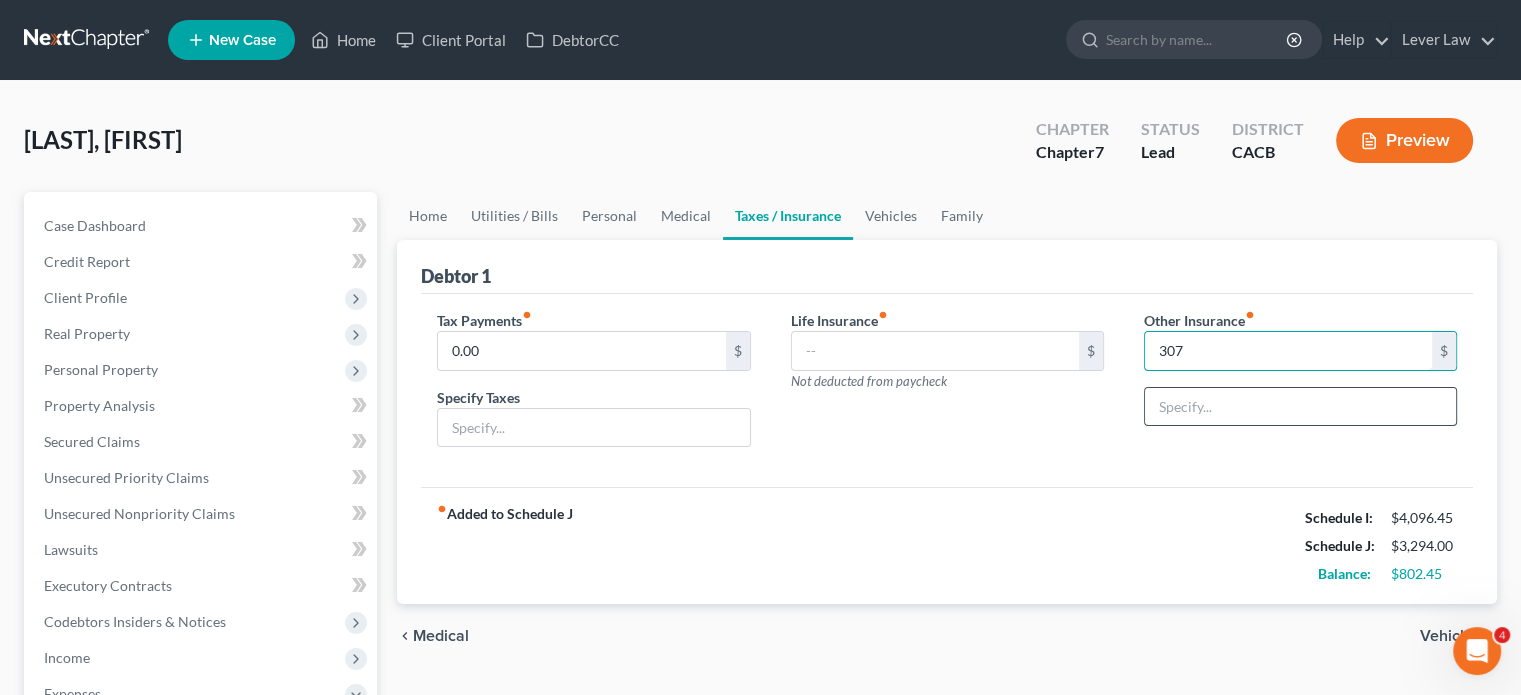 type on "307" 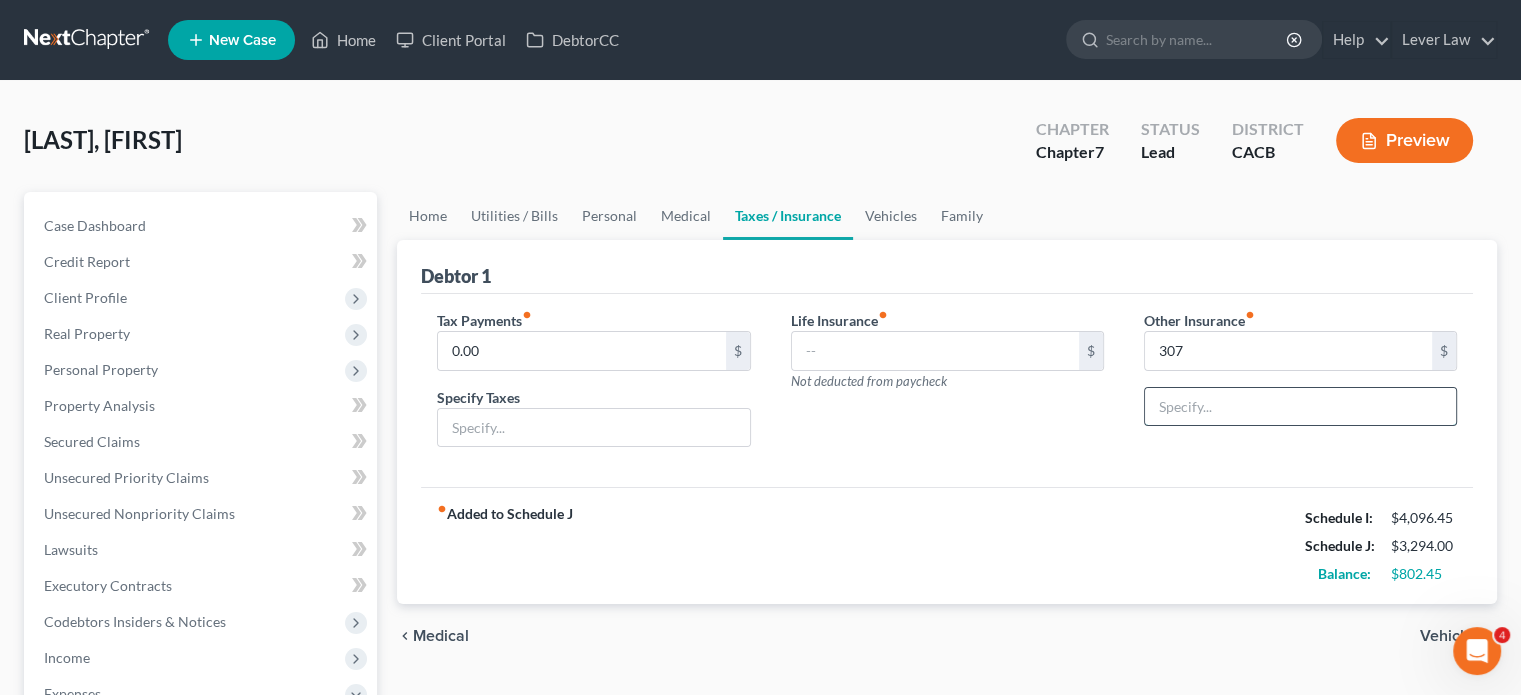 click at bounding box center (1300, 407) 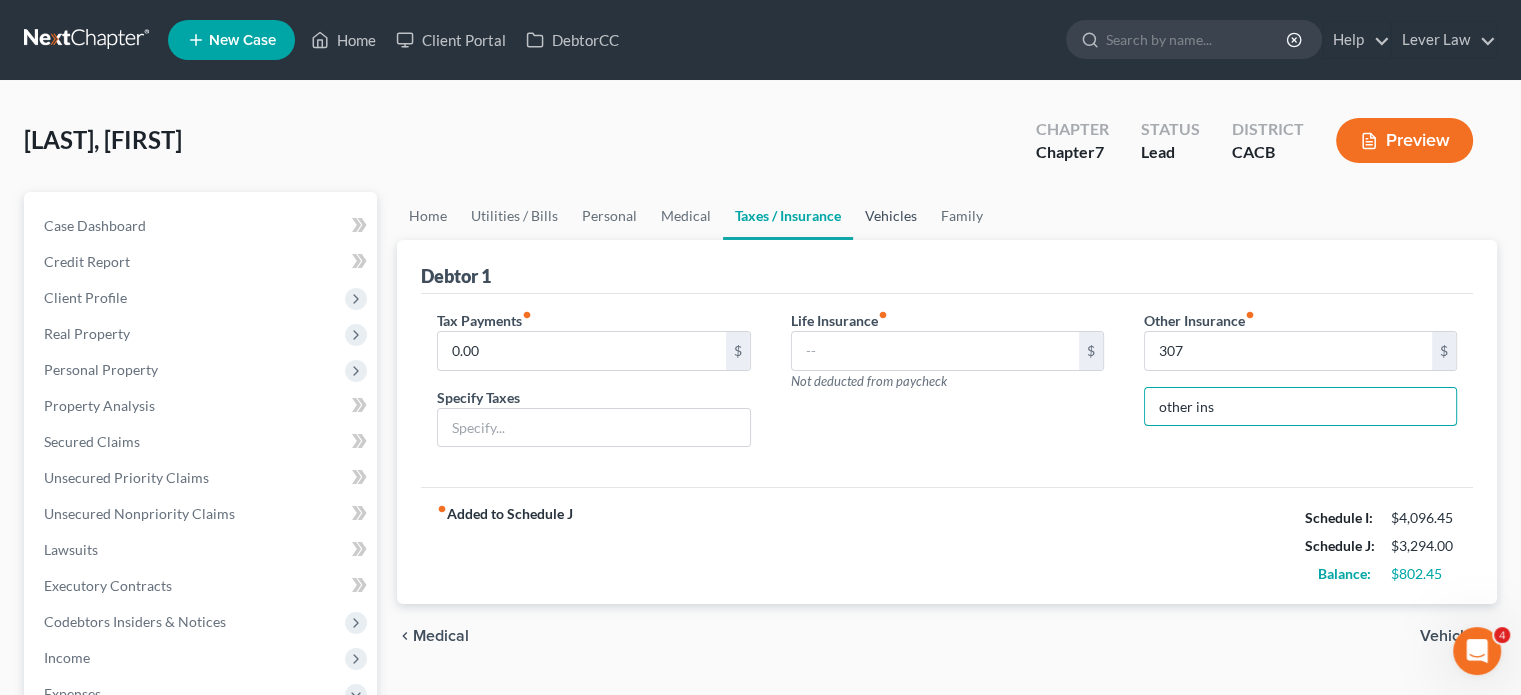 type on "other ins" 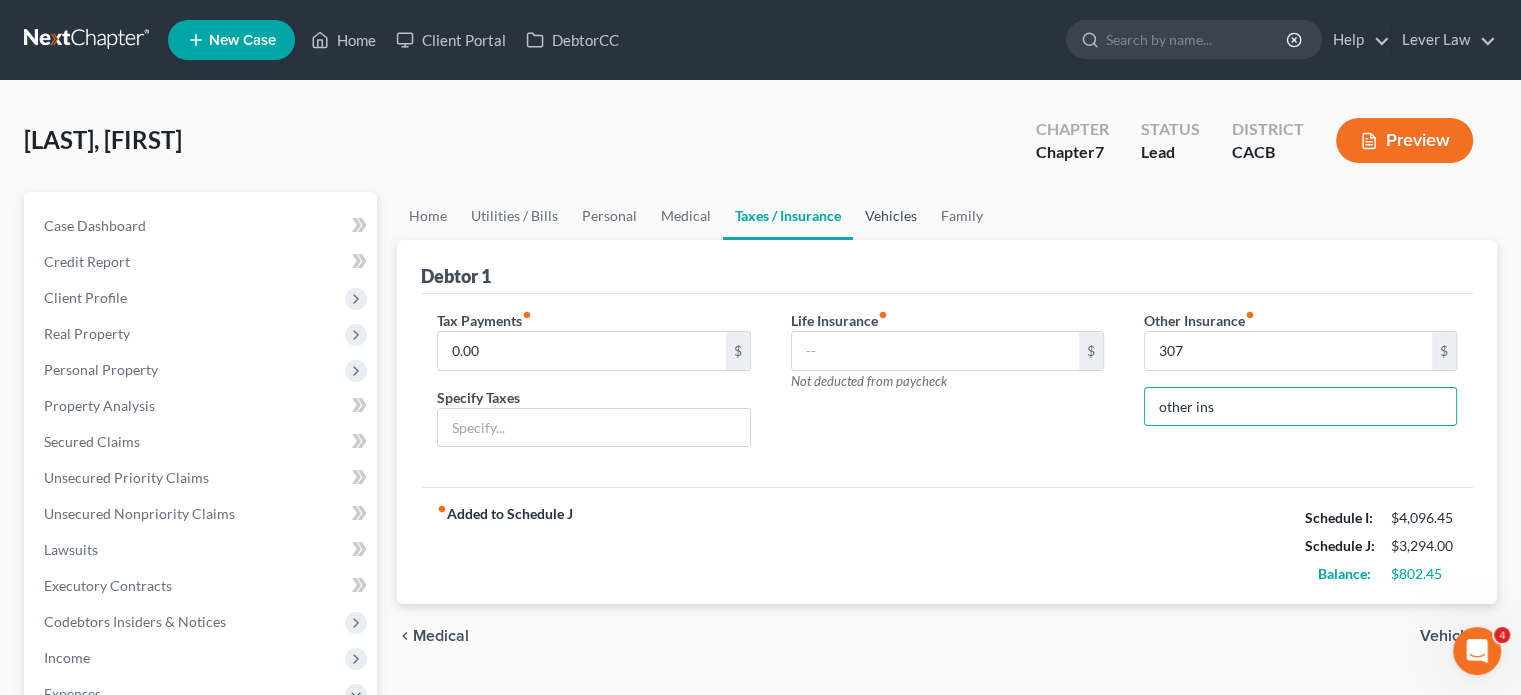 click on "Vehicles" at bounding box center [891, 216] 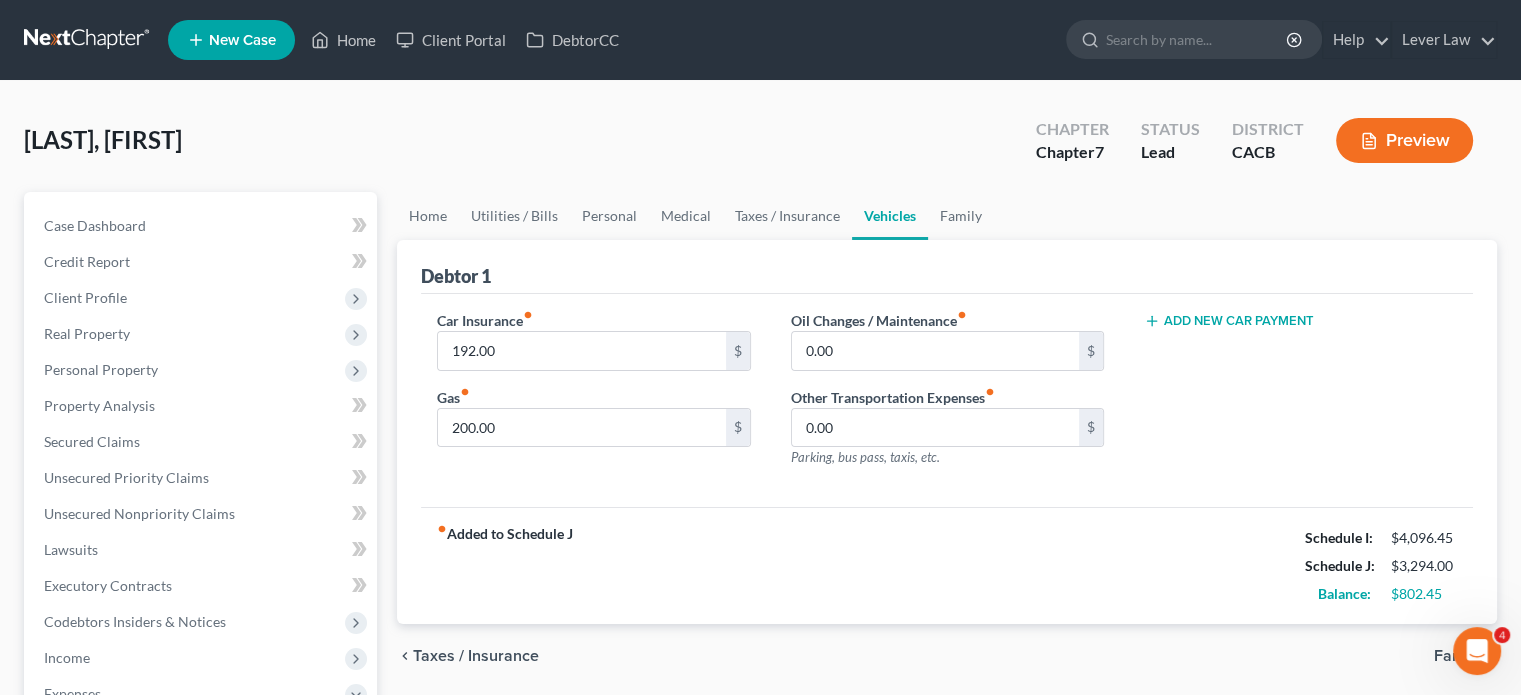 click on "Add New Car Payment" at bounding box center (1229, 321) 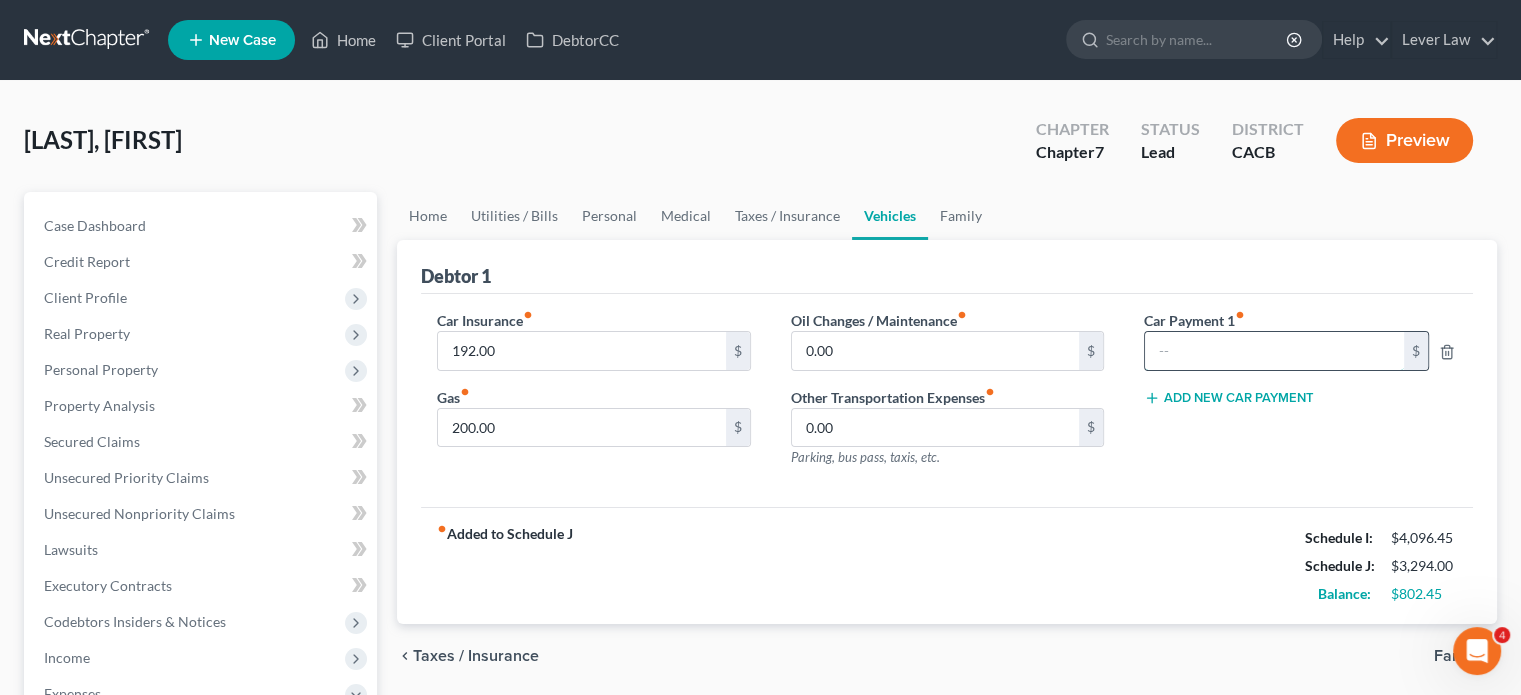 click at bounding box center (1274, 351) 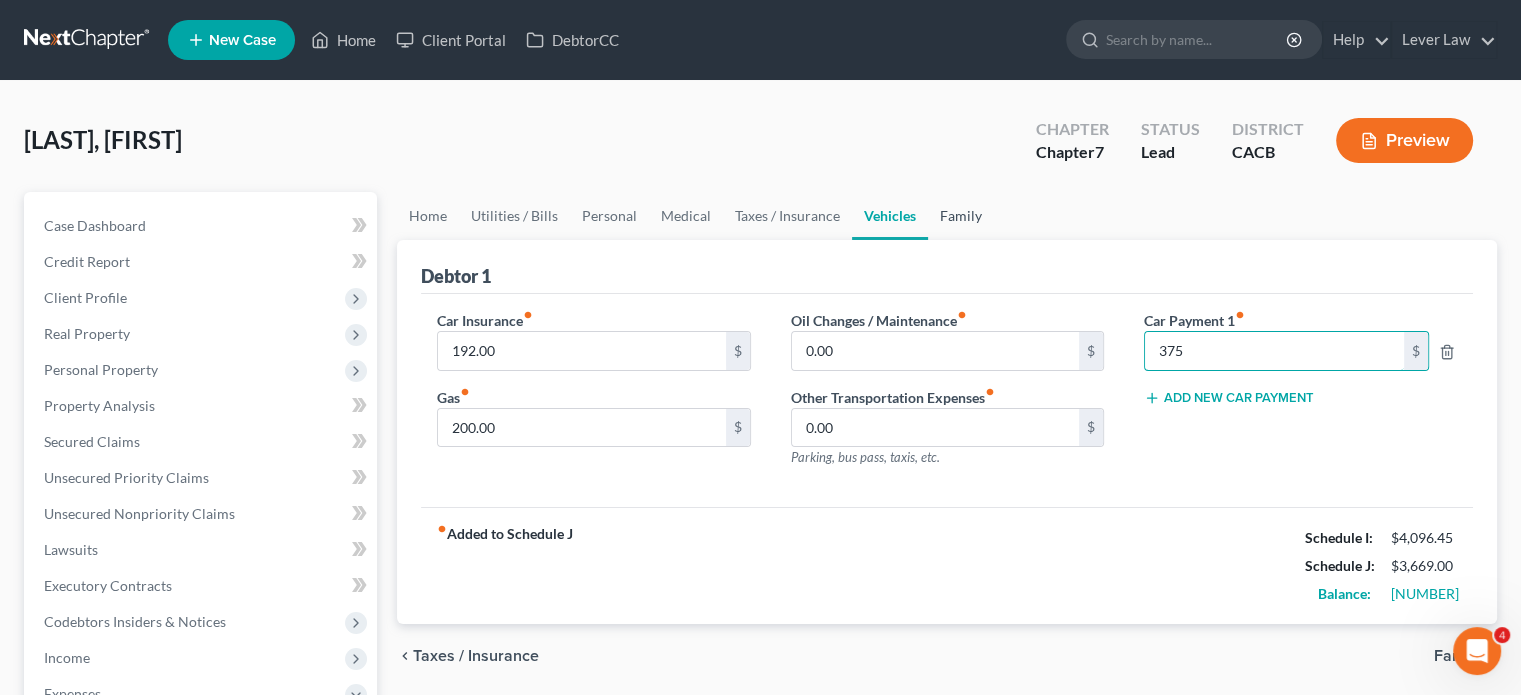 type on "375" 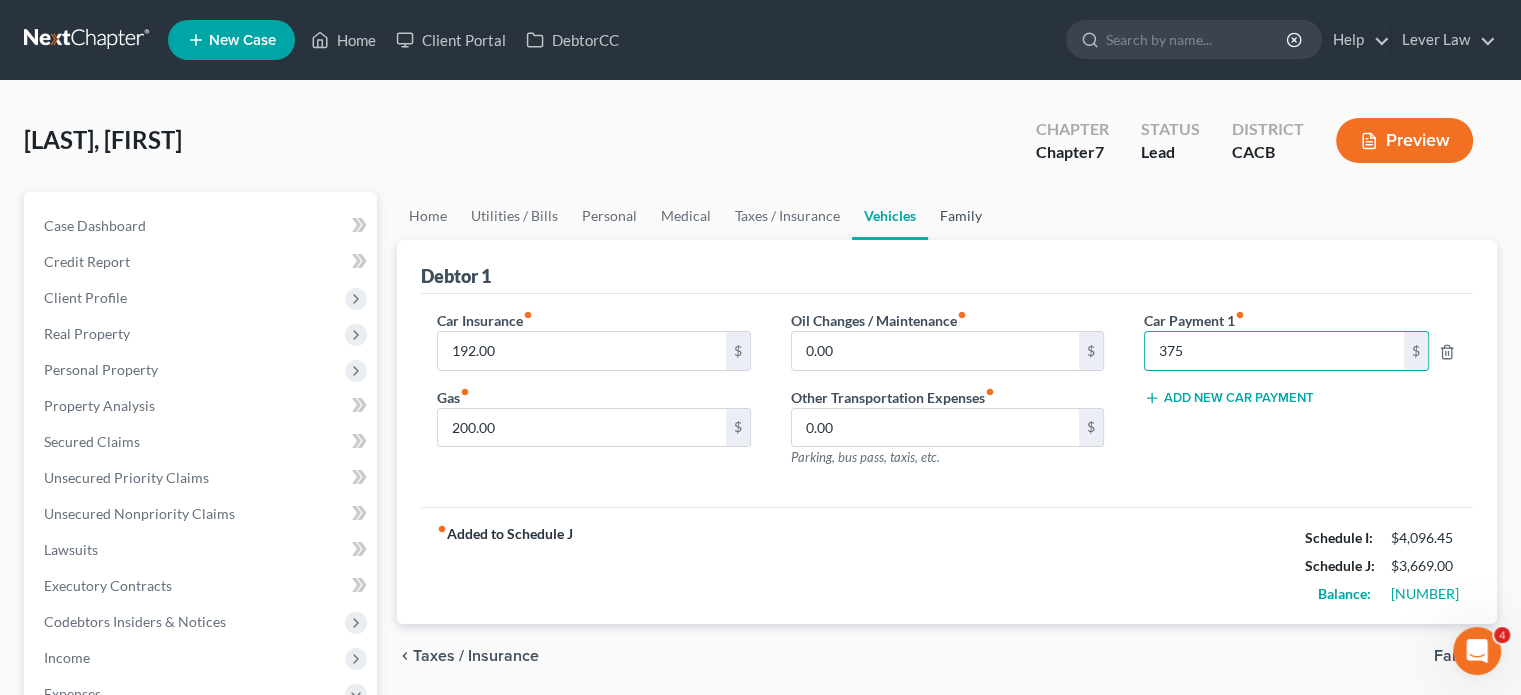 click on "Family" at bounding box center [961, 216] 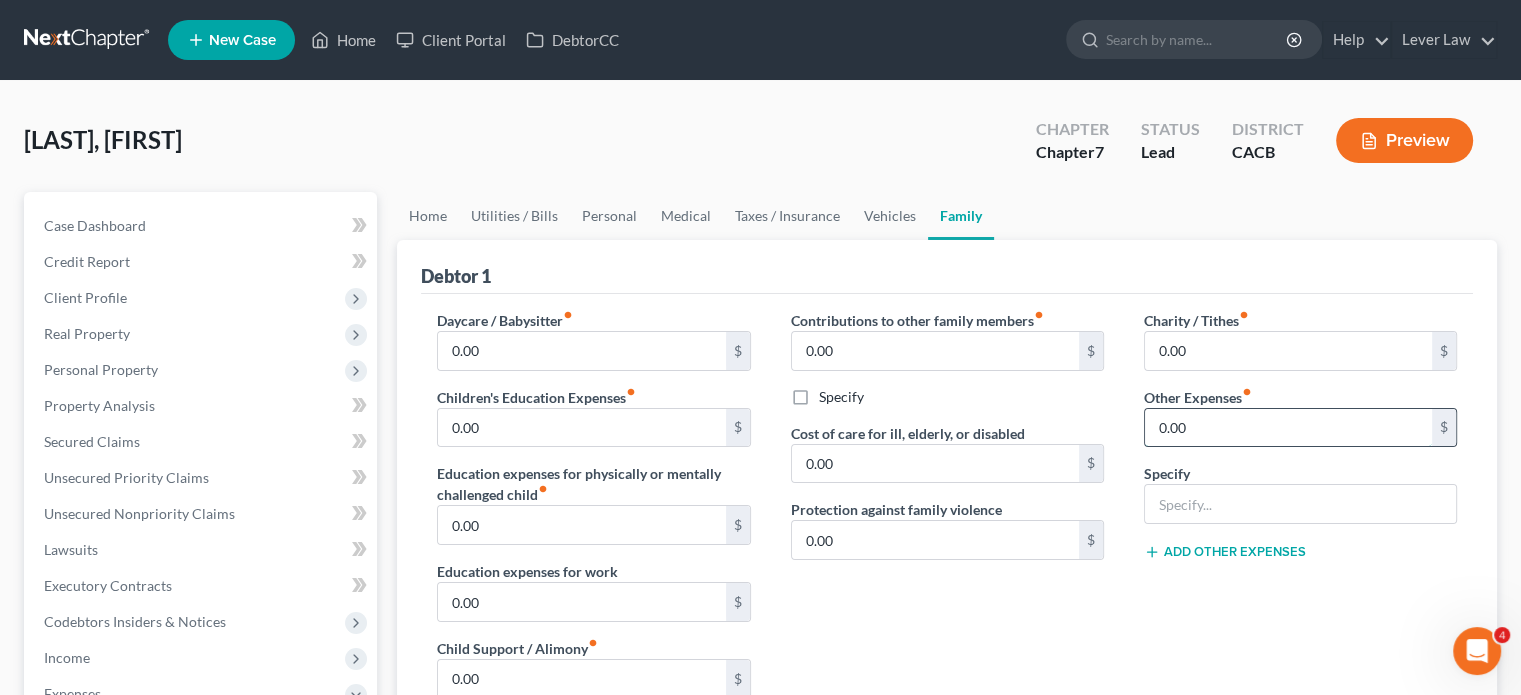 click on "0.00" at bounding box center (1288, 428) 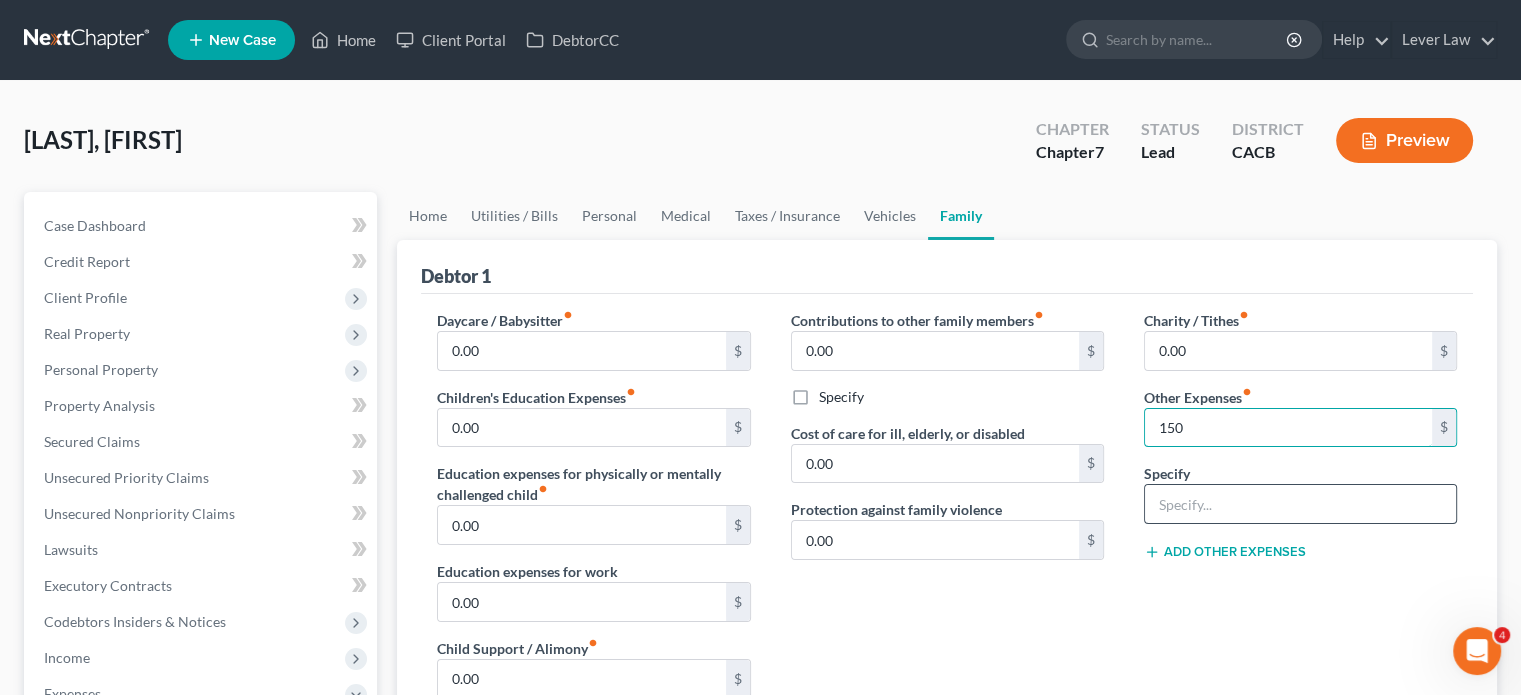 type on "150" 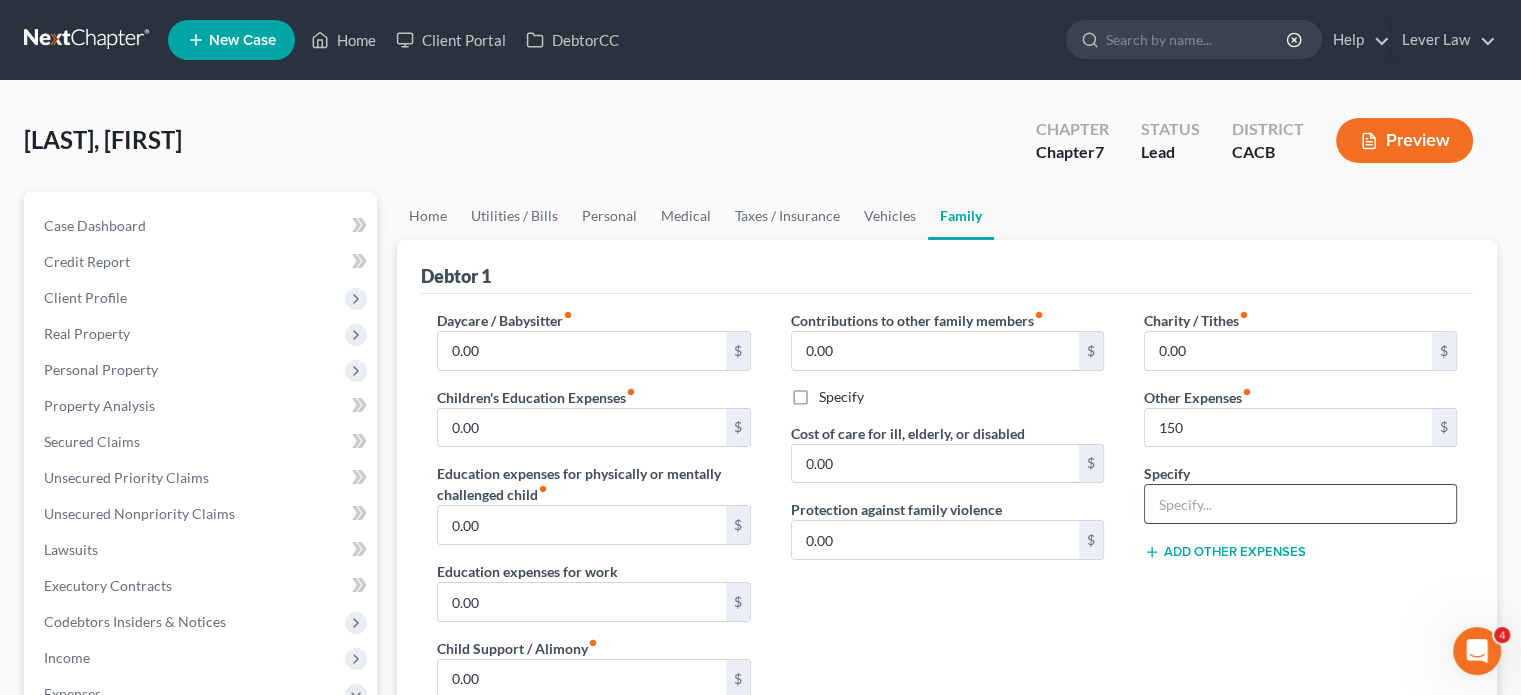 click at bounding box center [1300, 504] 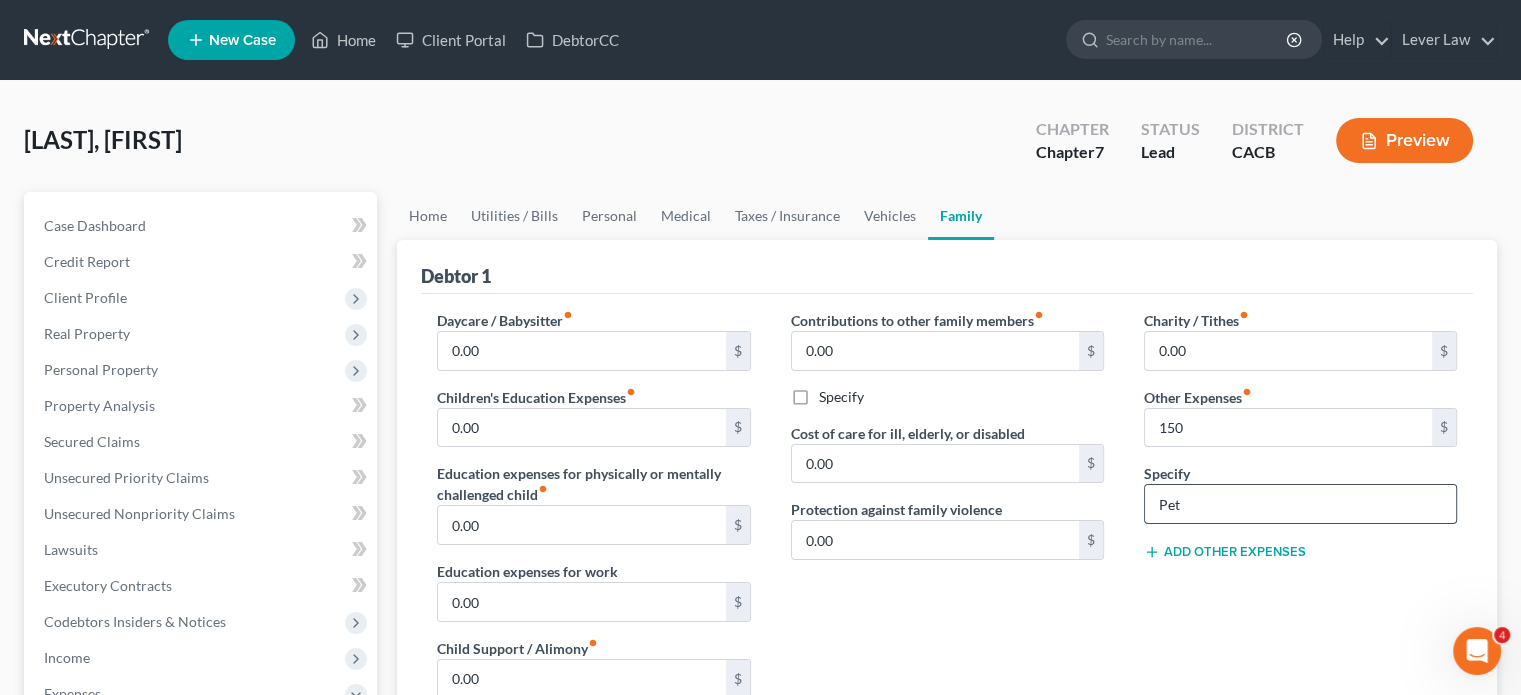 type on "Pet Expenses" 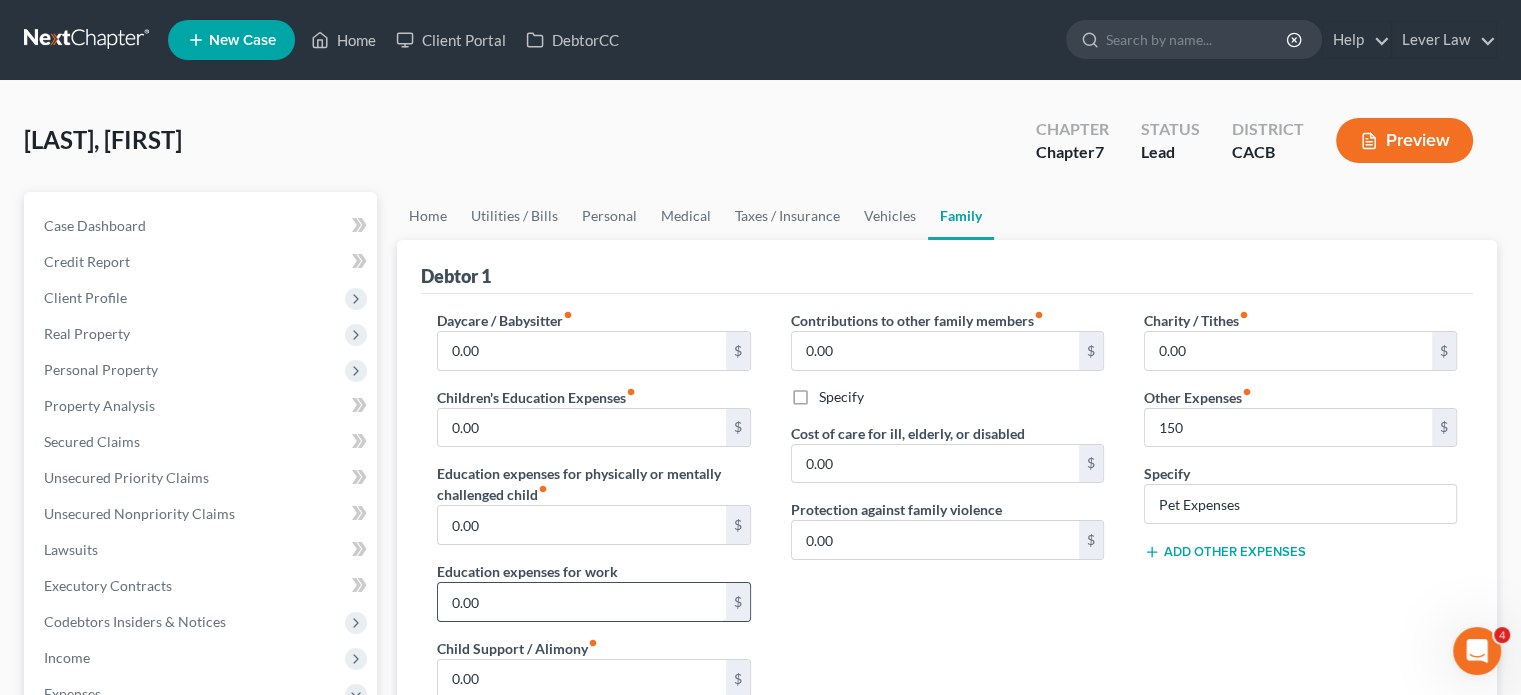 click on "0.00" at bounding box center (581, 602) 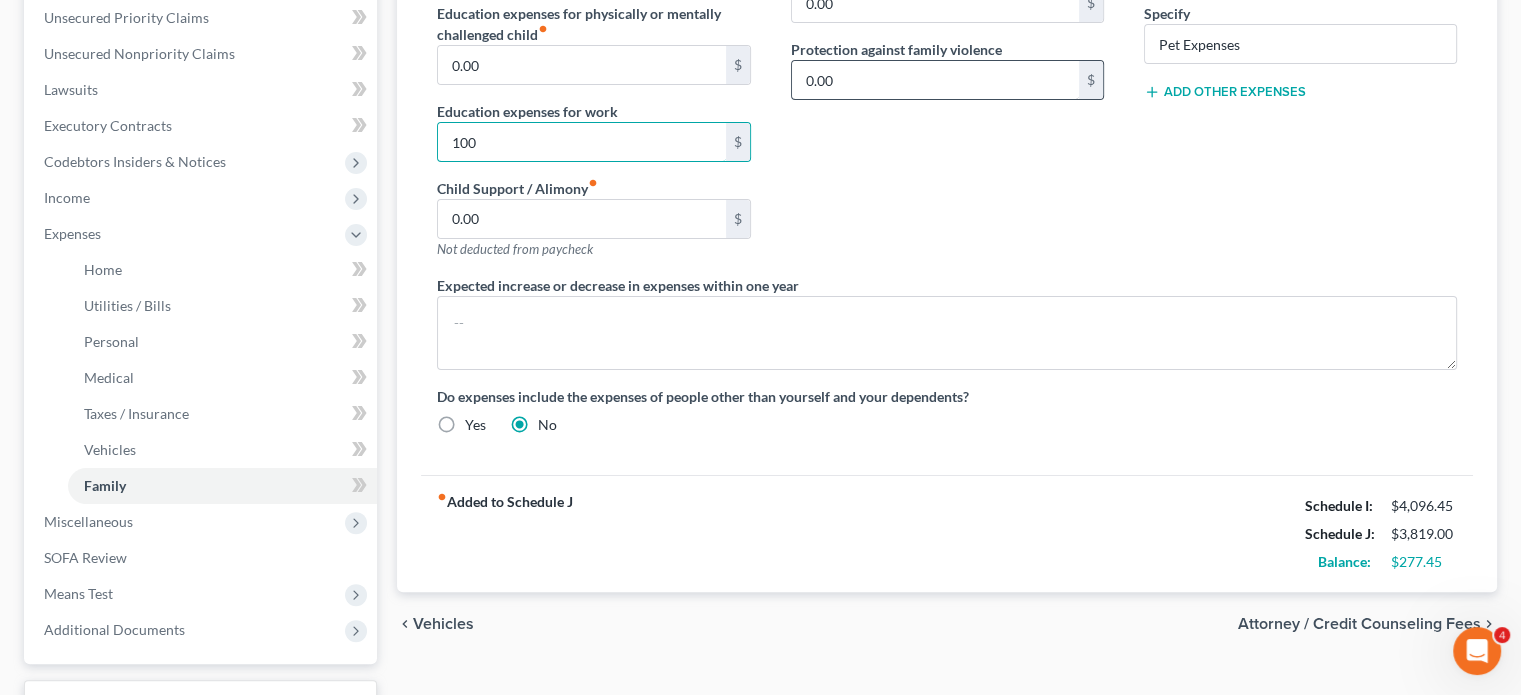 scroll, scrollTop: 463, scrollLeft: 0, axis: vertical 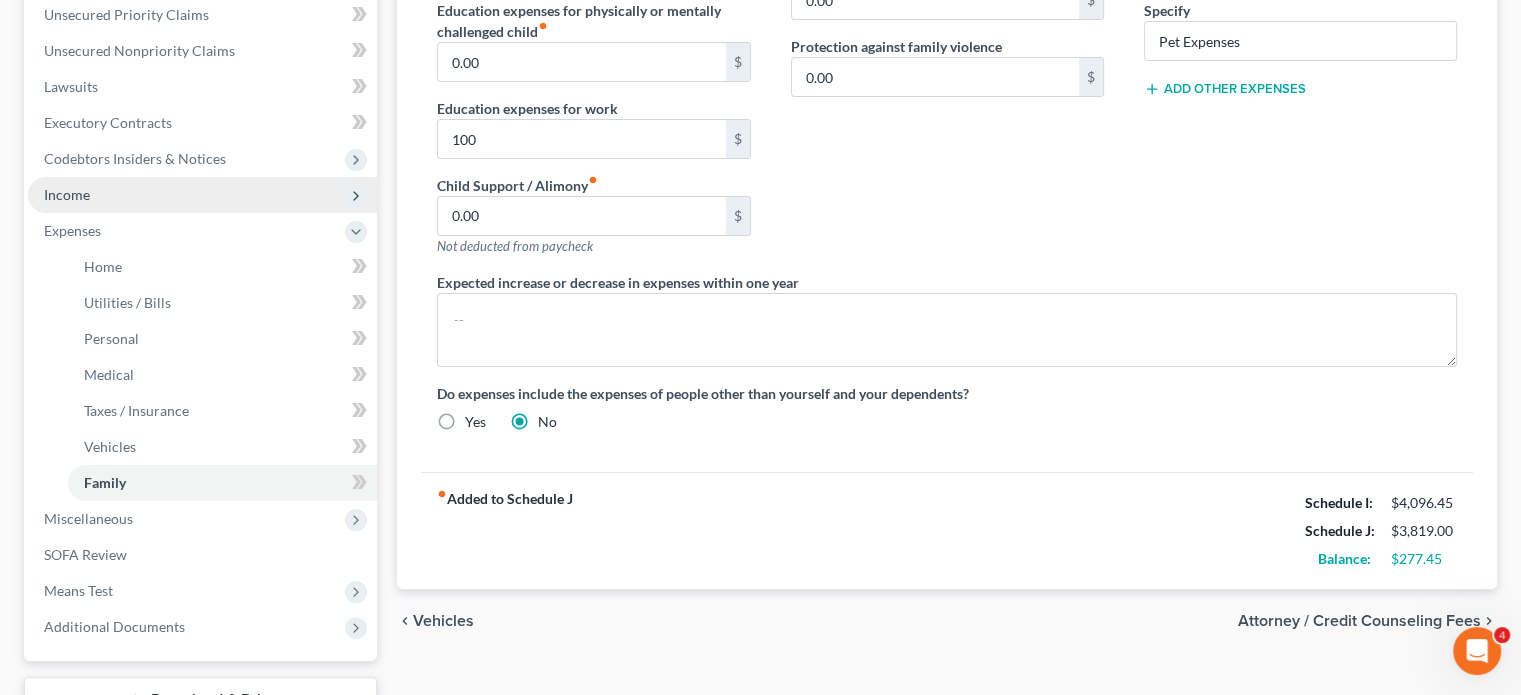click on "Income" at bounding box center [202, 195] 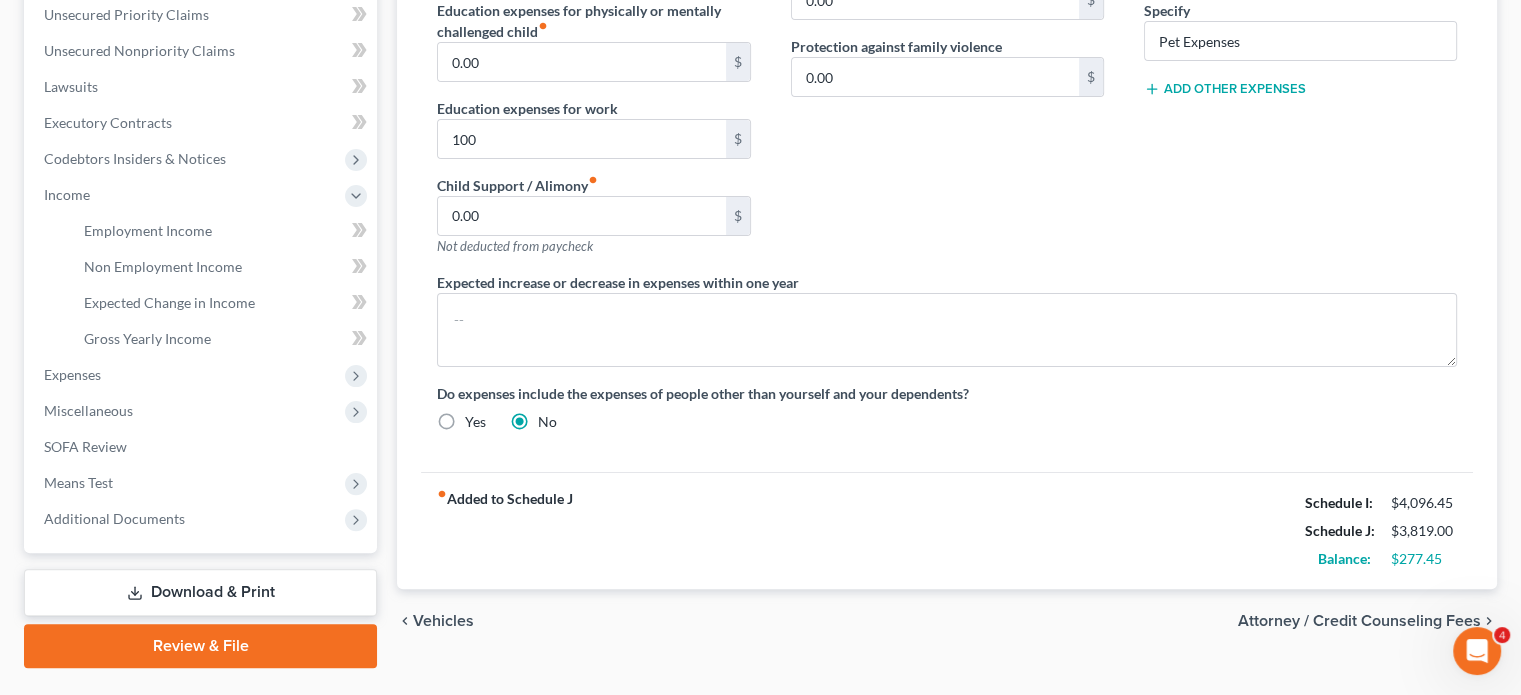 click on "fiber_manual_record  Added to Schedule J Schedule I: $4,096.45 Schedule J: $3,819.00 Balance: $277.45" at bounding box center [947, 530] 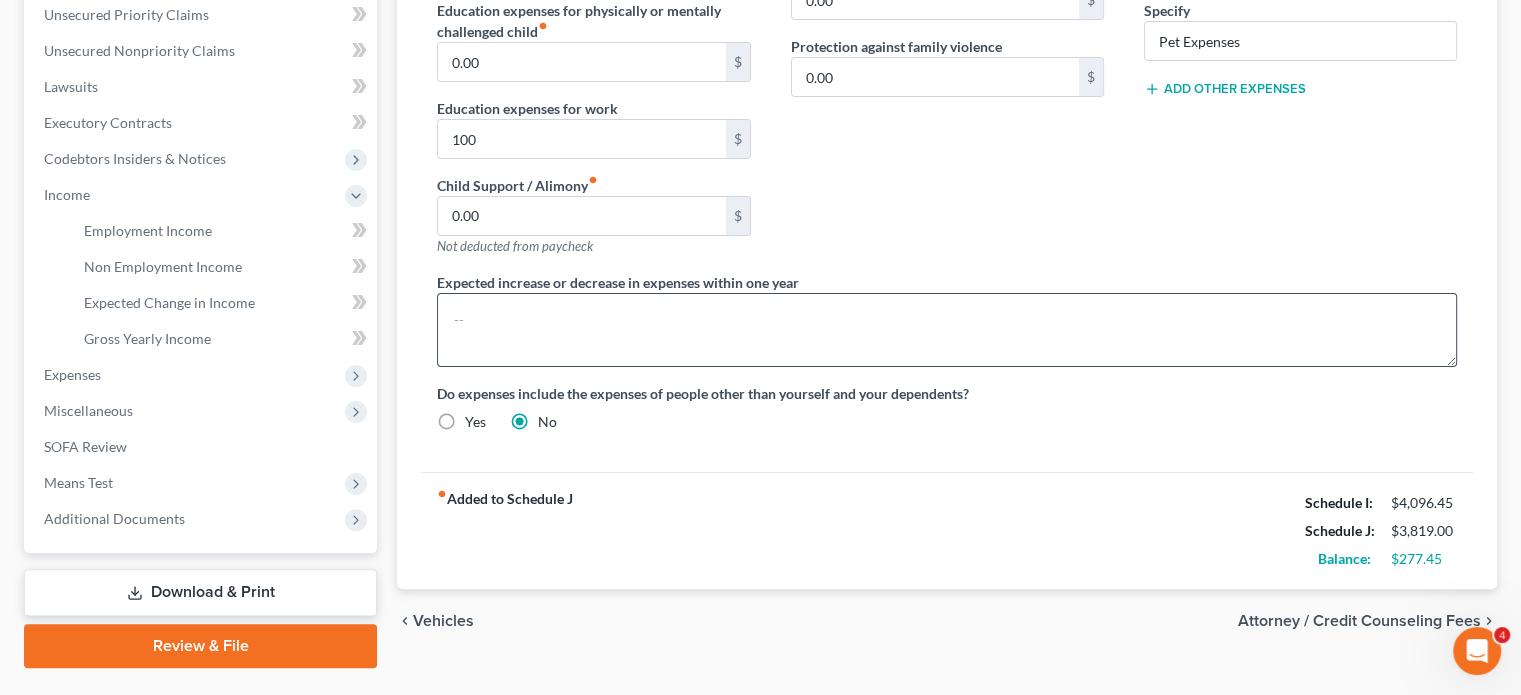 scroll, scrollTop: 510, scrollLeft: 0, axis: vertical 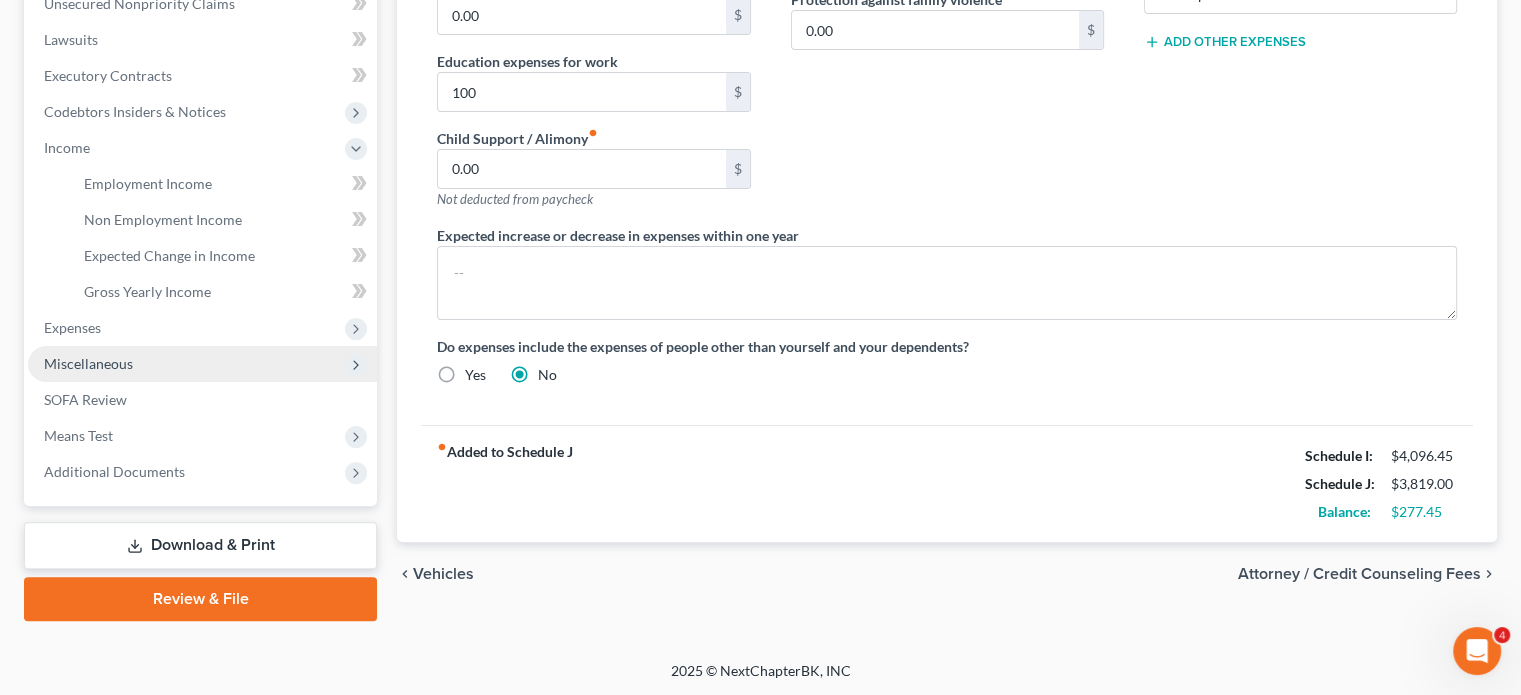 click on "Miscellaneous" at bounding box center [202, 364] 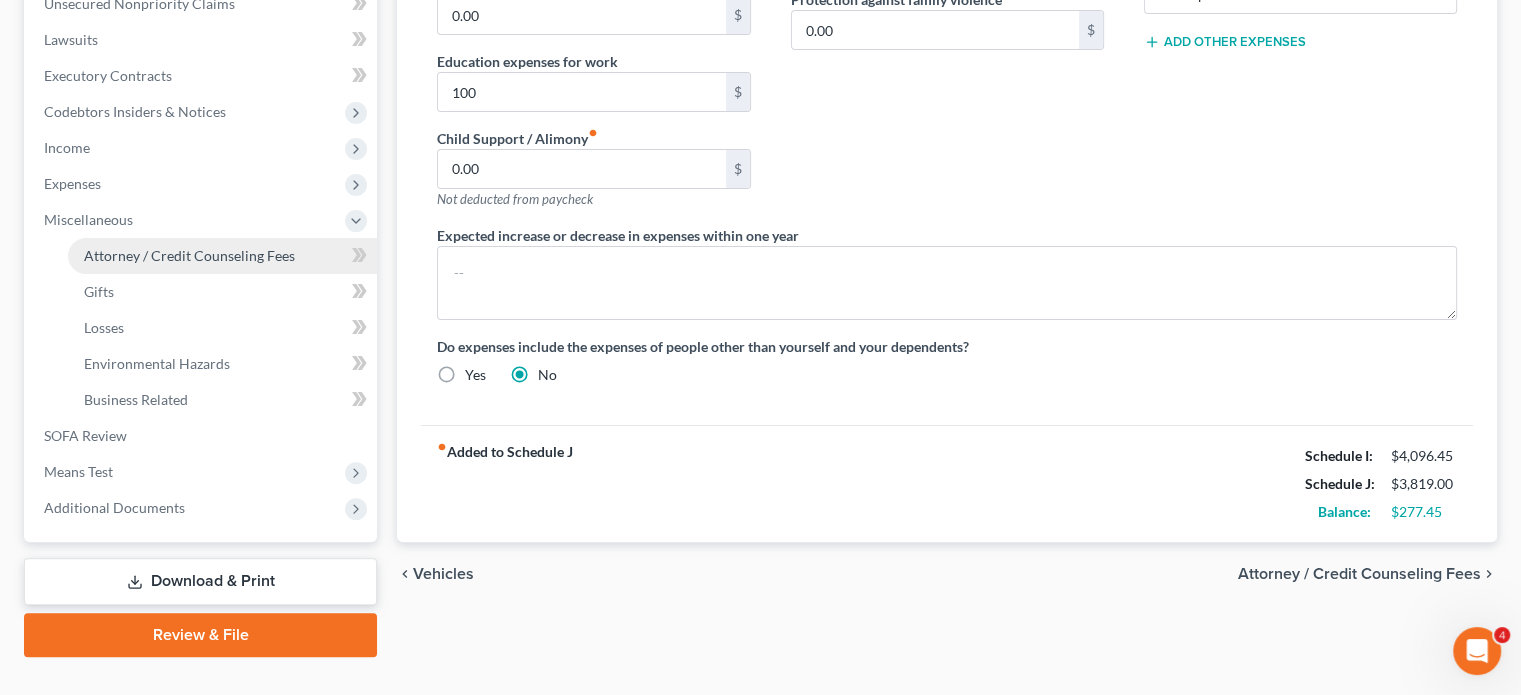 click on "Attorney / Credit Counseling Fees" at bounding box center [222, 256] 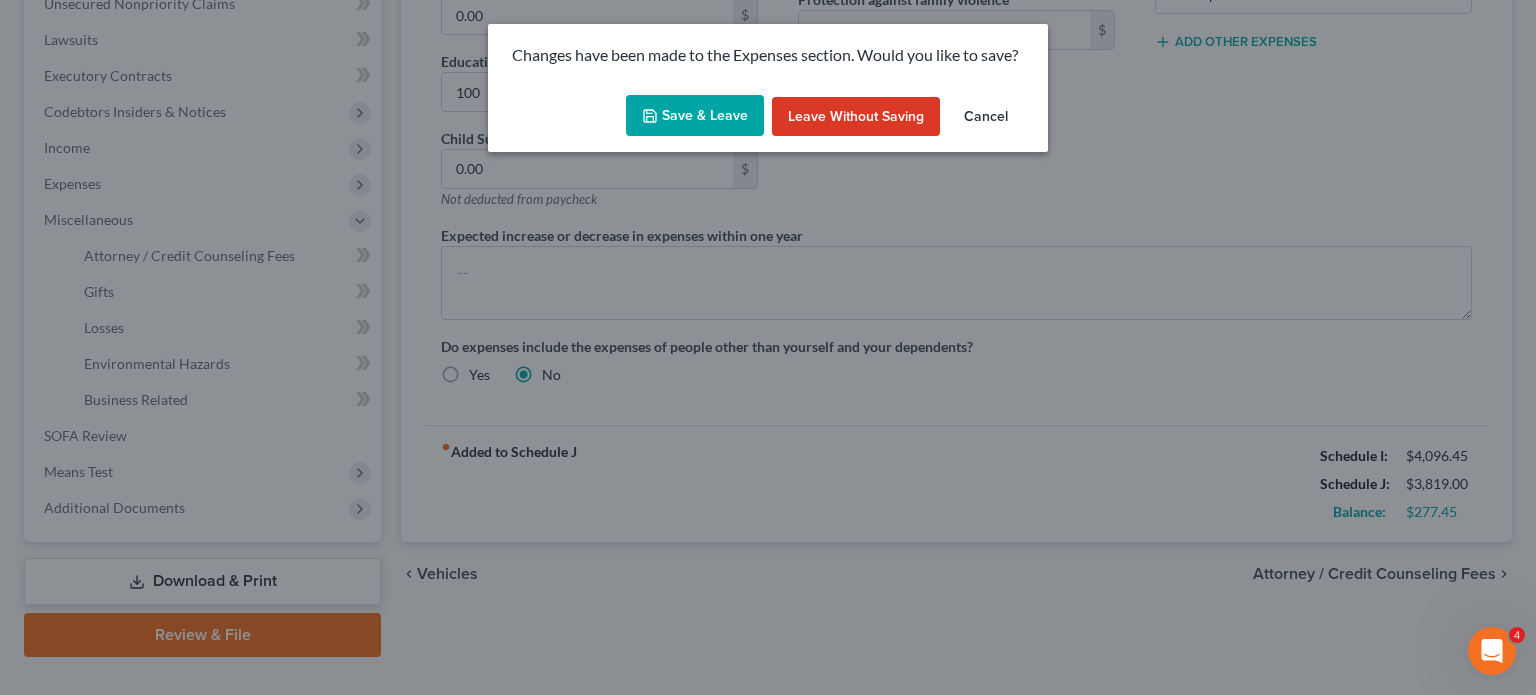 click on "Save & Leave" at bounding box center [695, 116] 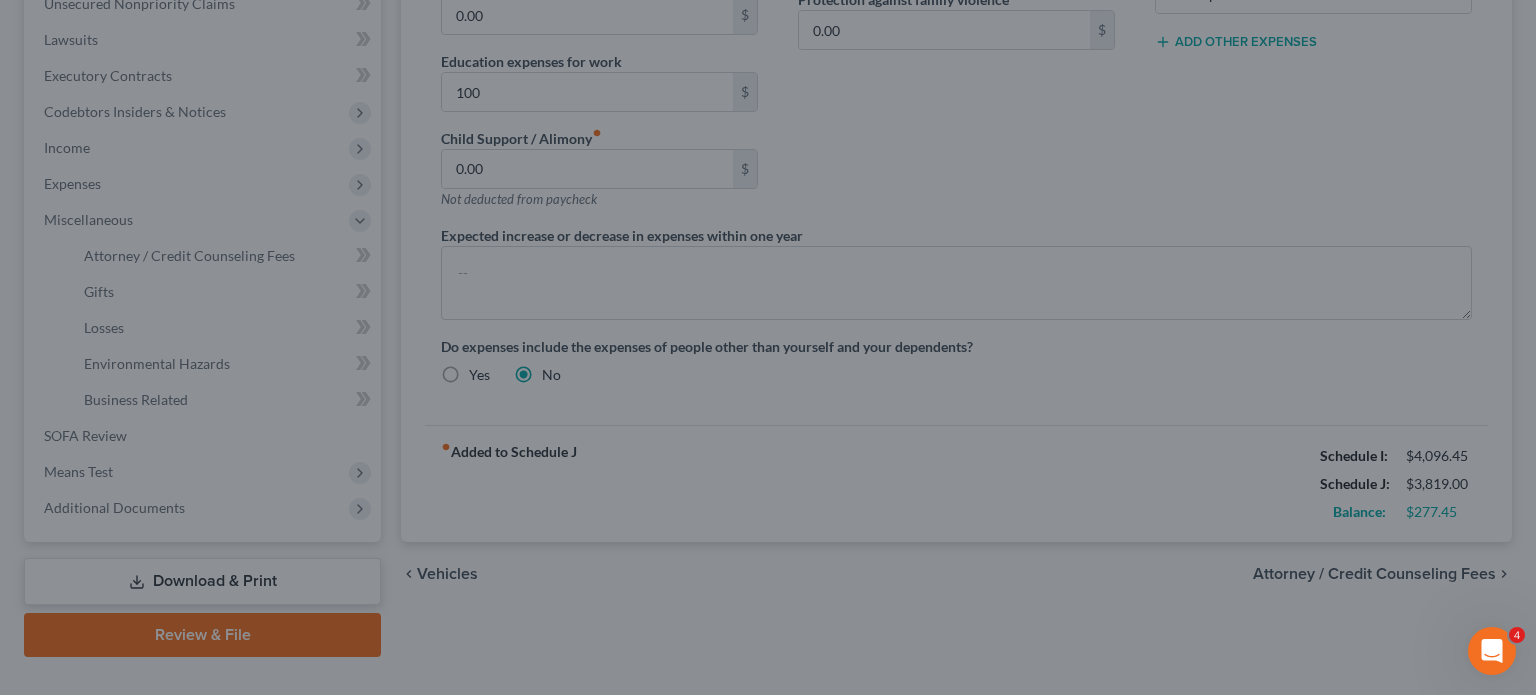 type on "100.00" 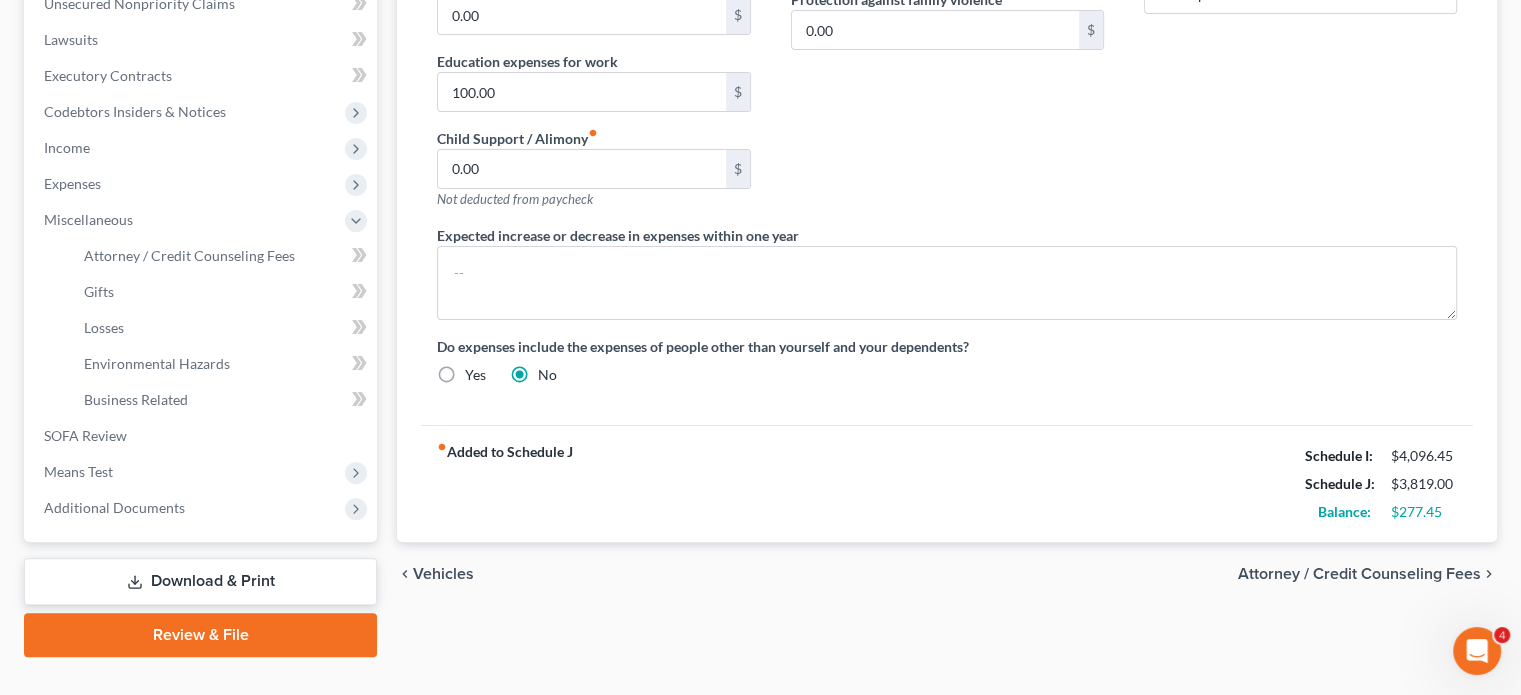 select on "0" 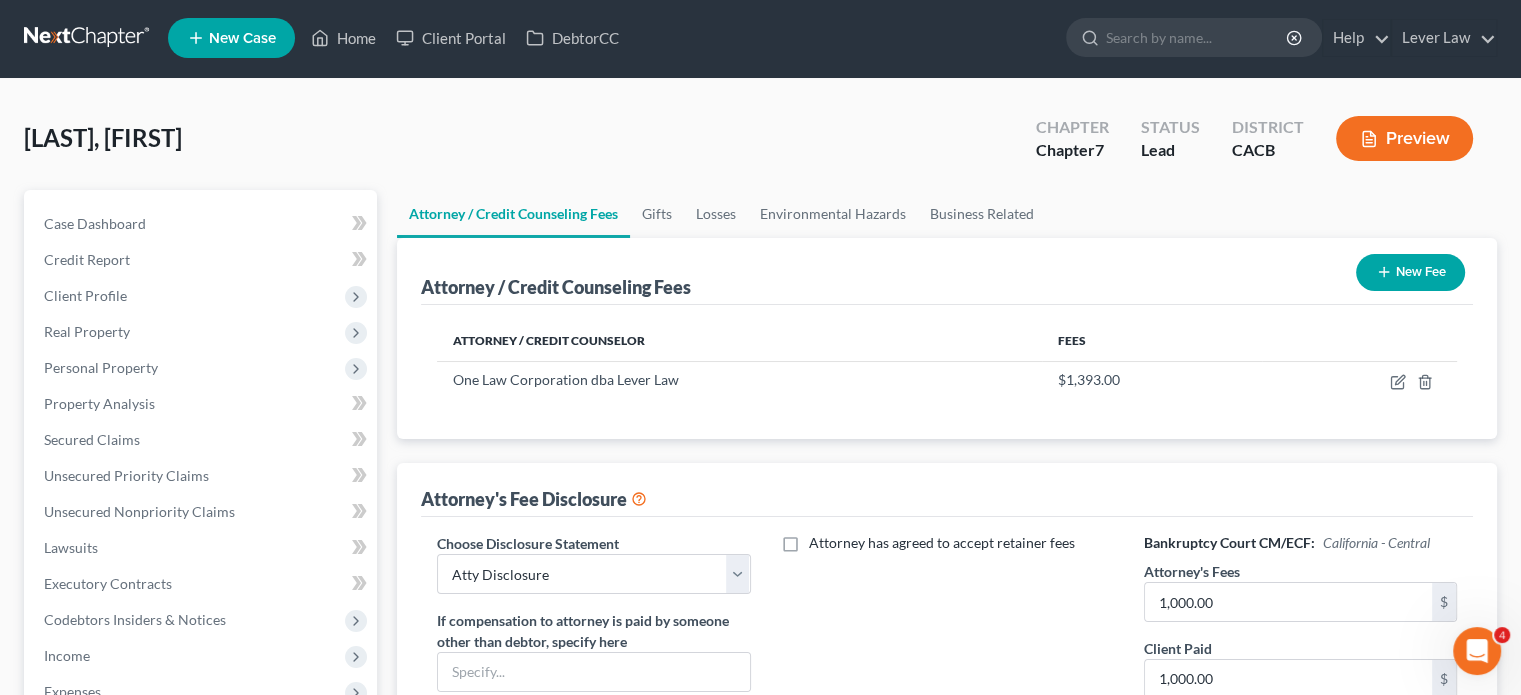 scroll, scrollTop: 0, scrollLeft: 0, axis: both 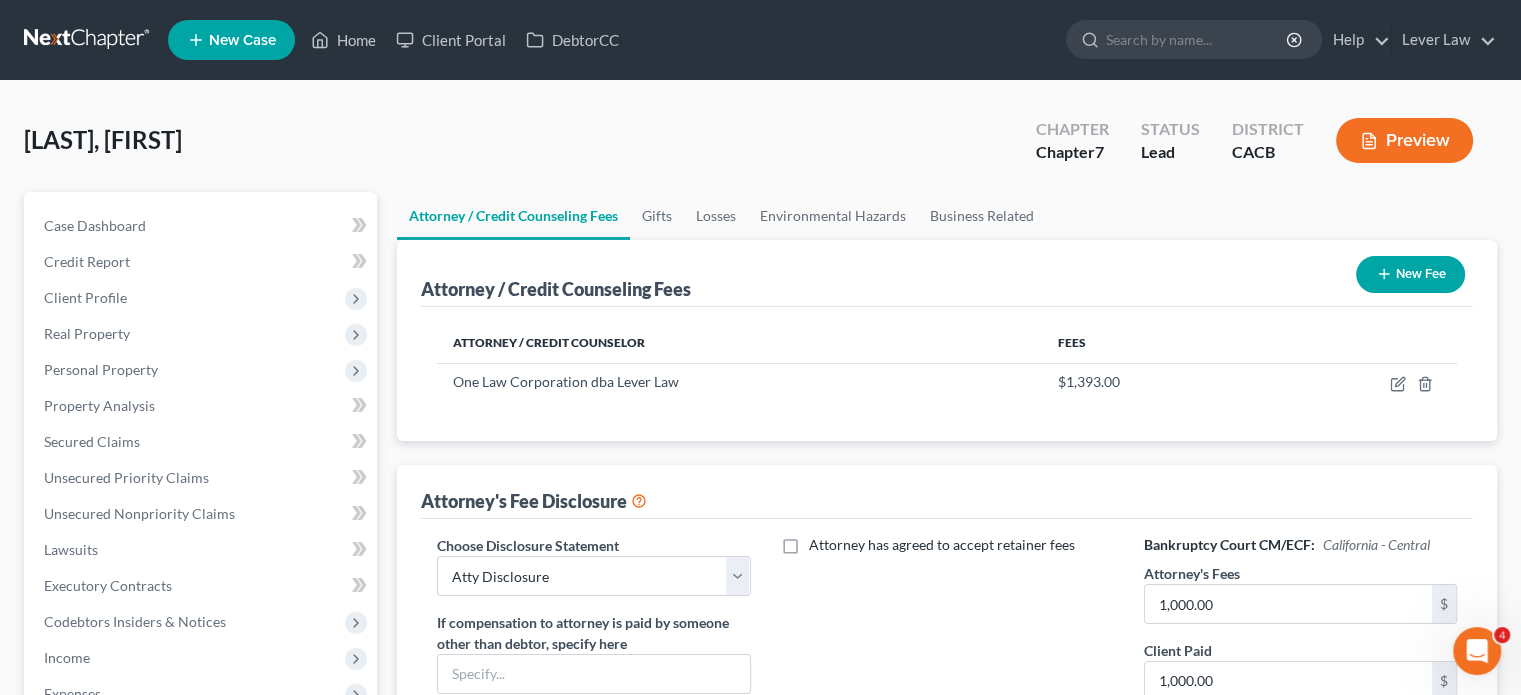 click at bounding box center (88, 40) 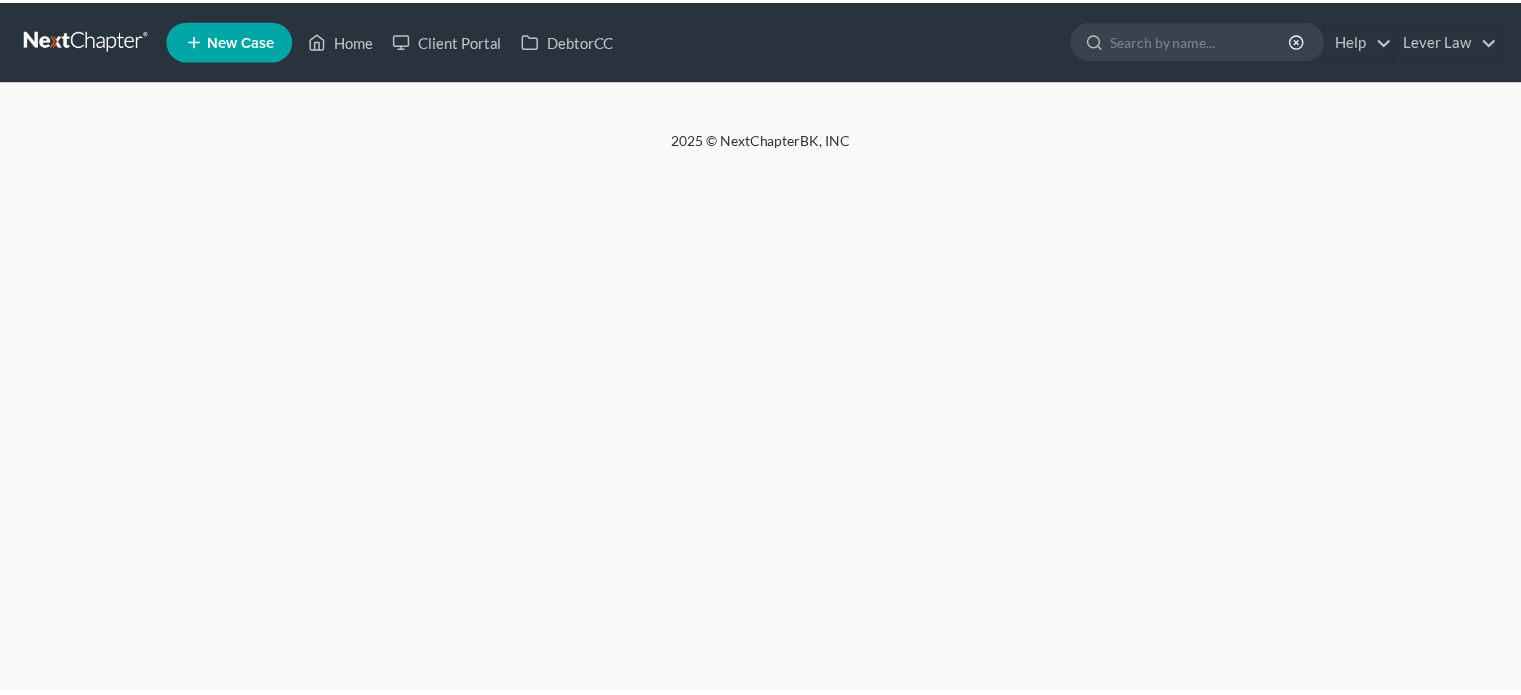 scroll, scrollTop: 0, scrollLeft: 0, axis: both 